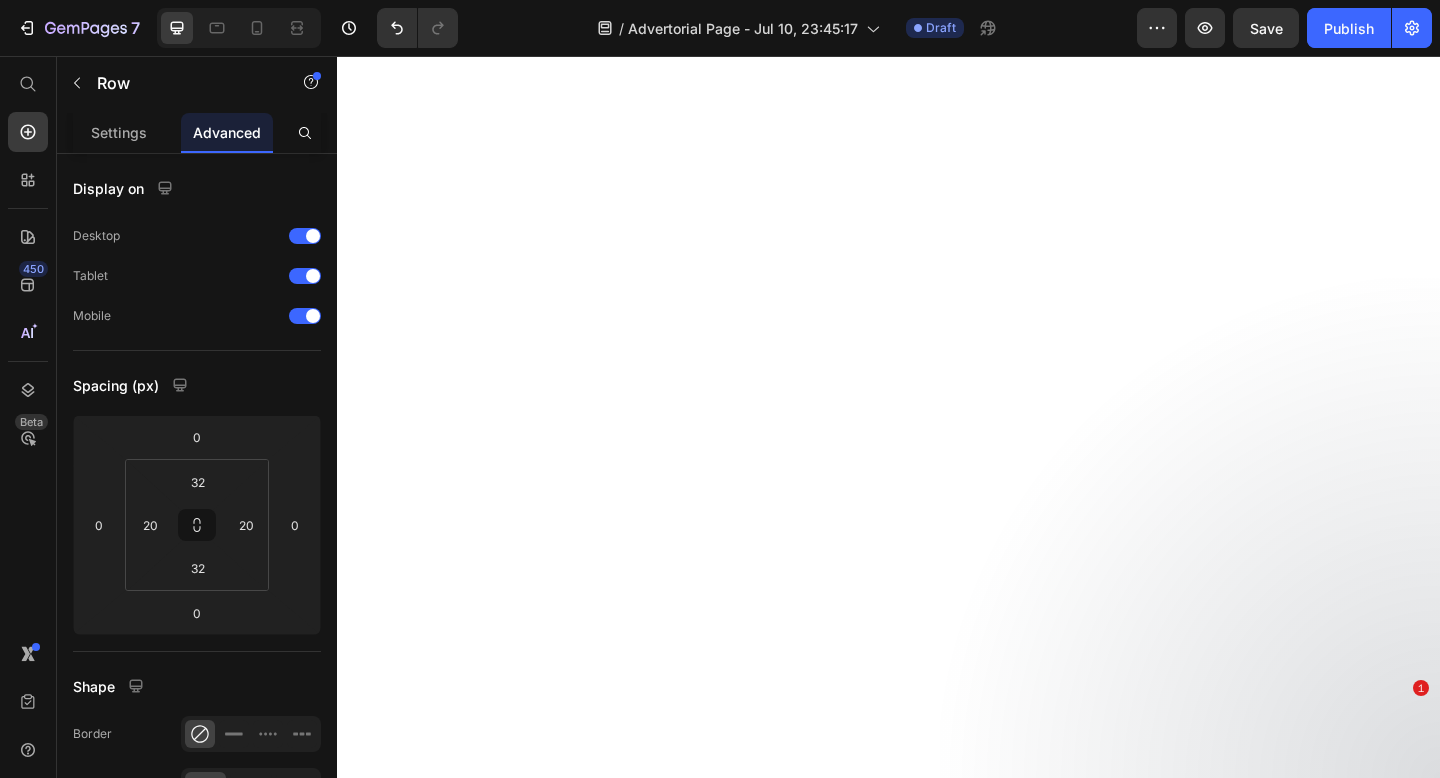scroll, scrollTop: 0, scrollLeft: 0, axis: both 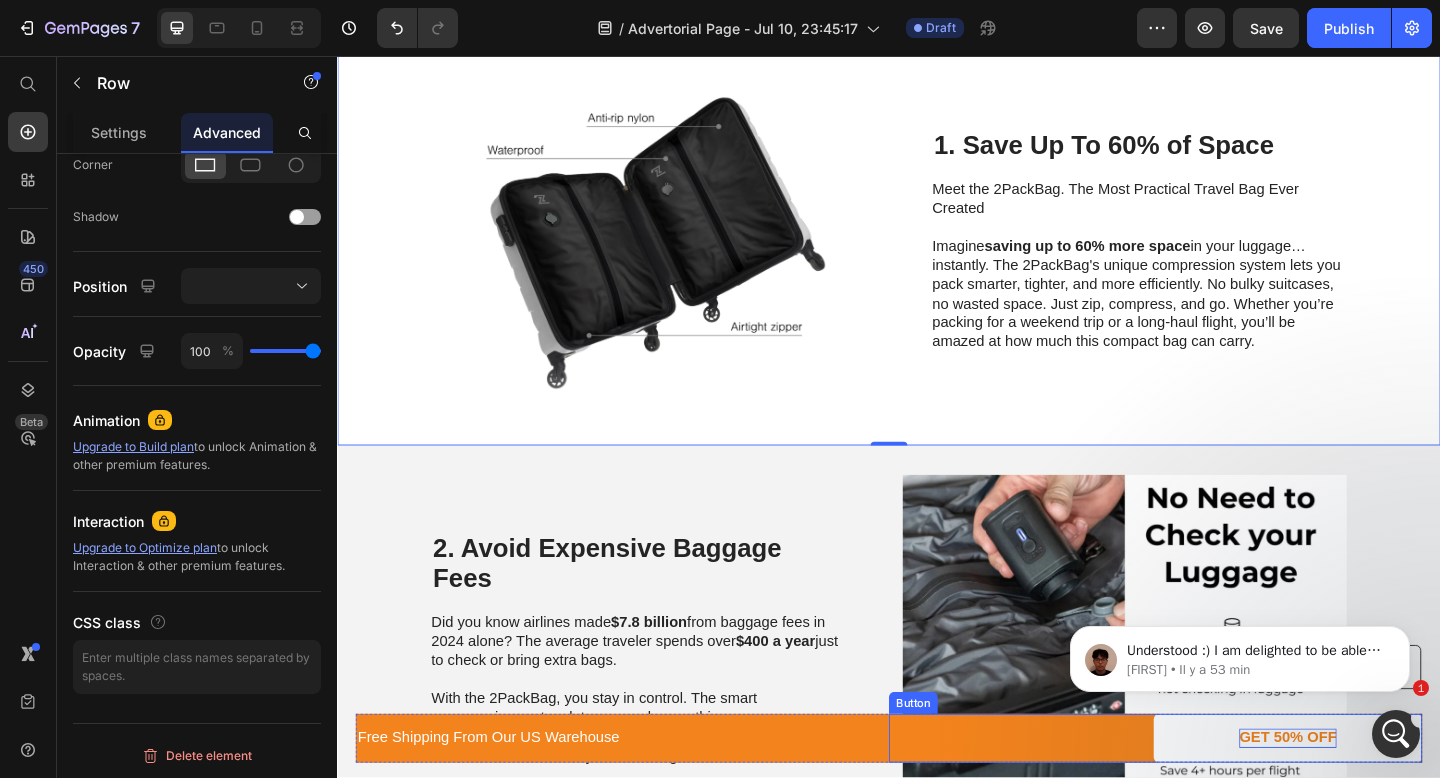click on "GET 50% OFF" at bounding box center (1371, 798) 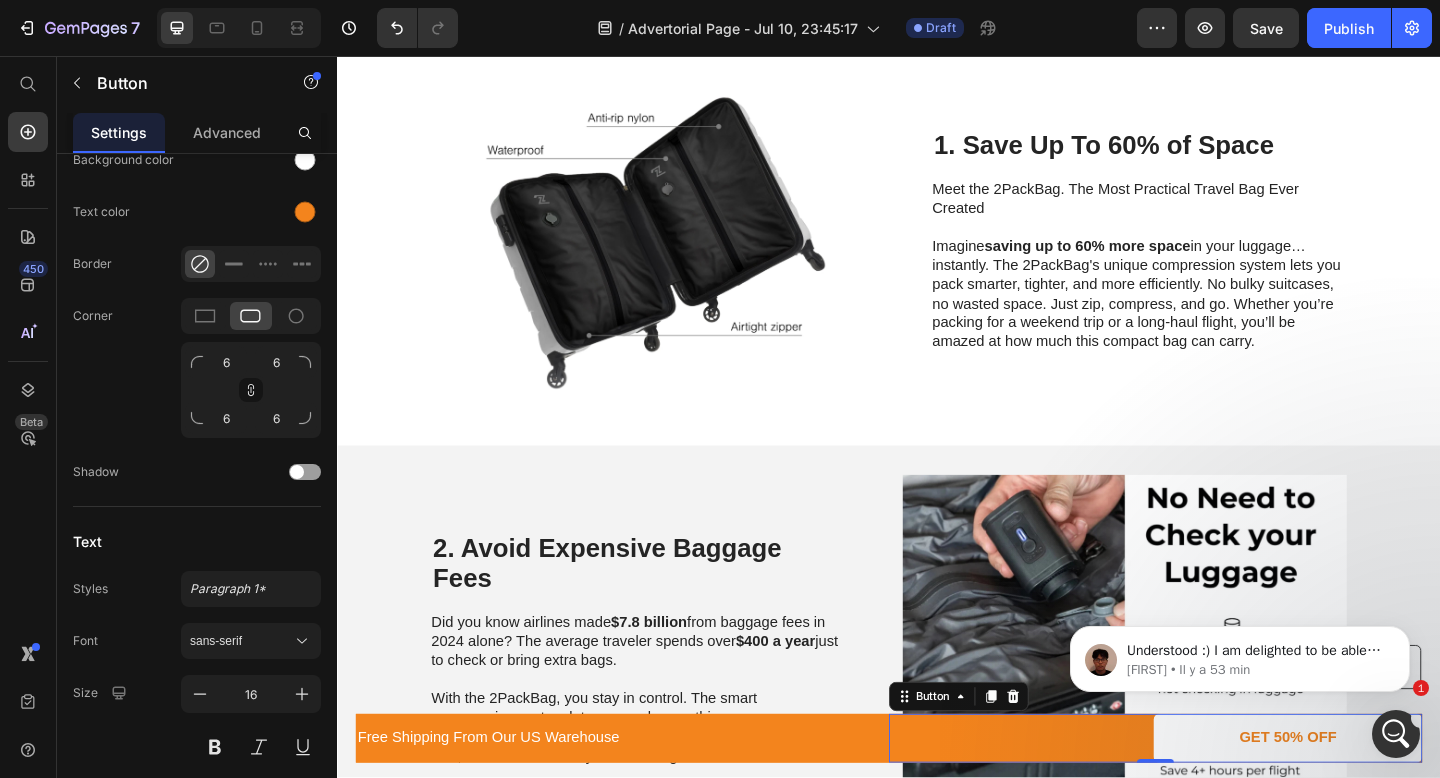 scroll, scrollTop: 0, scrollLeft: 0, axis: both 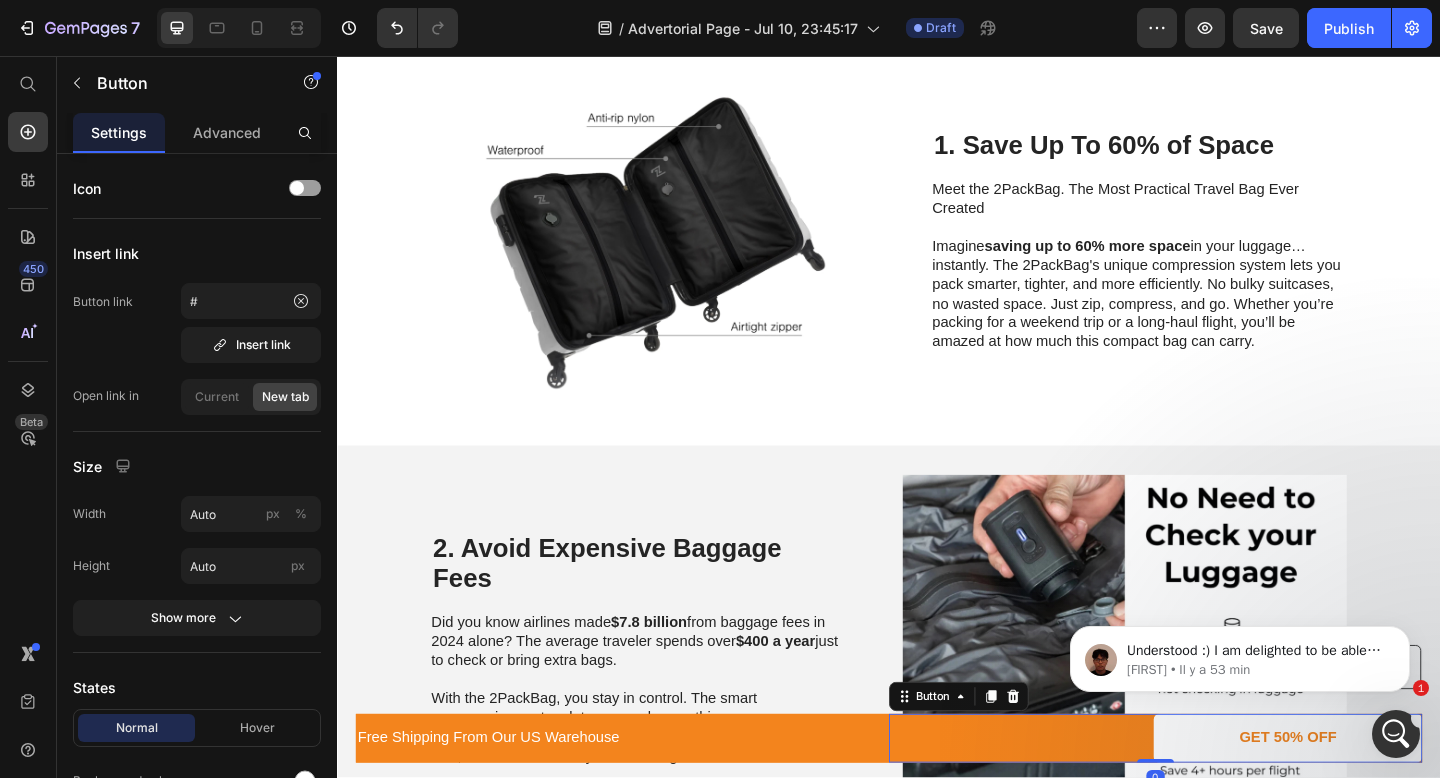 click on "GET 50% OFF Button   0" at bounding box center (1227, 798) 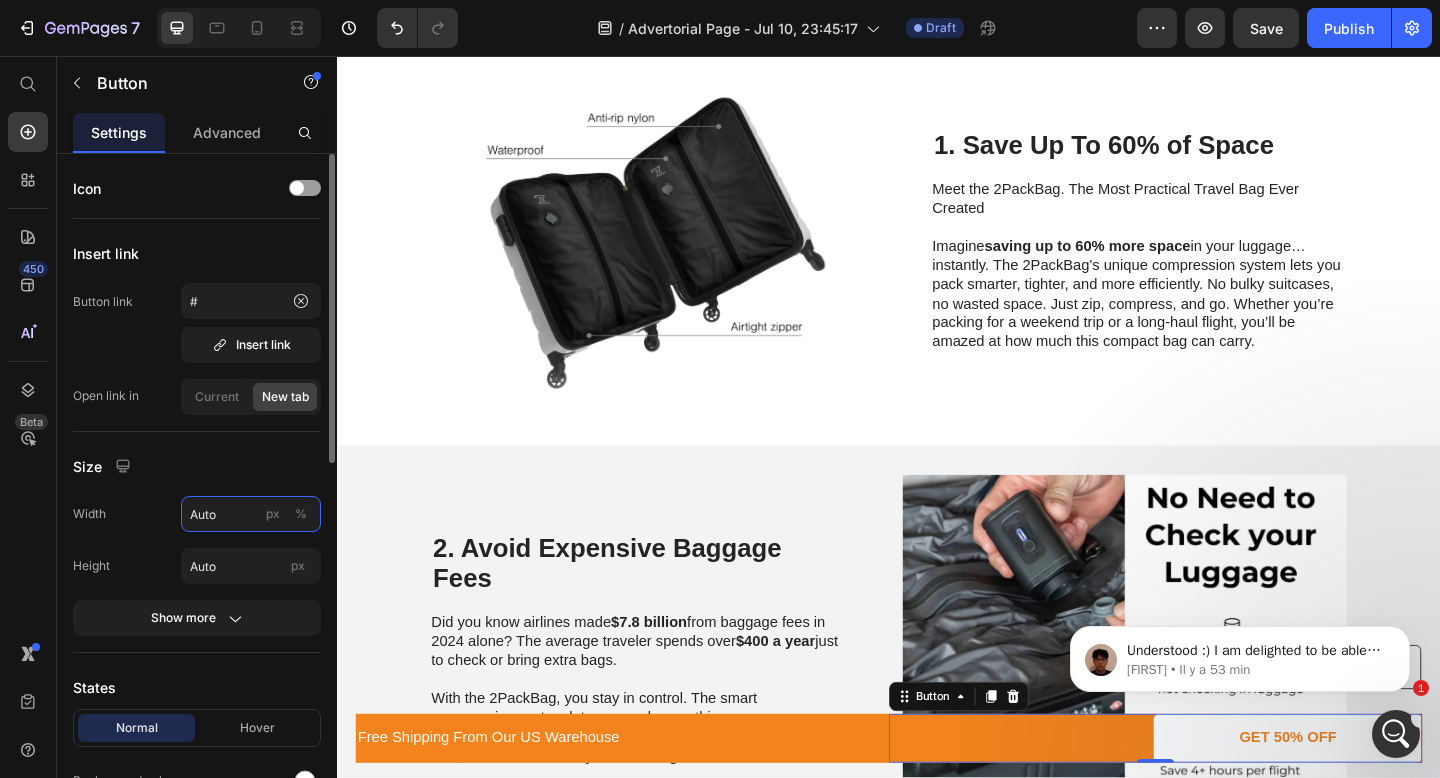 click on "Auto" at bounding box center (251, 514) 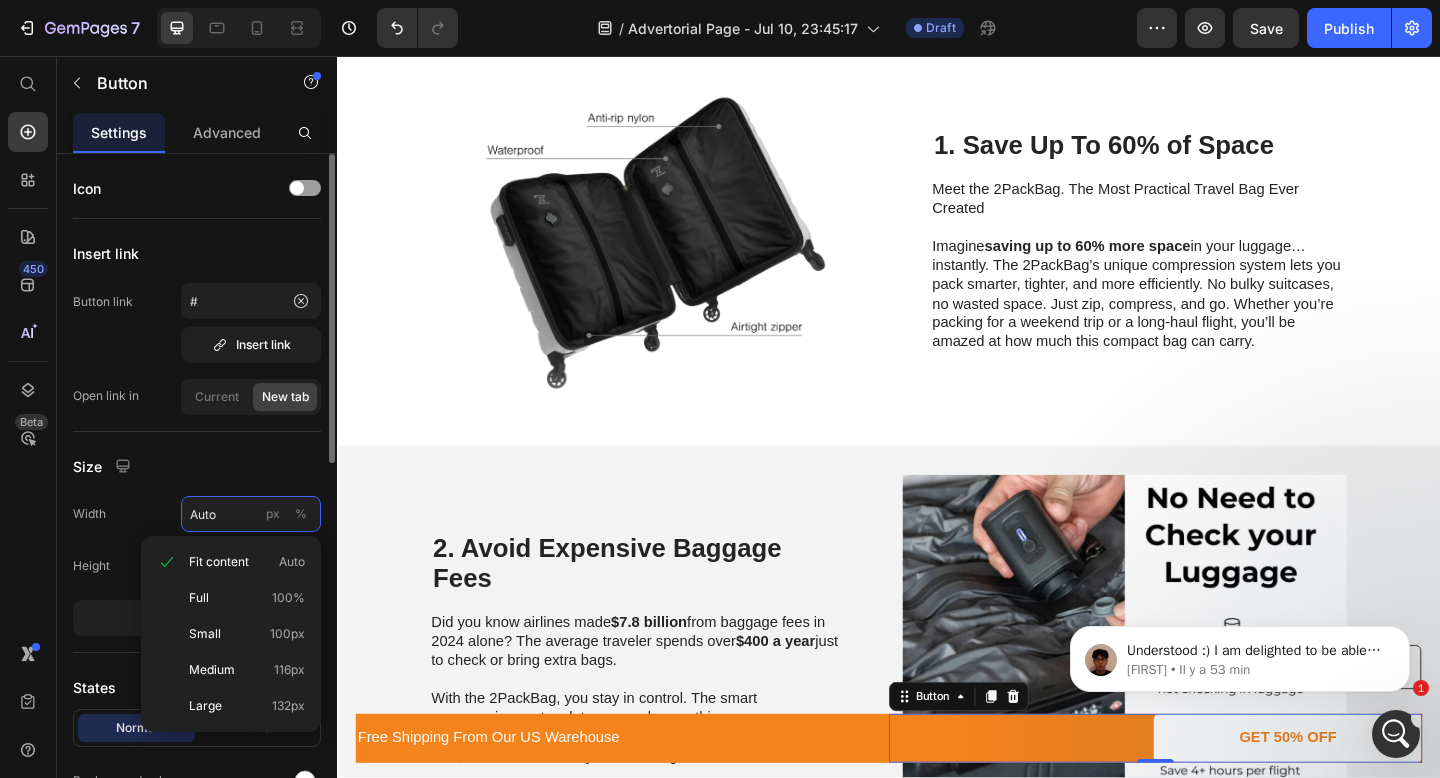 click on "Auto" at bounding box center [251, 514] 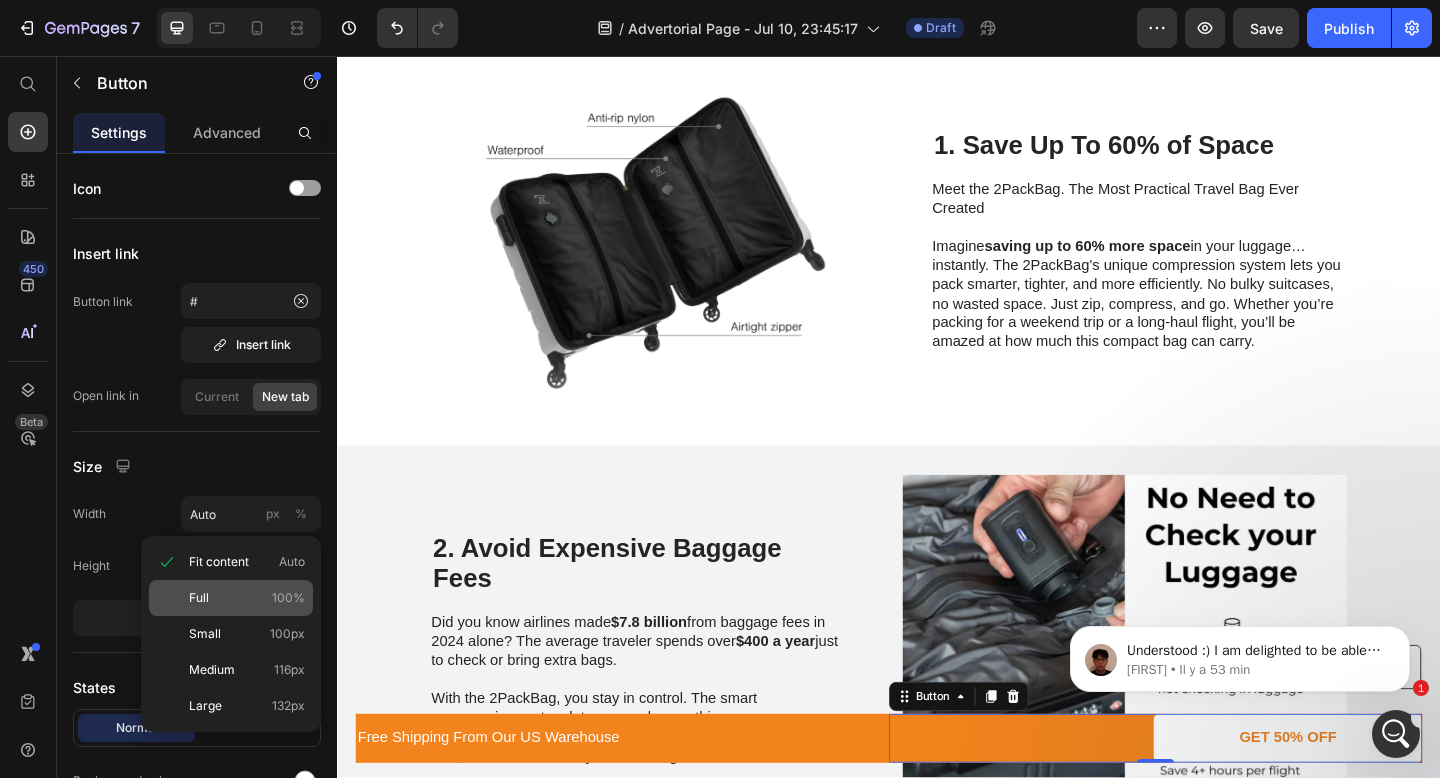 click on "Full 100%" 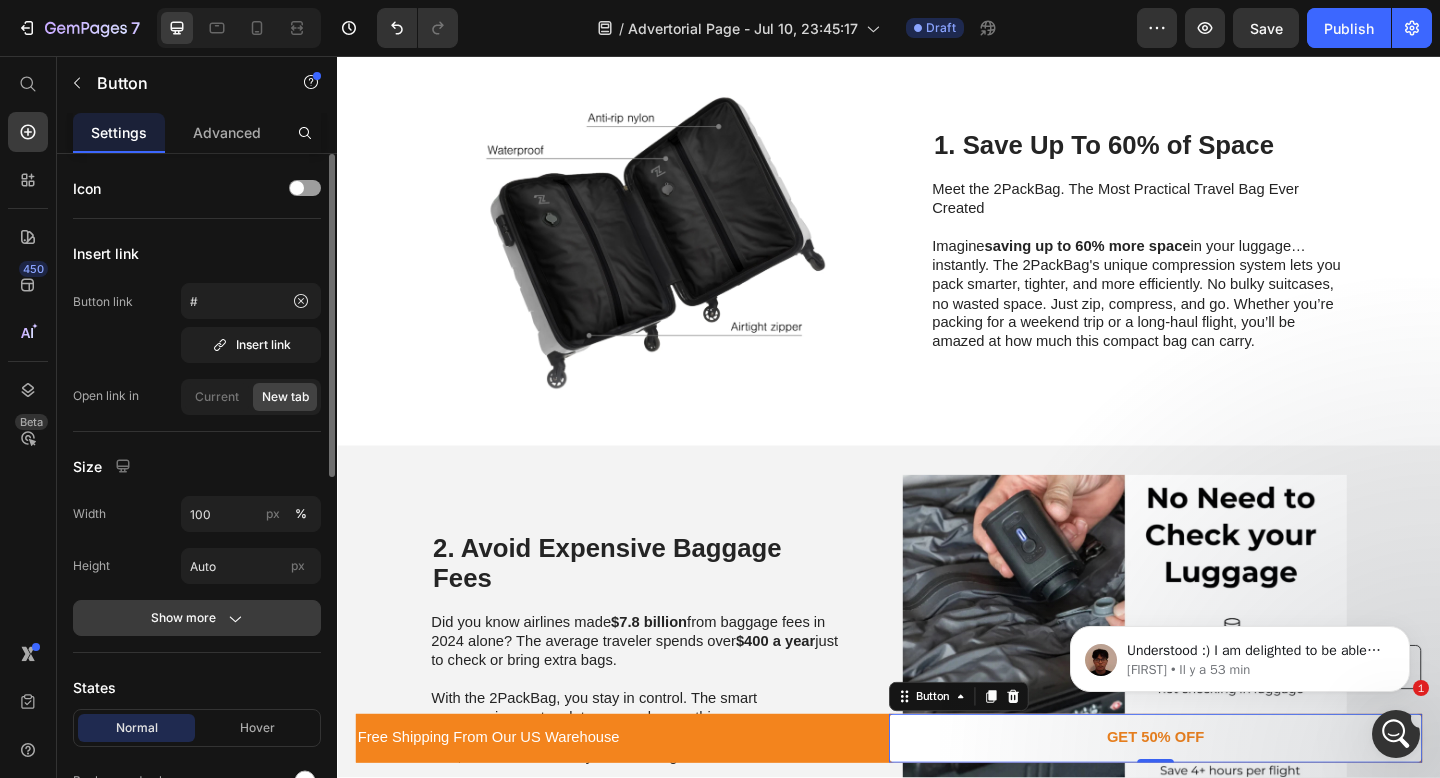 click on "Show more" 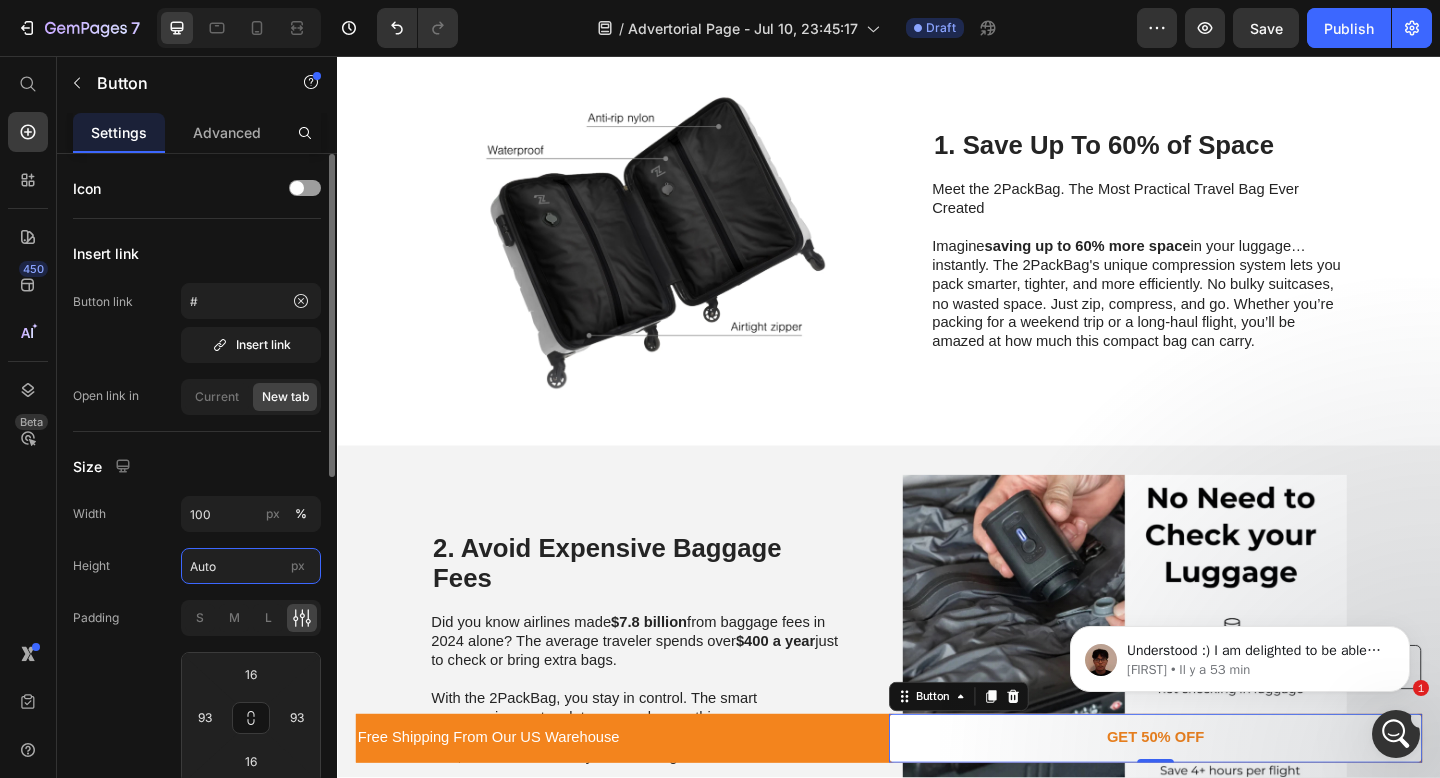 click on "Auto" at bounding box center [251, 566] 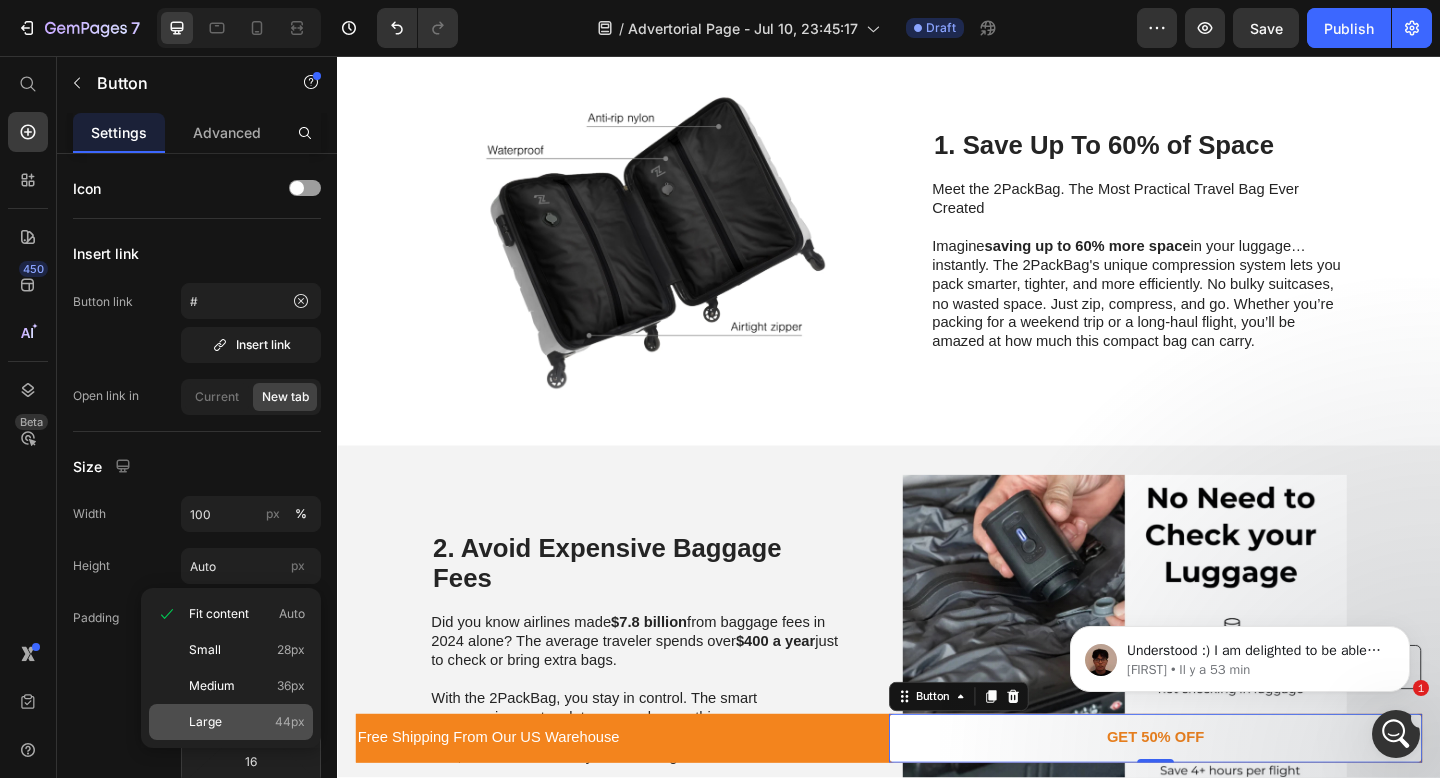 click on "Large 44px" at bounding box center [247, 722] 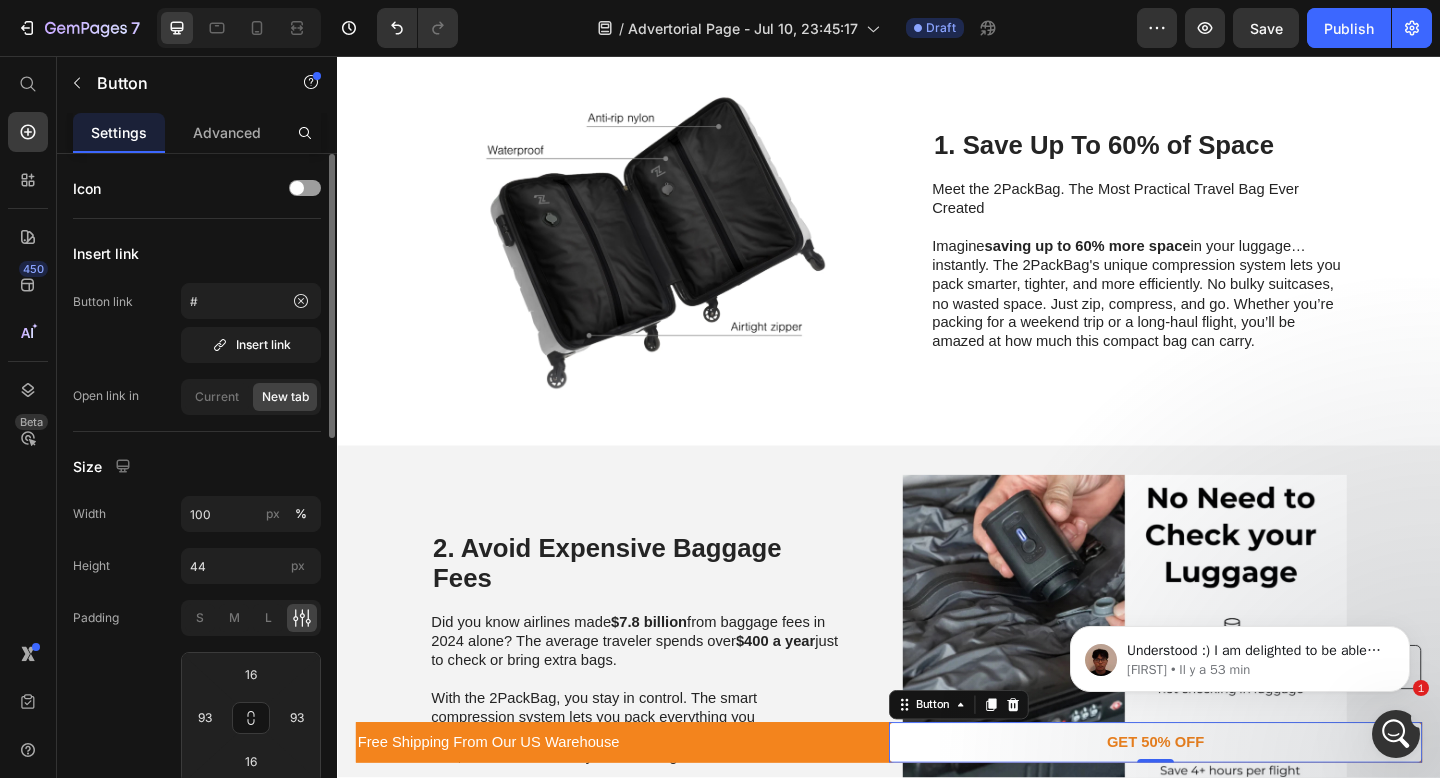 scroll, scrollTop: 30, scrollLeft: 0, axis: vertical 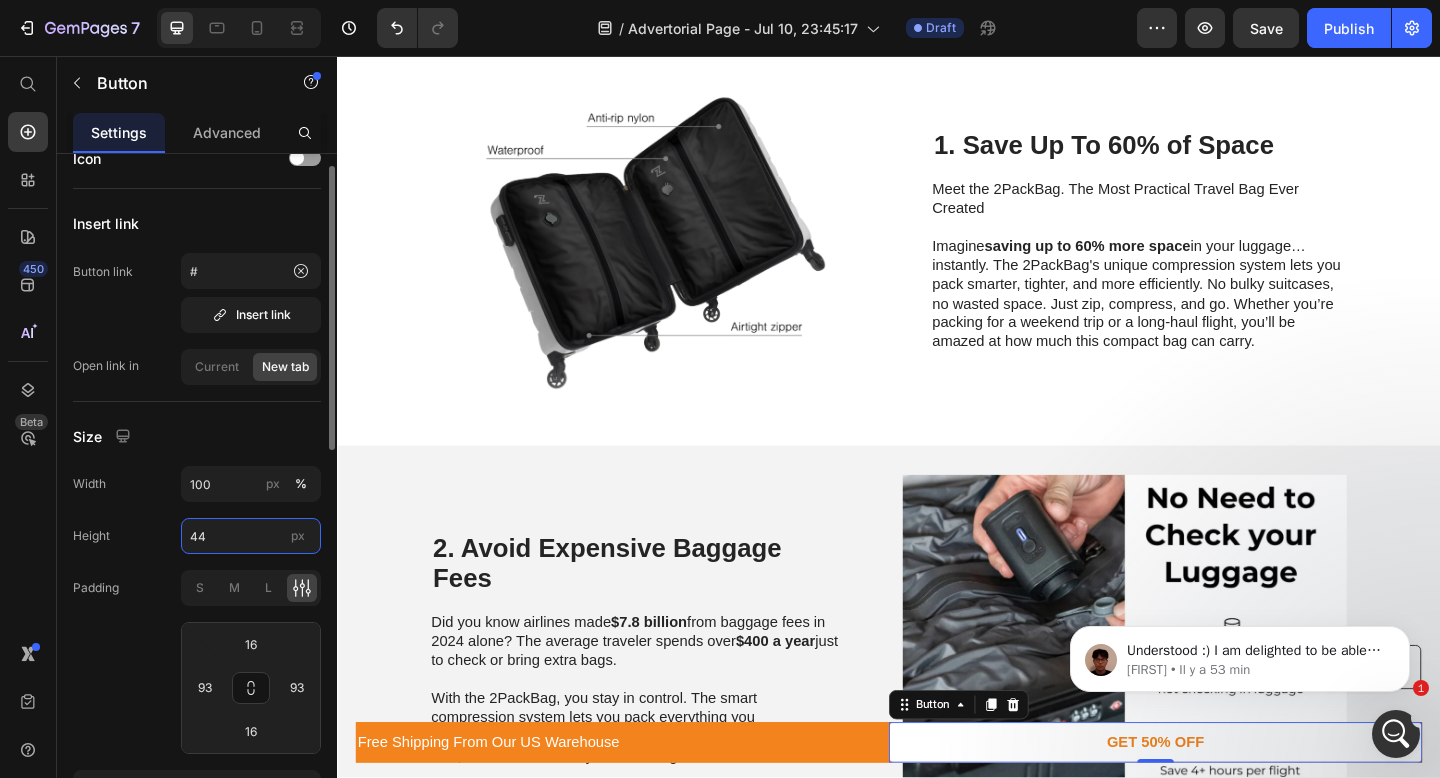 click on "44" at bounding box center [251, 536] 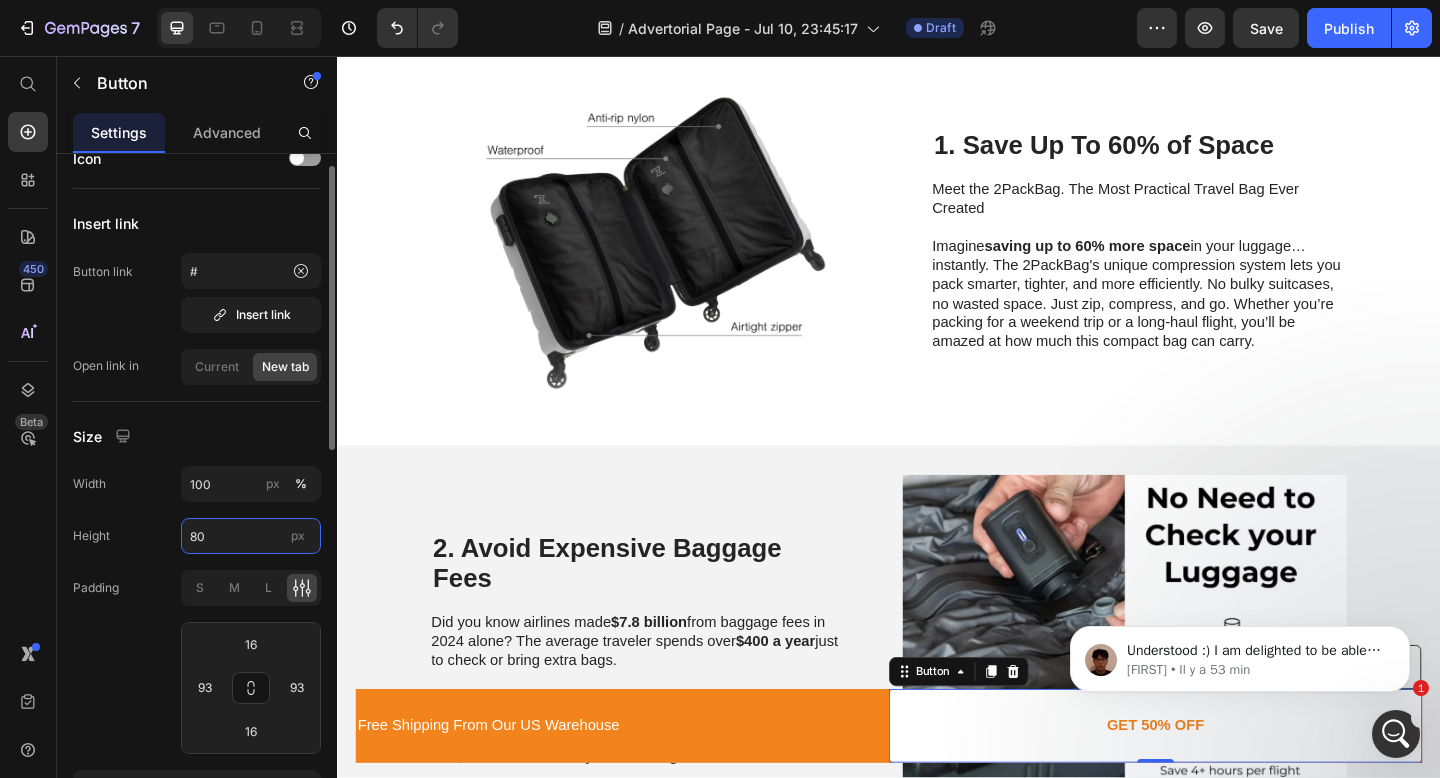 type on "8" 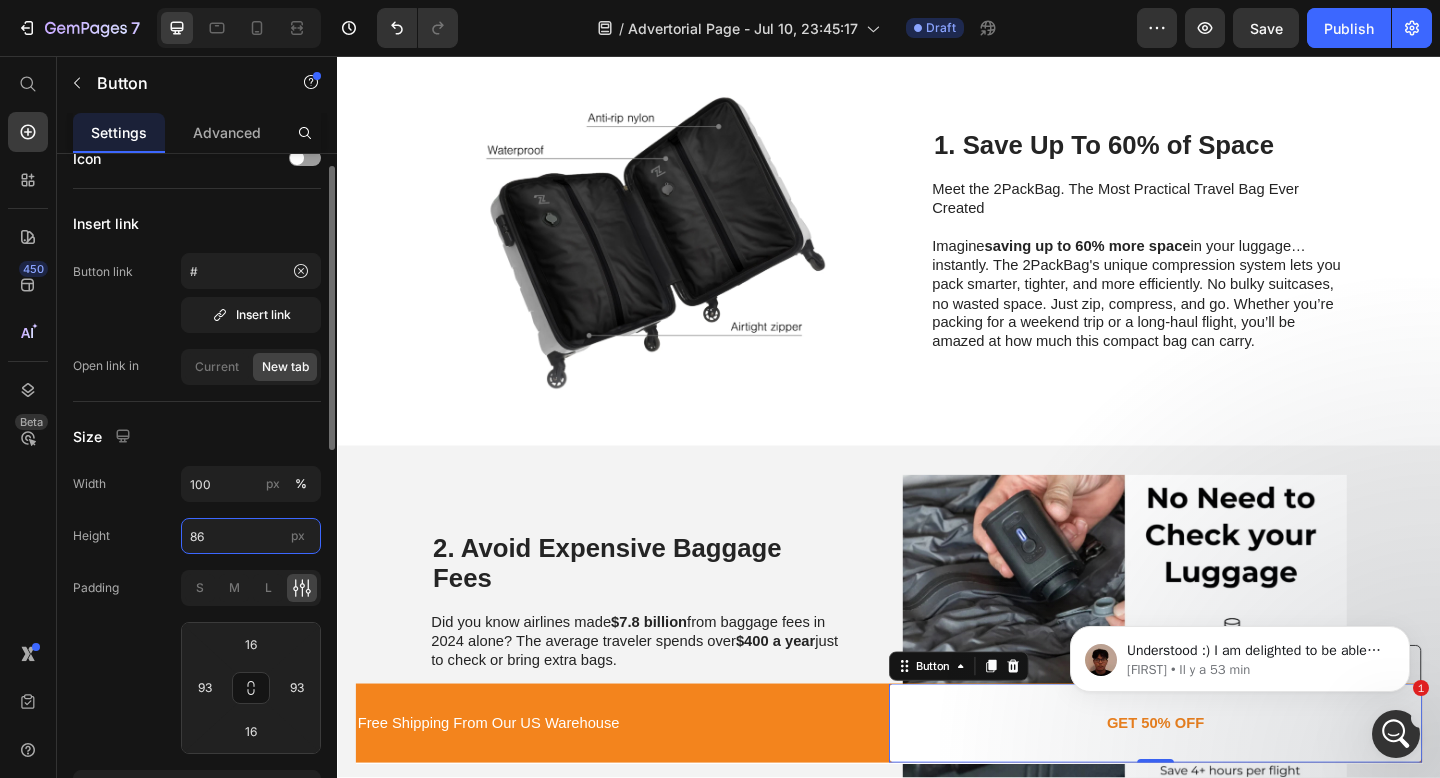 type on "8" 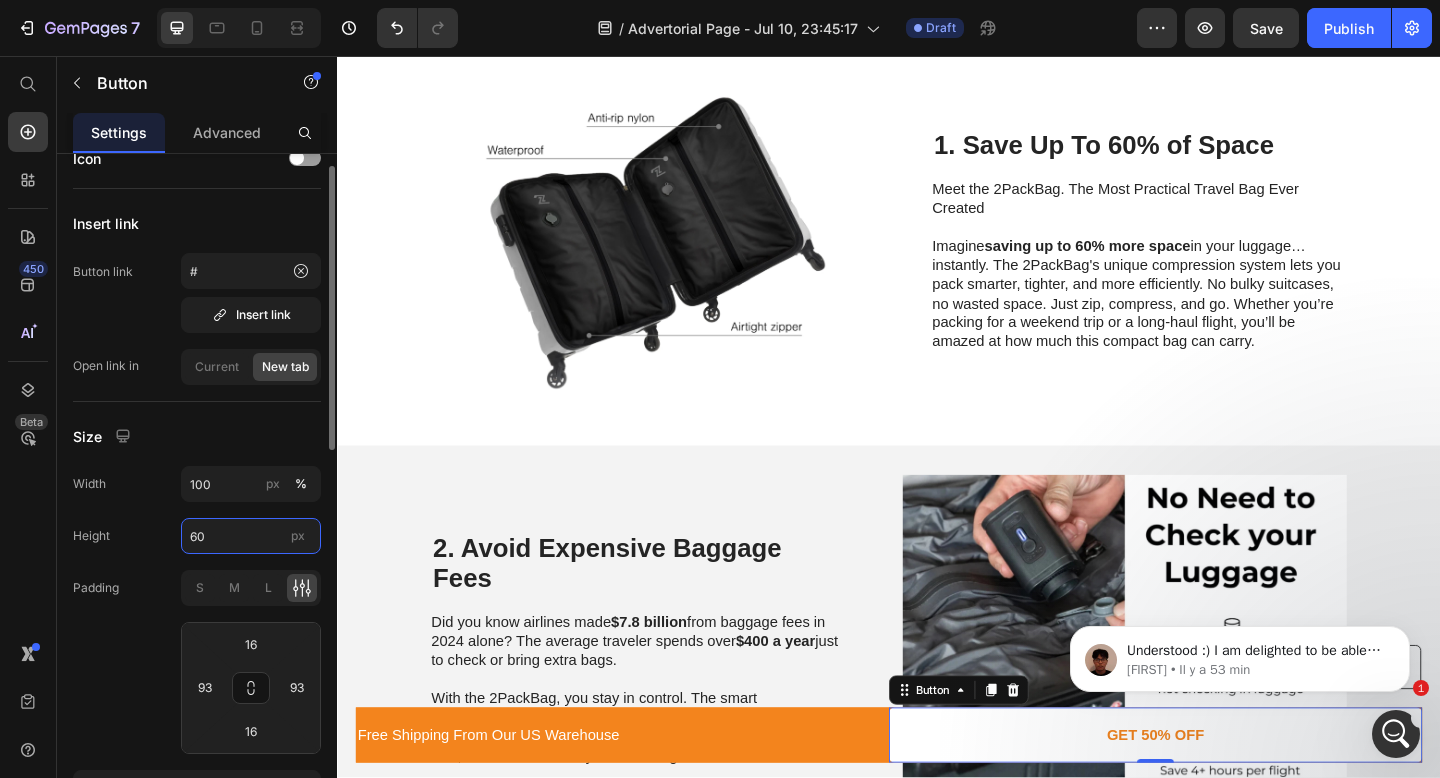 type on "6" 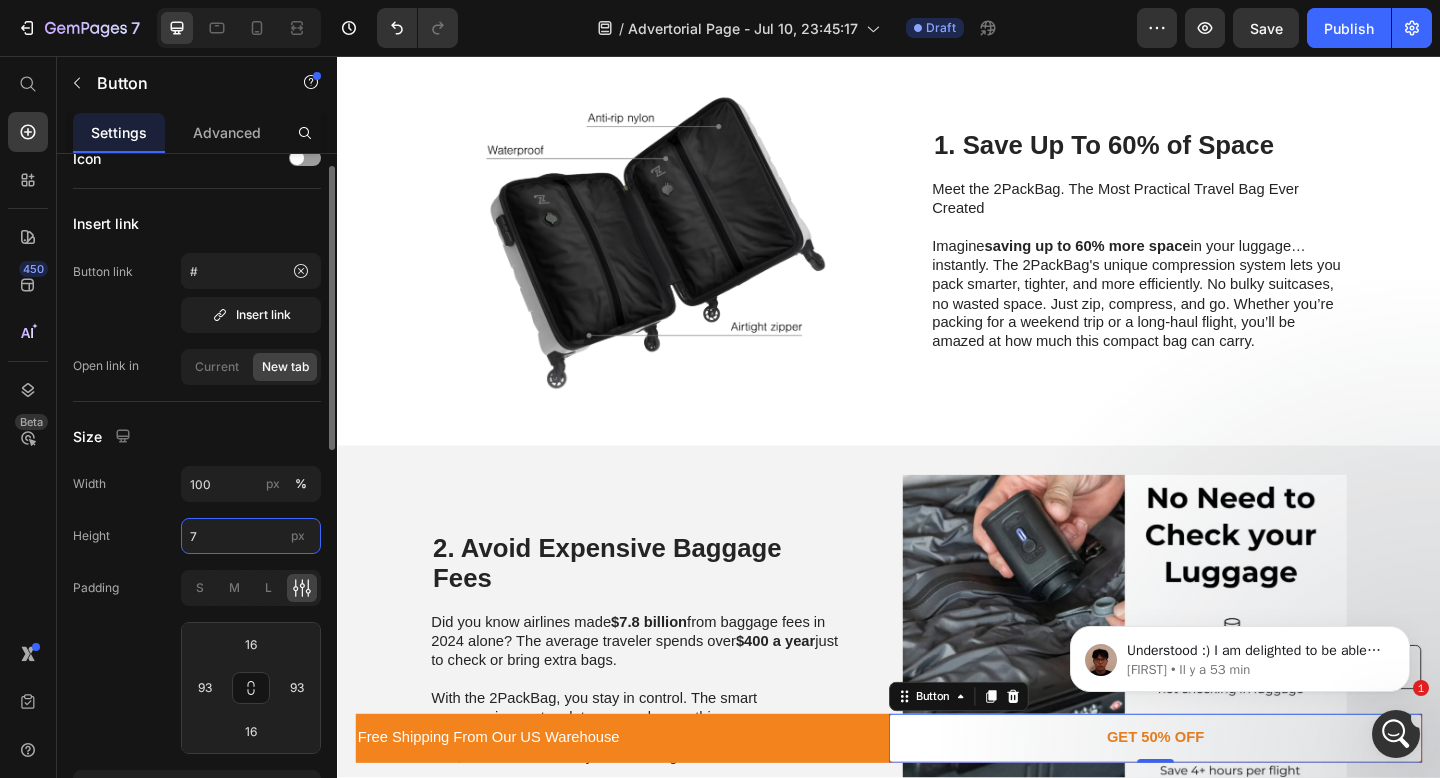 type on "70" 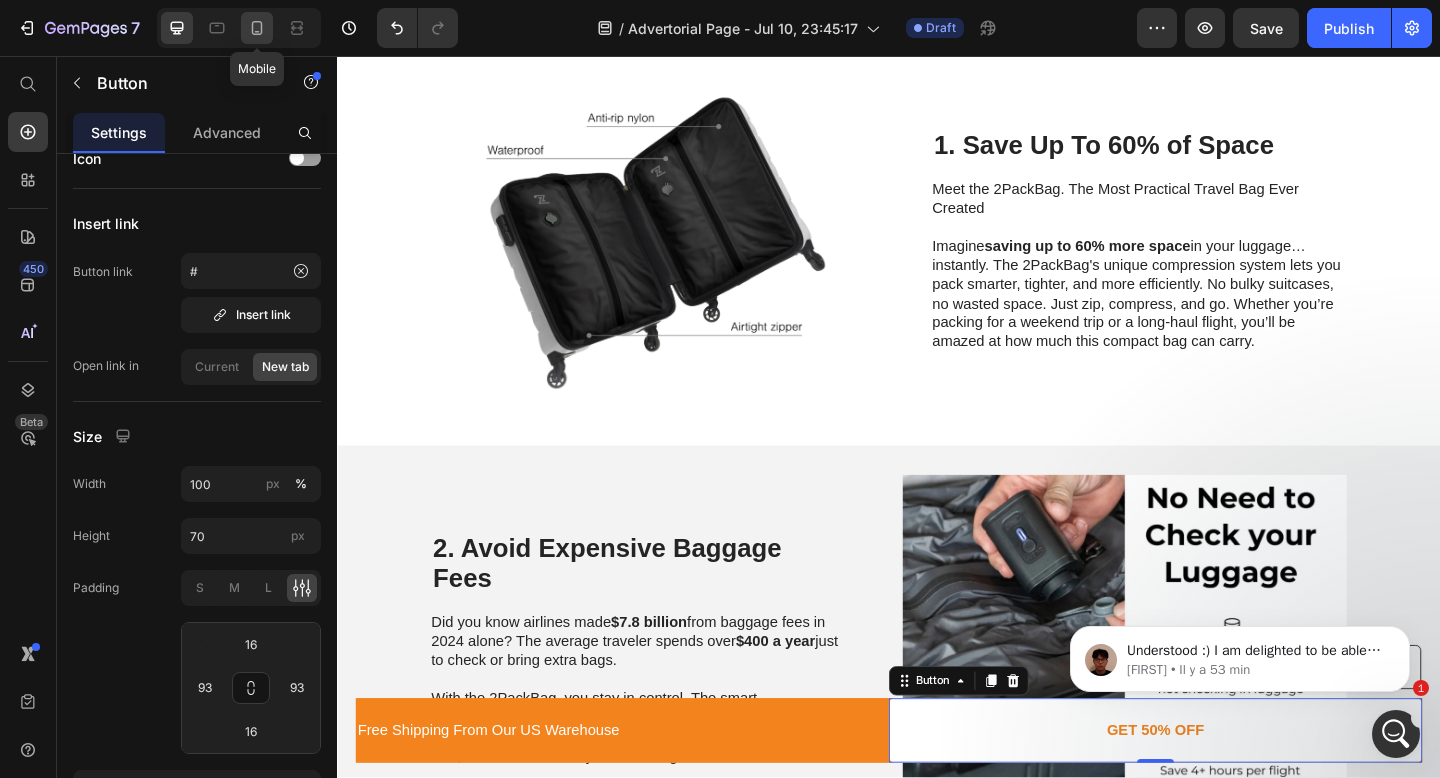 click 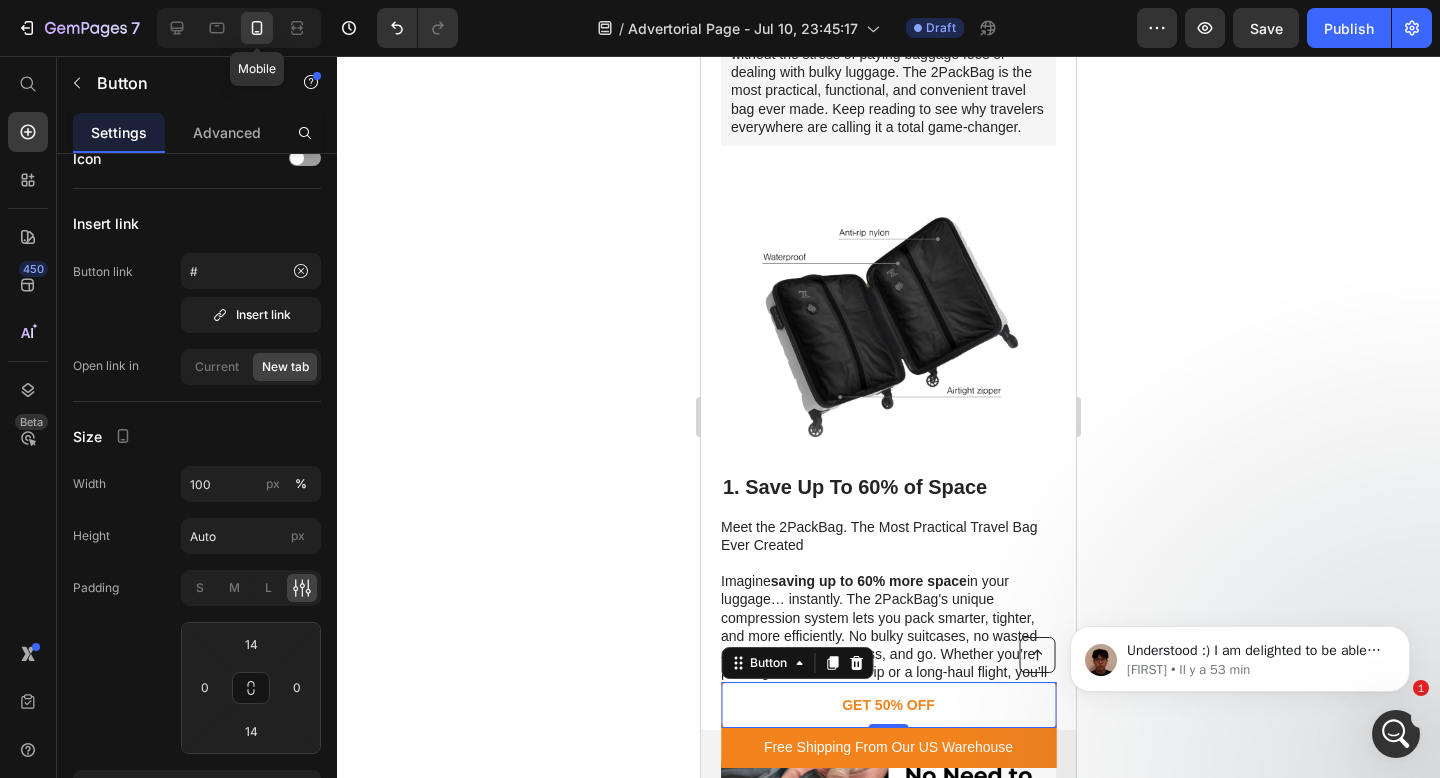 type on "14" 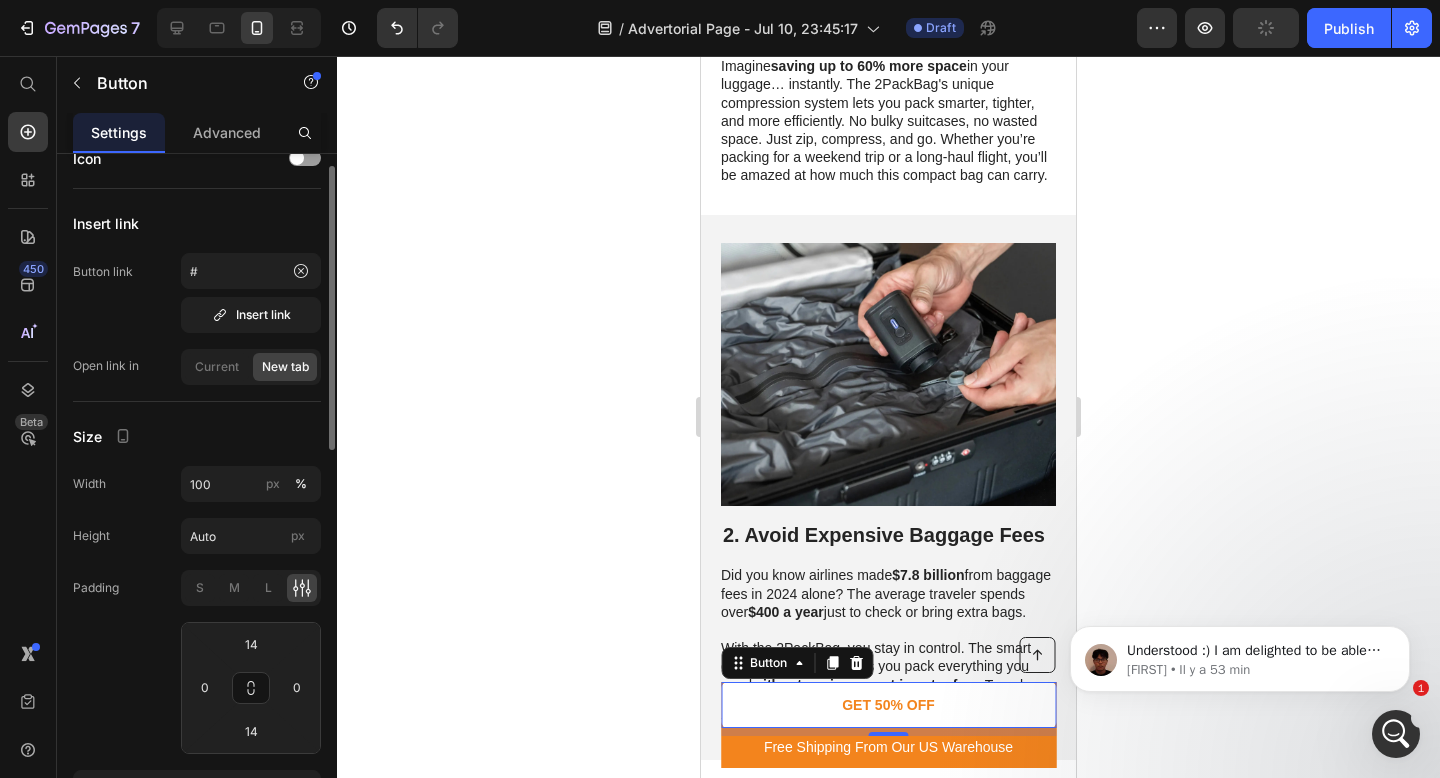 scroll, scrollTop: 971, scrollLeft: 0, axis: vertical 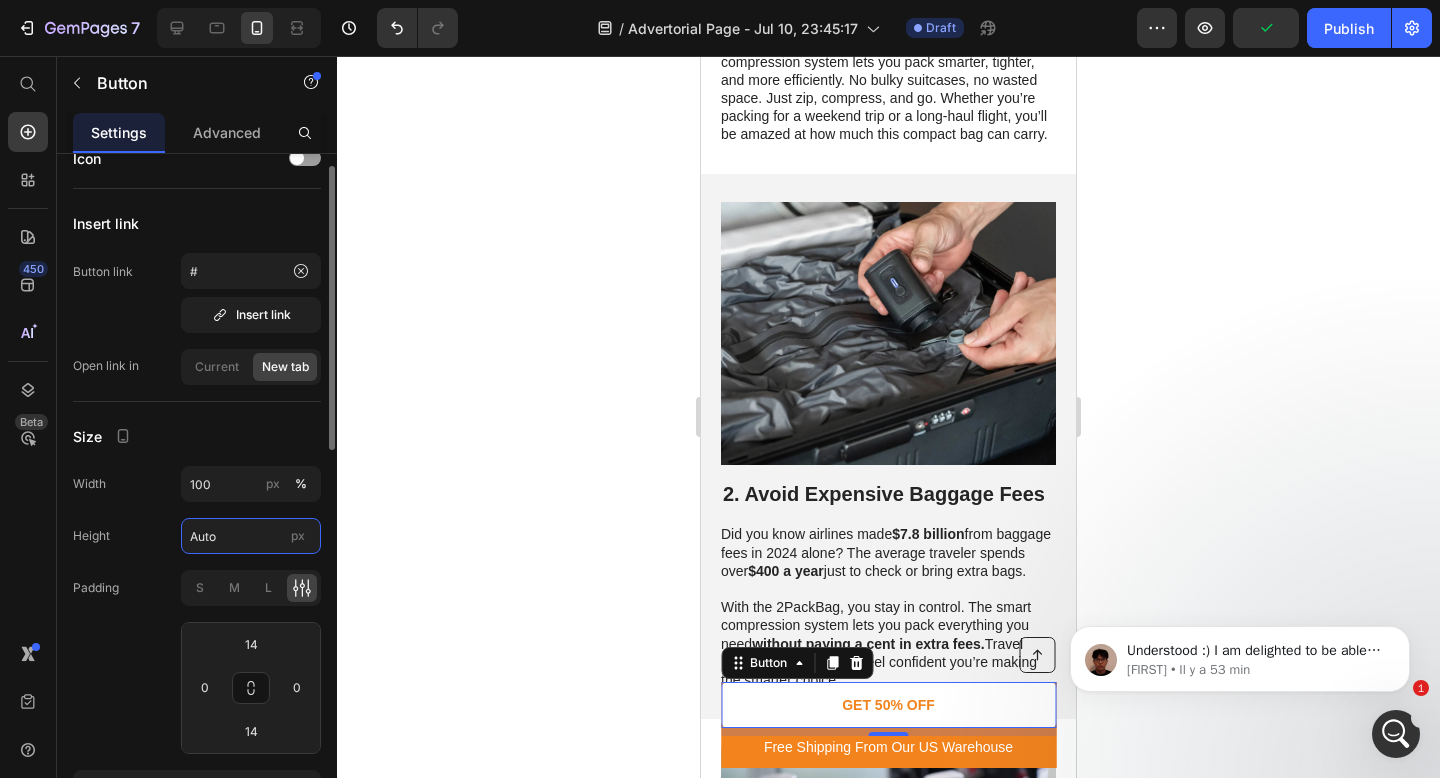 click on "Auto" at bounding box center [251, 536] 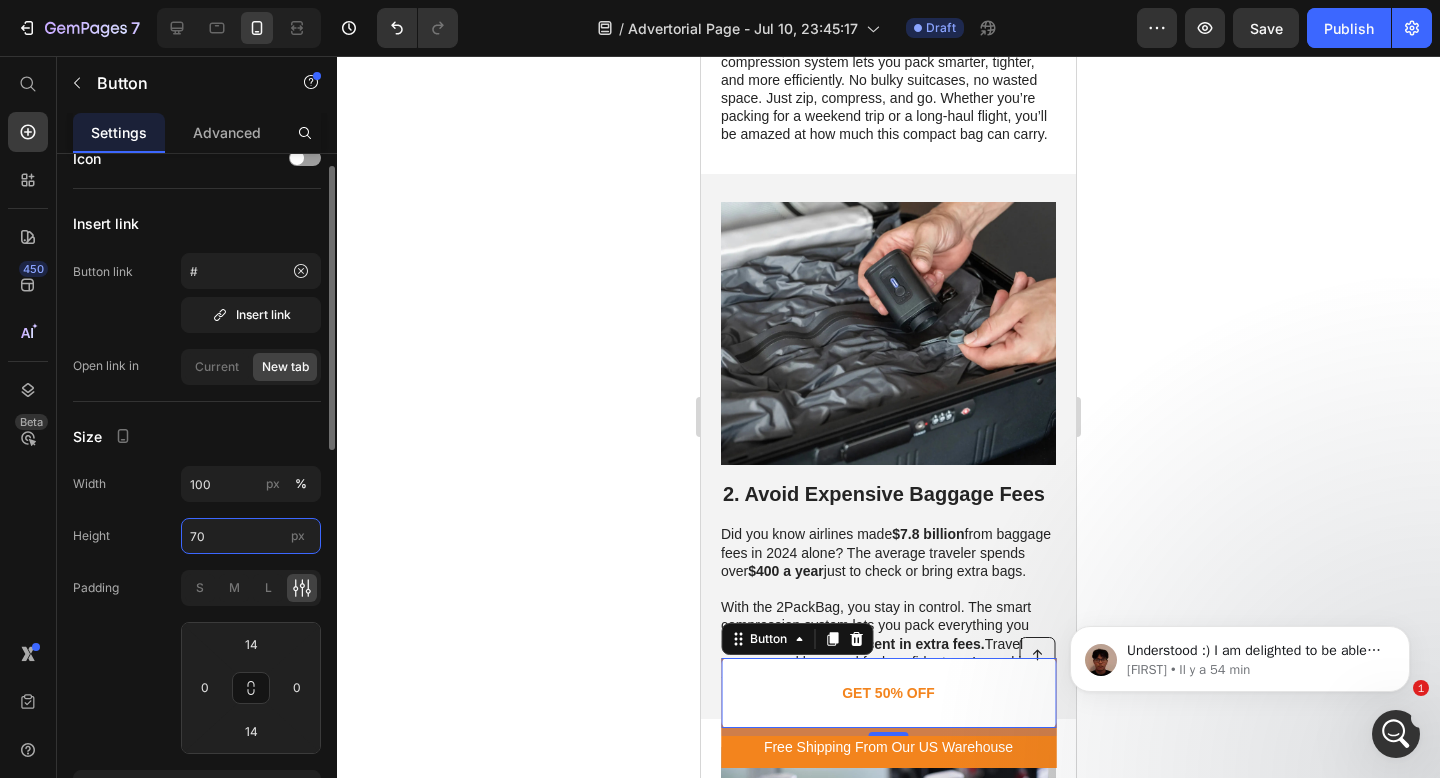 type on "7" 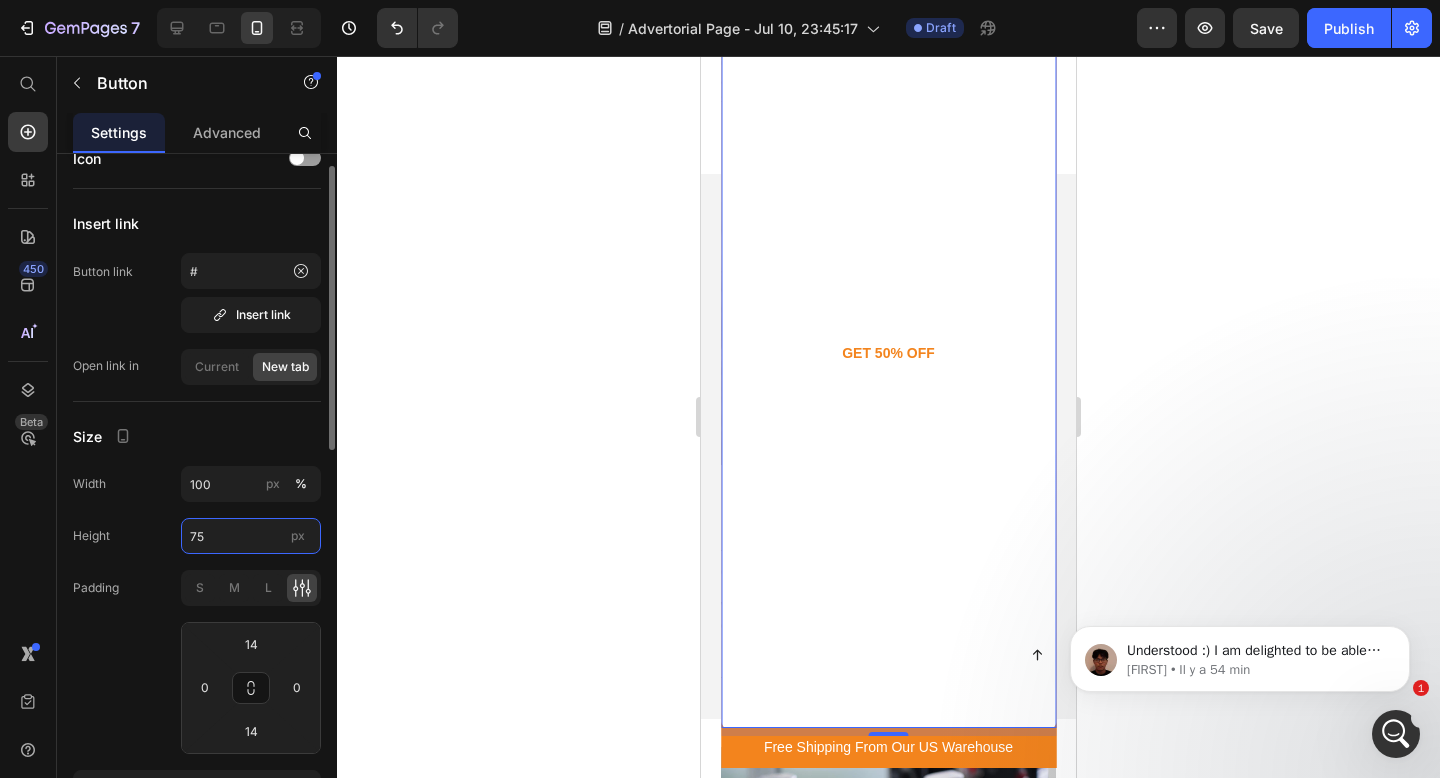 type on "7" 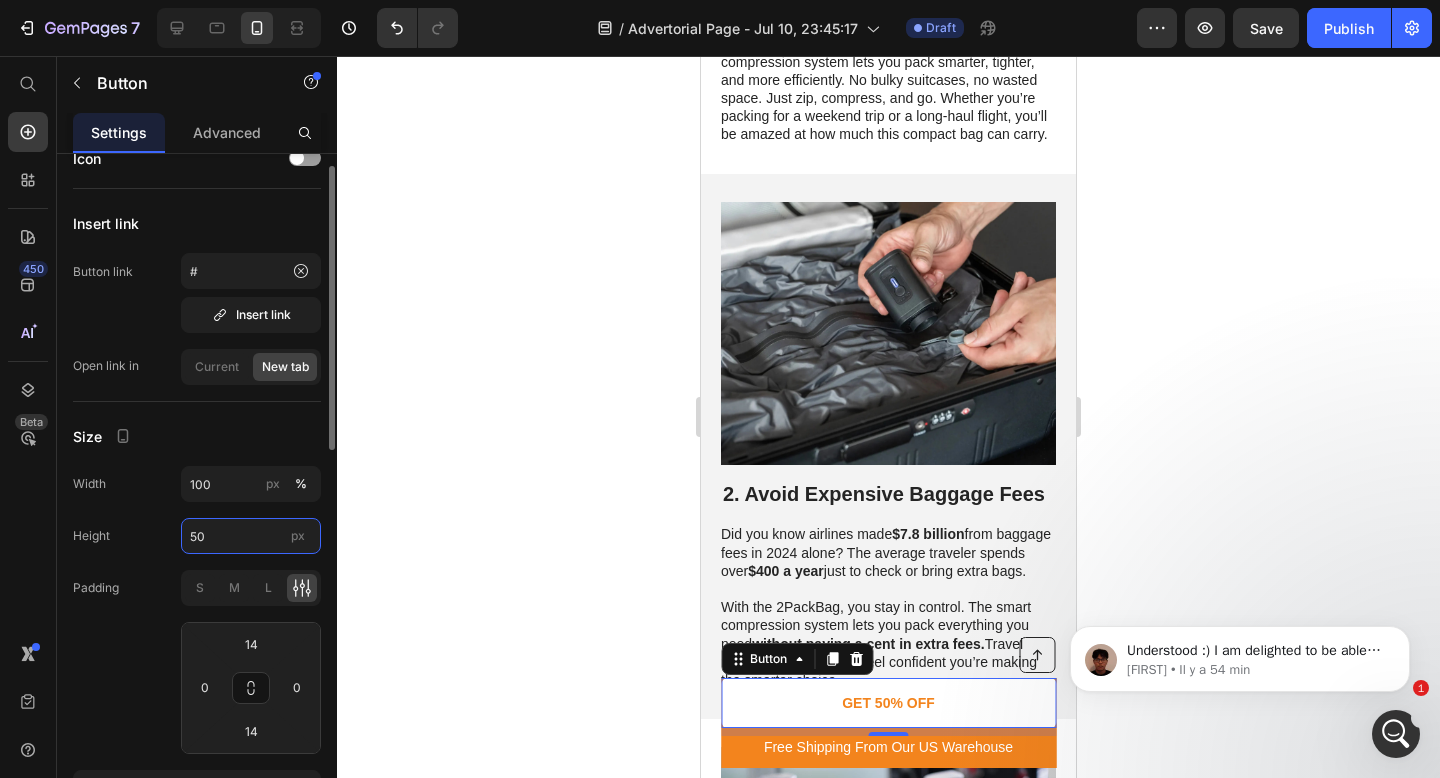 type on "5" 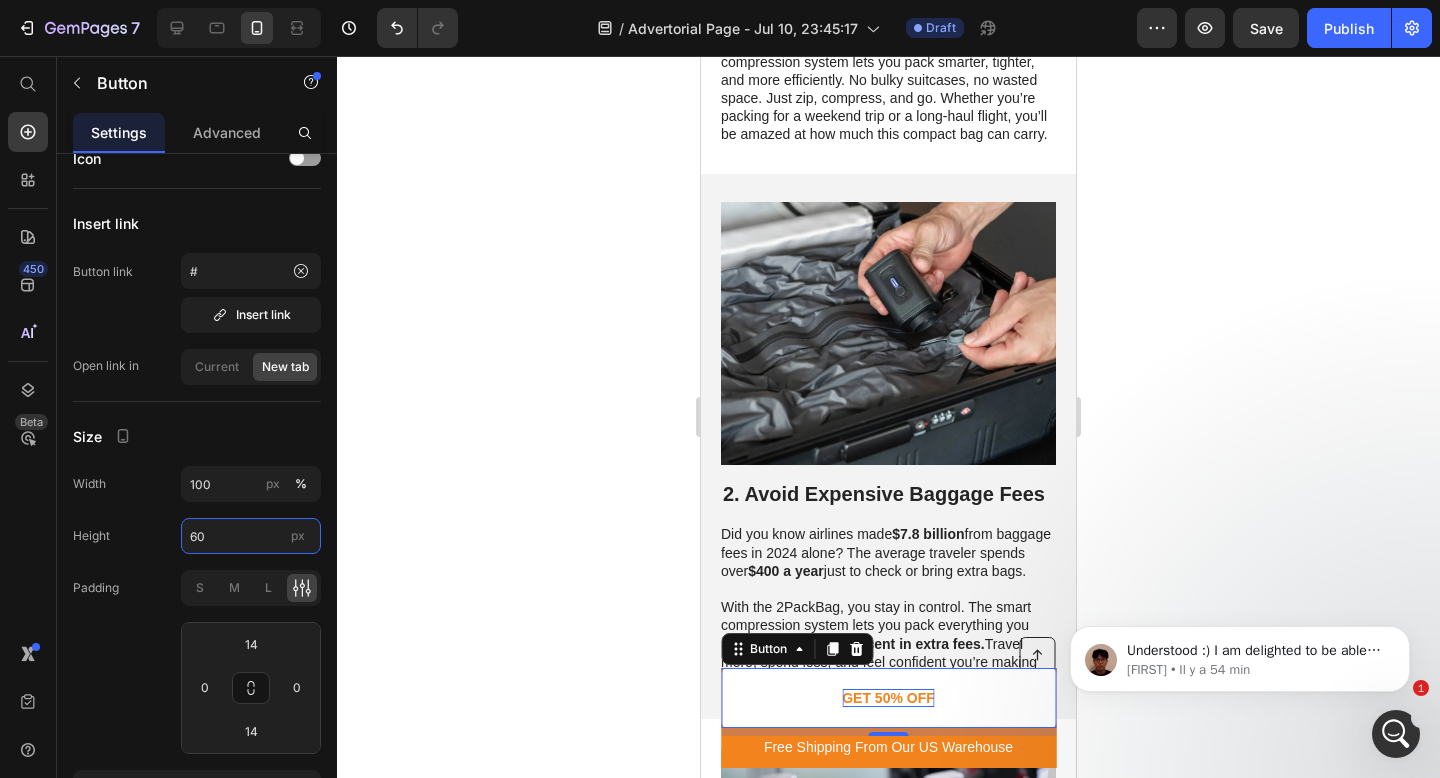 type on "60" 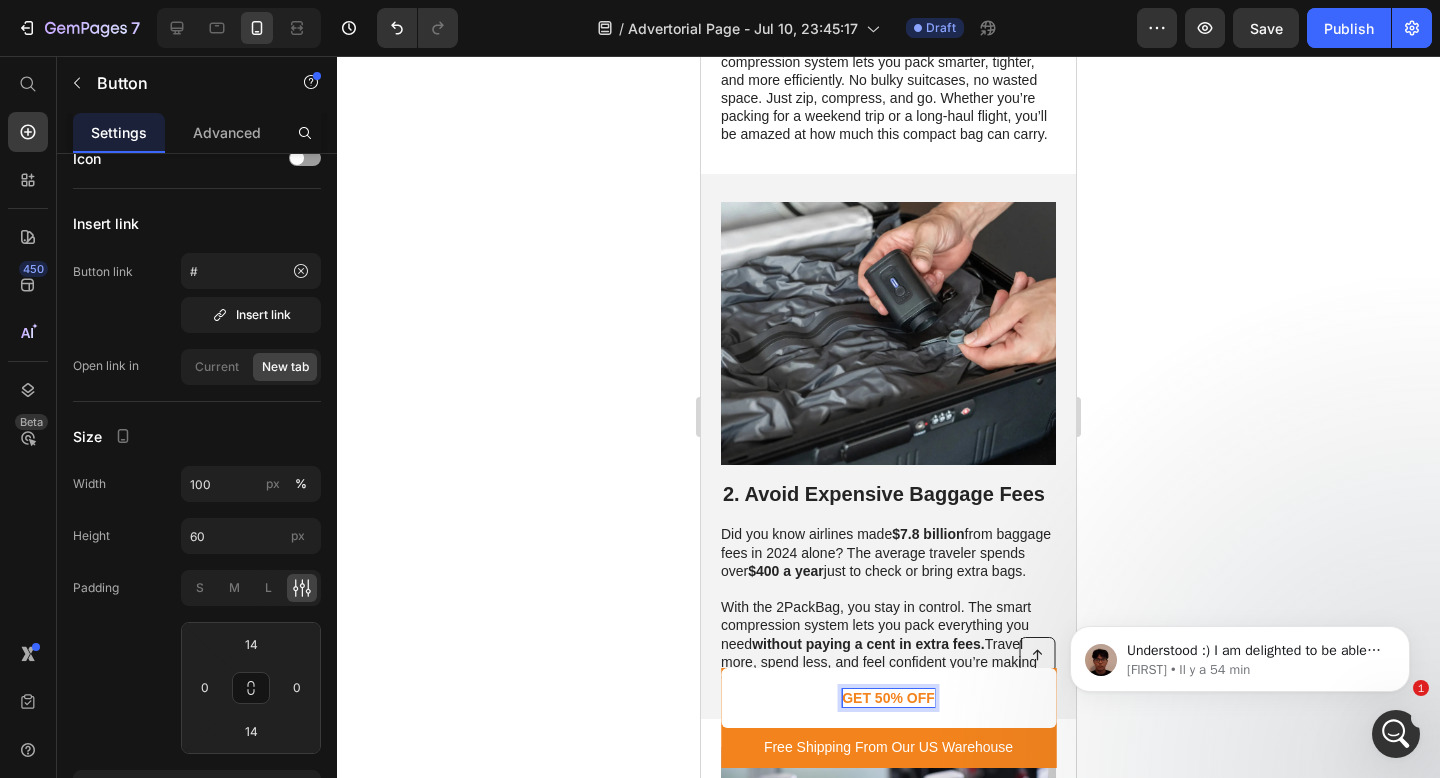 click on "GET 50% OFF" at bounding box center (888, 698) 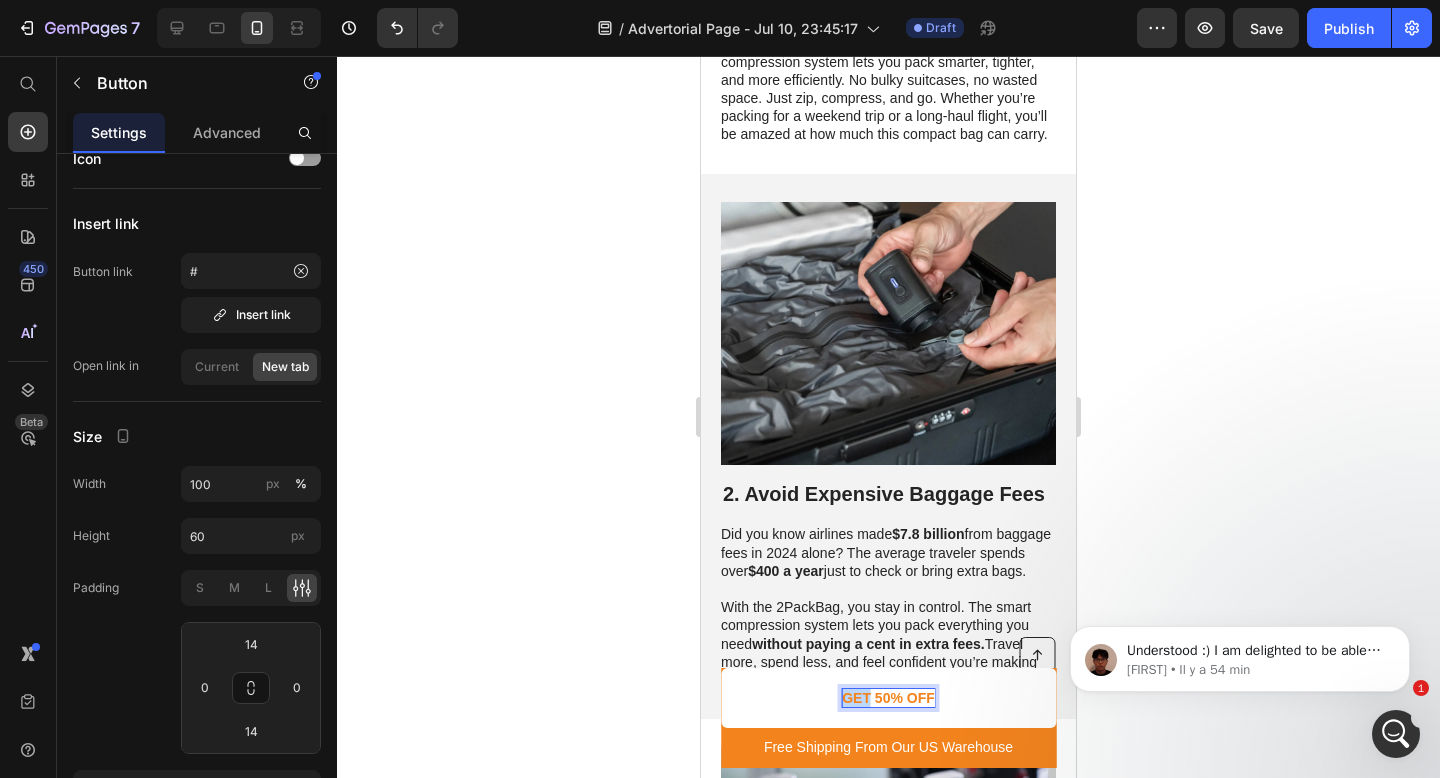 click on "GET 50% OFF" at bounding box center [888, 698] 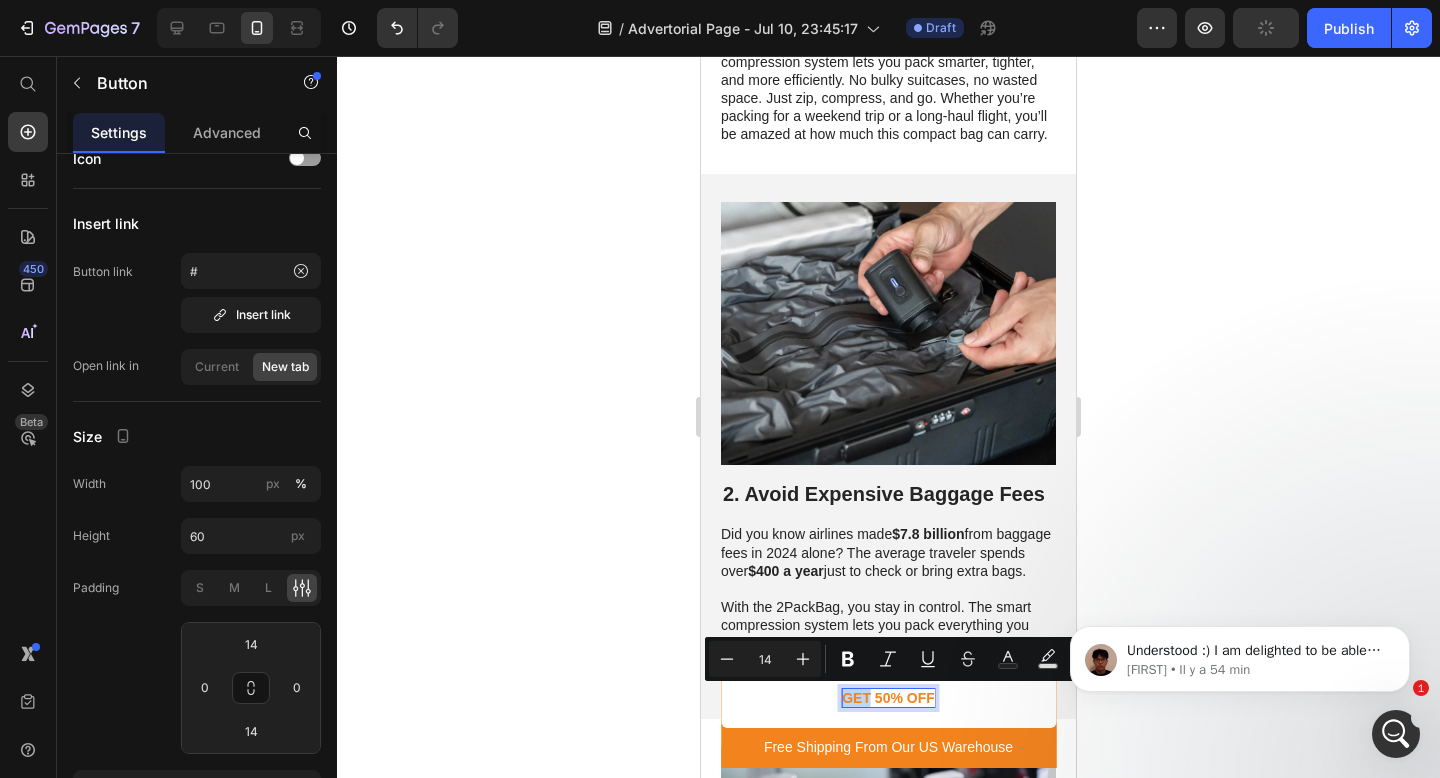 click on "GET 50% OFF" at bounding box center [888, 698] 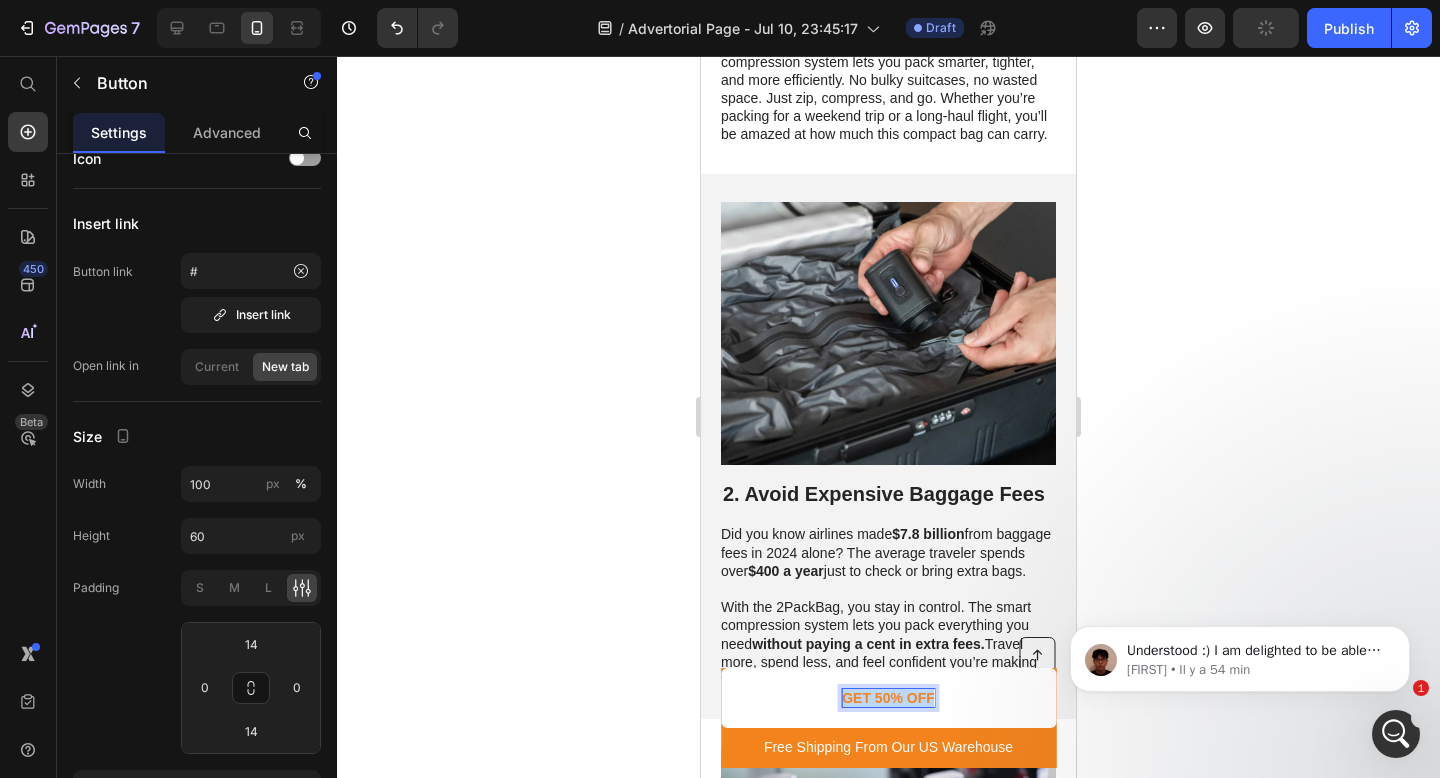 click on "GET 50% OFF" at bounding box center [888, 698] 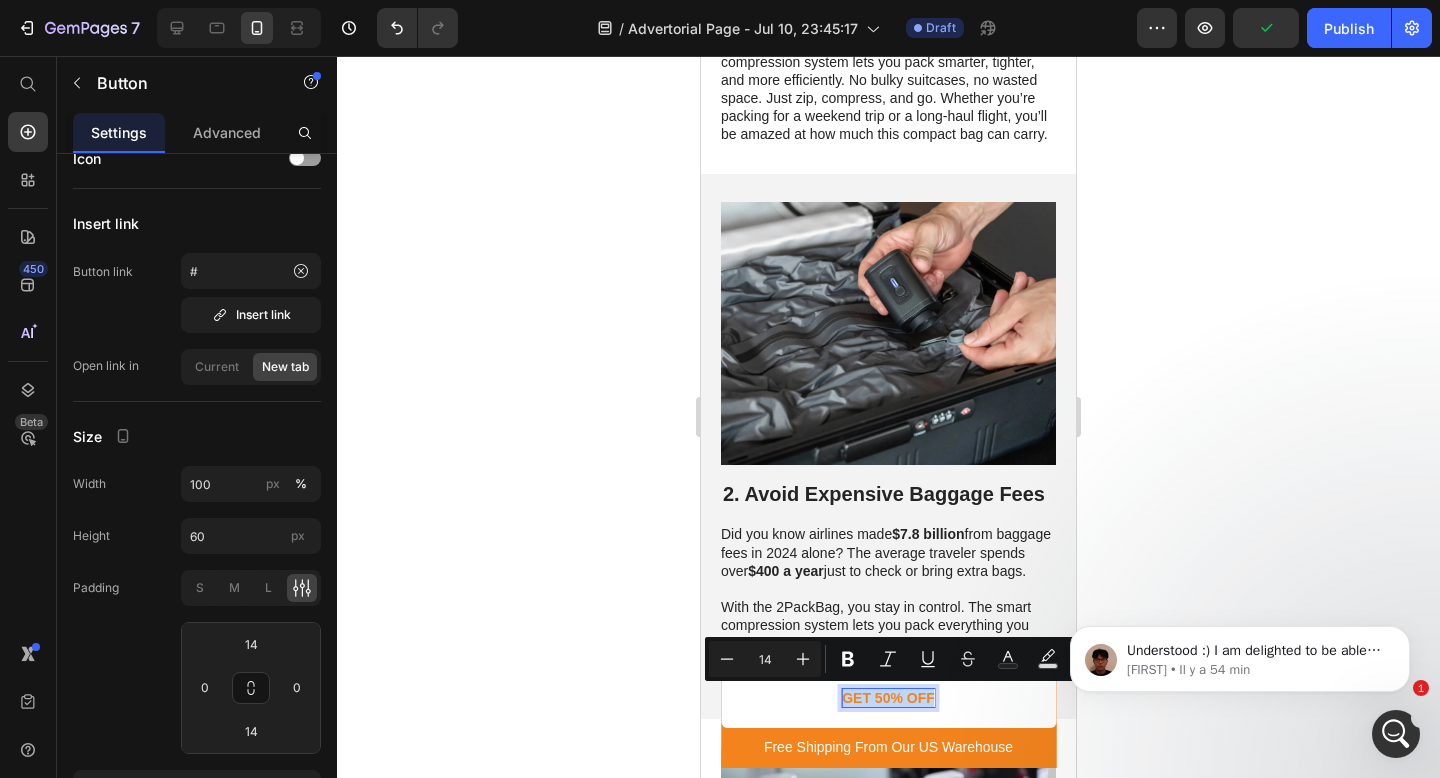 click on "GET 50% OFF" at bounding box center (888, 698) 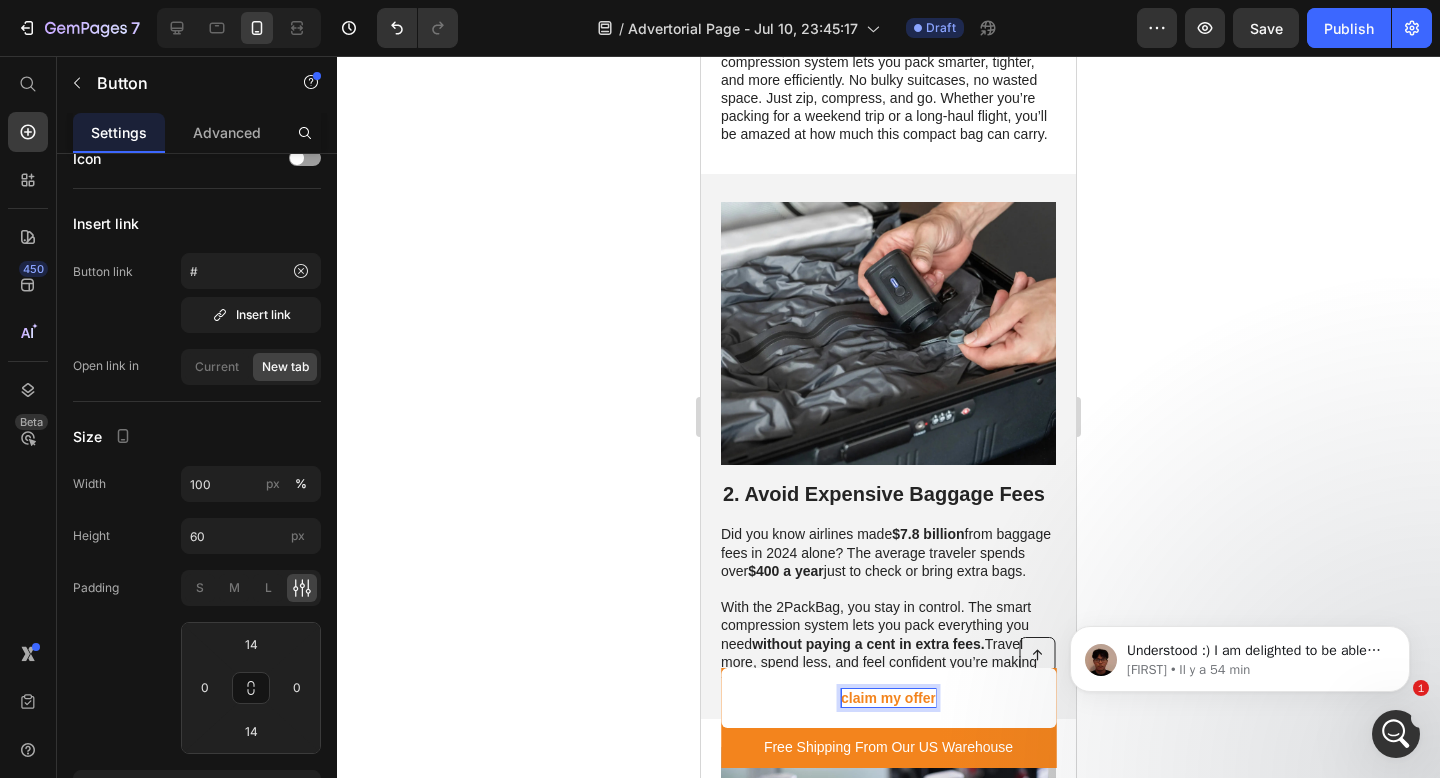 drag, startPoint x: 843, startPoint y: 696, endPoint x: 910, endPoint y: 712, distance: 68.88396 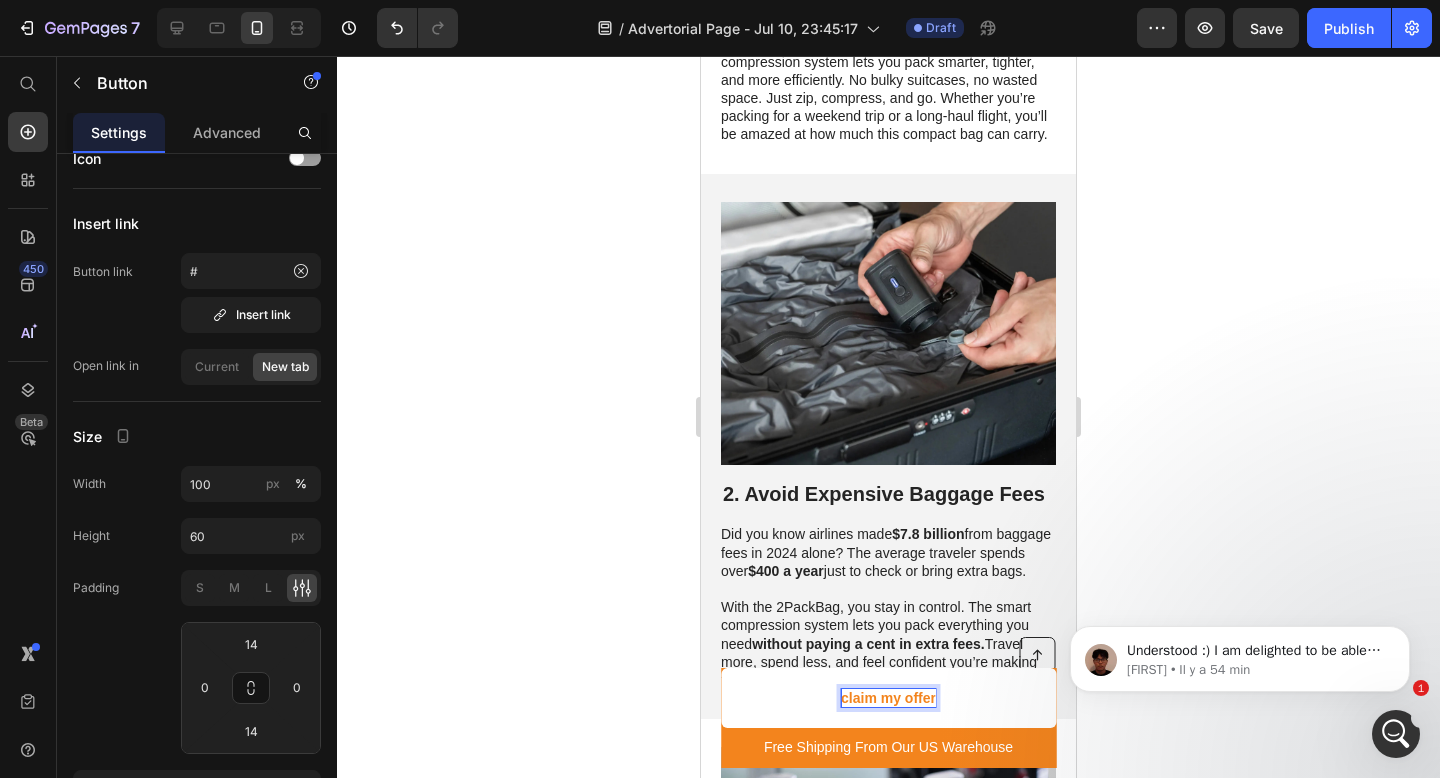 click on "claim my offer" at bounding box center (888, 698) 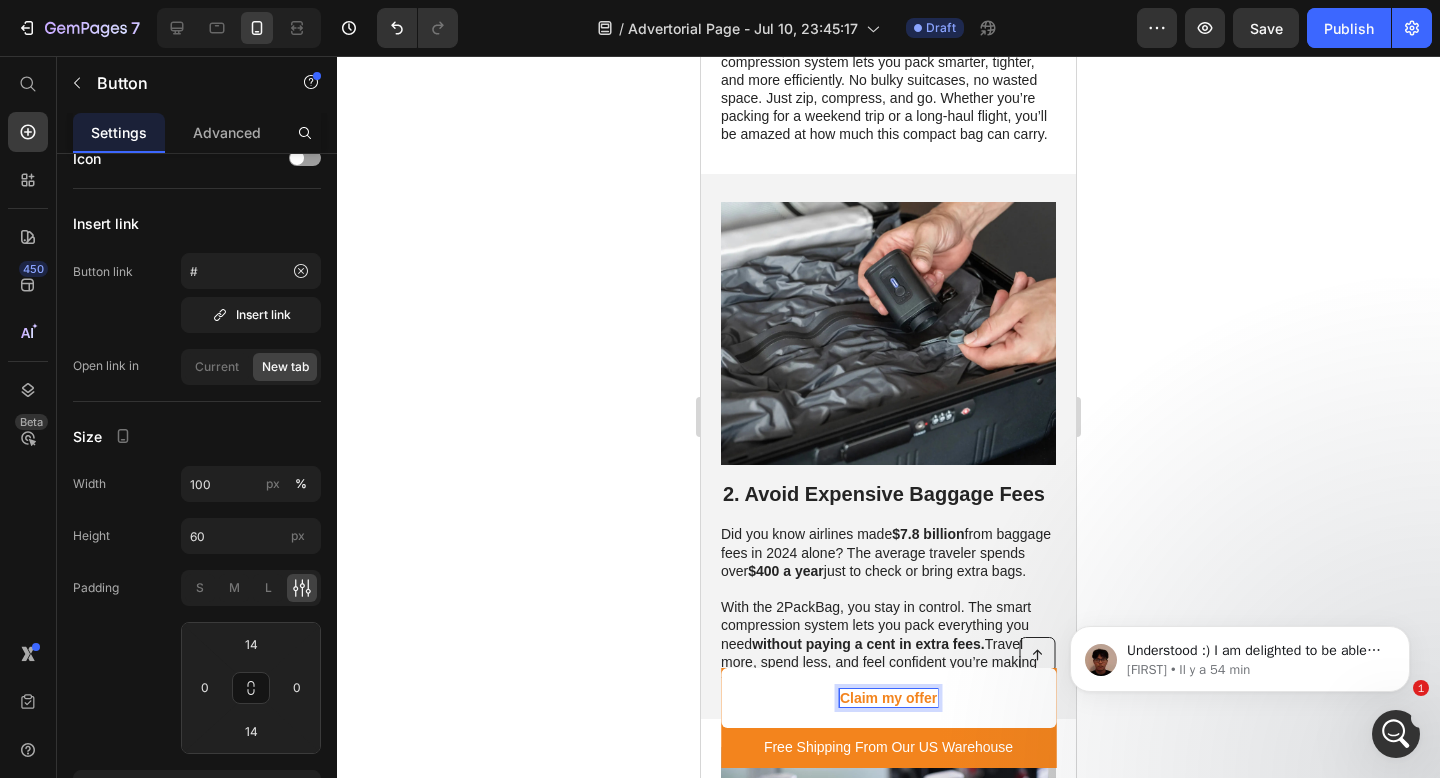 click on "Claim my offer" at bounding box center (888, 698) 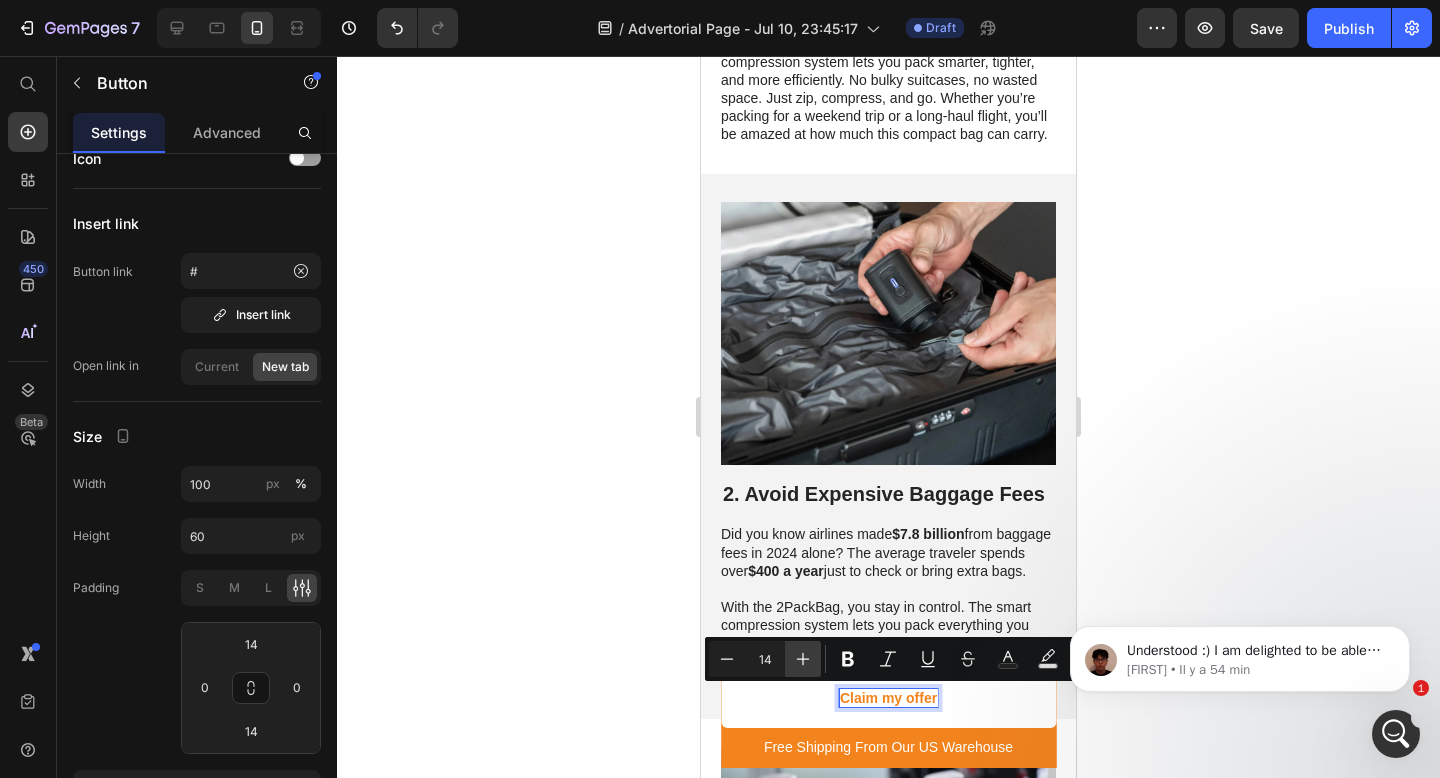click on "Plus" at bounding box center [803, 659] 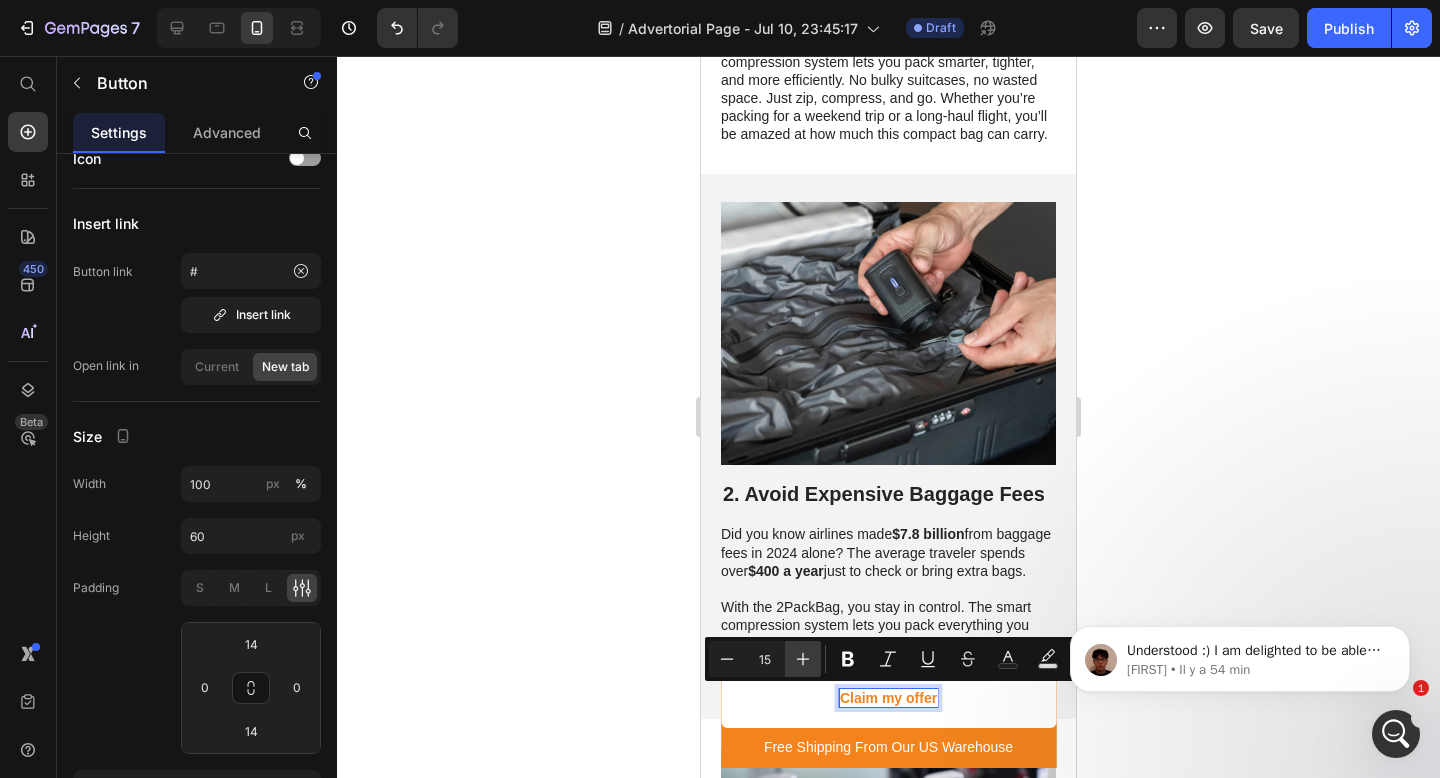 click on "Plus" at bounding box center (803, 659) 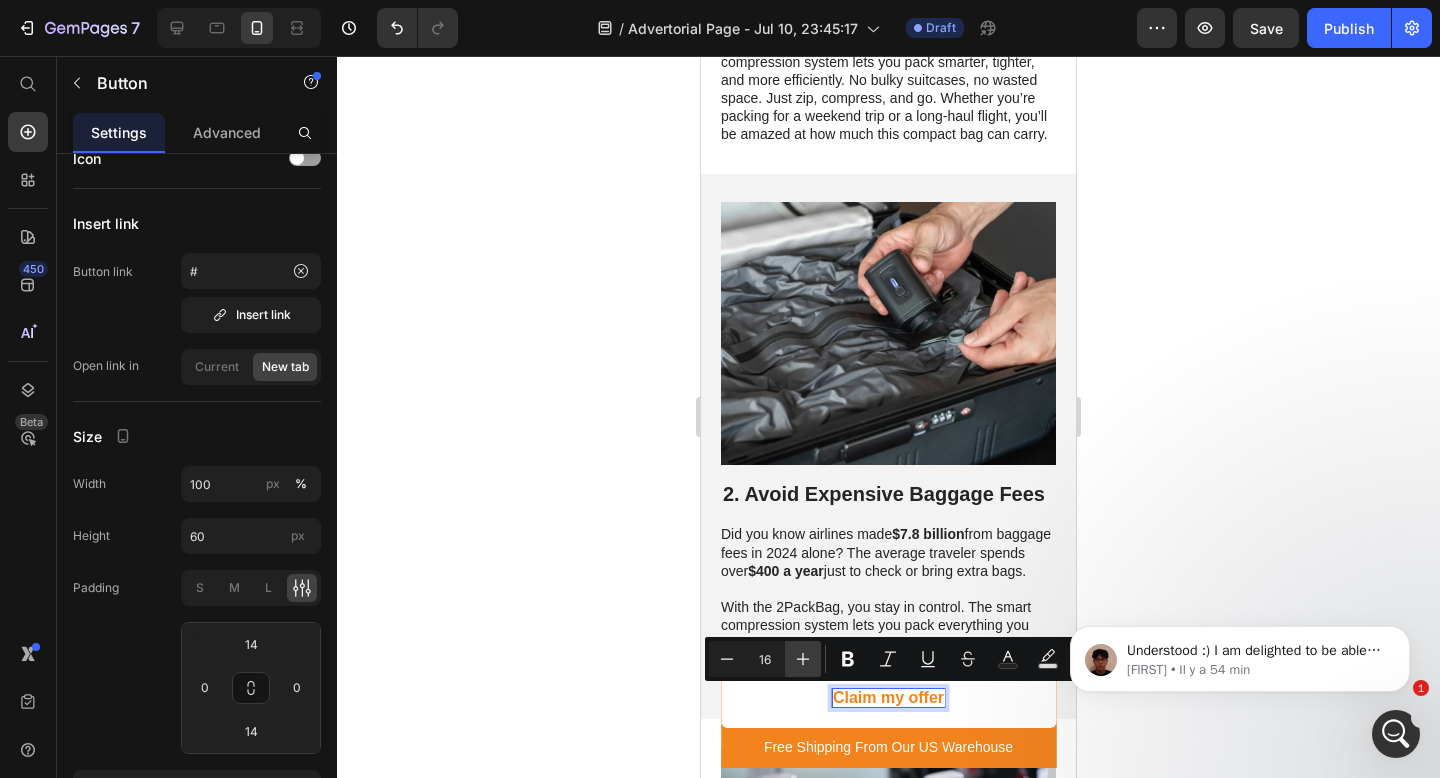 click on "Plus" at bounding box center [803, 659] 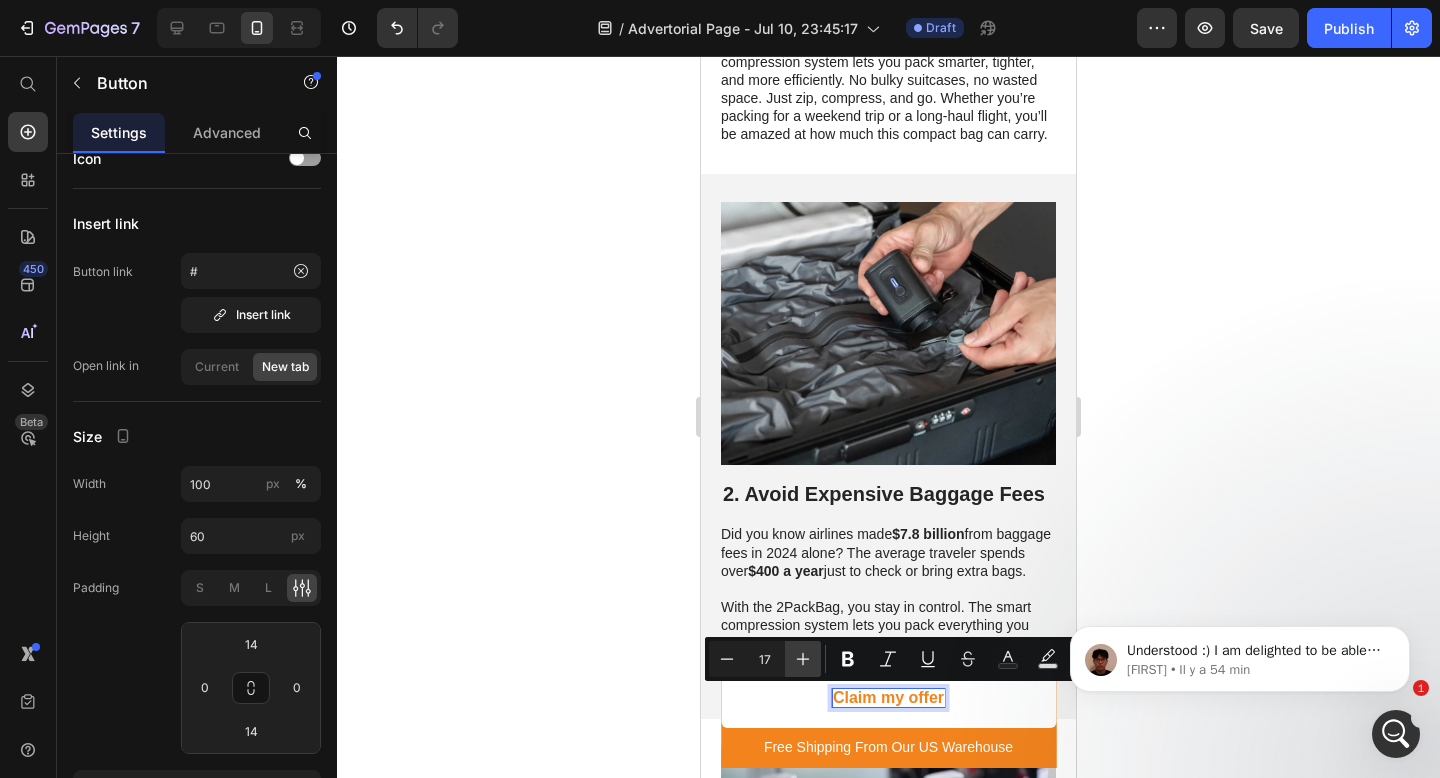 click on "Plus" at bounding box center (803, 659) 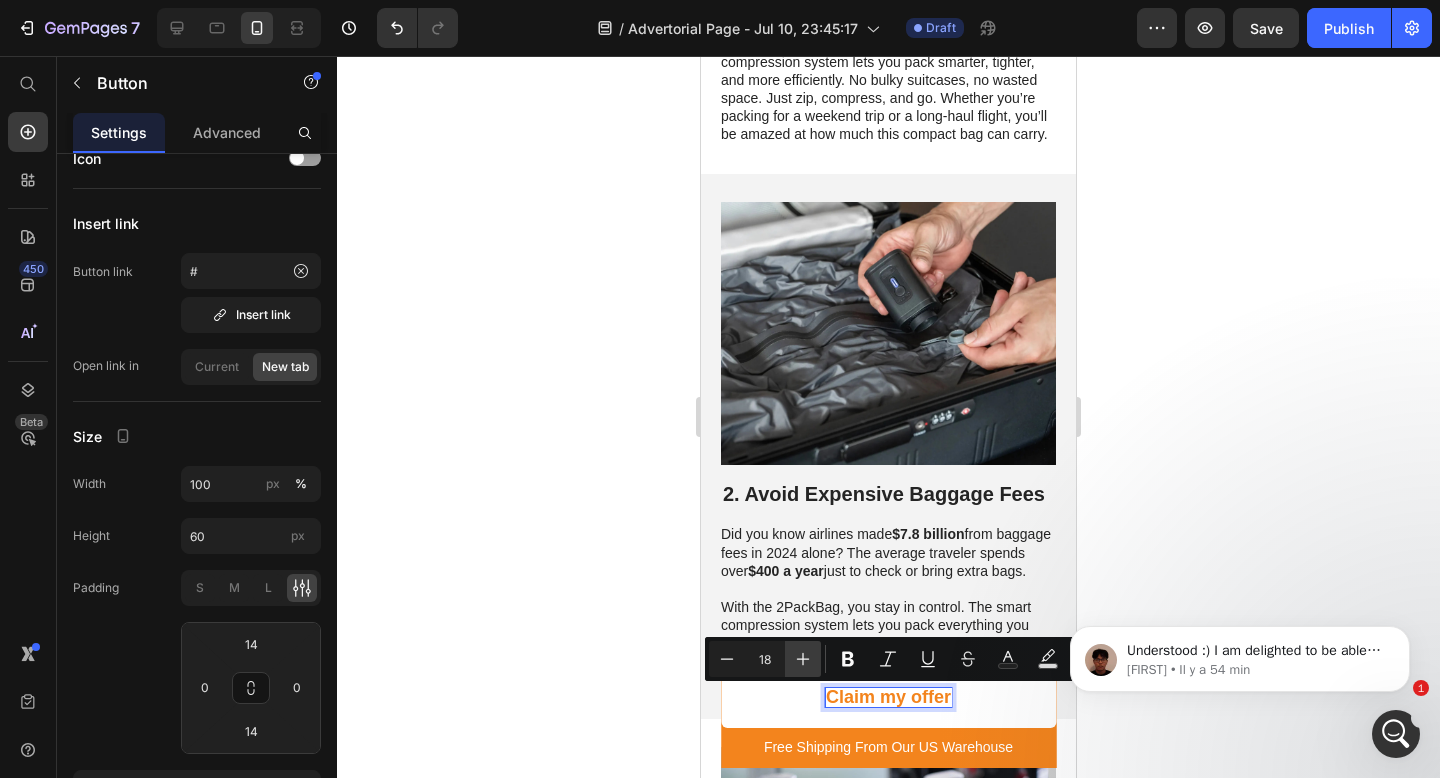 click on "Plus" at bounding box center (803, 659) 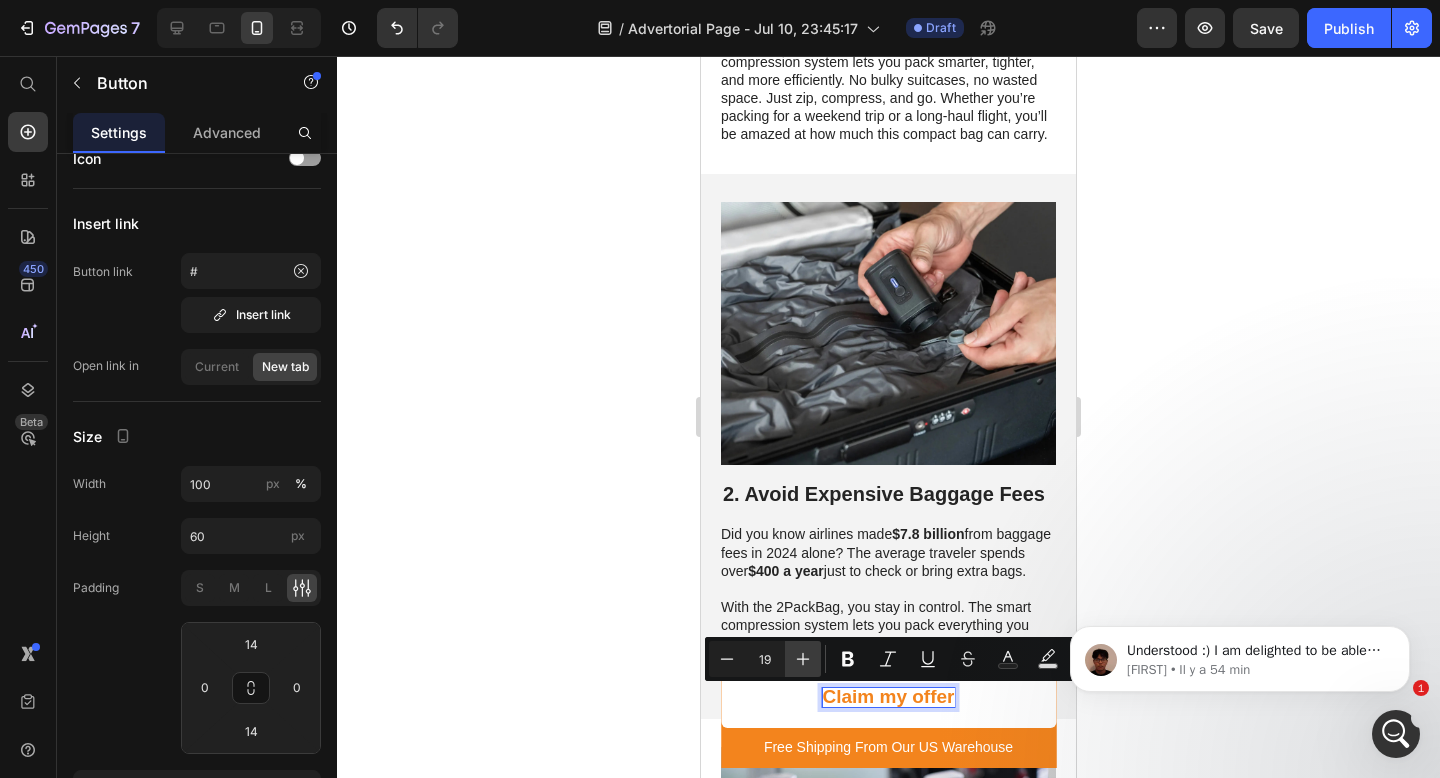 click on "Plus" at bounding box center (803, 659) 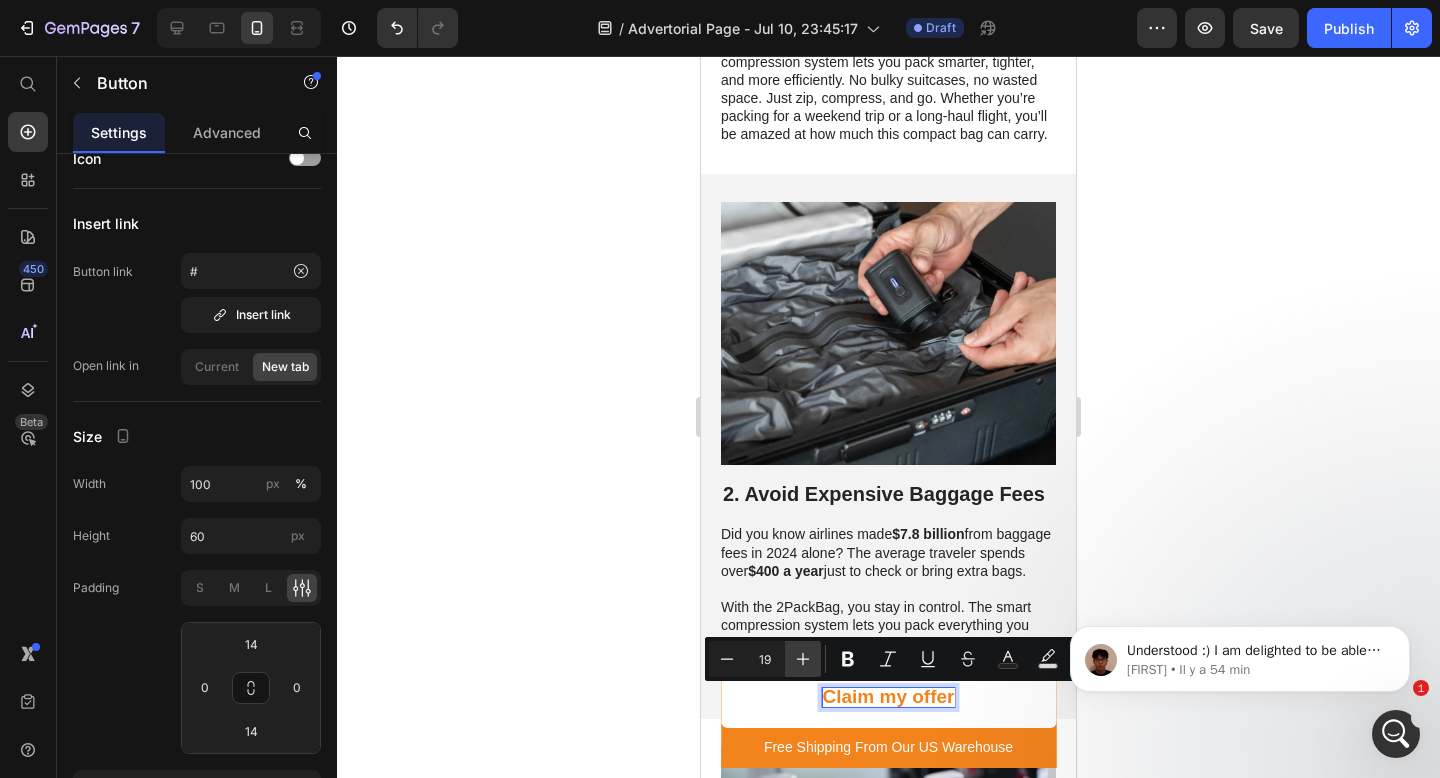 type on "20" 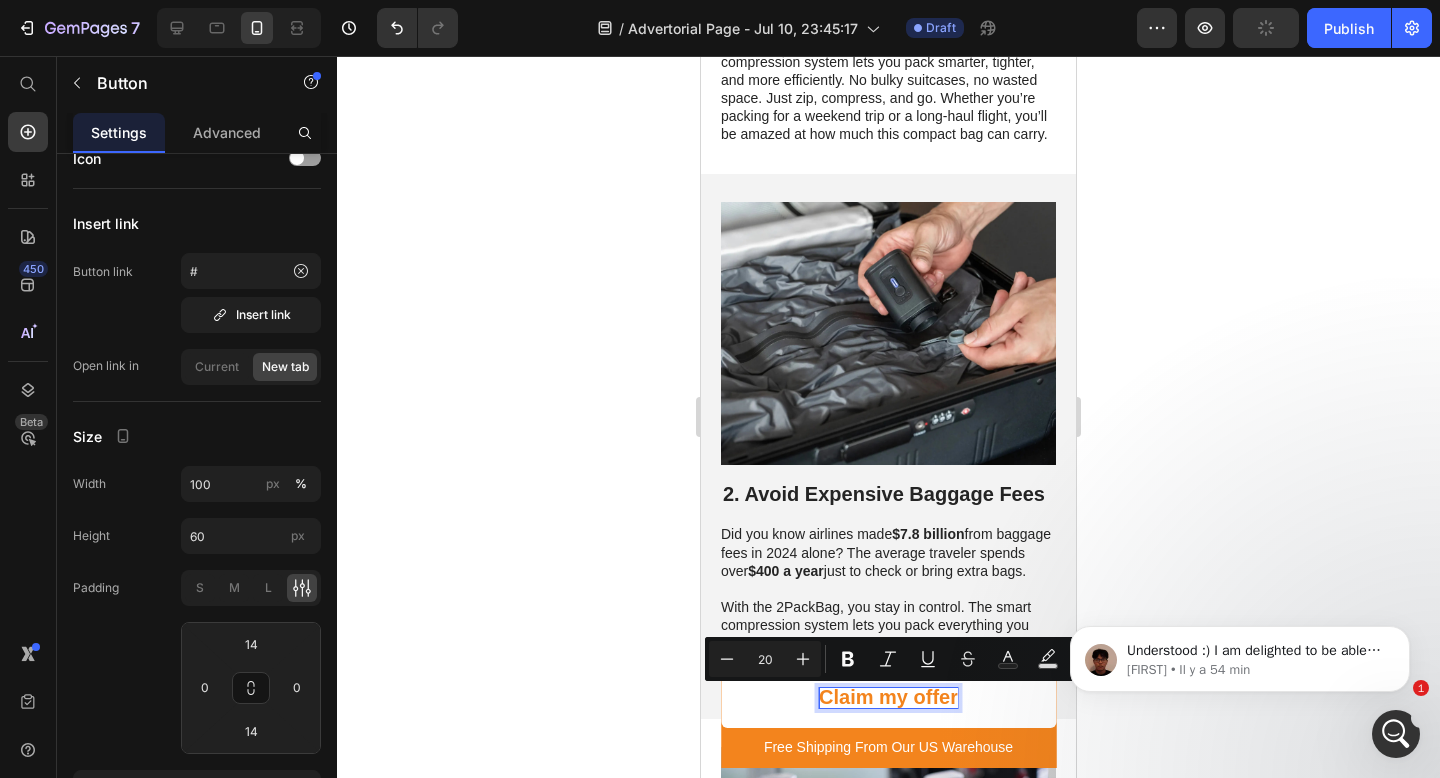 click on "Claim my offer" at bounding box center [888, 697] 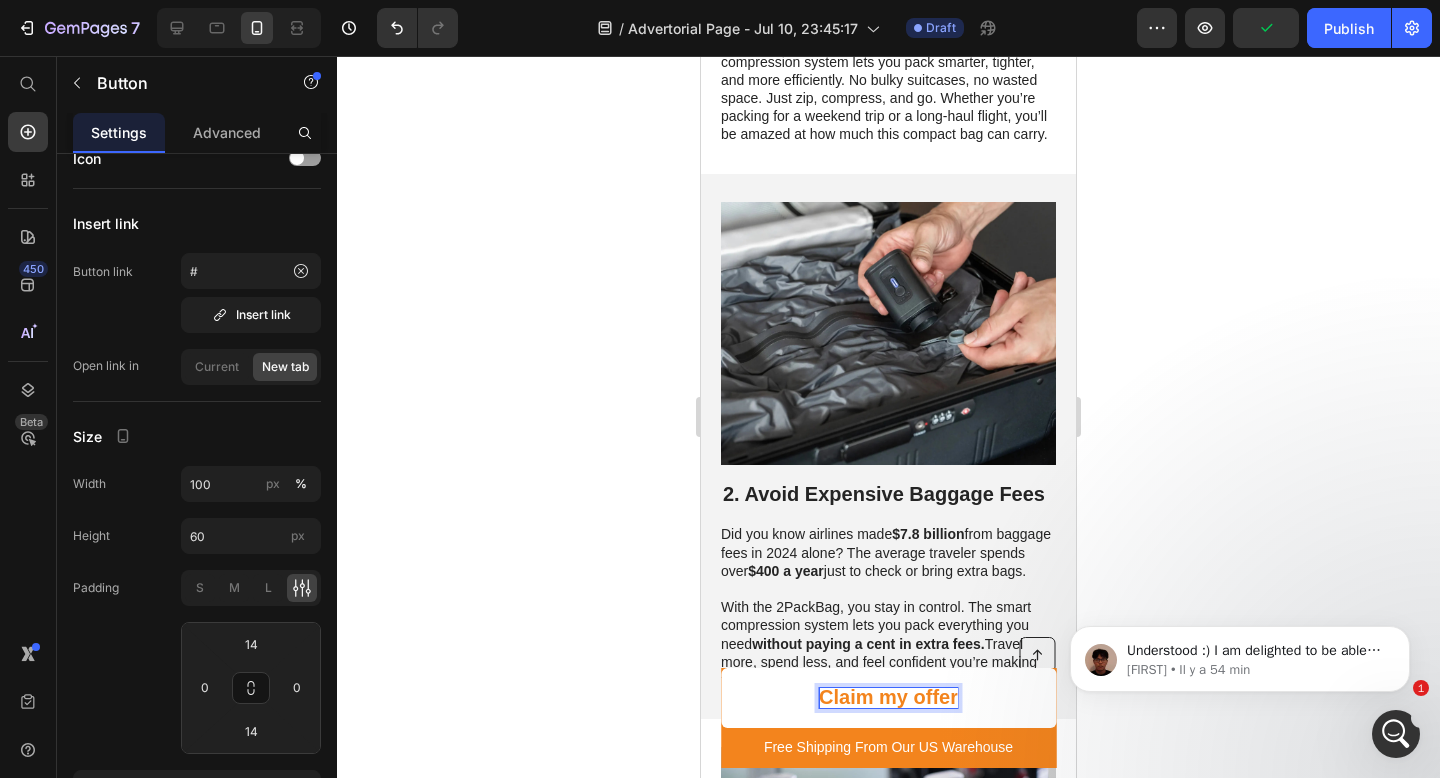 click on "Claim my offer" at bounding box center (888, 697) 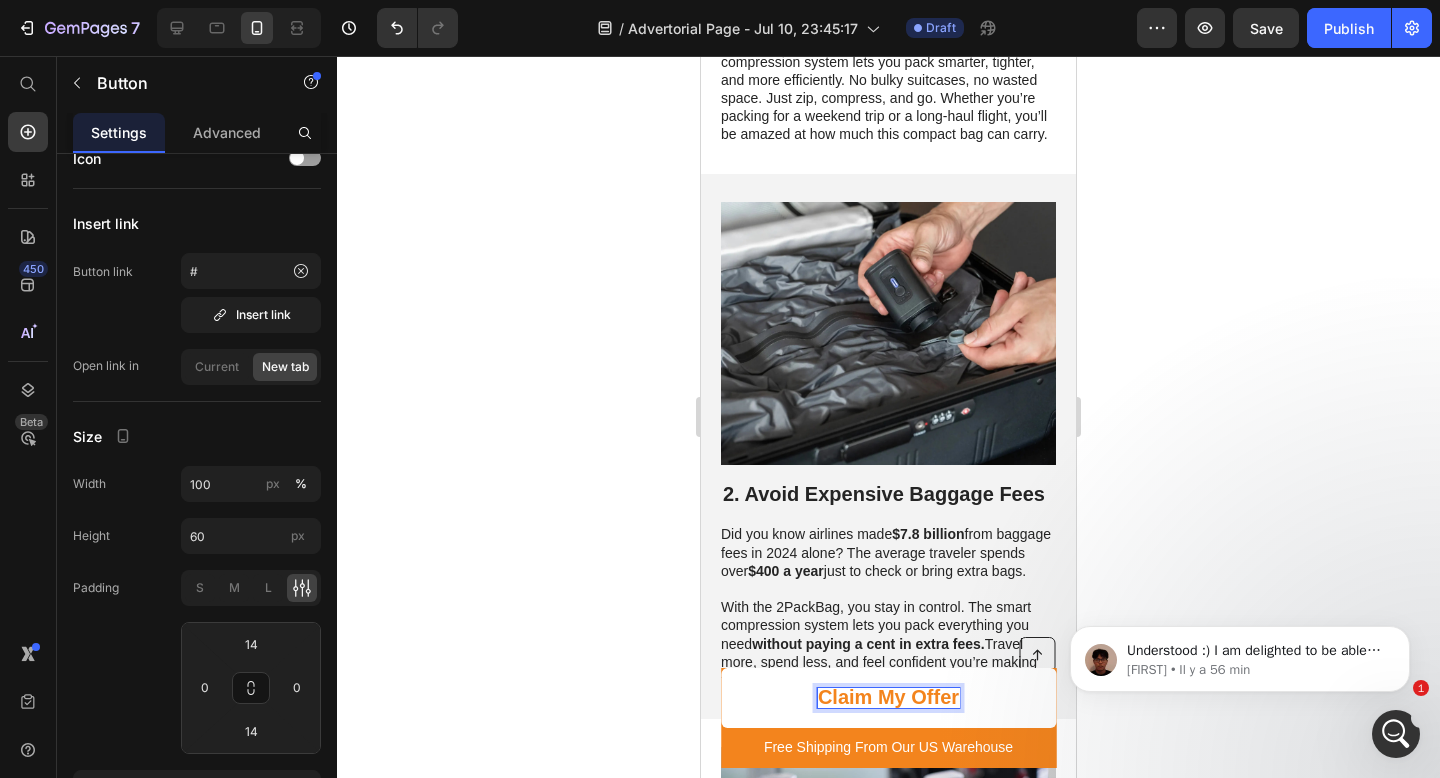 click 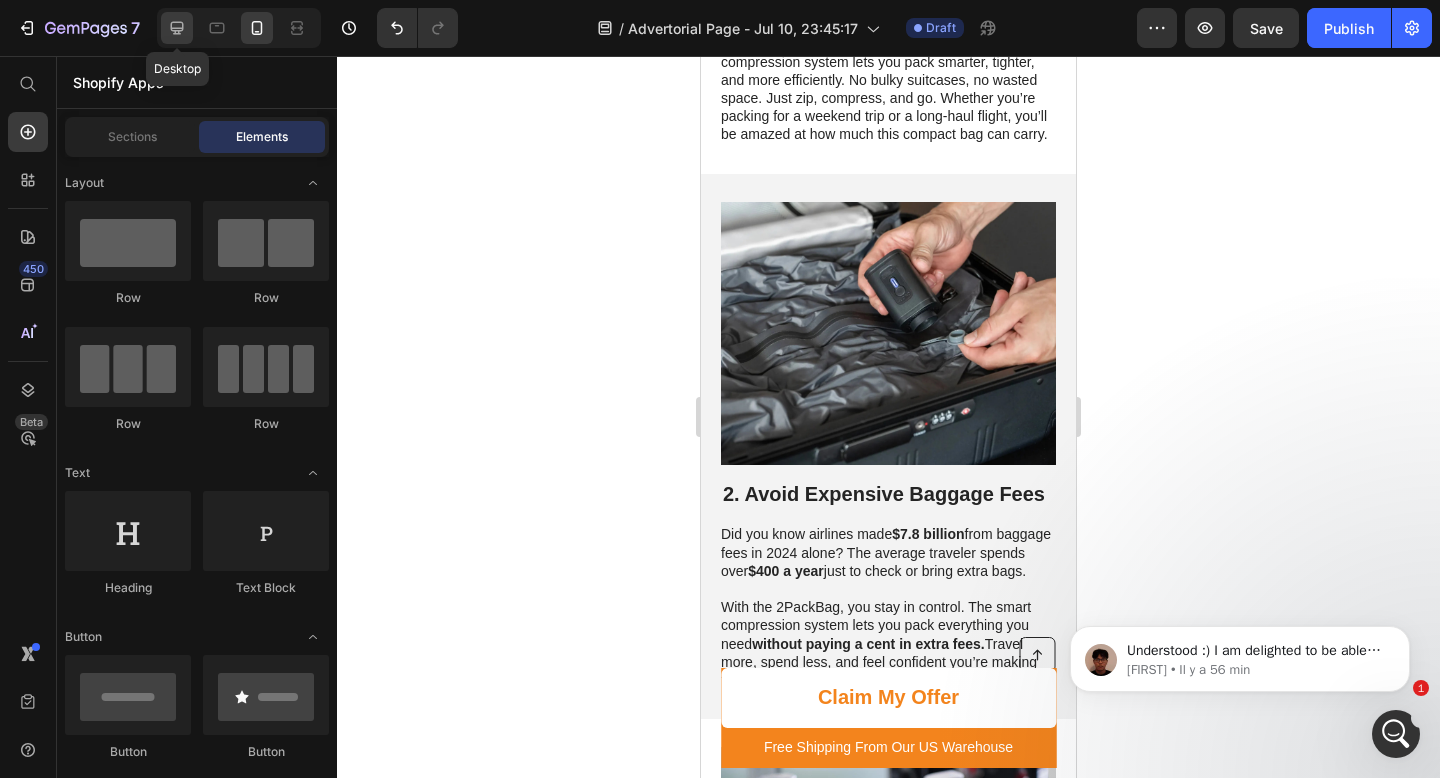 click 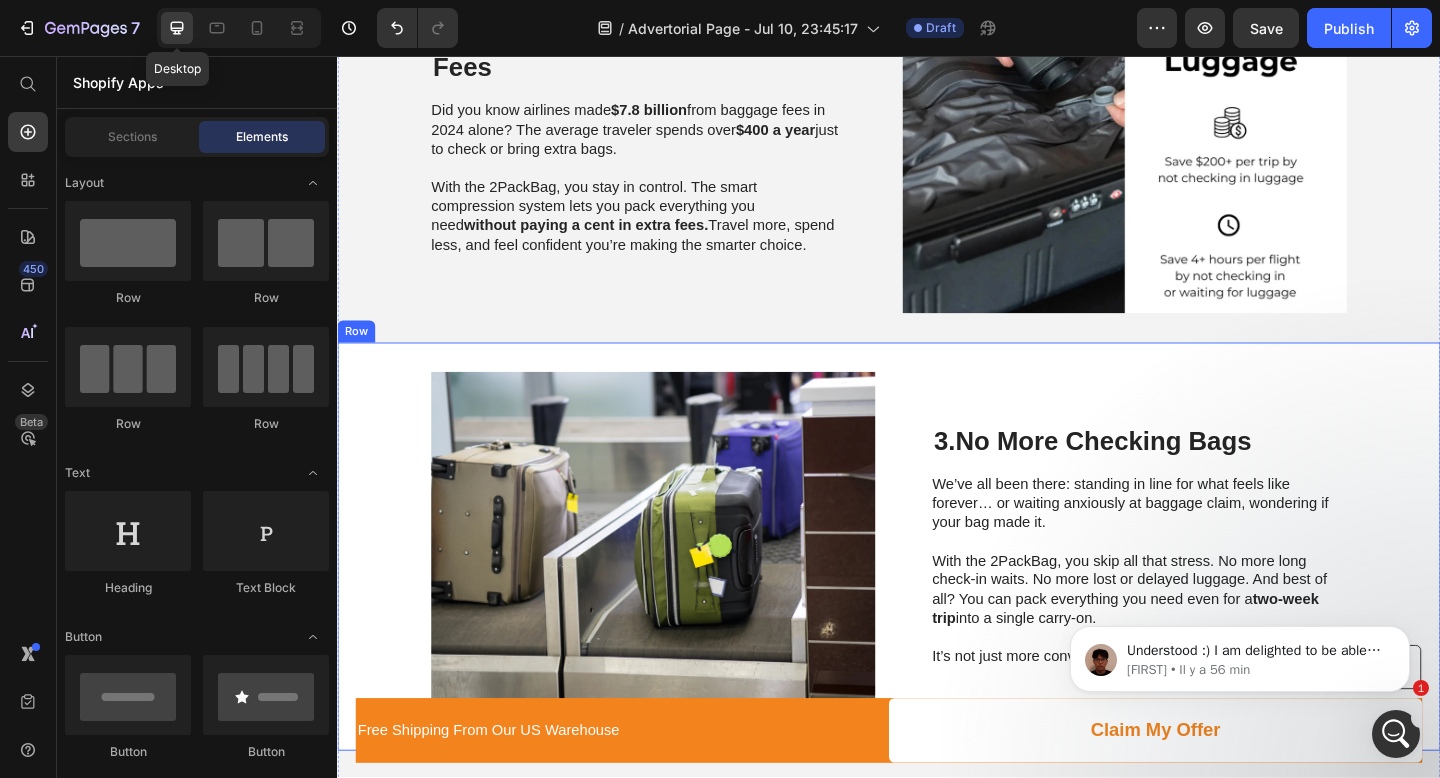 scroll, scrollTop: 919, scrollLeft: 0, axis: vertical 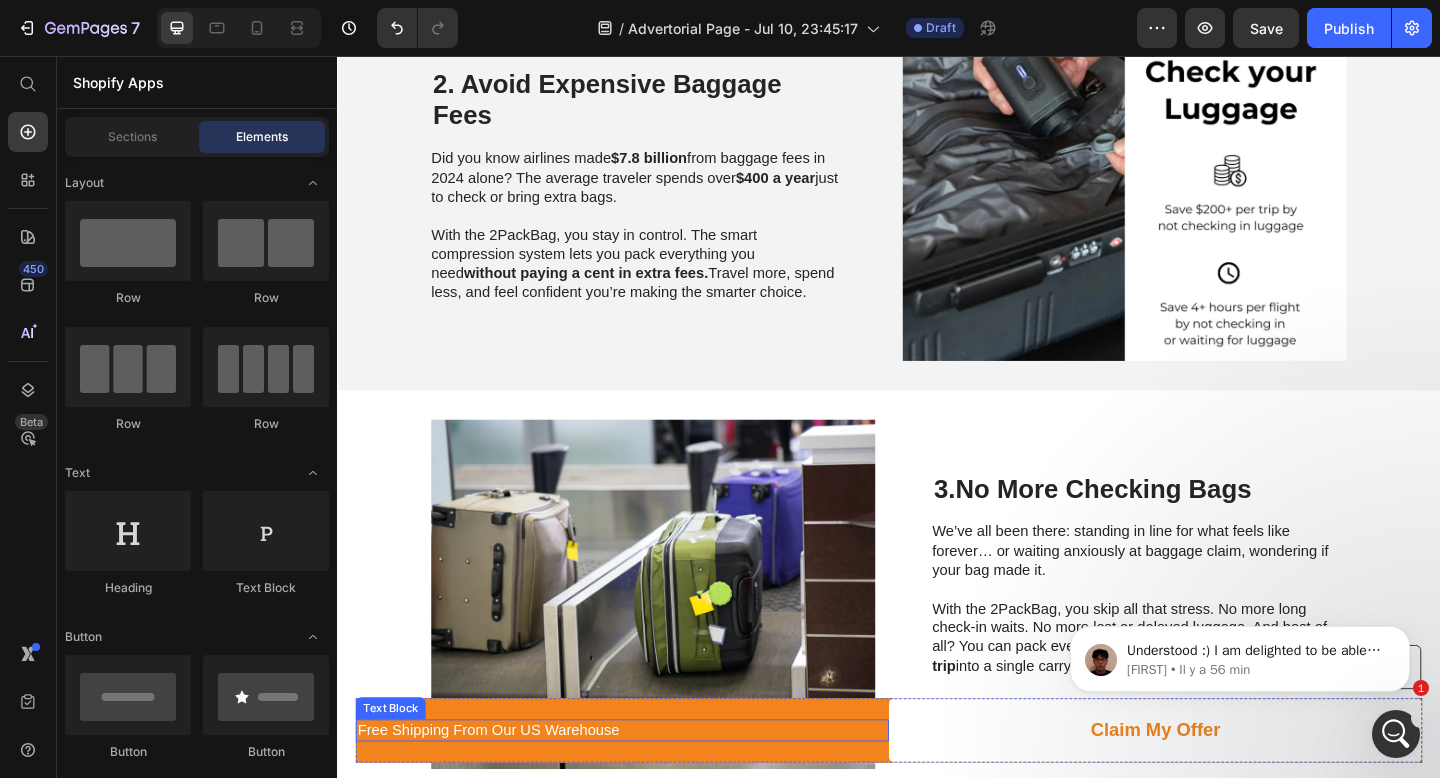 click on "Free Shipping From Our US Warehouse" at bounding box center [647, 790] 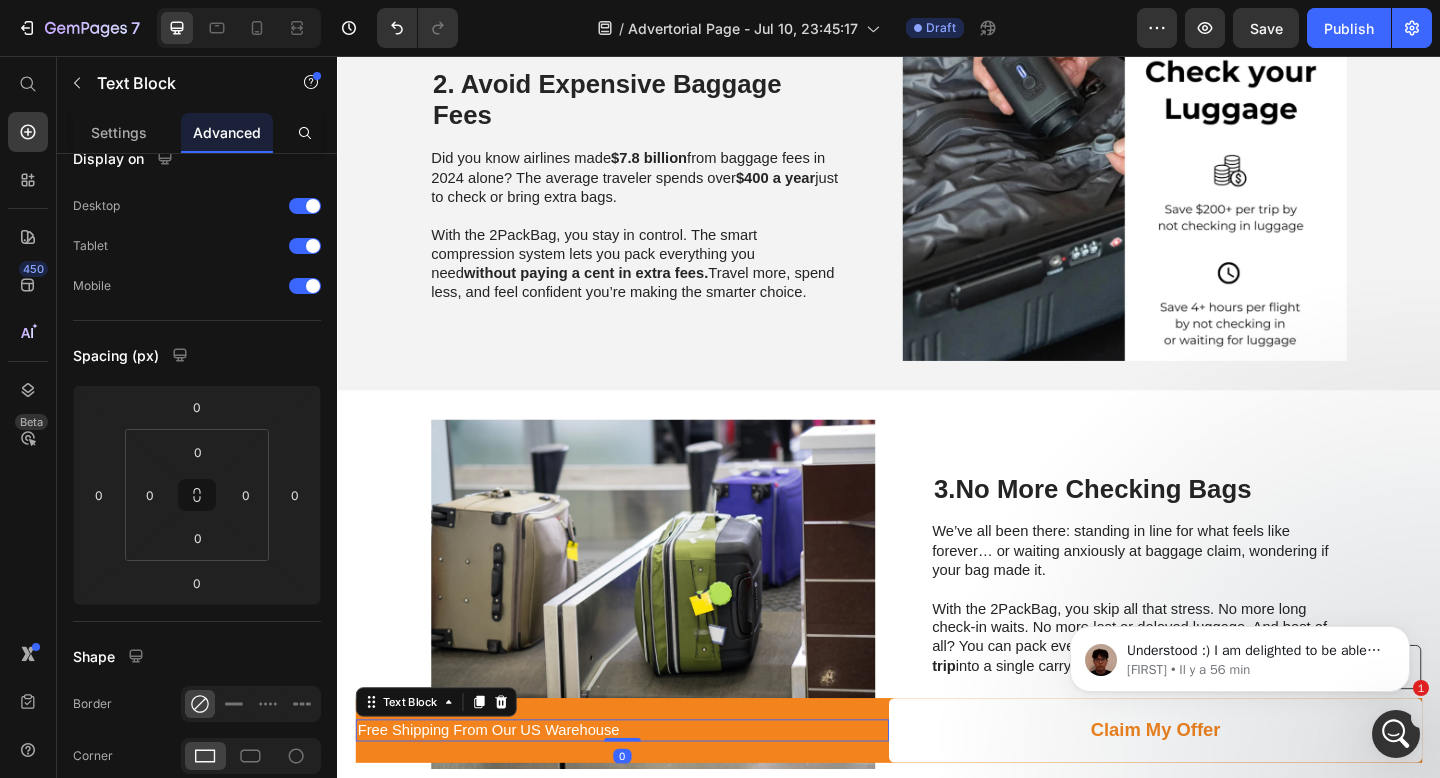scroll, scrollTop: 0, scrollLeft: 0, axis: both 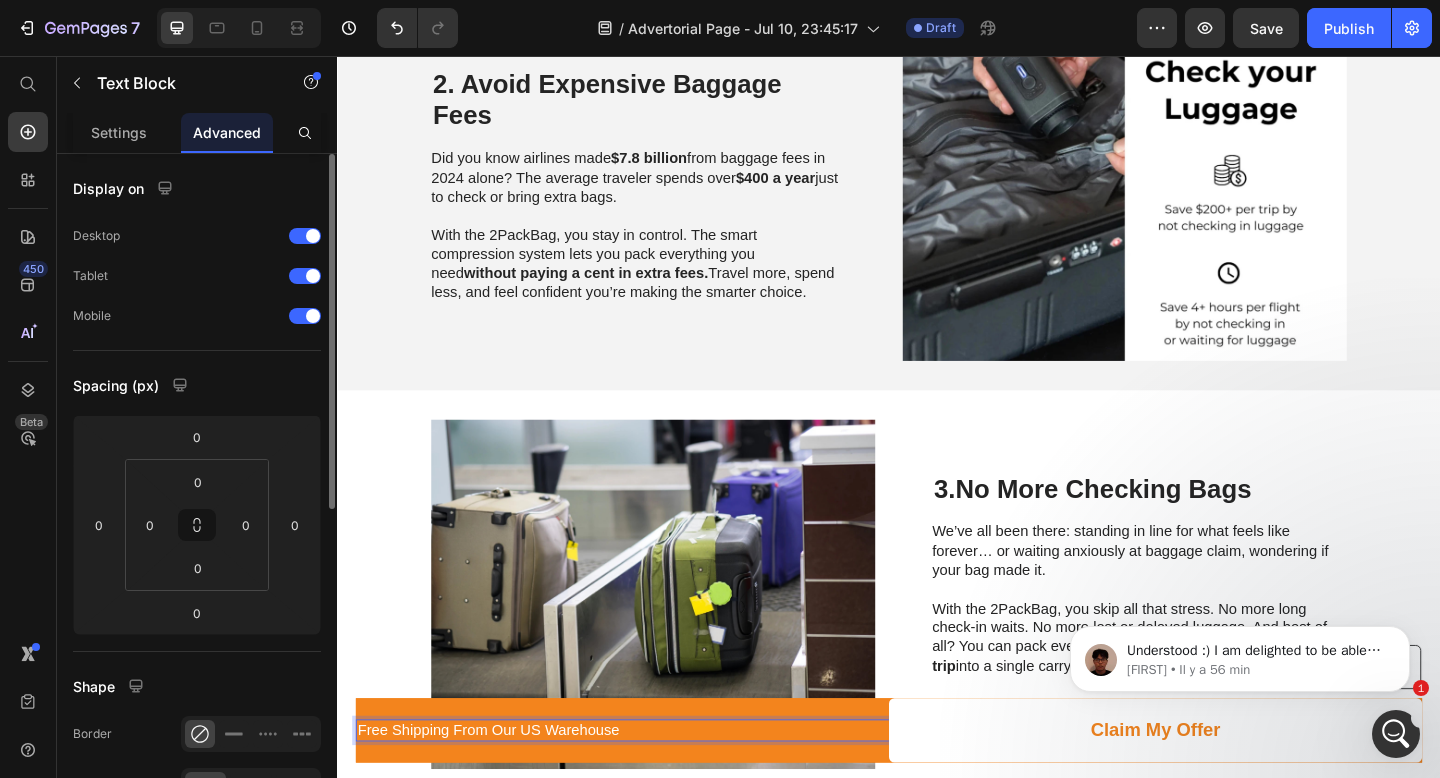 drag, startPoint x: 792, startPoint y: 794, endPoint x: 1034, endPoint y: 838, distance: 245.96748 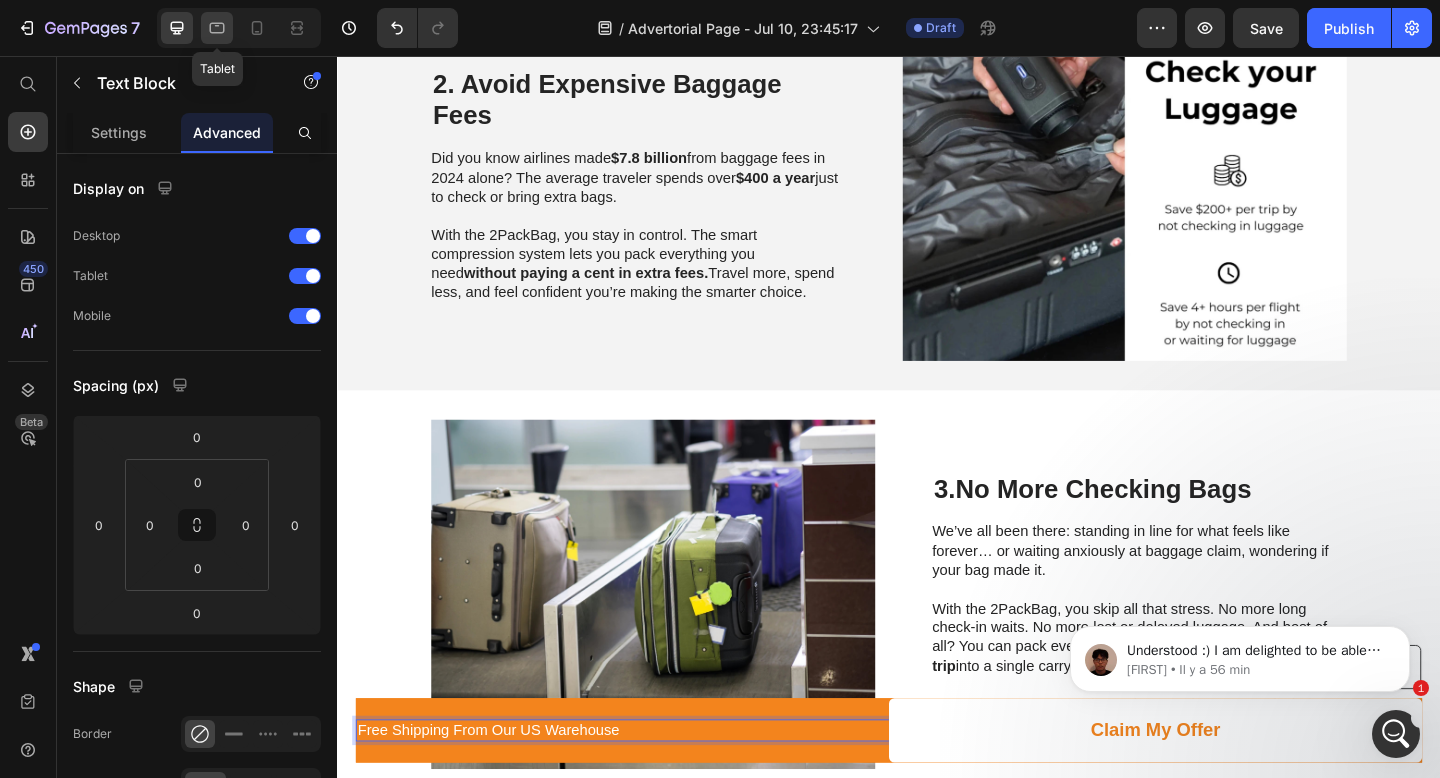click 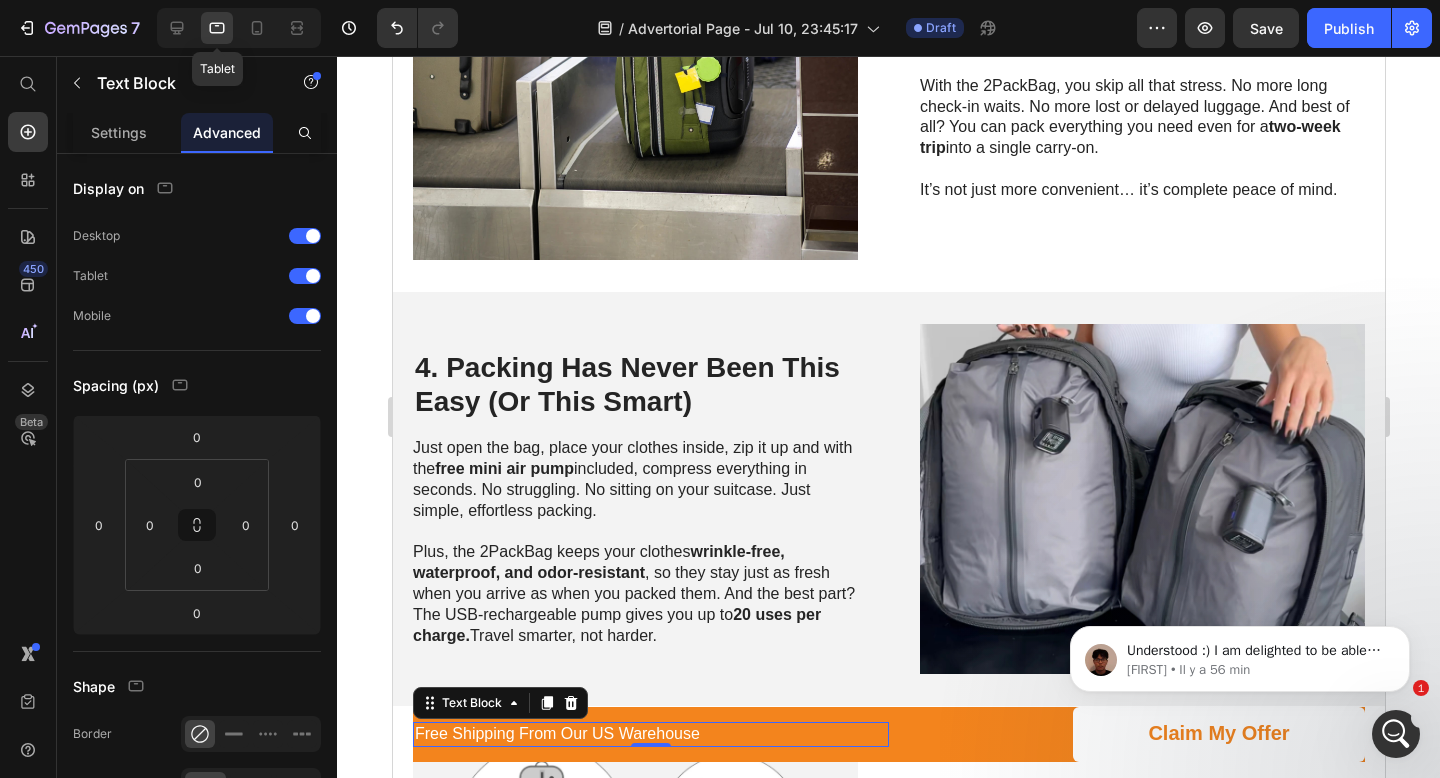 scroll, scrollTop: 1482, scrollLeft: 0, axis: vertical 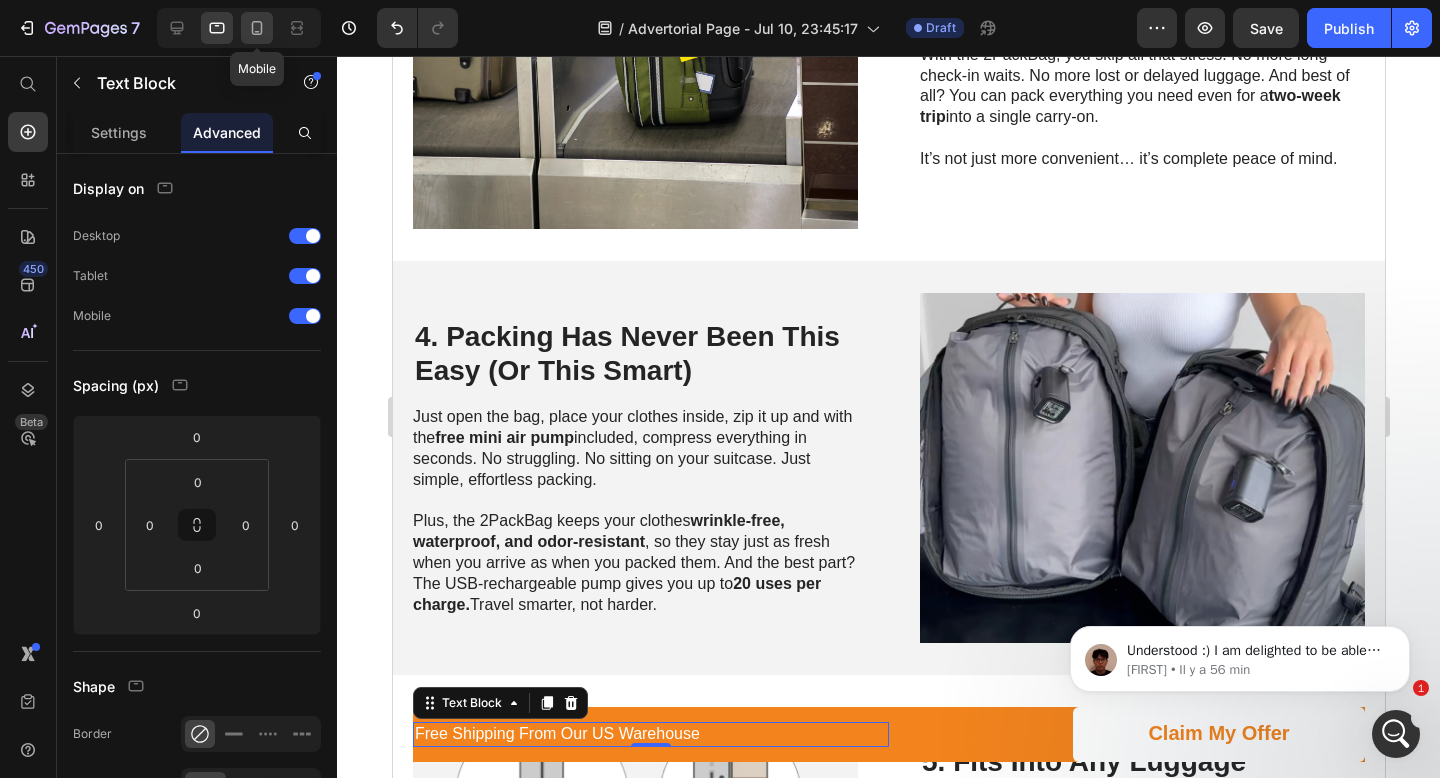 click 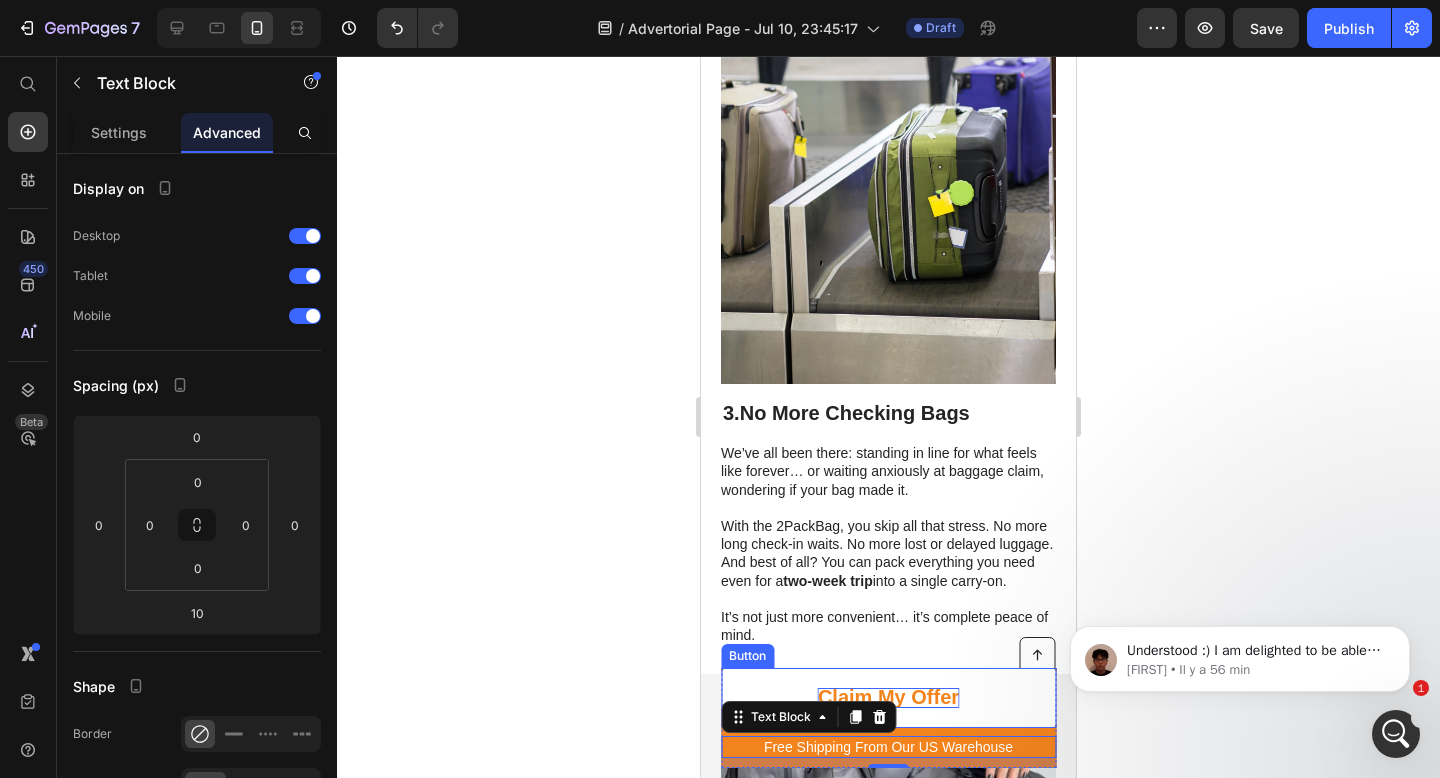 scroll, scrollTop: 2120, scrollLeft: 0, axis: vertical 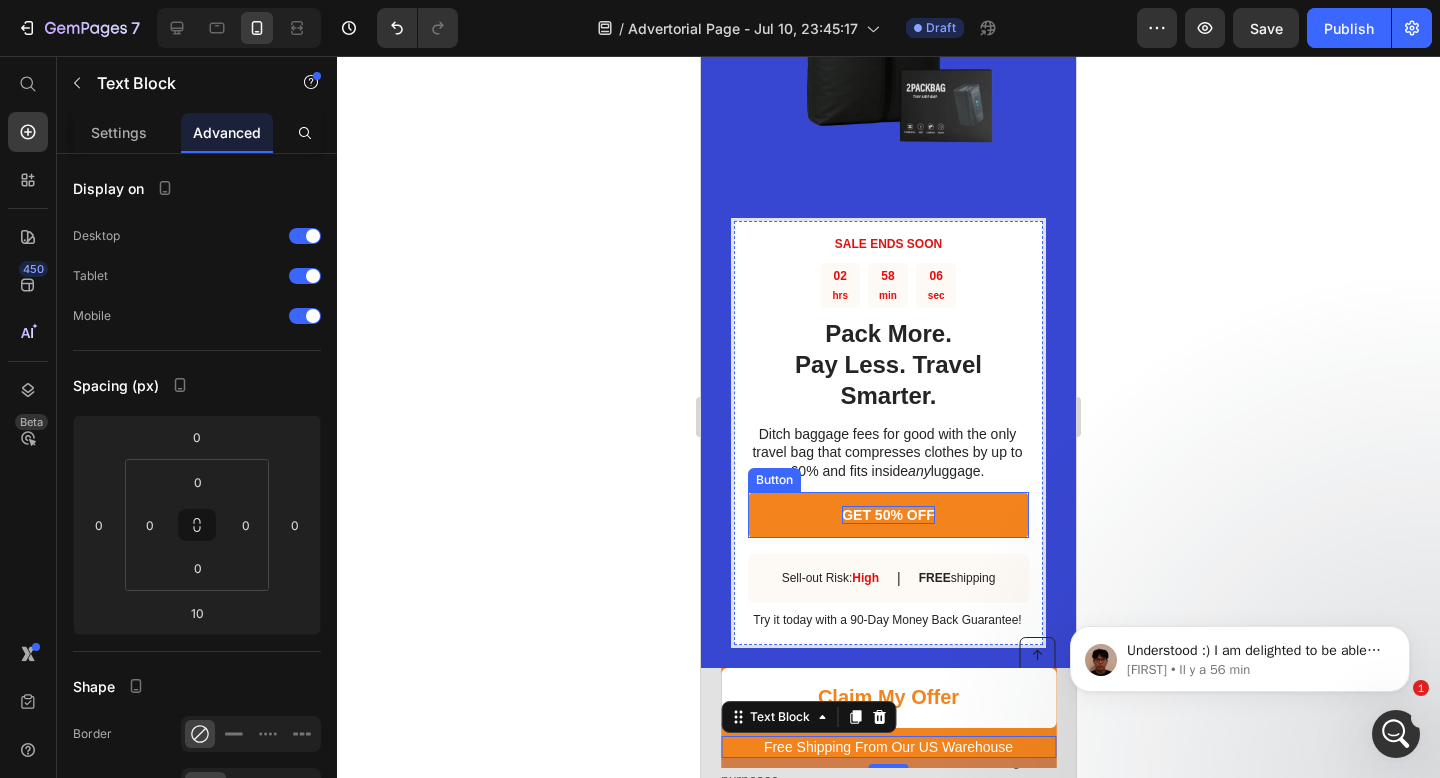 click on "GET 50% OFF" at bounding box center (888, 515) 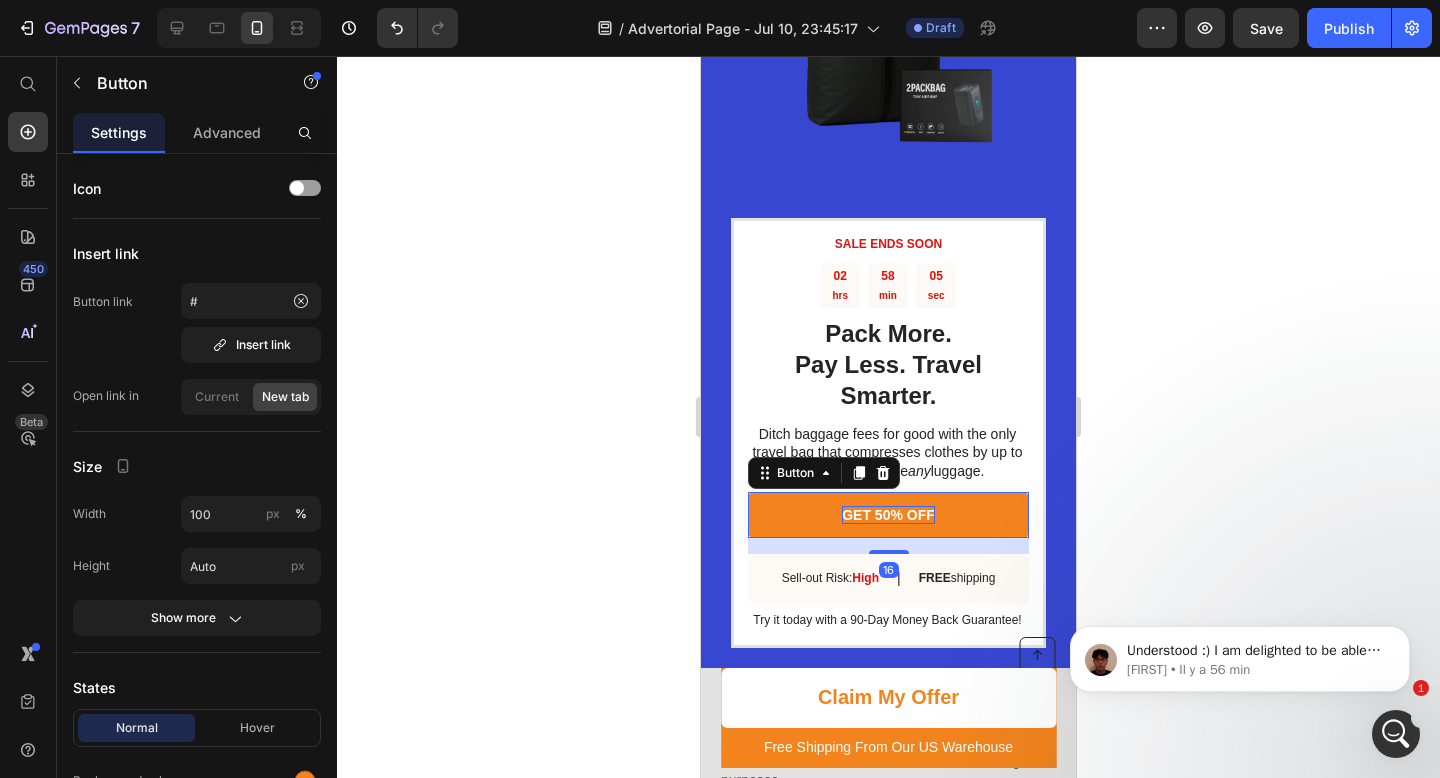 click on "GET 50% OFF" at bounding box center [888, 515] 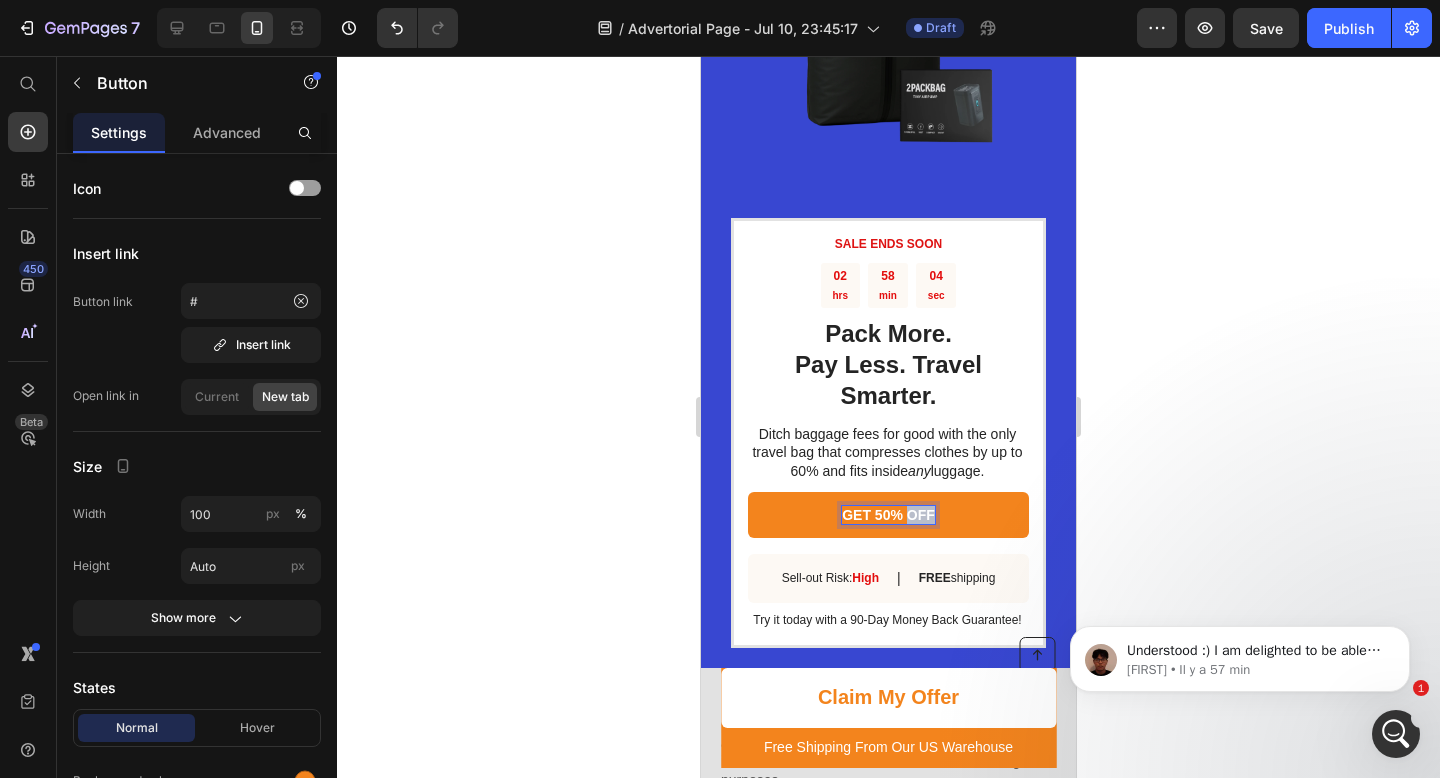 click on "GET 50% OFF" at bounding box center [888, 515] 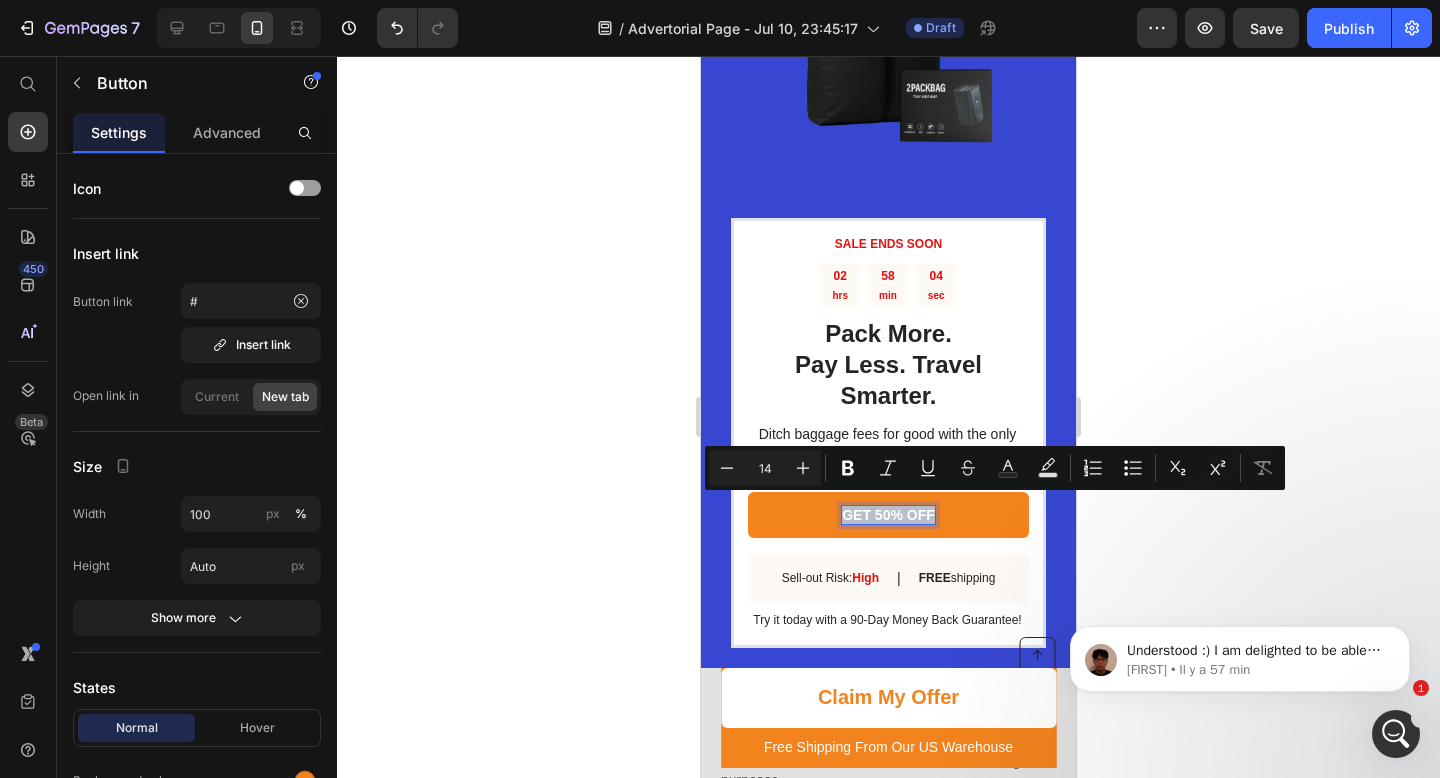 click on "GET 50% OFF" at bounding box center [888, 515] 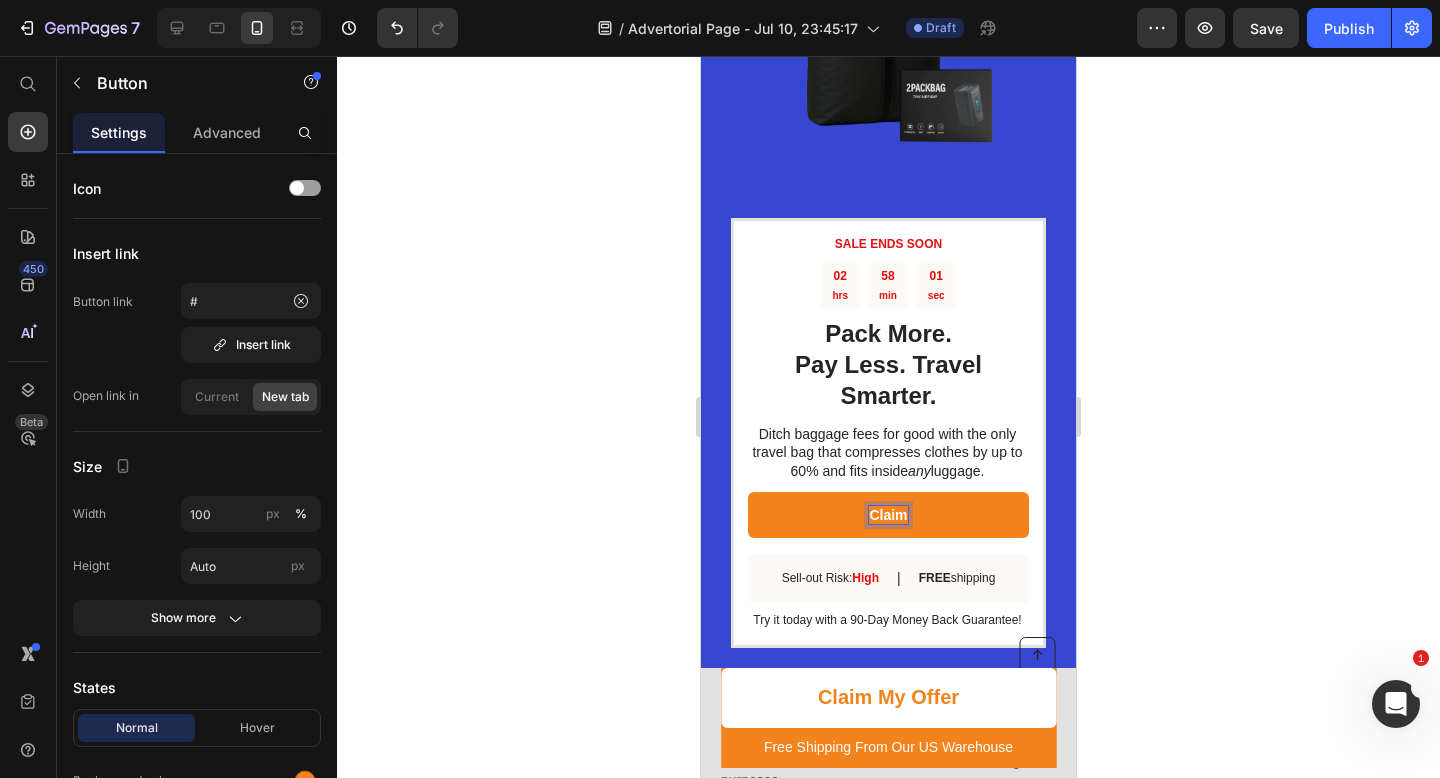 scroll, scrollTop: 4577, scrollLeft: 0, axis: vertical 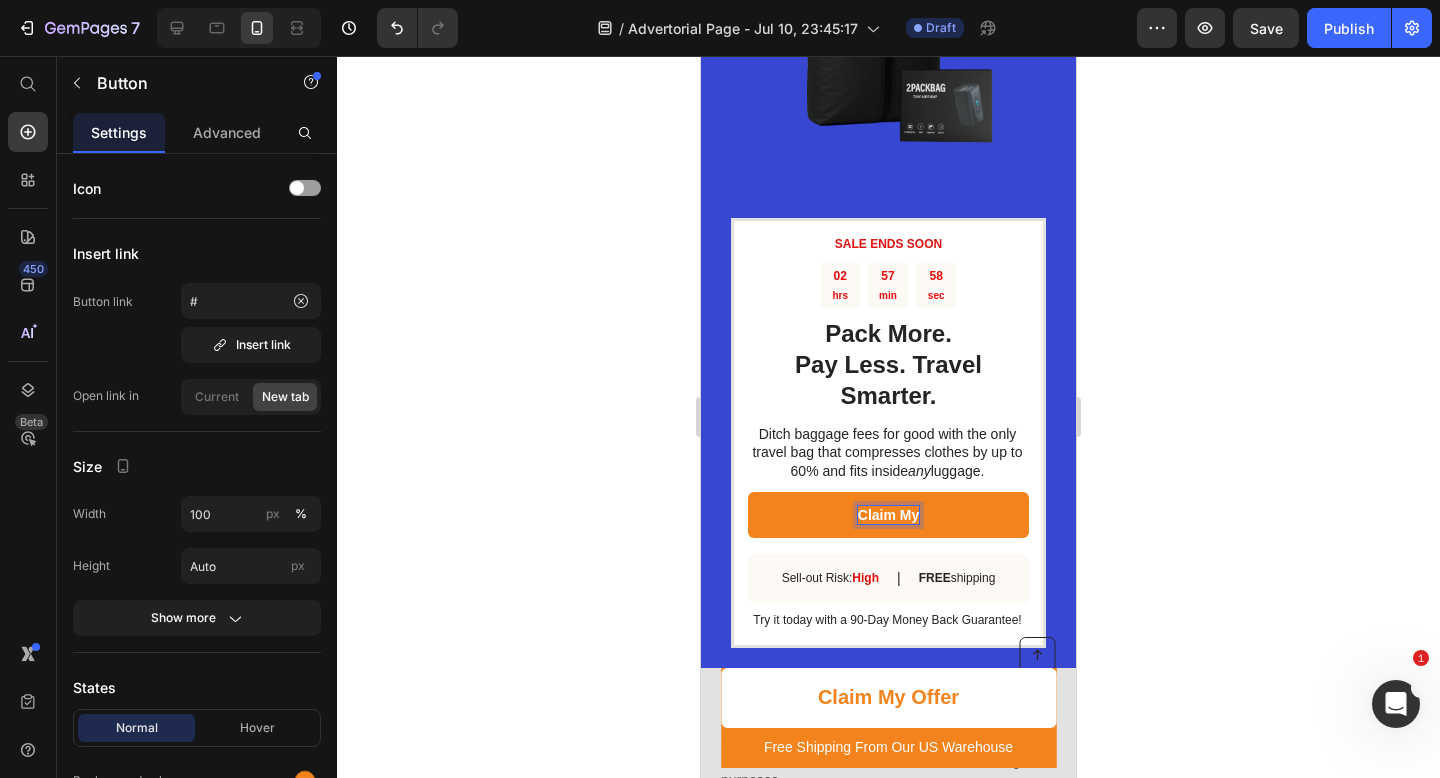 click at bounding box center [1396, 704] 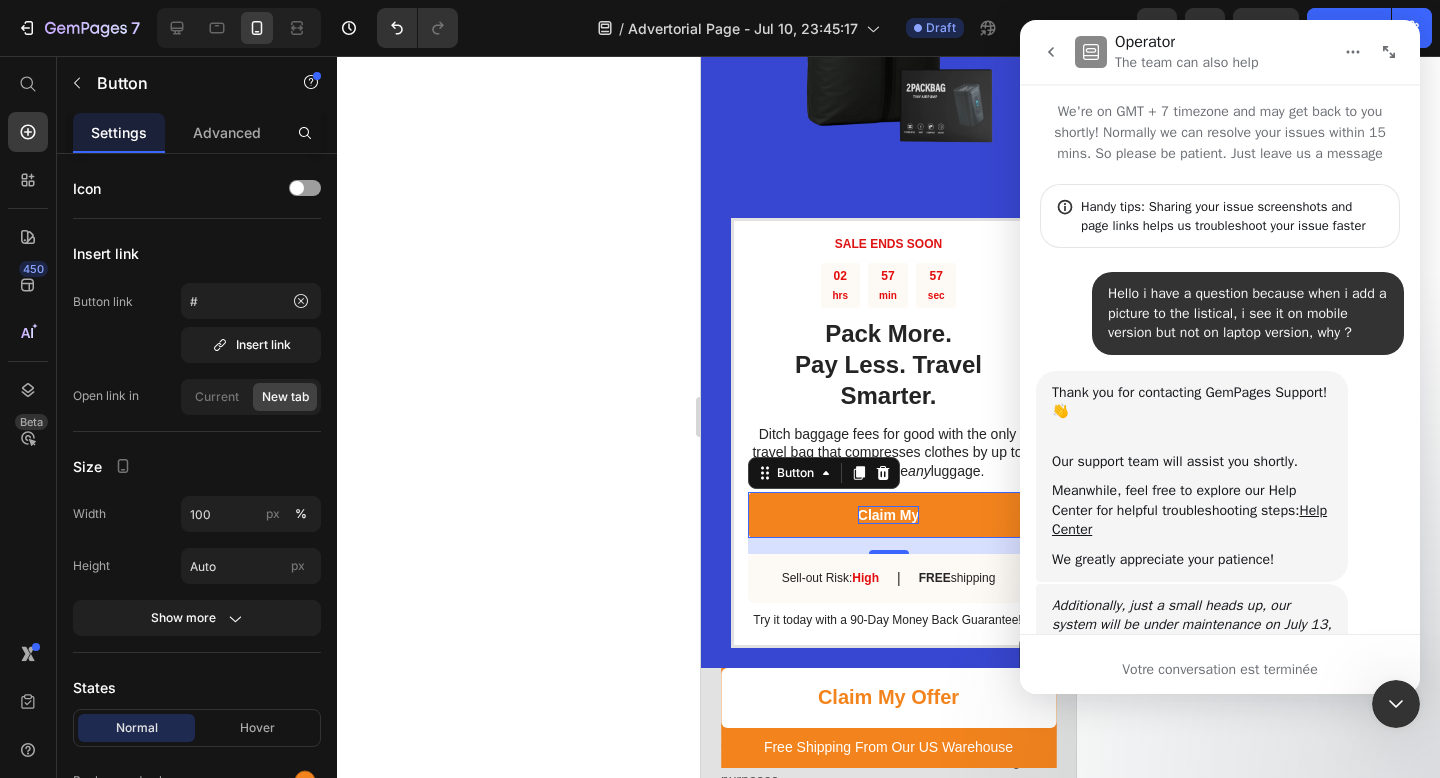 scroll, scrollTop: 3, scrollLeft: 0, axis: vertical 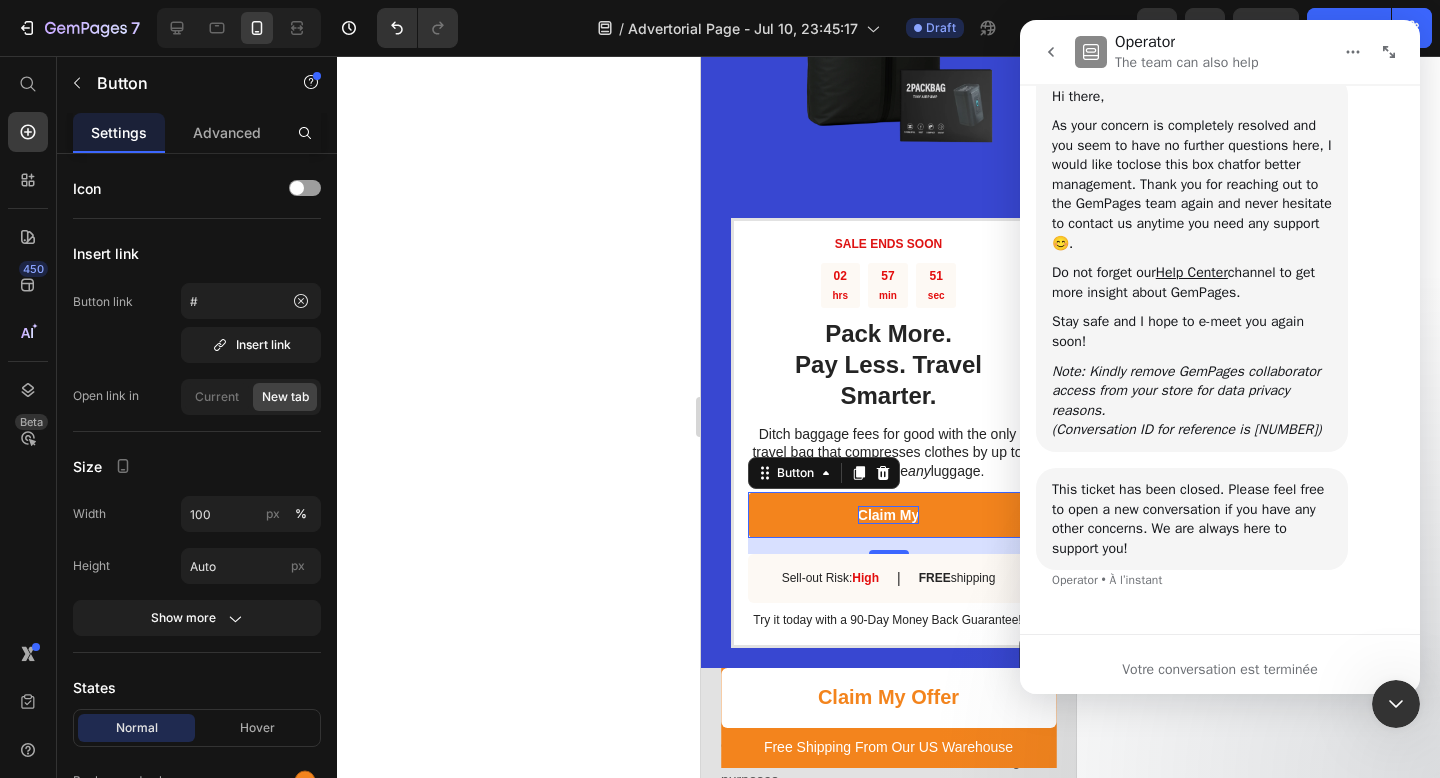 click 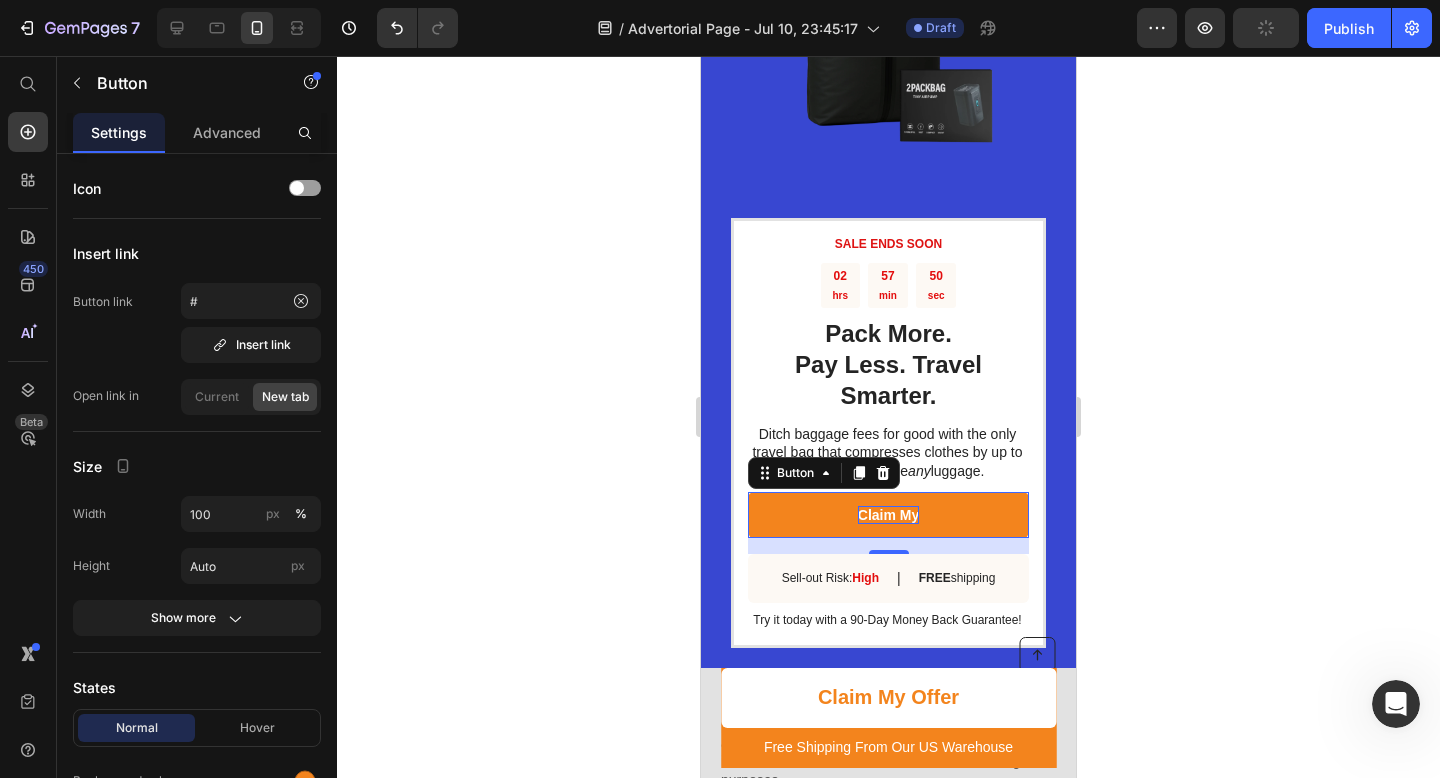 click on "Claim My" at bounding box center (888, 515) 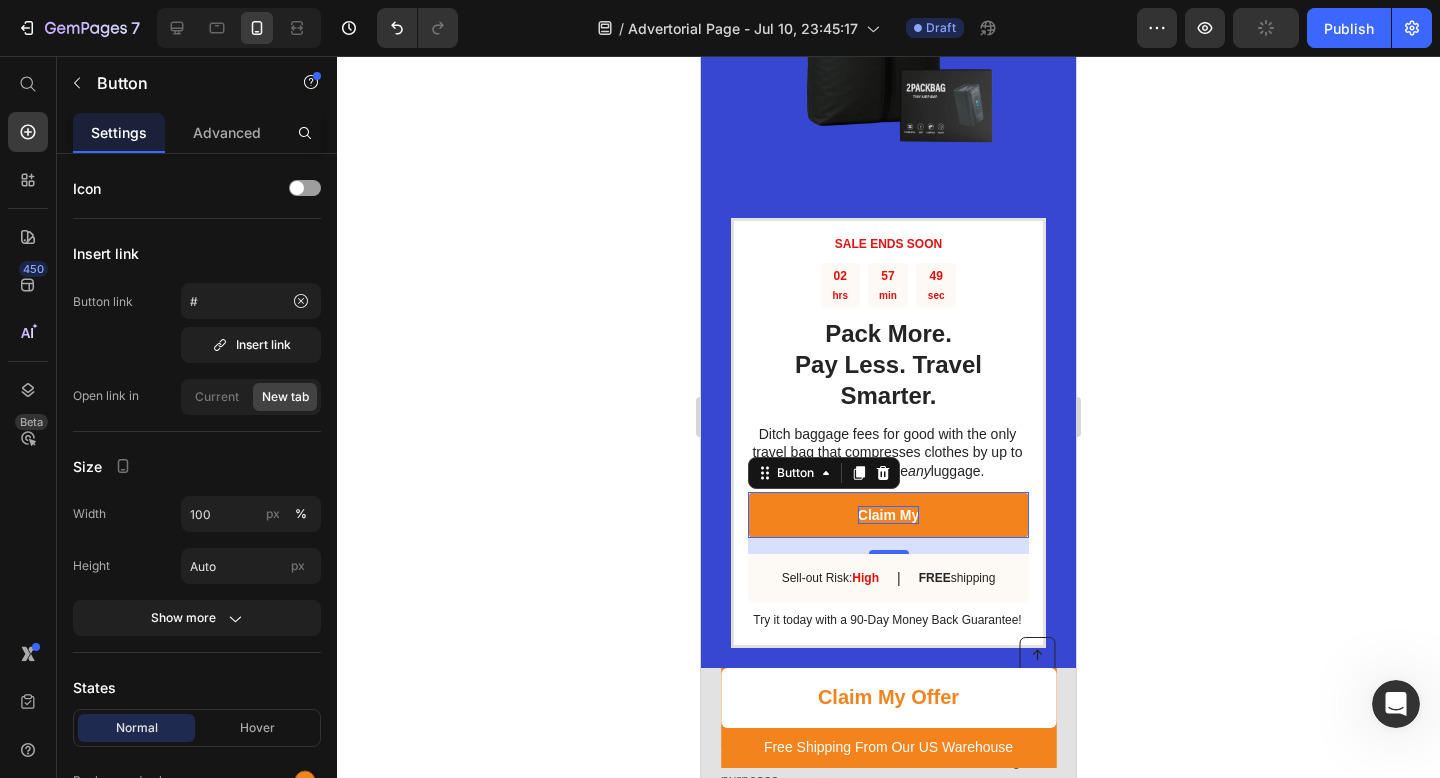click on "Claim My" at bounding box center [888, 515] 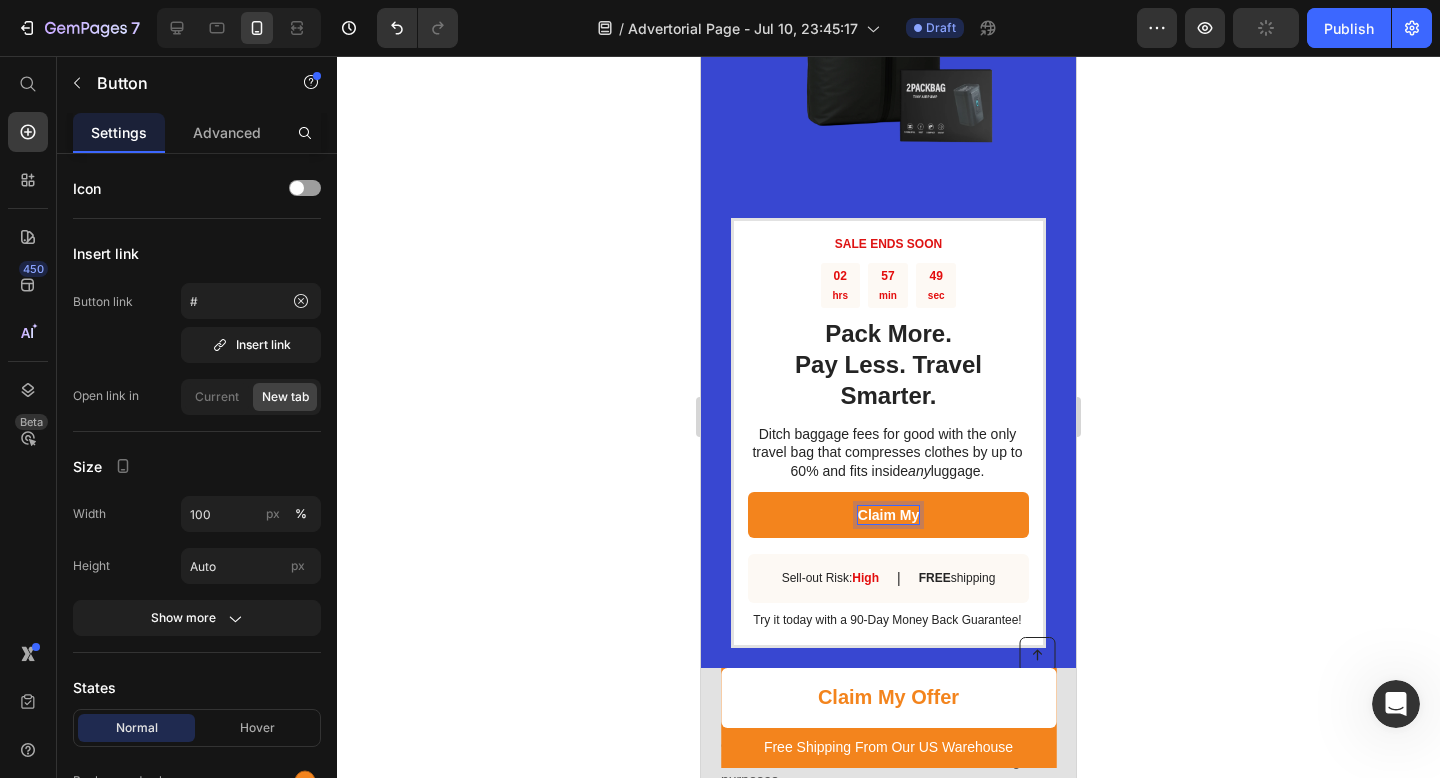 click on "Claim My" at bounding box center (888, 515) 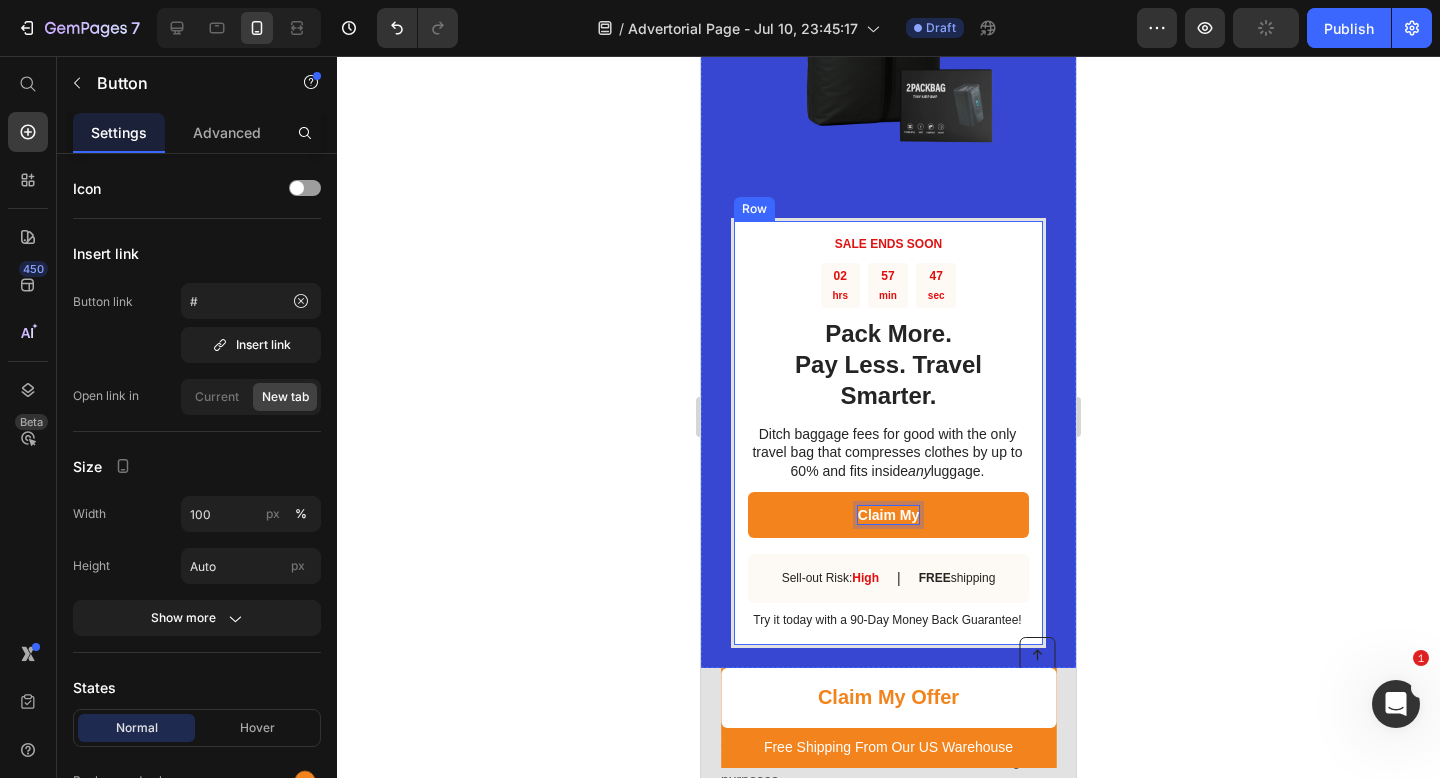 scroll, scrollTop: 4854, scrollLeft: 0, axis: vertical 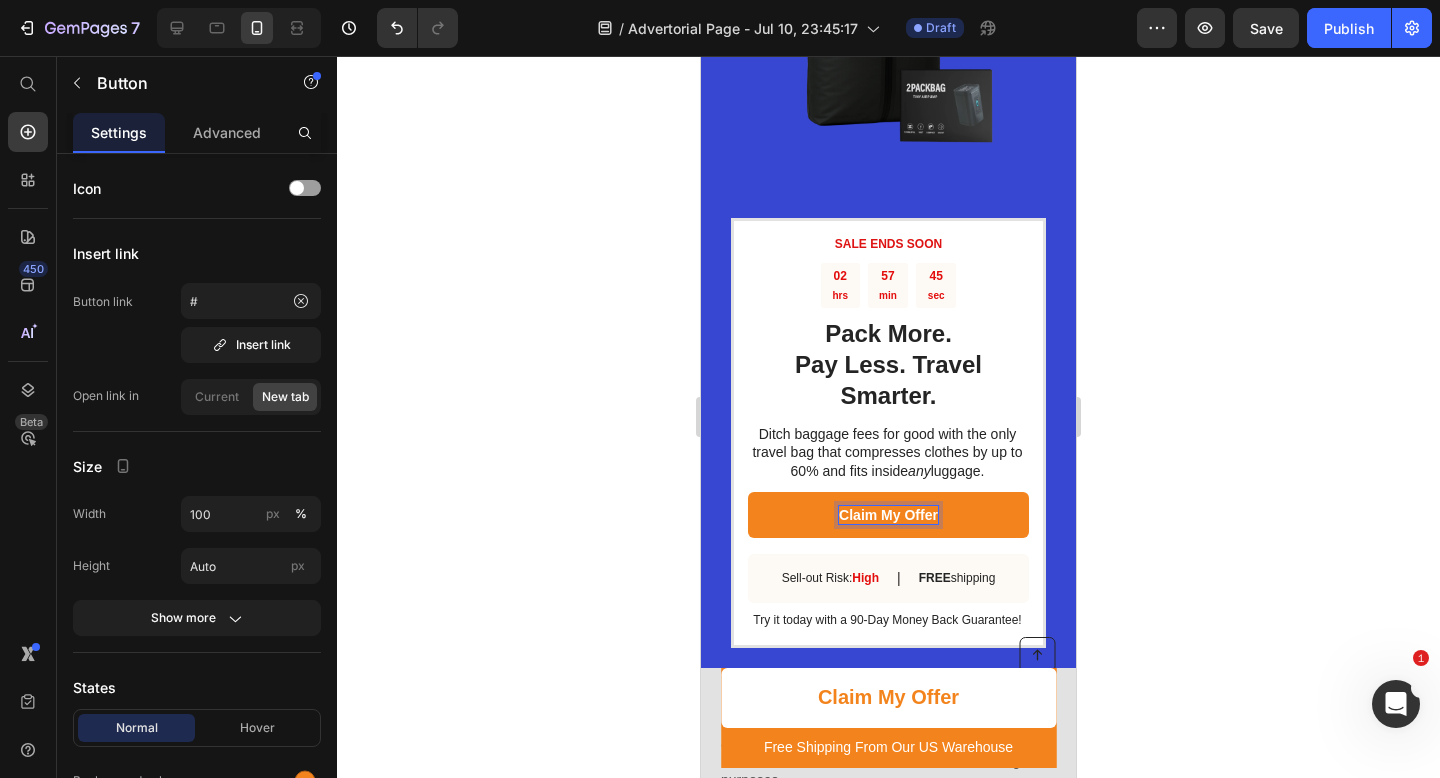 click 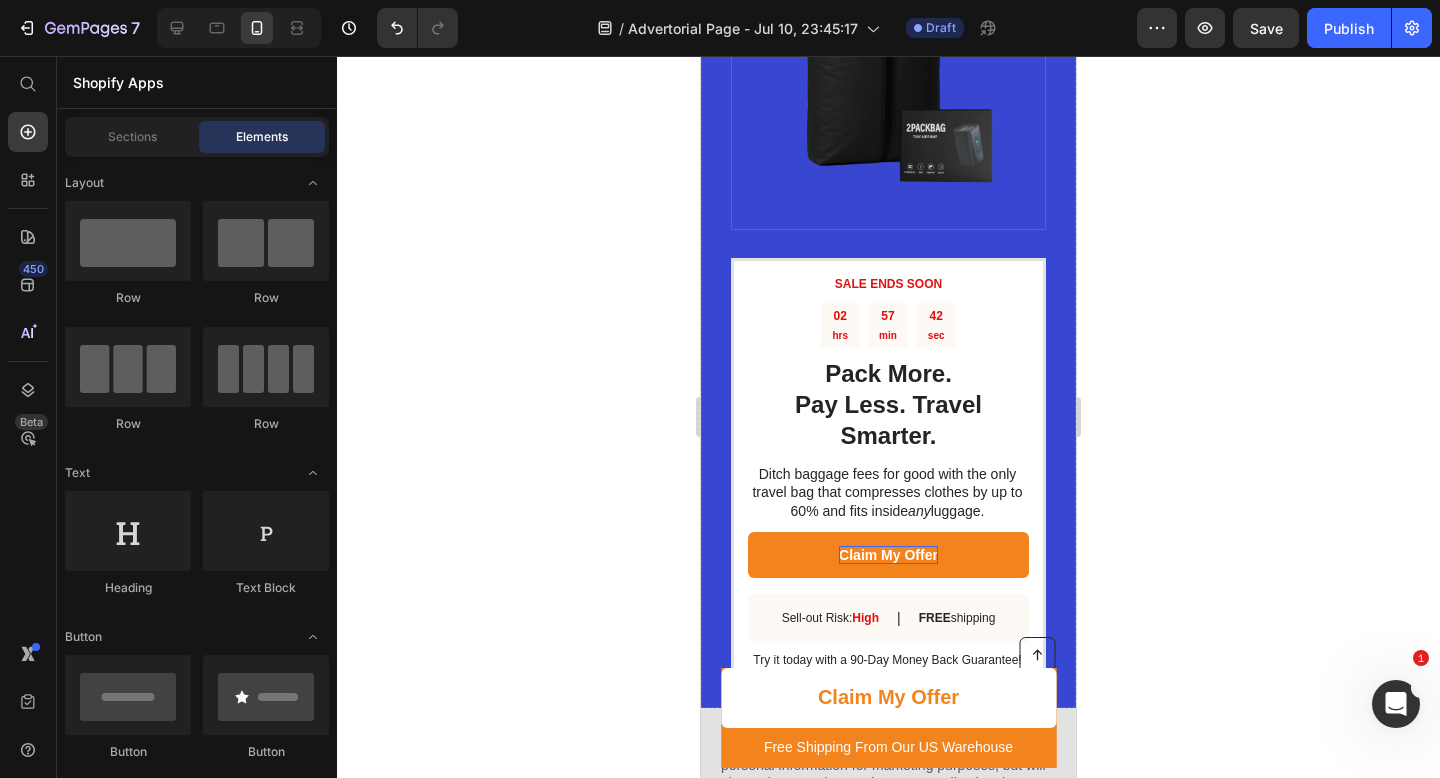 scroll, scrollTop: 3825, scrollLeft: 0, axis: vertical 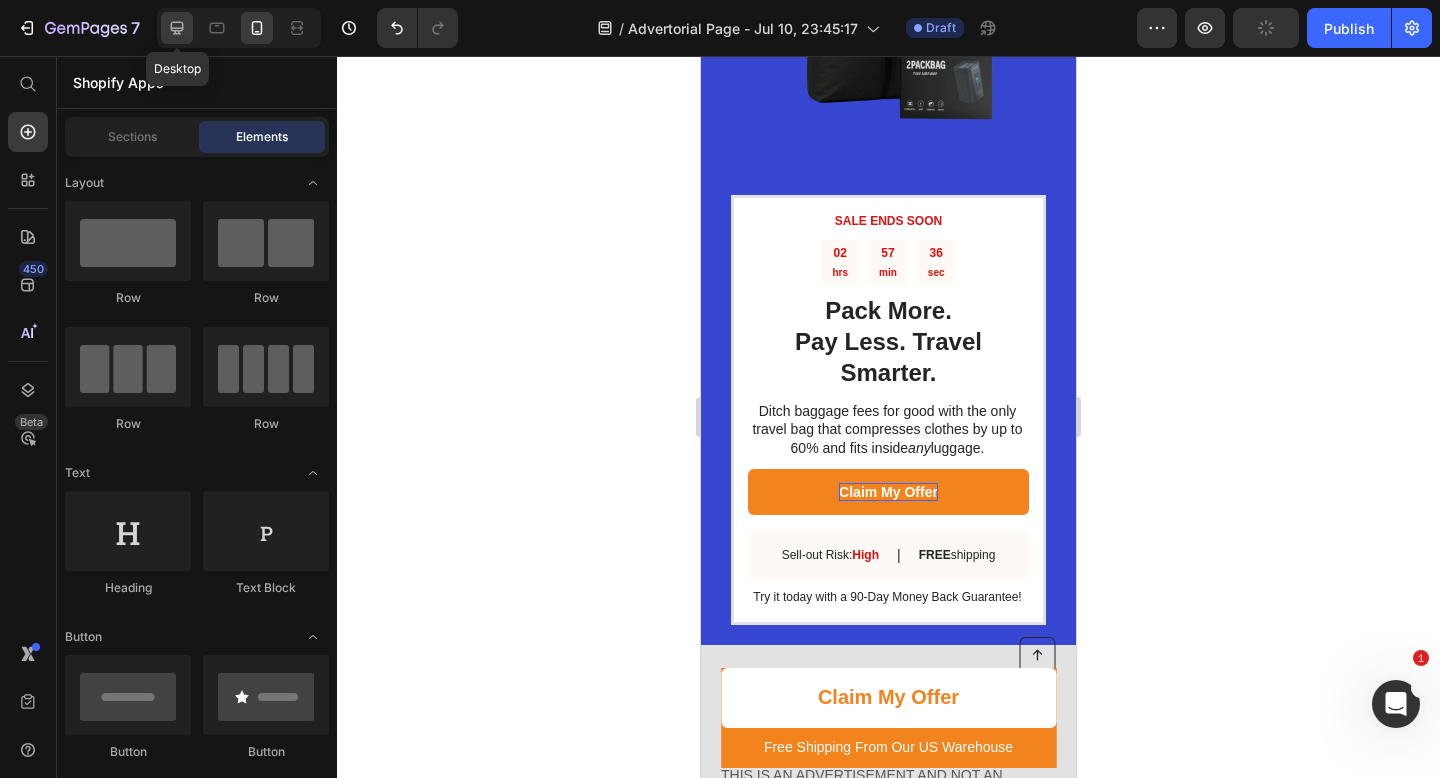 click 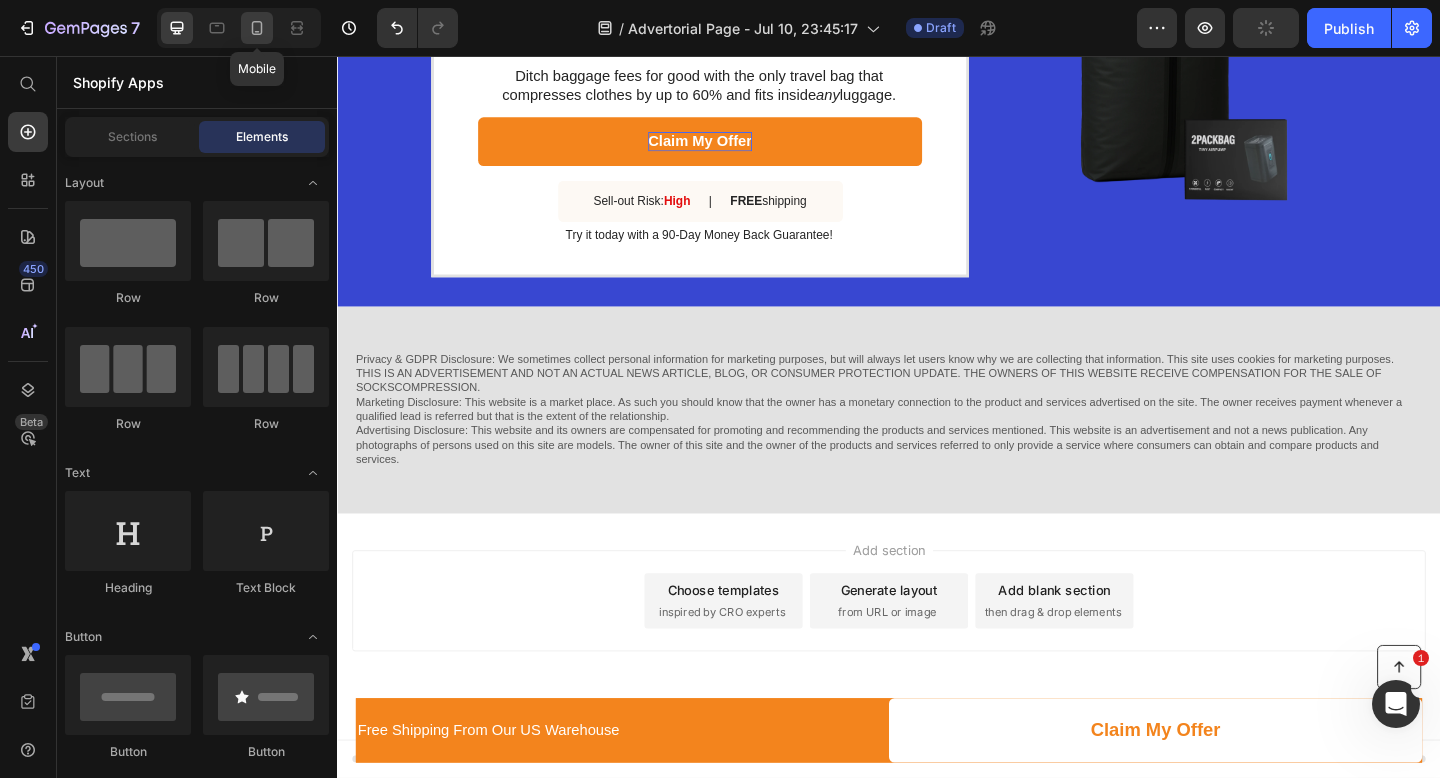 click 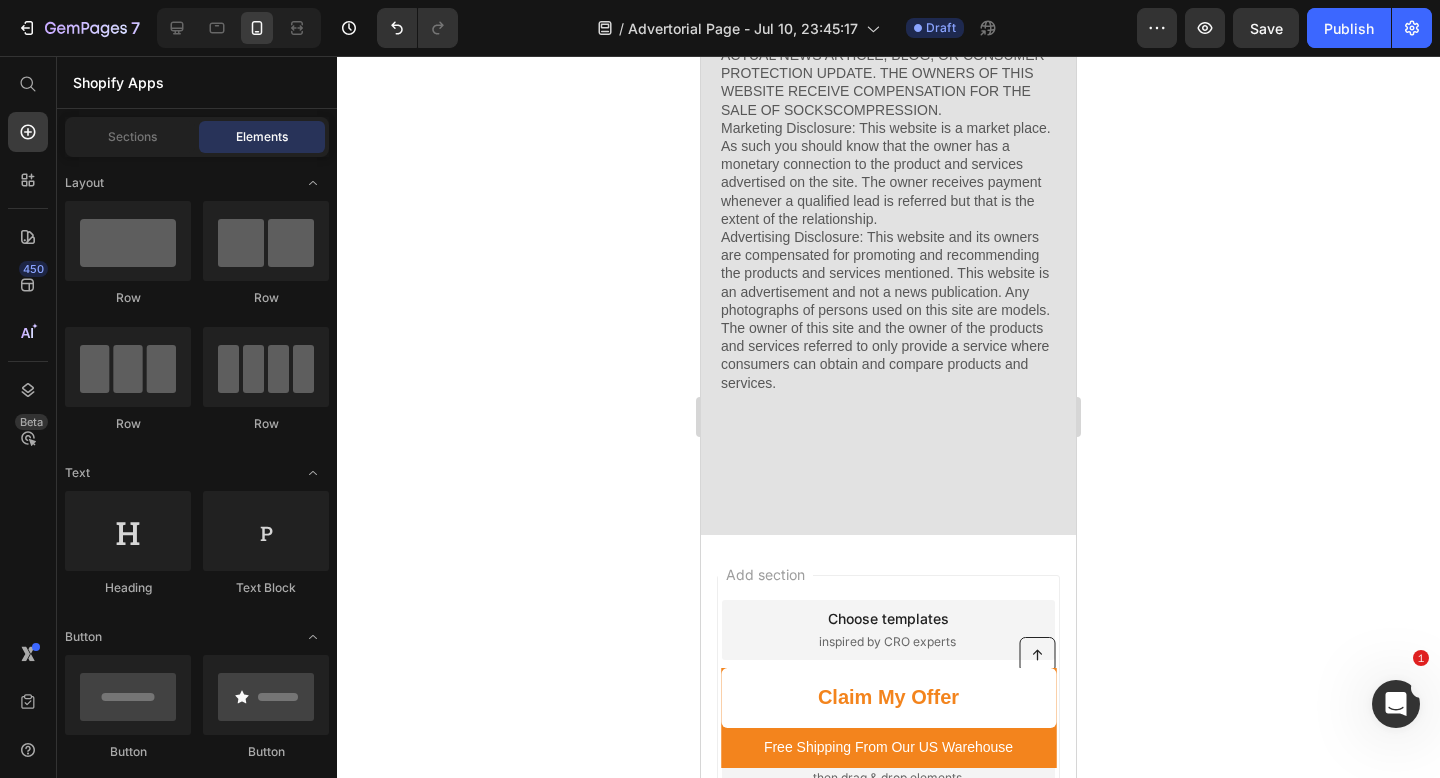 scroll, scrollTop: 4361, scrollLeft: 0, axis: vertical 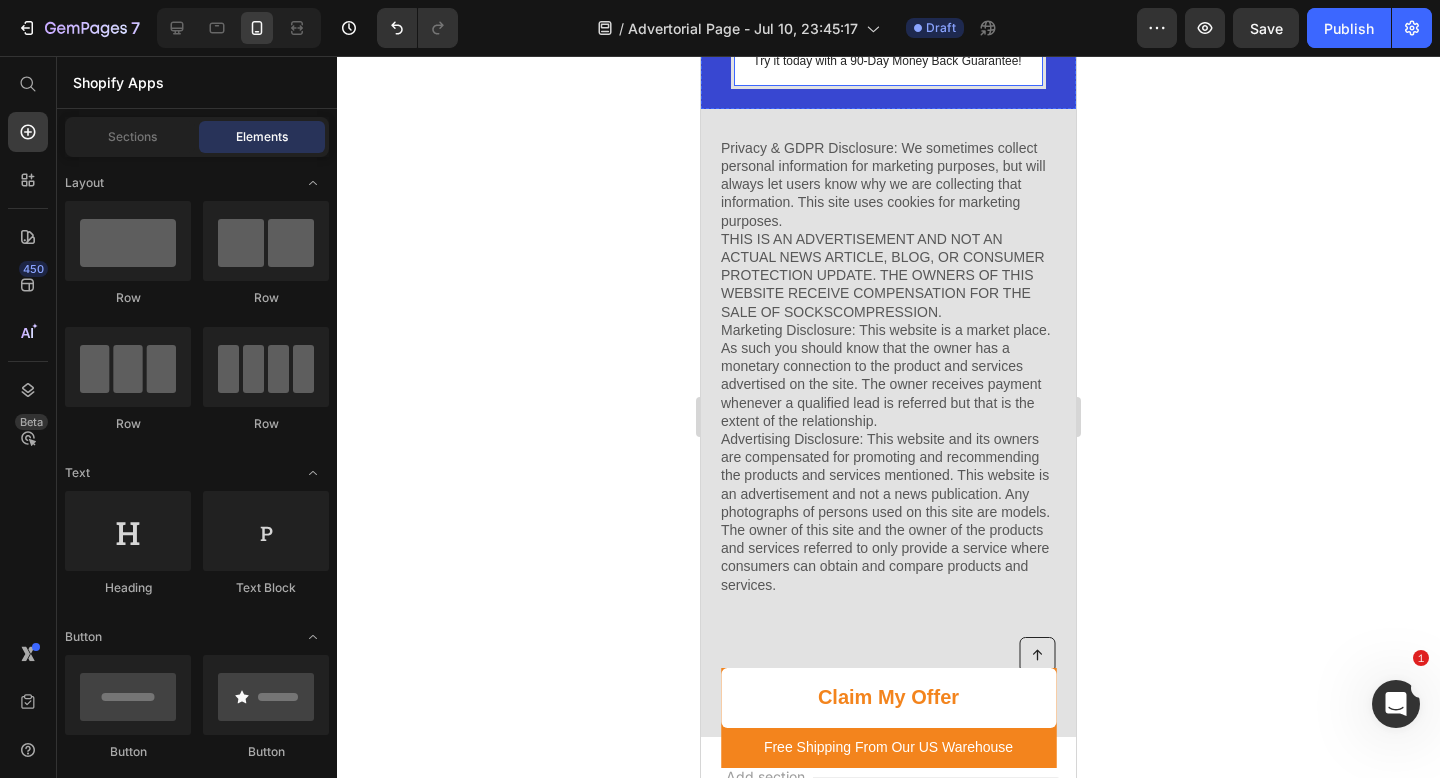 click on "Privacy & GDPR Disclosure: We sometimes collect personal information for marketing purposes, but will always let users know why we are collecting that information. This site uses cookies for marketing purposes. THIS IS AN ADVERTISEMENT AND NOT AN ACTUAL NEWS ARTICLE, BLOG, OR CONSUMER PROTECTION UPDATE. THE OWNERS OF THIS WEBSITE RECEIVE COMPENSATION FOR THE SALE OF SOCKSCOMPRESSION. Marketing Disclosure: This website is a market place. As such you should know that the owner has a monetary connection to the product and services advertised on the site. The owner receives payment whenever a qualified lead is referred but that is the extent of the relationship." at bounding box center (888, 366) 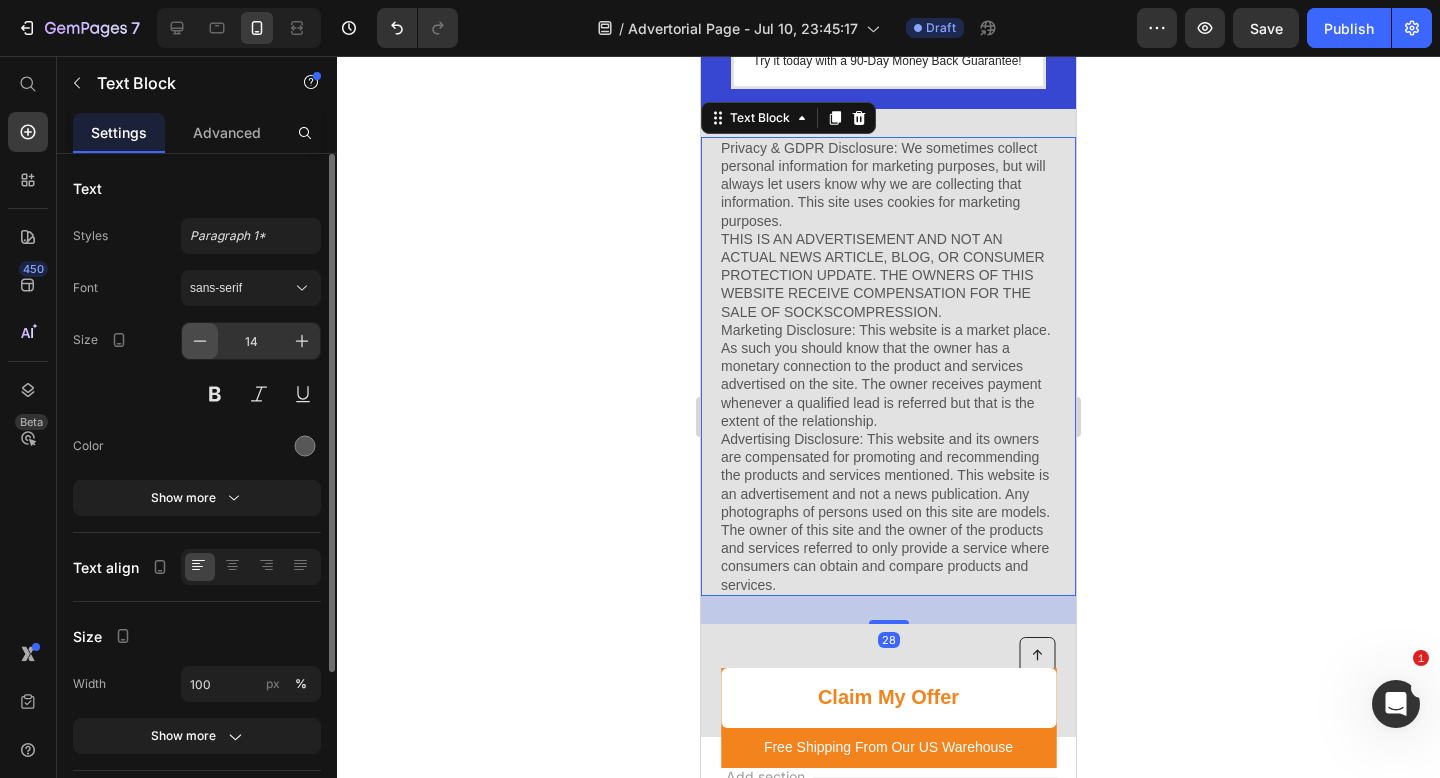 click 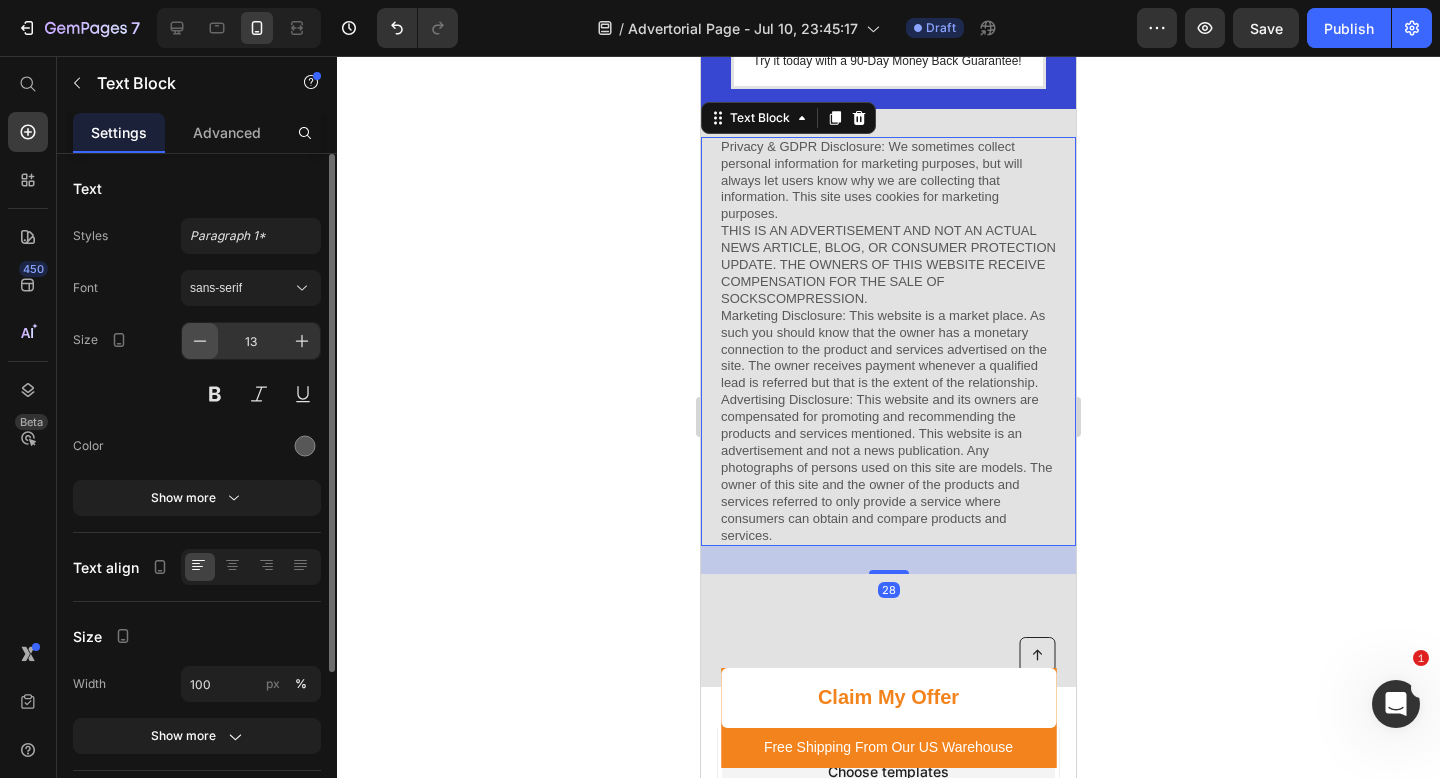 click 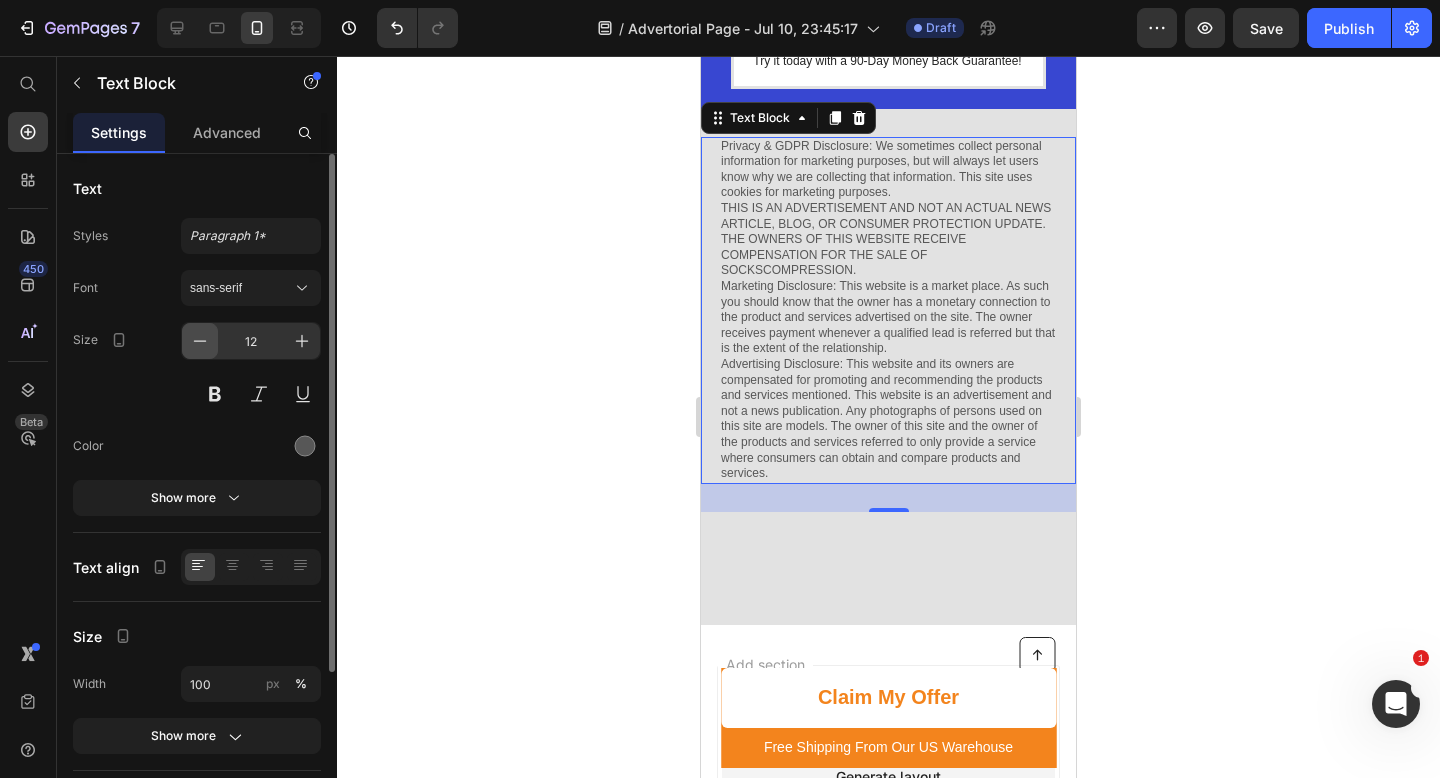 click 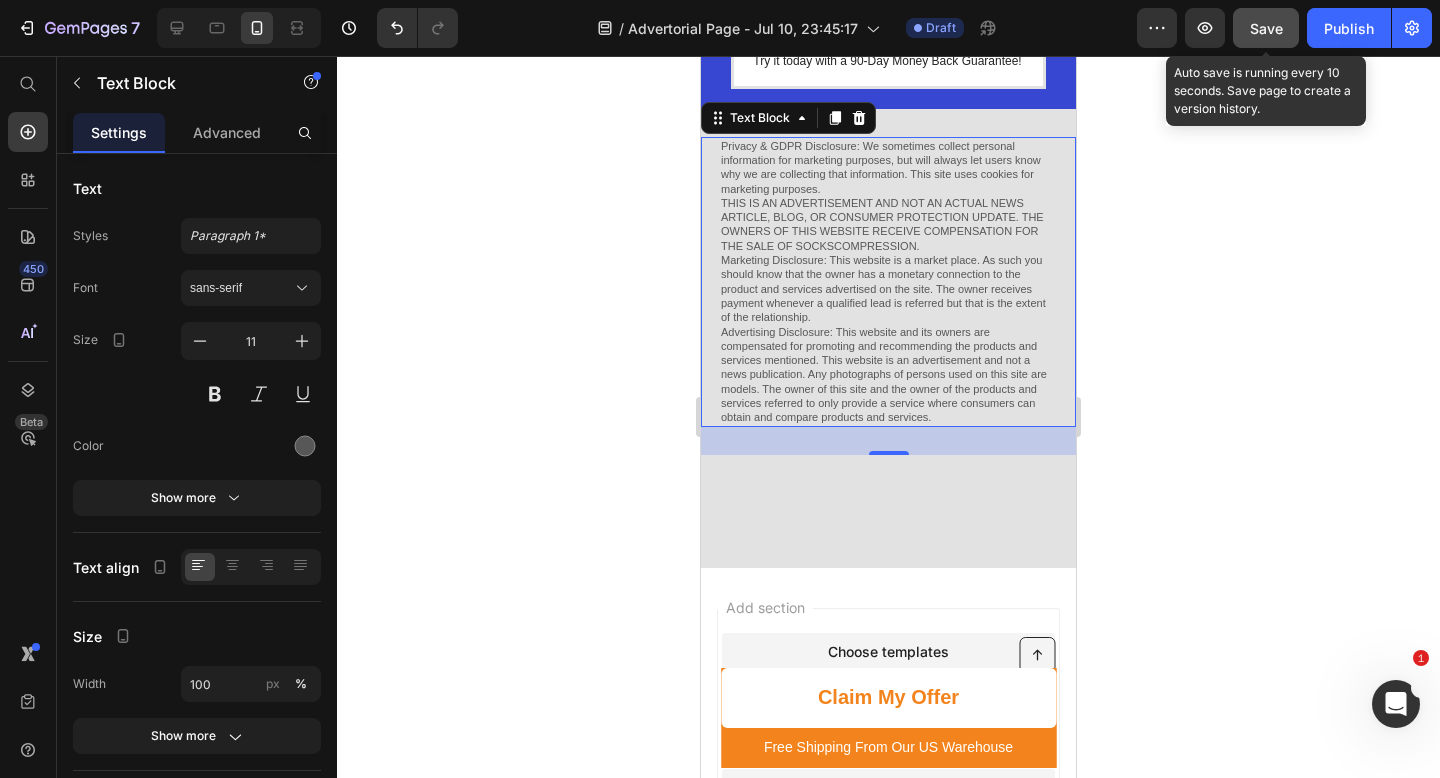 click on "Save" 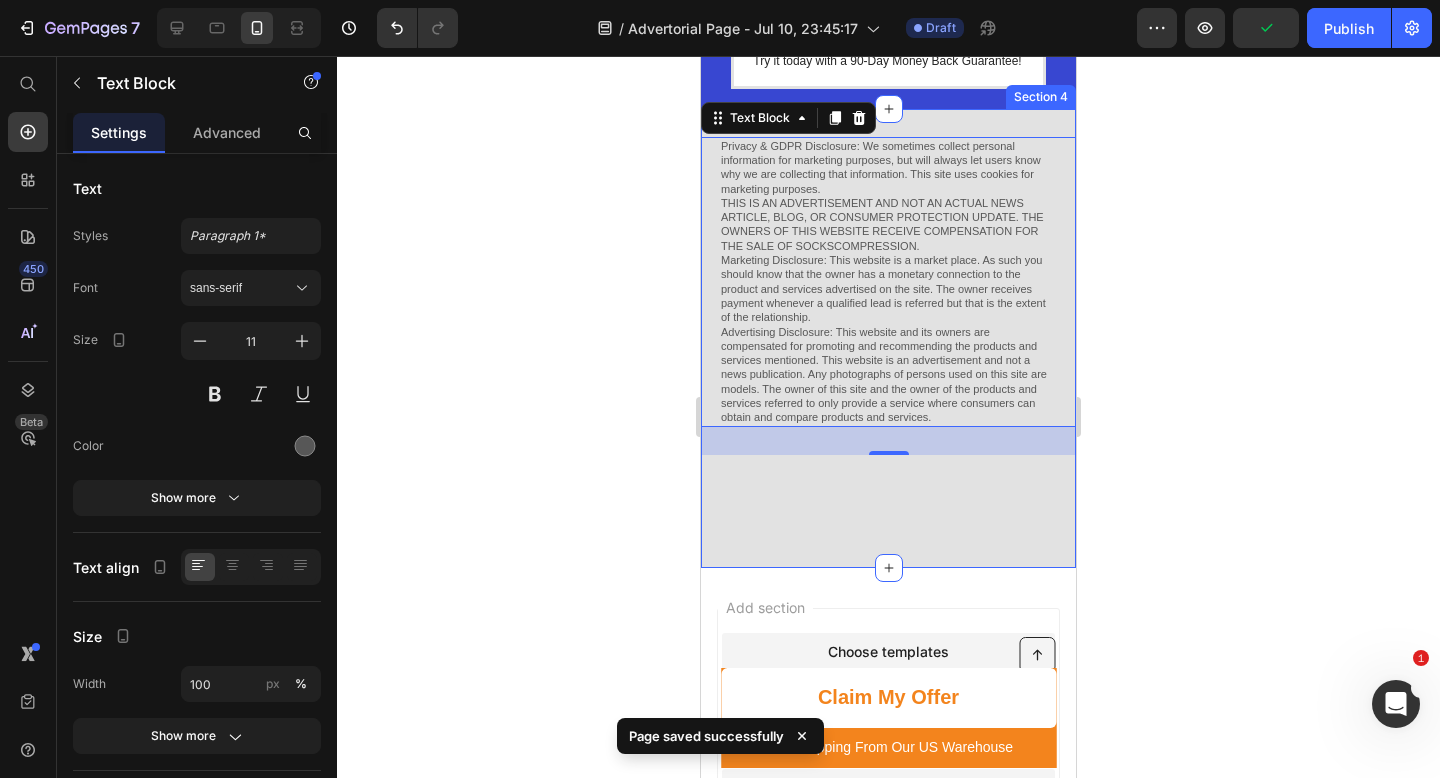 click on "Privacy & GDPR Disclosure: We sometimes collect personal information for marketing purposes, but will always let users know why we are collecting that information. This site uses cookies for marketing purposes. THIS IS AN ADVERTISEMENT AND NOT AN ACTUAL NEWS ARTICLE, BLOG, OR CONSUMER PROTECTION UPDATE. THE OWNERS OF THIS WEBSITE RECEIVE COMPENSATION FOR THE SALE OF SOCKSCOMPRESSION. Marketing Disclosure: This website is a market place. As such you should know that the owner has a monetary connection to the product and services advertised on the site. The owner receives payment whenever a qualified lead is referred but that is the extent of the relationship. Text Block   28 Section 4" at bounding box center (888, 338) 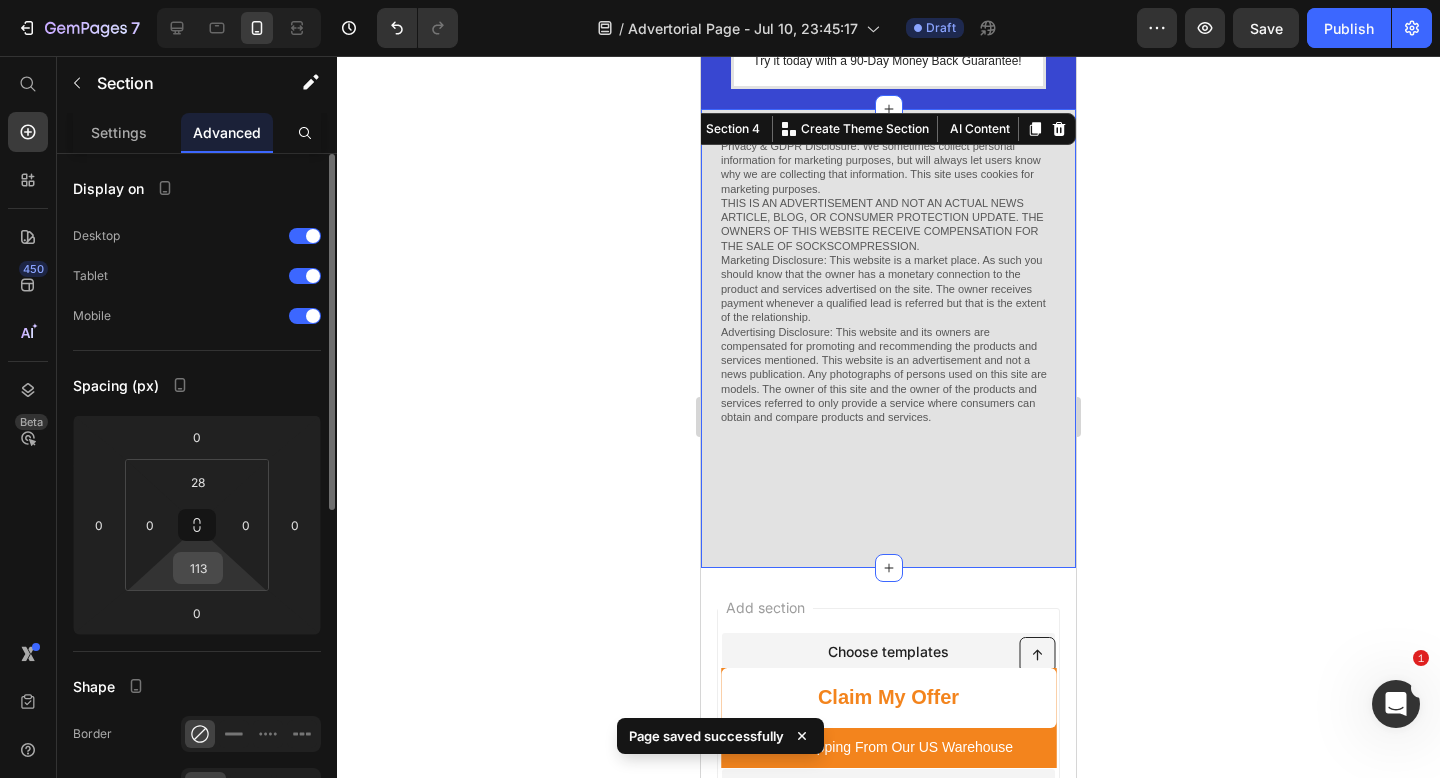 click on "113" at bounding box center [198, 568] 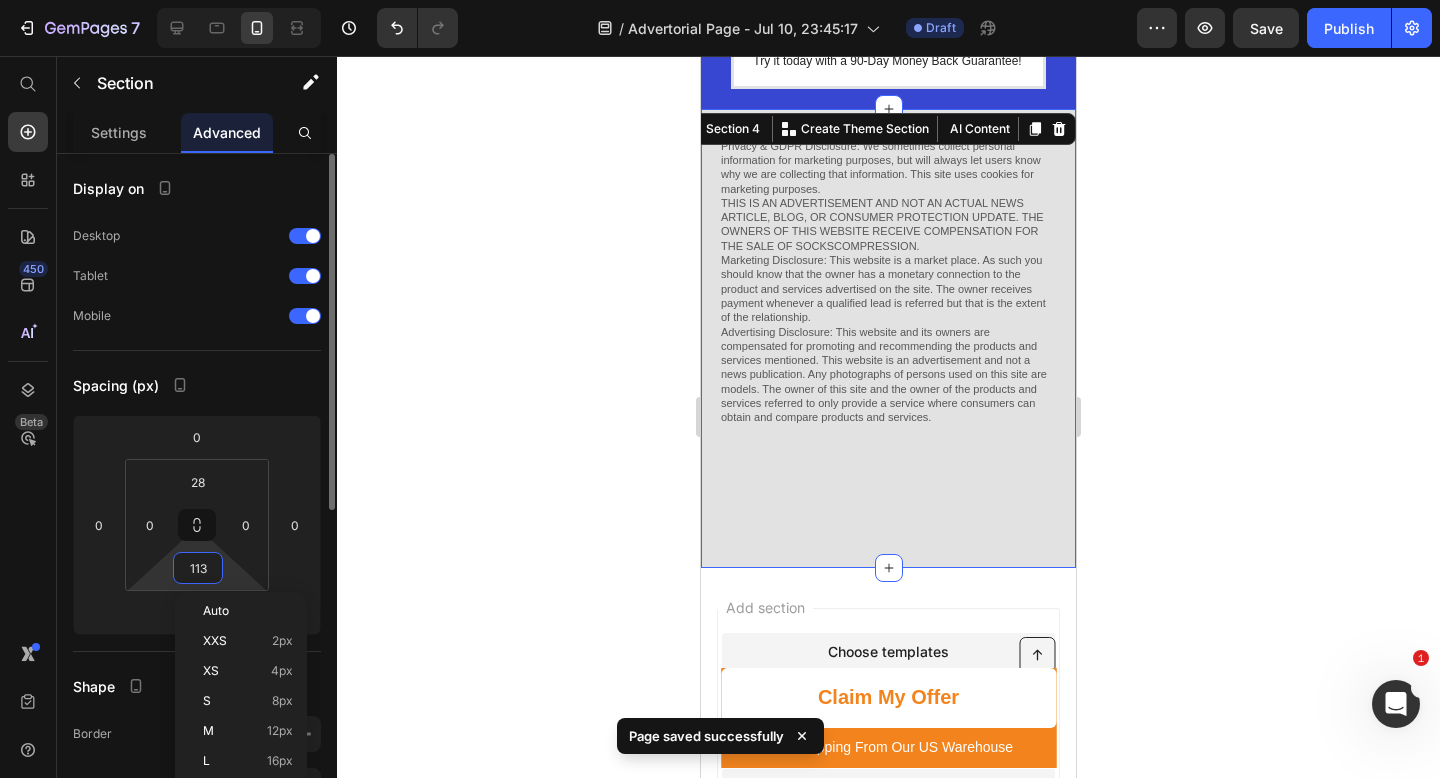 click on "113" at bounding box center (198, 568) 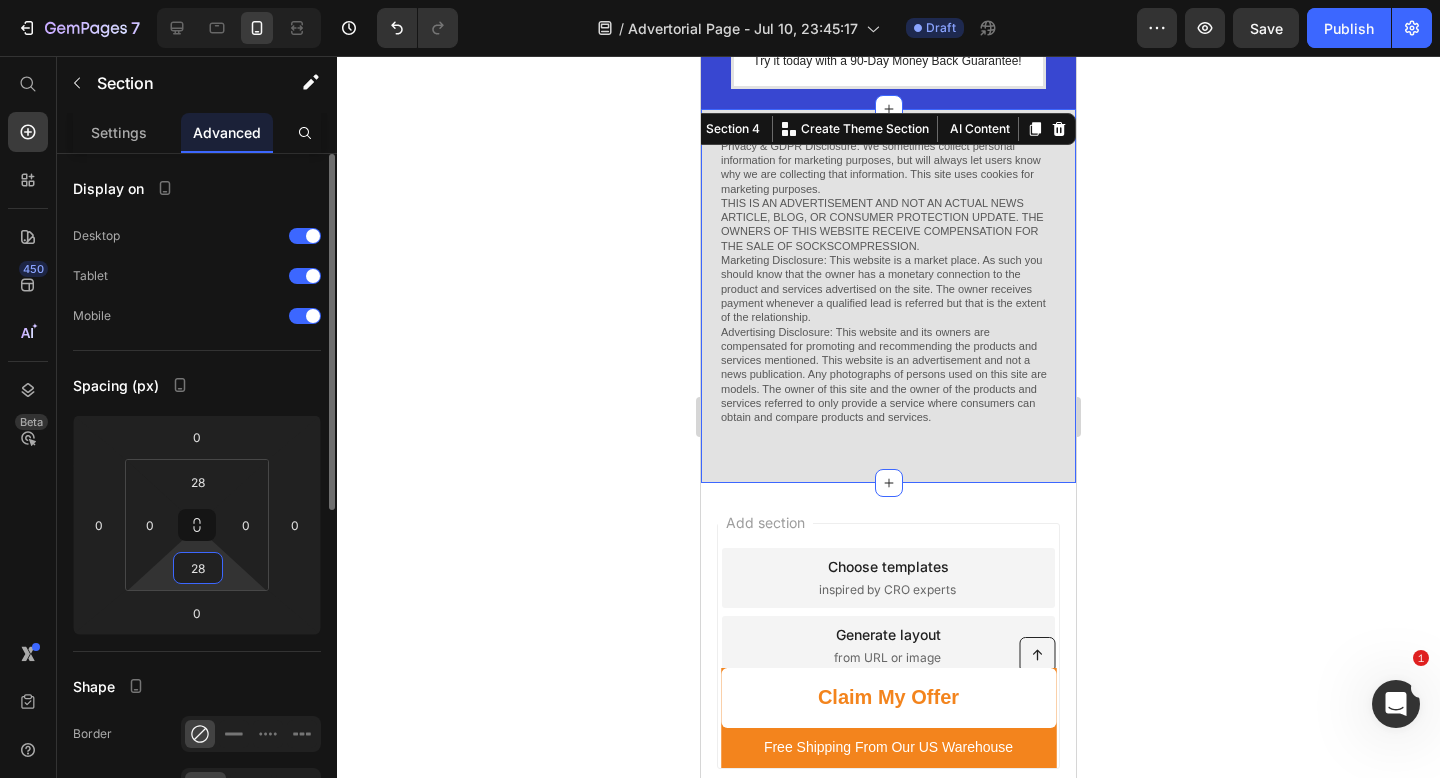 type on "2" 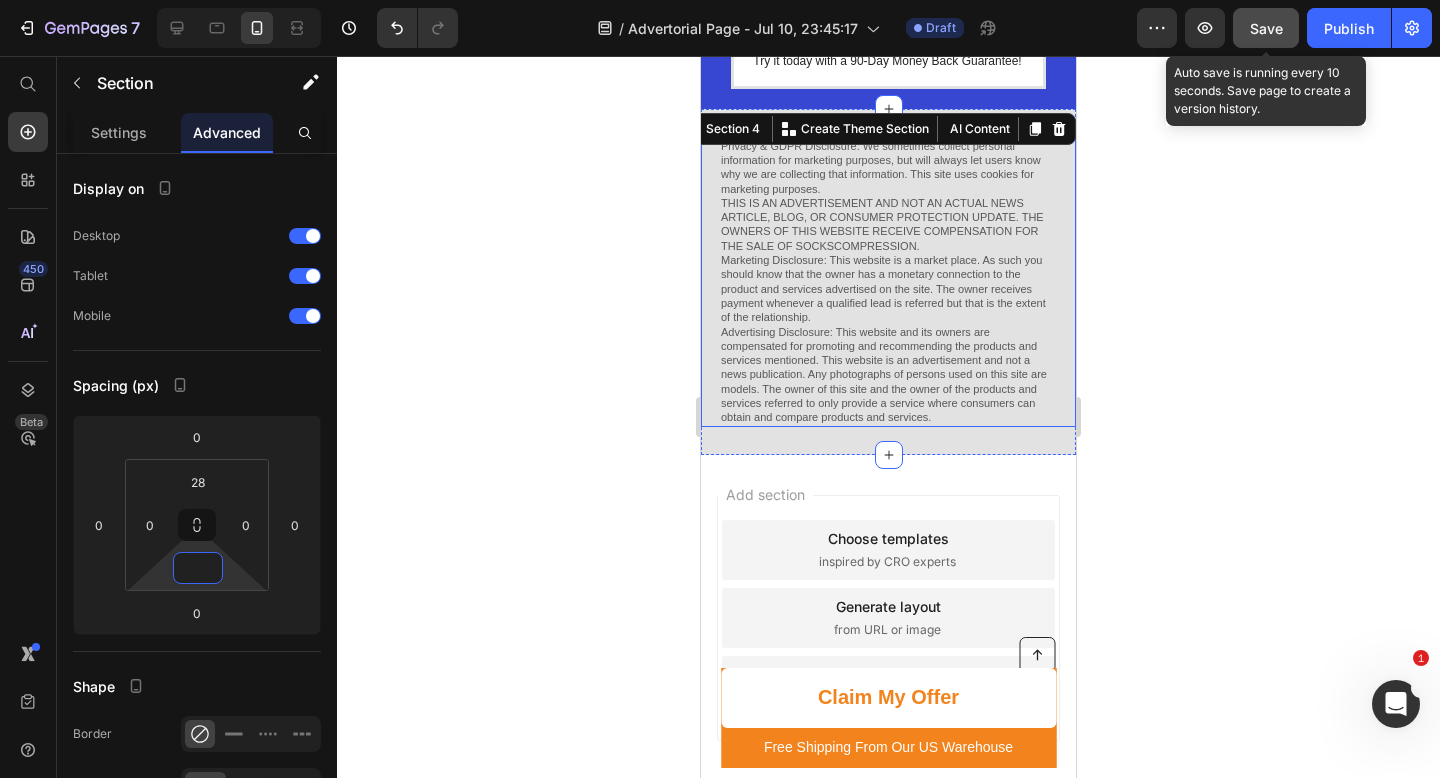 type on "0" 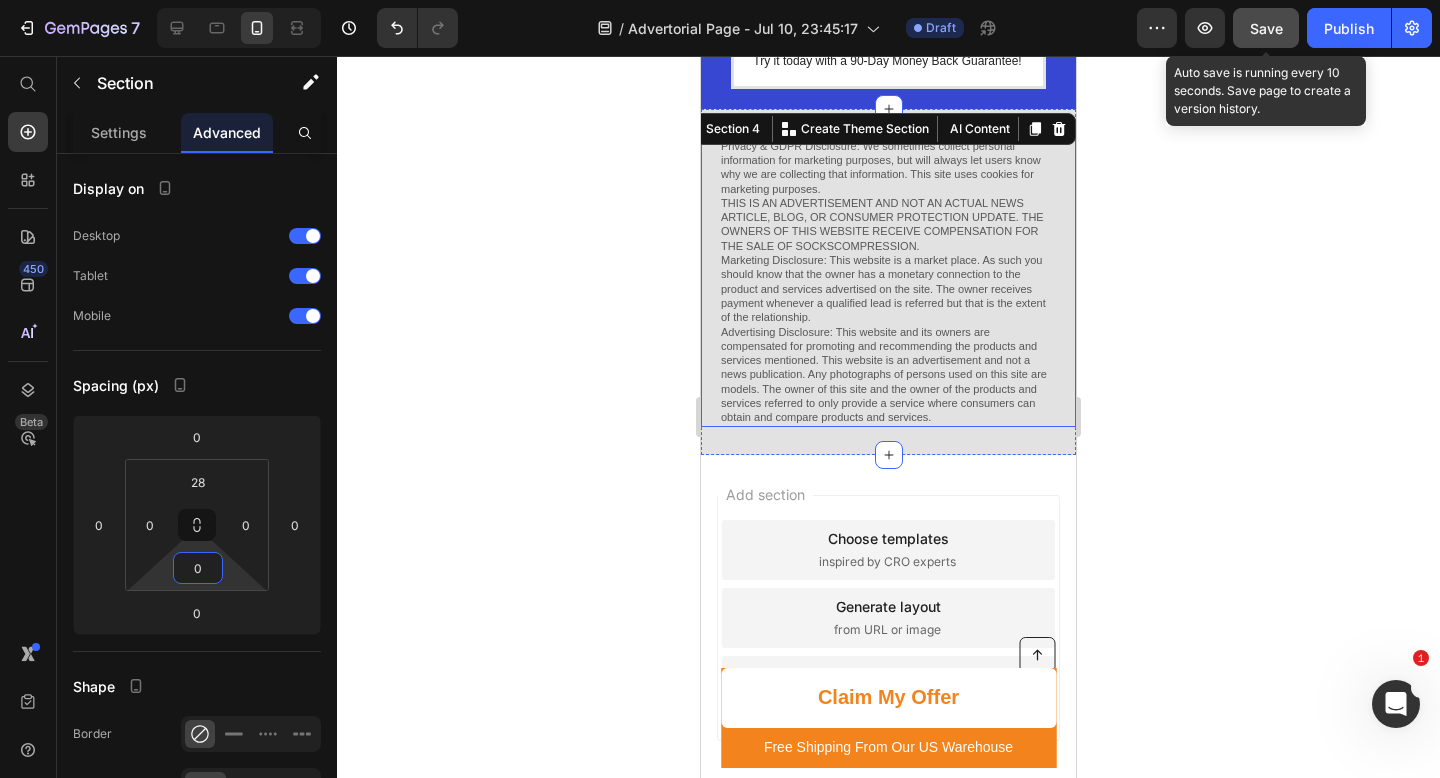 click on "Save" at bounding box center (1266, 28) 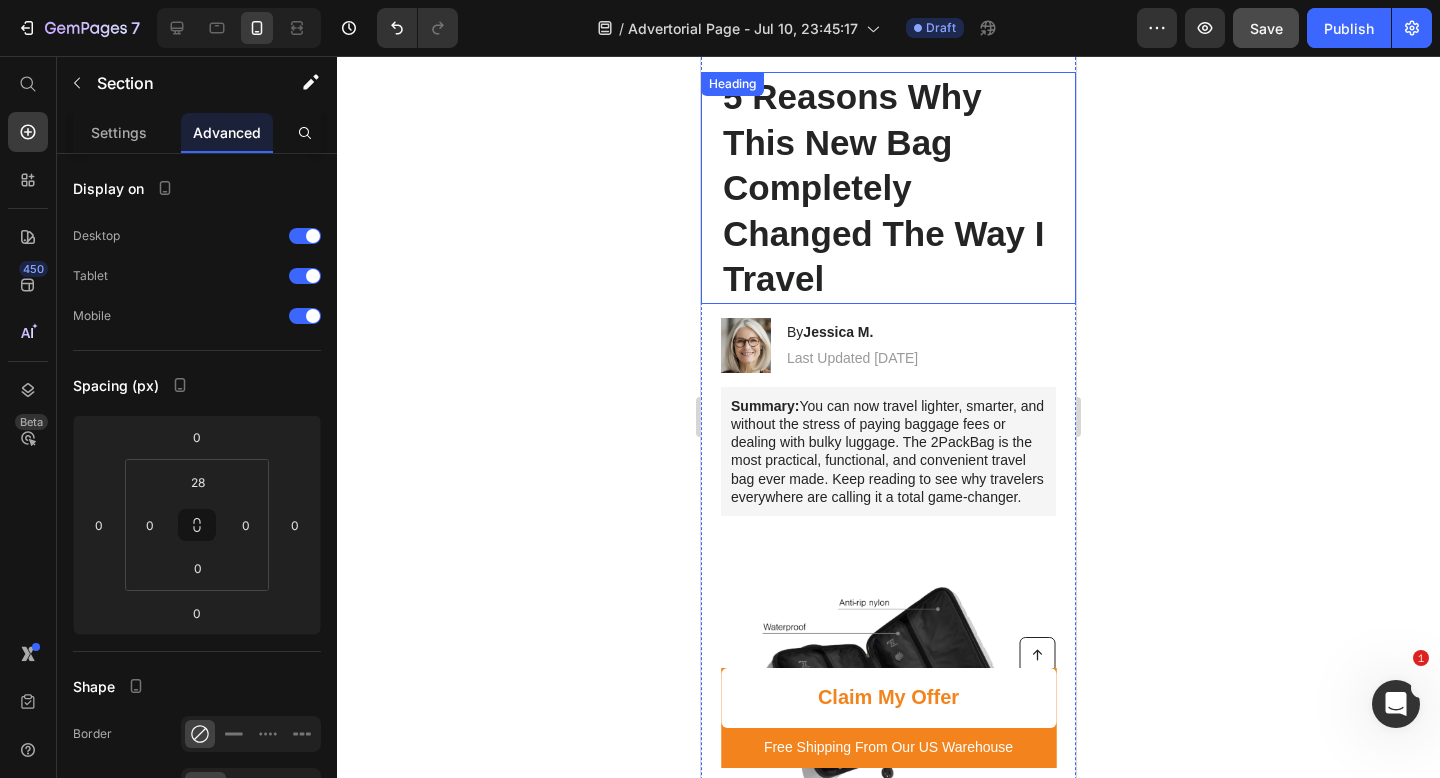 scroll, scrollTop: 25, scrollLeft: 0, axis: vertical 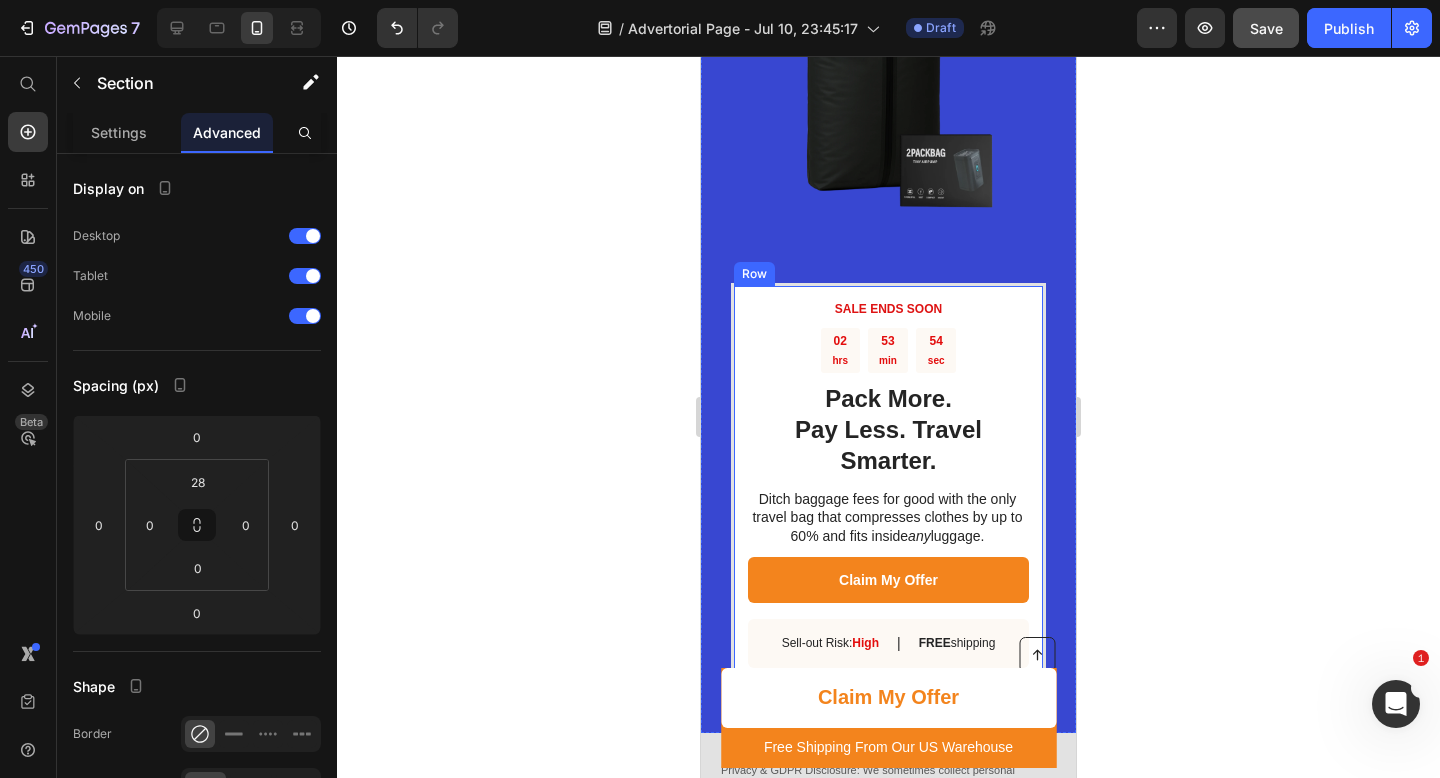 click on "SALE ENDS SOON Text Block 02 hrs 53 min 54 sec Countdown Timer Pack More.  Pay Less. Travel Smarter. Heading Ditch baggage fees for good with the only travel bag that compresses clothes by up to 60% and fits inside  any  luggage. Text Block Claim My Offer Button Sell-out Risk:  High Text Block | Text Block FREE  shipping Text Block Row Try it today with a 90-Day Money Back Guarantee! Text Block Row" at bounding box center [888, 497] 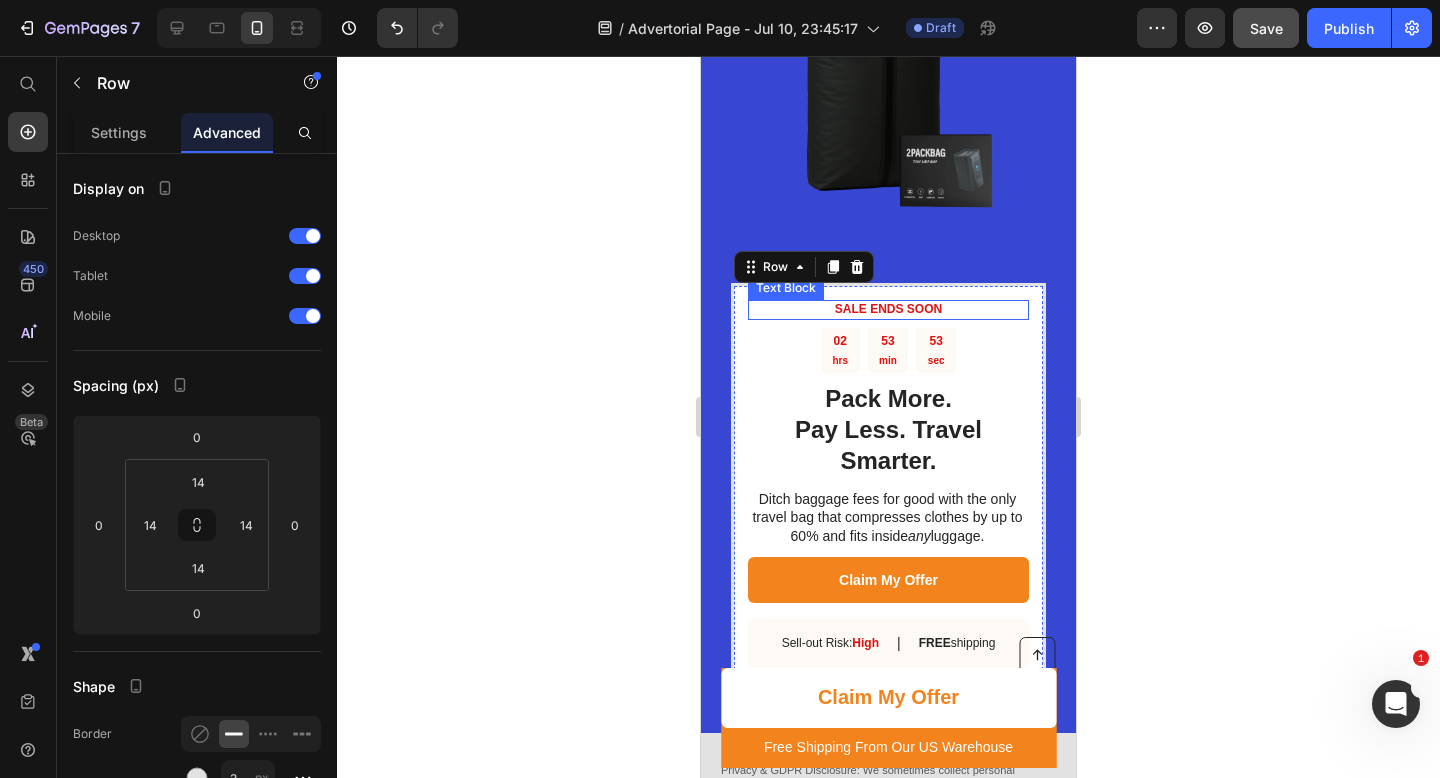 click on "SALE ENDS SOON" at bounding box center [888, 309] 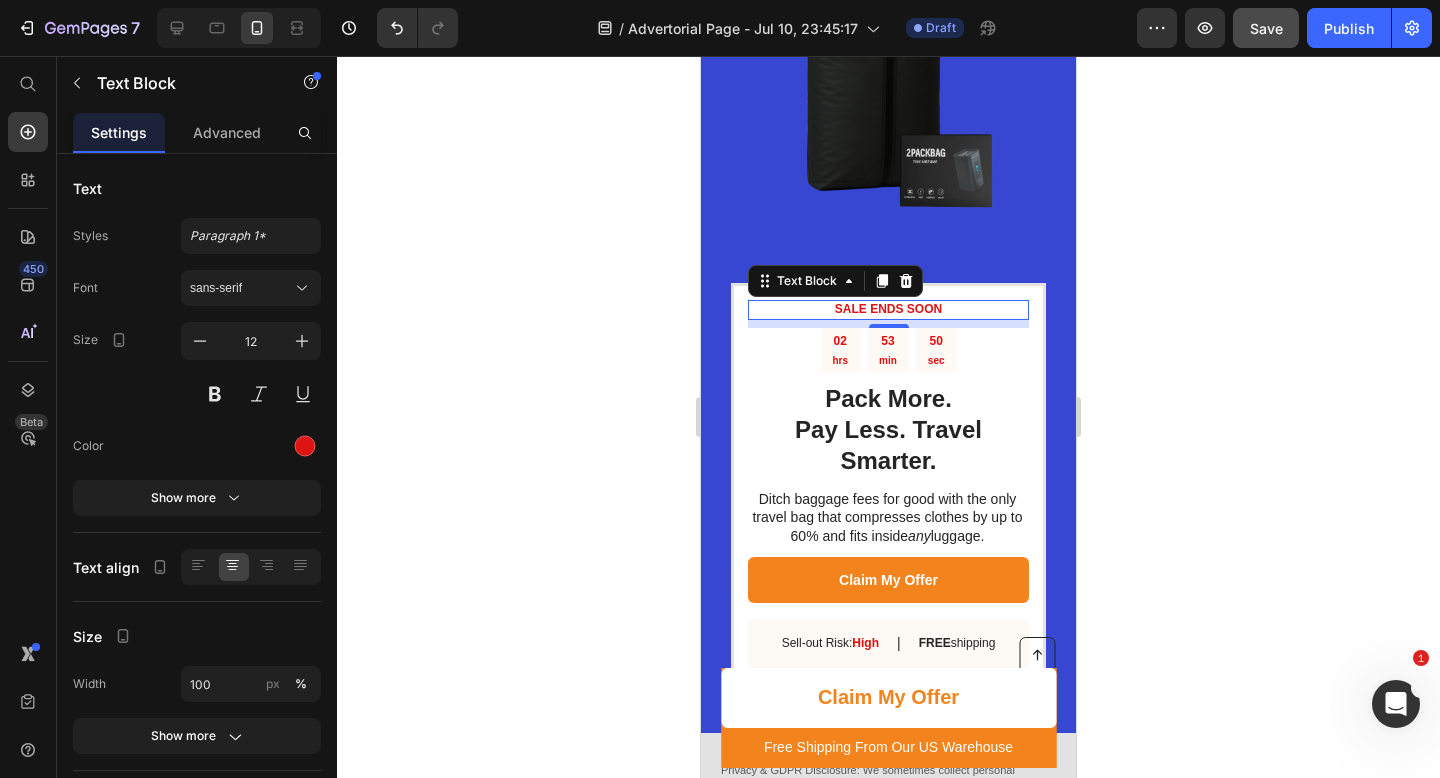click on "8" at bounding box center [888, 324] 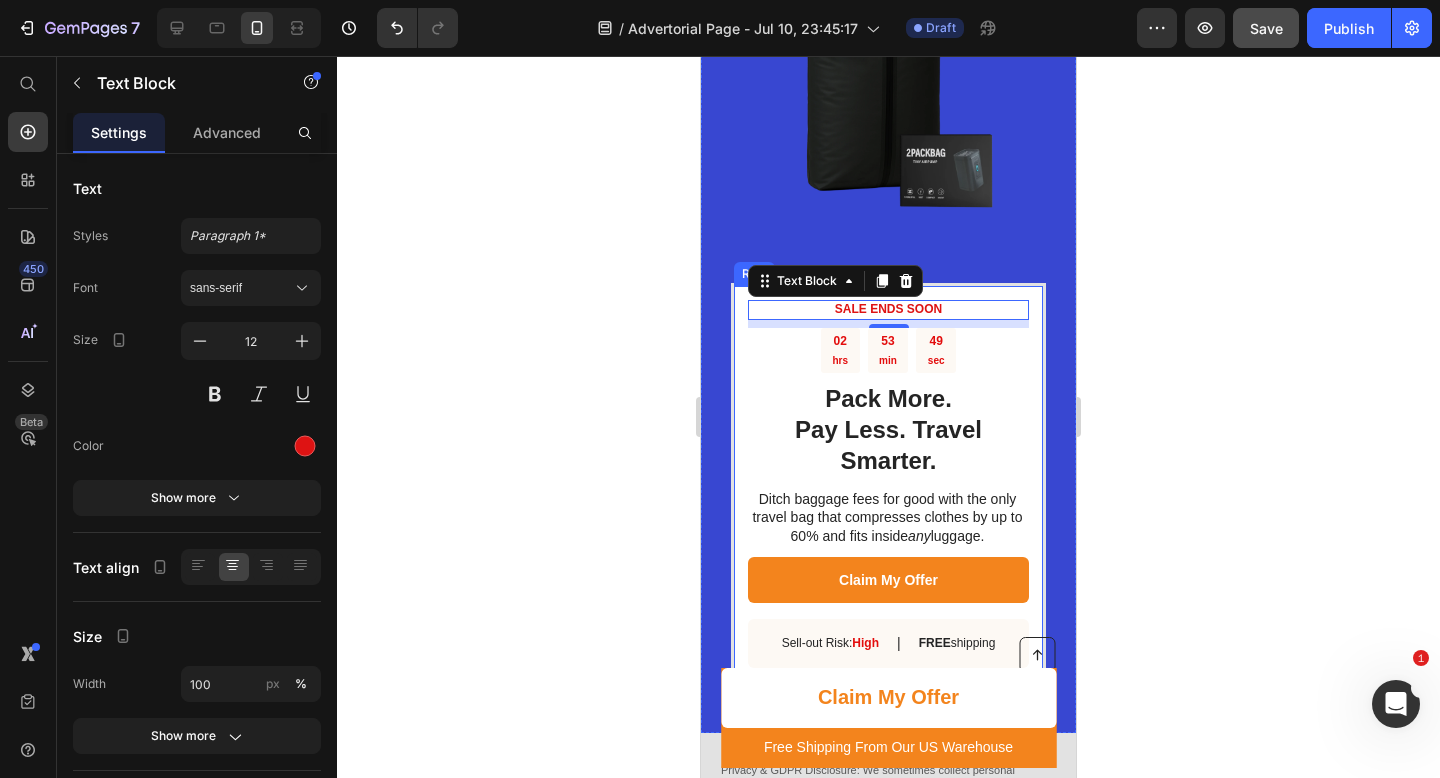 click on "SALE ENDS SOON Text Block   8 02 hrs 53 min 49 sec Countdown Timer Pack More.  Pay Less. Travel Smarter. Heading Ditch baggage fees for good with the only travel bag that compresses clothes by up to 60% and fits inside  any  luggage. Text Block Claim My Offer Button Sell-out Risk:  High Text Block | Text Block FREE  shipping Text Block Row Try it today with a 90-Day Money Back Guarantee! Text Block Row" at bounding box center [888, 497] 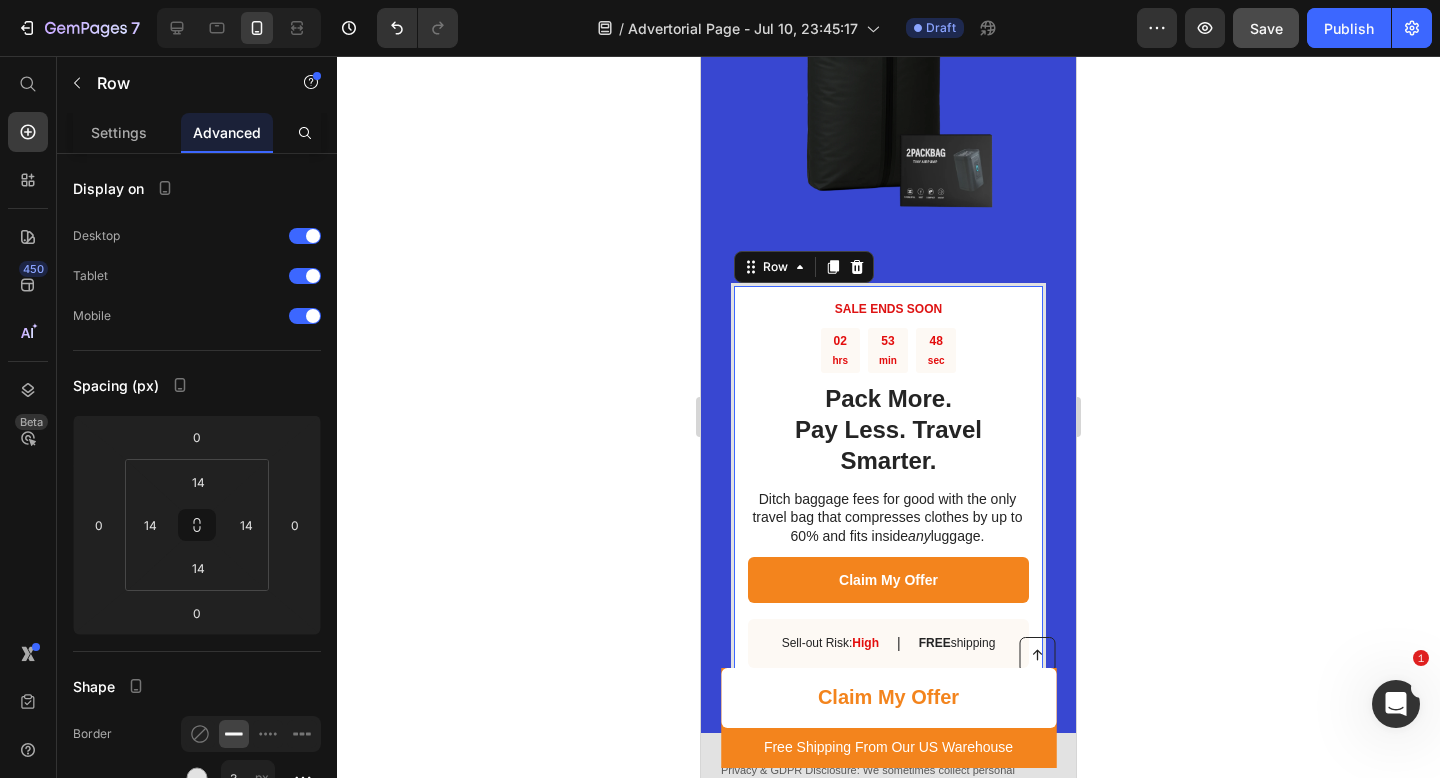 click on "SALE ENDS SOON Text Block 02 hrs 53 min 48 sec Countdown Timer Pack More.  Pay Less. Travel Smarter. Heading Ditch baggage fees for good with the only travel bag that compresses clothes by up to 60% and fits inside  any  luggage. Text Block Claim My Offer Button Sell-out Risk:  High Text Block | Text Block FREE  shipping Text Block Row Try it today with a 90-Day Money Back Guarantee! Text Block Row   0" at bounding box center (888, 497) 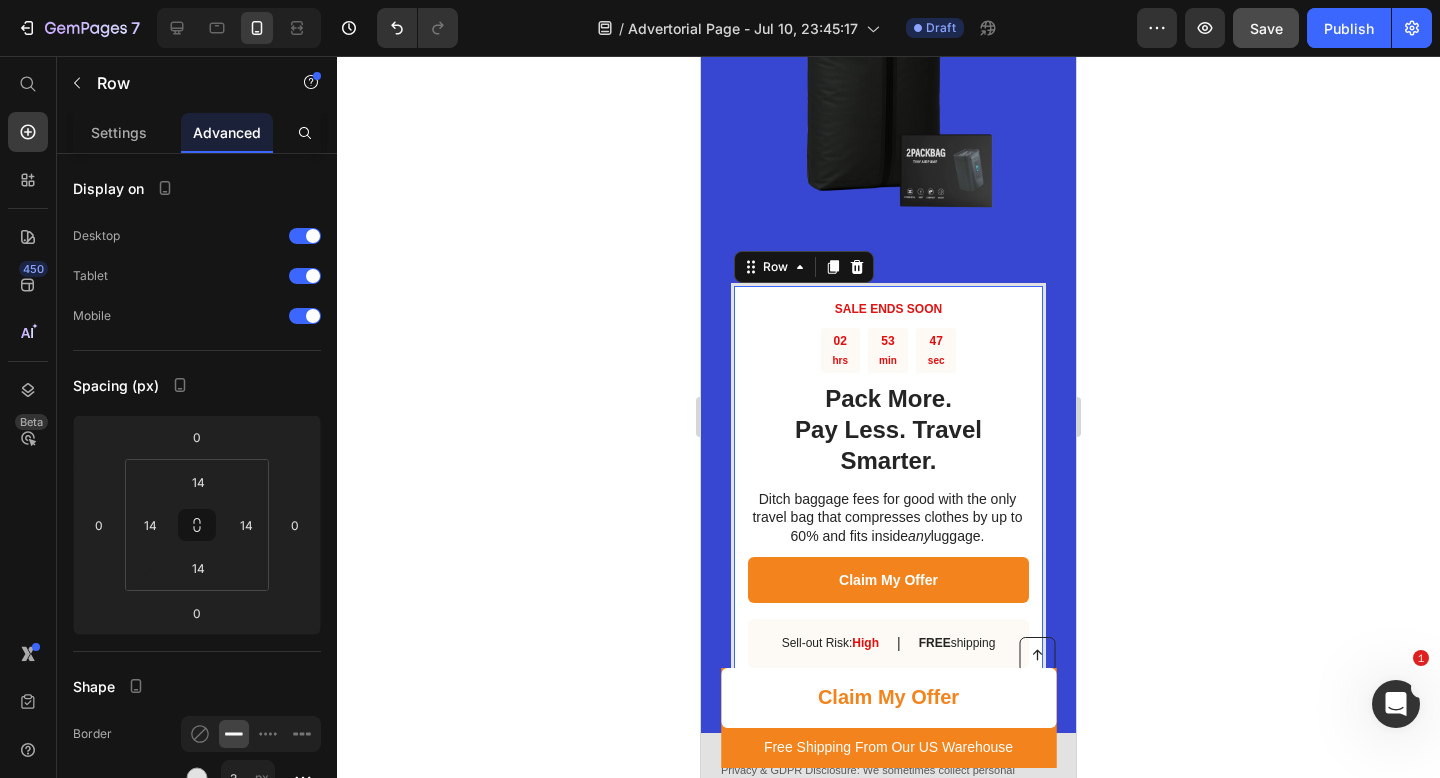 click on "SALE ENDS SOON Text Block 02 hrs 53 min 47 sec Countdown Timer Pack More.  Pay Less. Travel Smarter. Heading Ditch baggage fees for good with the only travel bag that compresses clothes by up to 60% and fits inside  any  luggage. Text Block Claim My Offer Button Sell-out Risk:  High Text Block | Text Block FREE  shipping Text Block Row Try it today with a 90-Day Money Back Guarantee! Text Block Row   0" at bounding box center (888, 497) 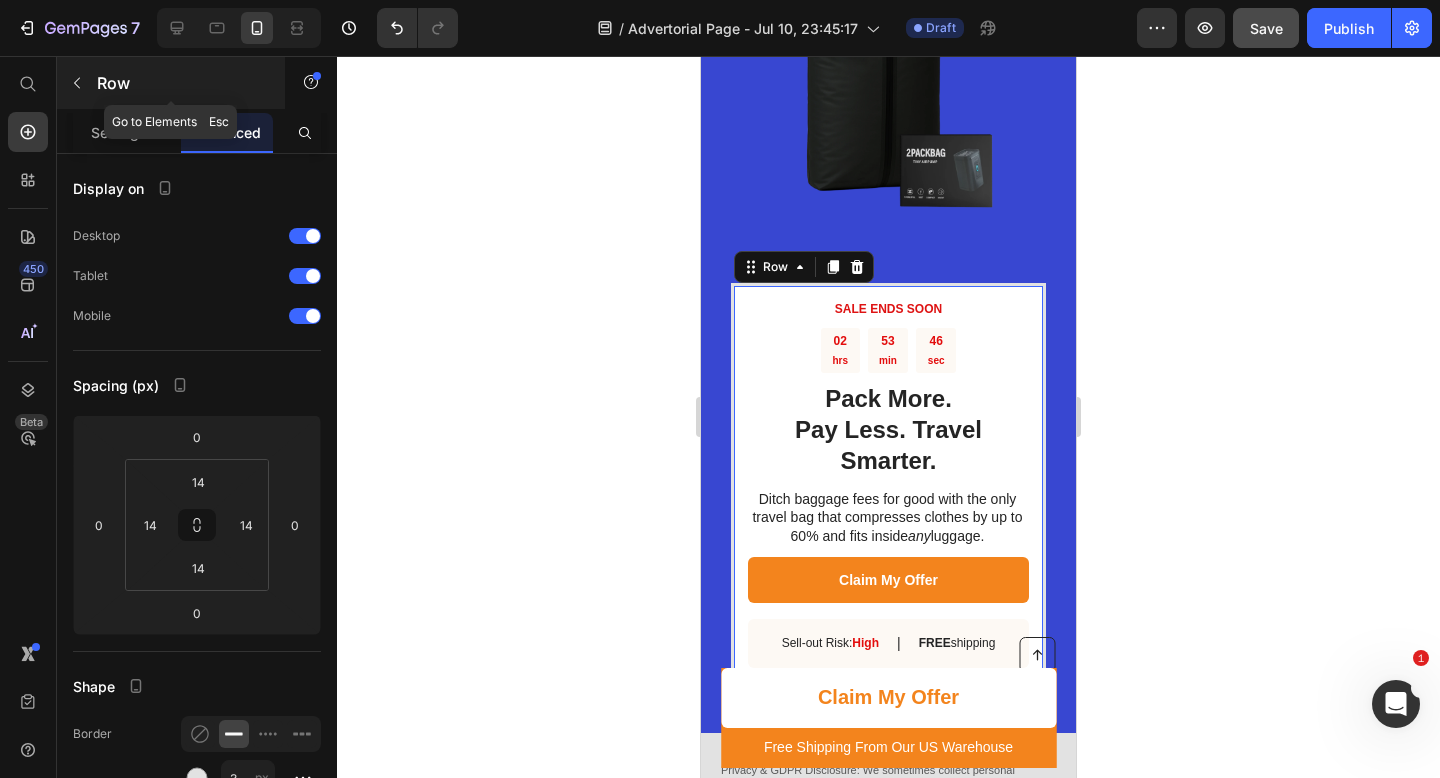 click at bounding box center [77, 83] 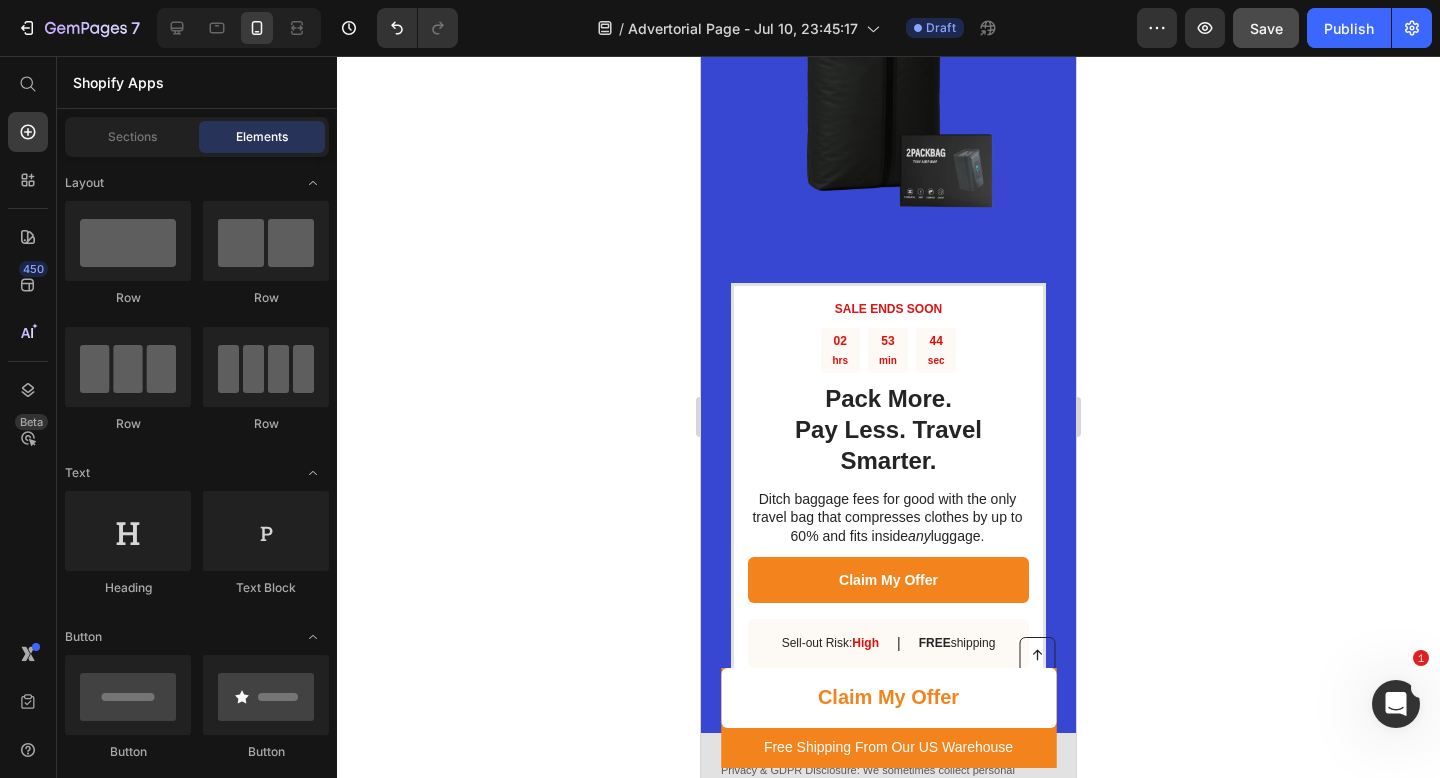 click at bounding box center [128, 985] 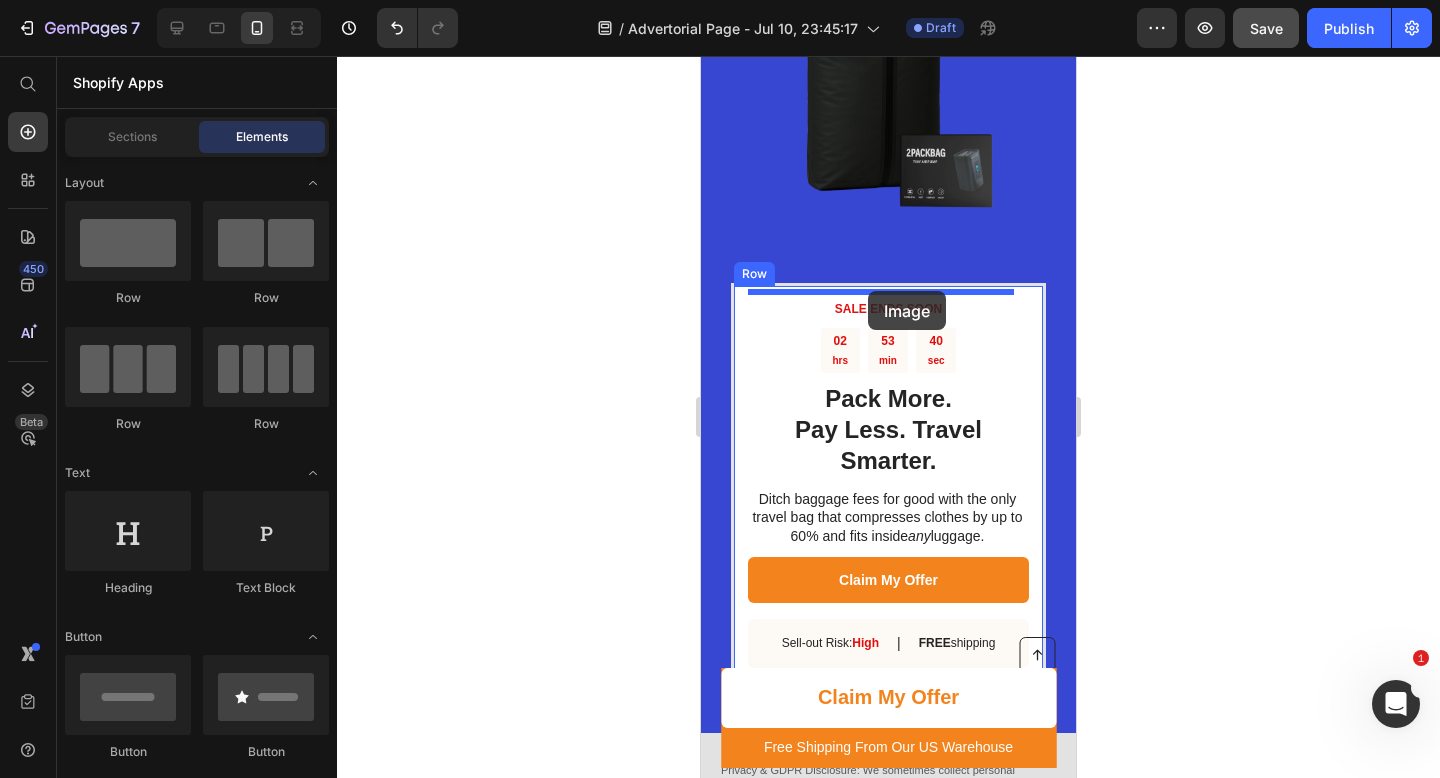 drag, startPoint x: 856, startPoint y: 595, endPoint x: 868, endPoint y: 291, distance: 304.23676 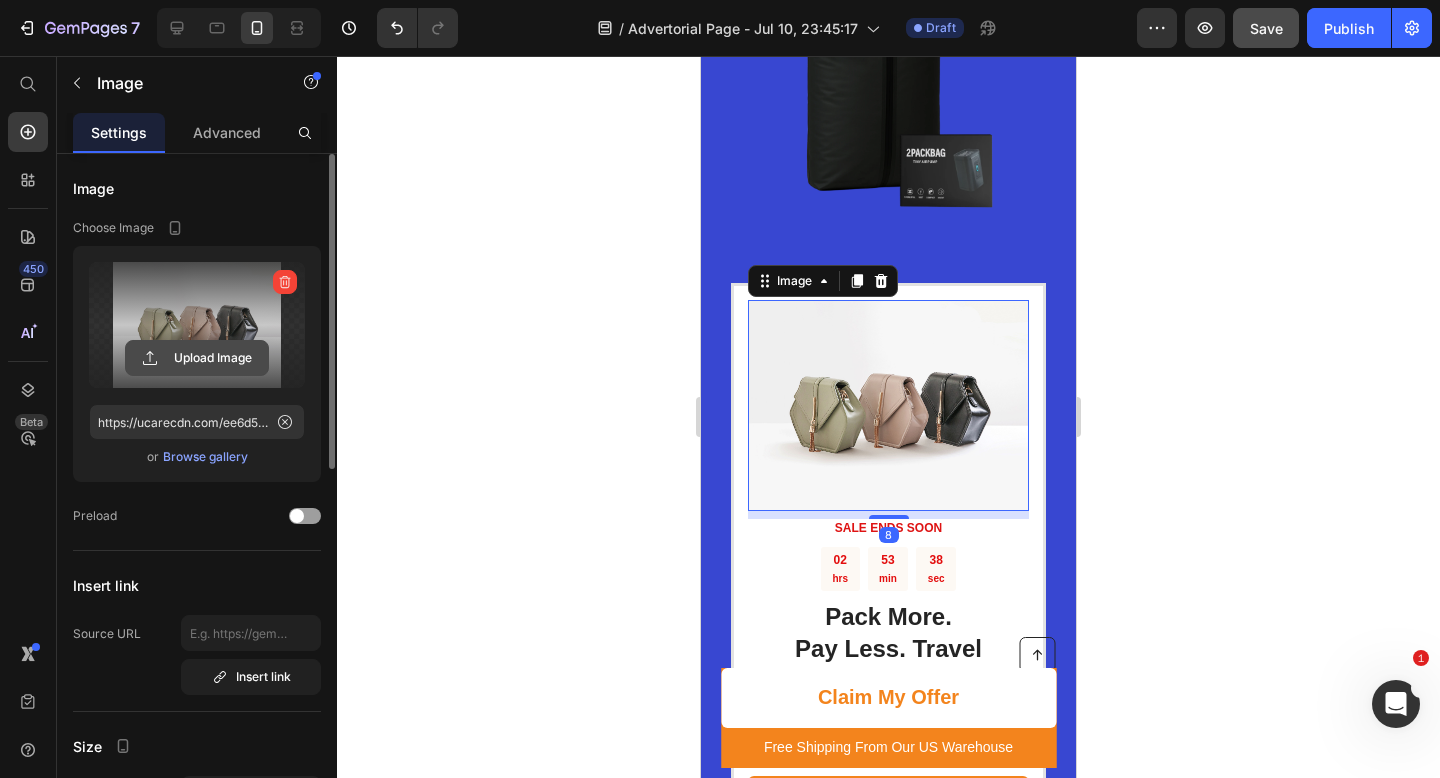 click 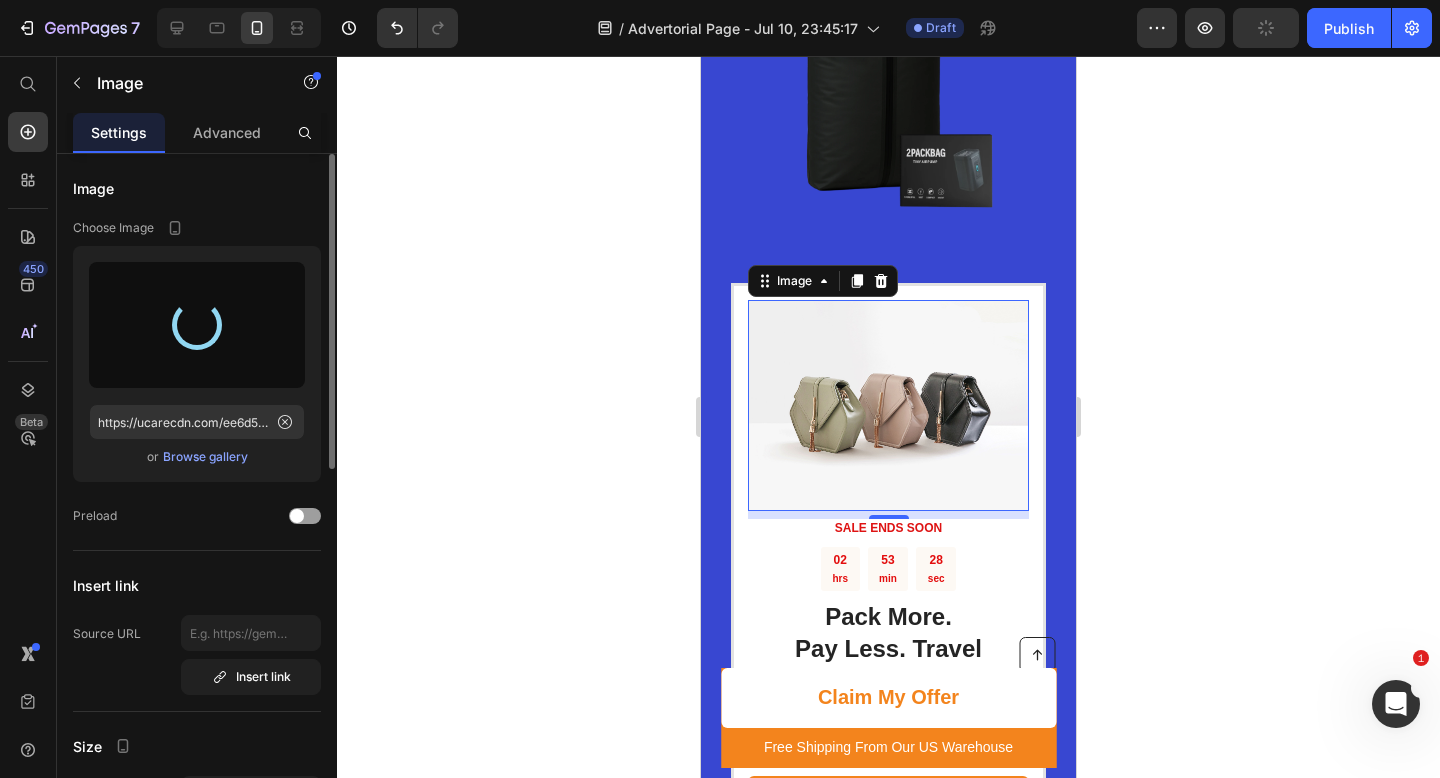 type on "https://cdn.shopify.com/s/files/1/0919/8413/4516/files/gempages_574908425209644144-d1cf6f77-9810-4066-99f7-3e14de080b3b.webp" 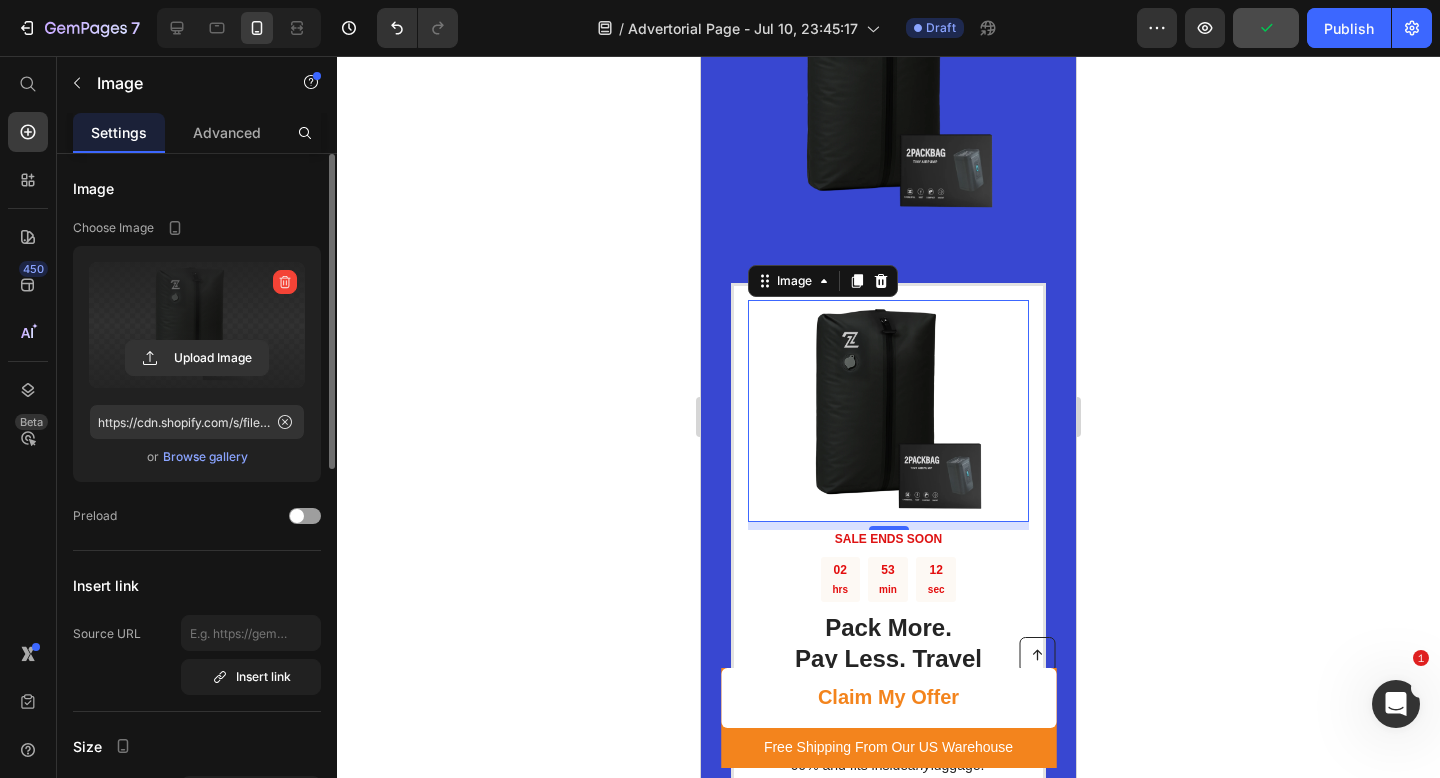 click on "8" at bounding box center (889, 546) 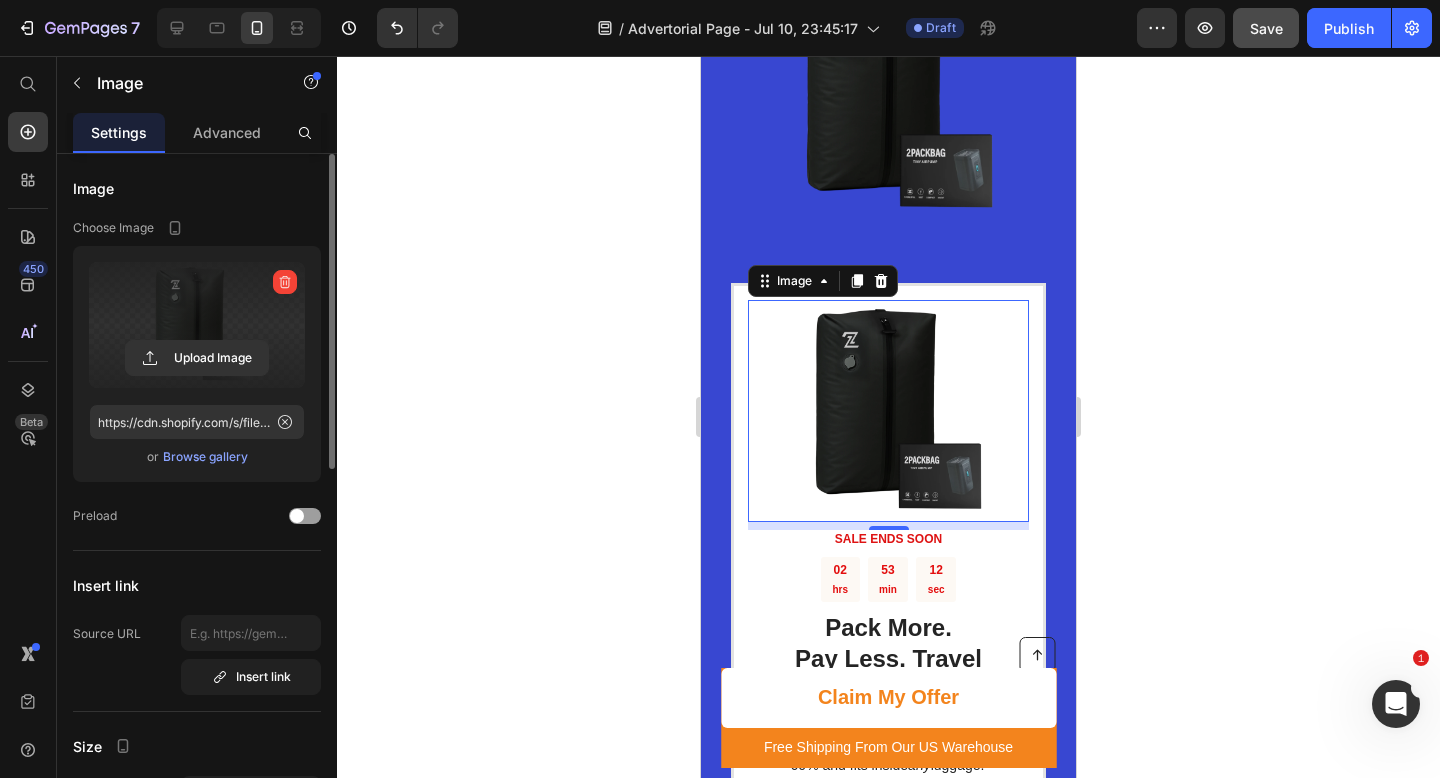 click on "8" at bounding box center [889, 546] 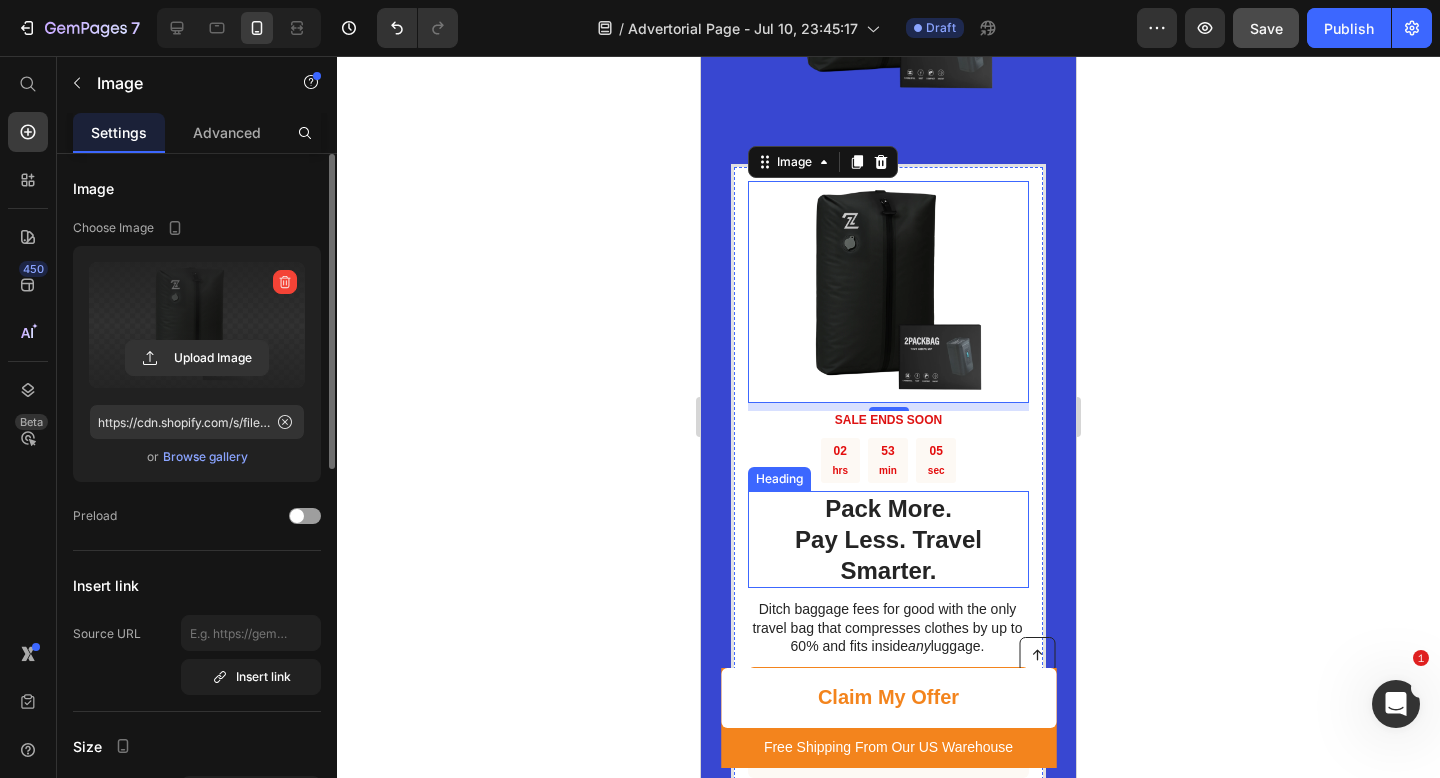 scroll, scrollTop: 3862, scrollLeft: 0, axis: vertical 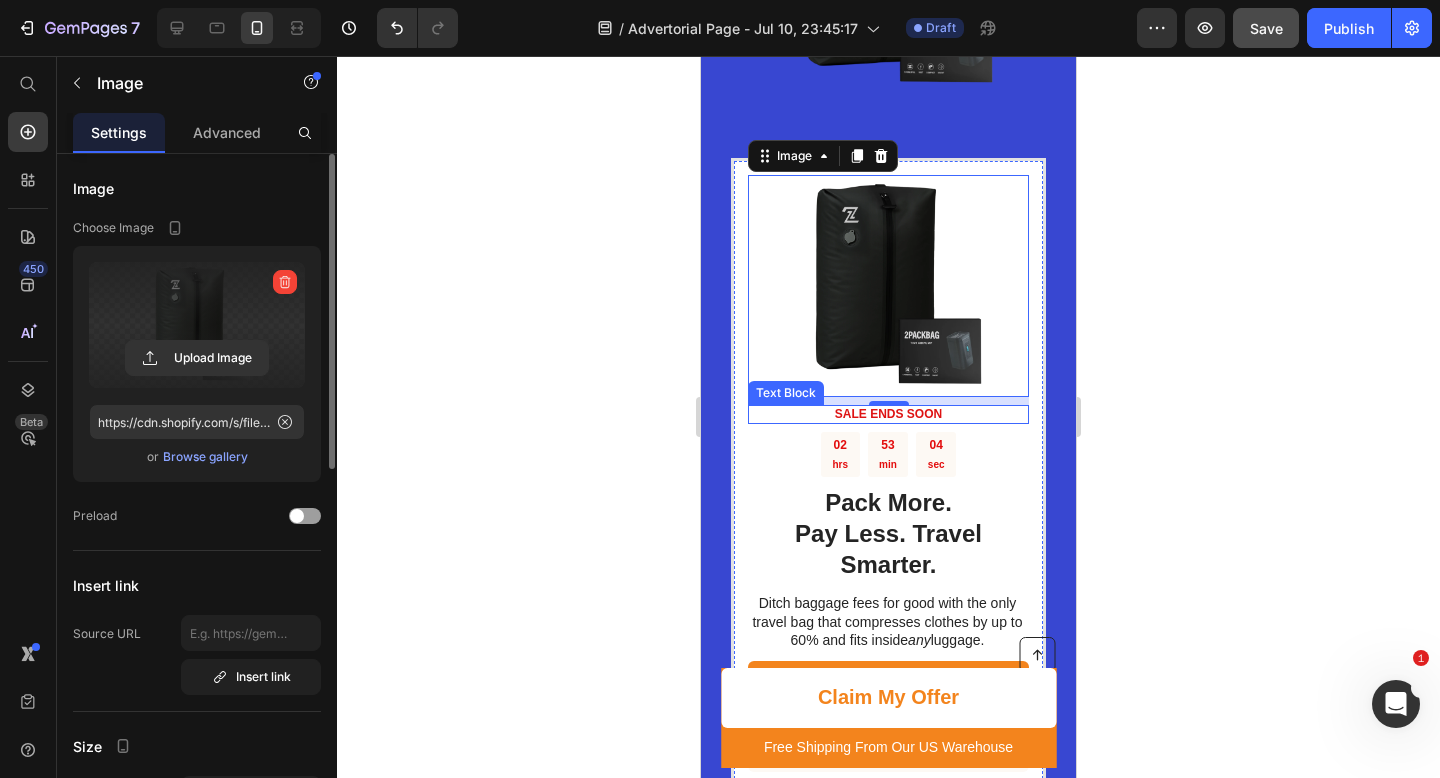 click on "SALE ENDS SOON" at bounding box center (888, 414) 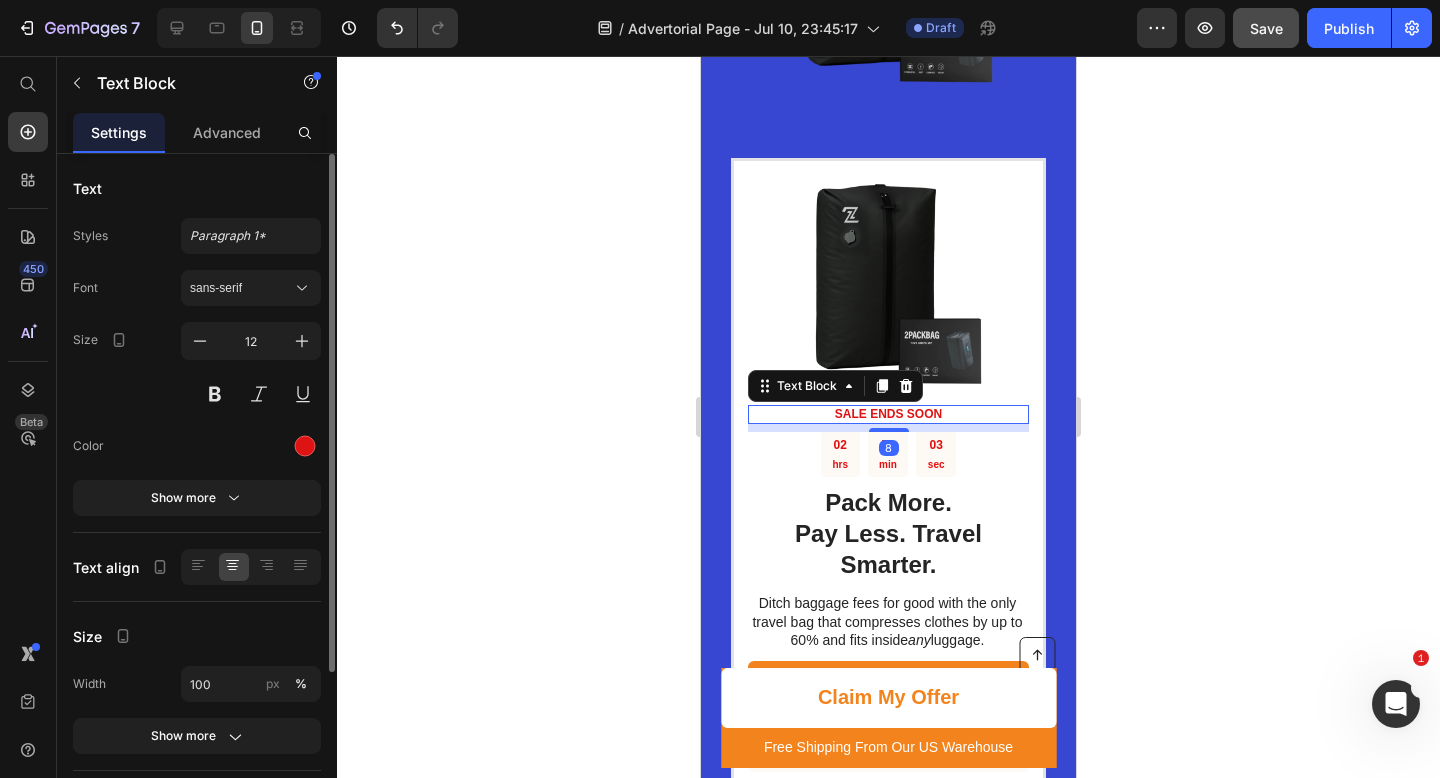 click on "SALE ENDS SOON" at bounding box center [888, 414] 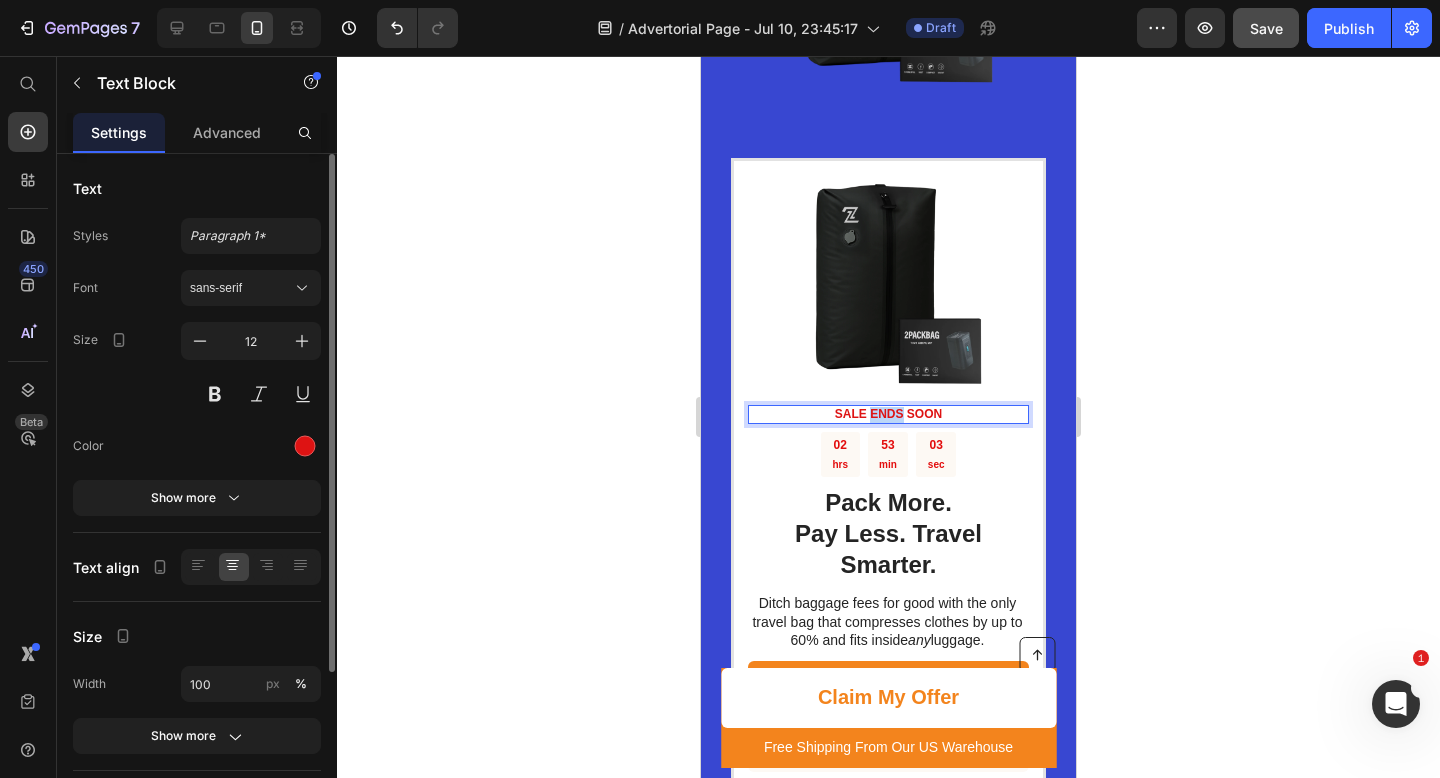 click on "SALE ENDS SOON" at bounding box center [888, 414] 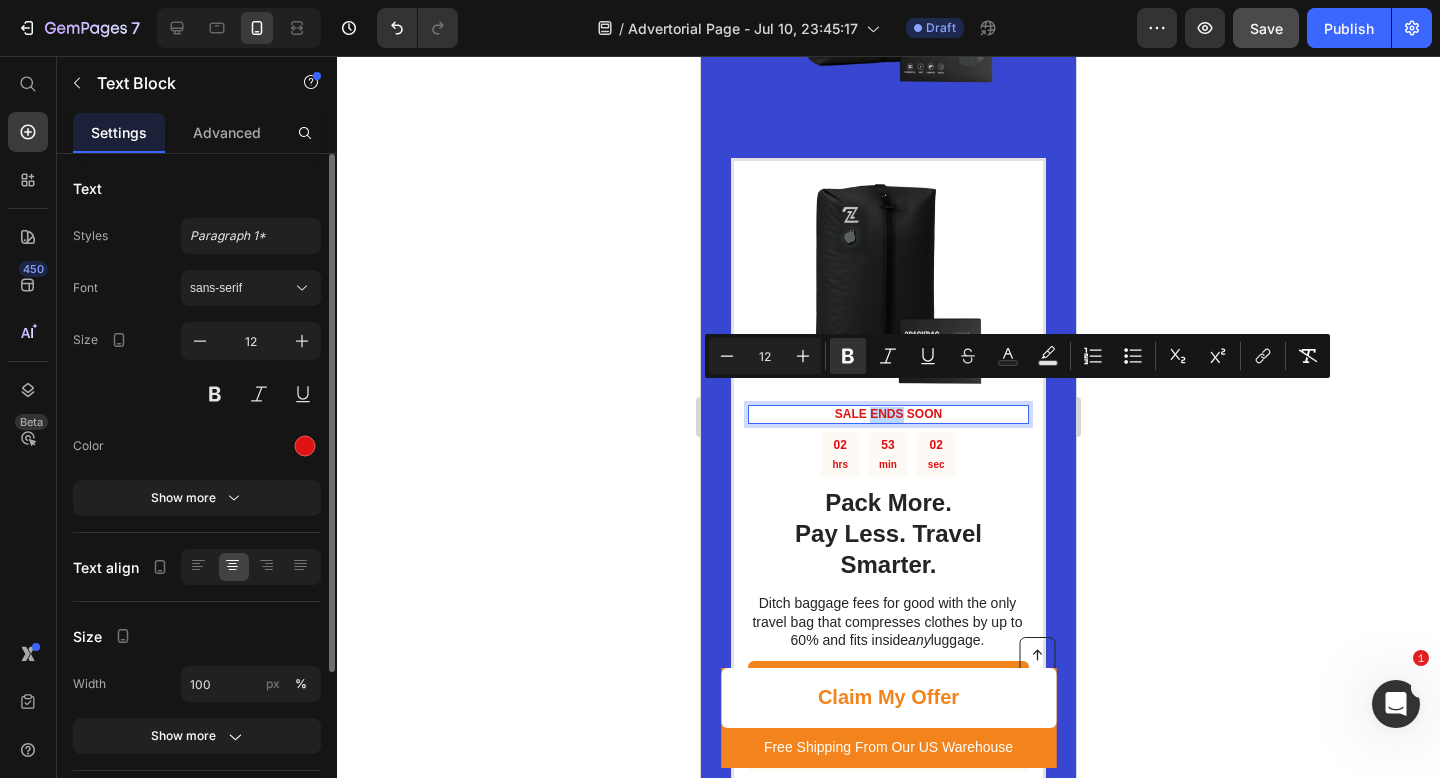 click on "SALE ENDS SOON" at bounding box center (888, 414) 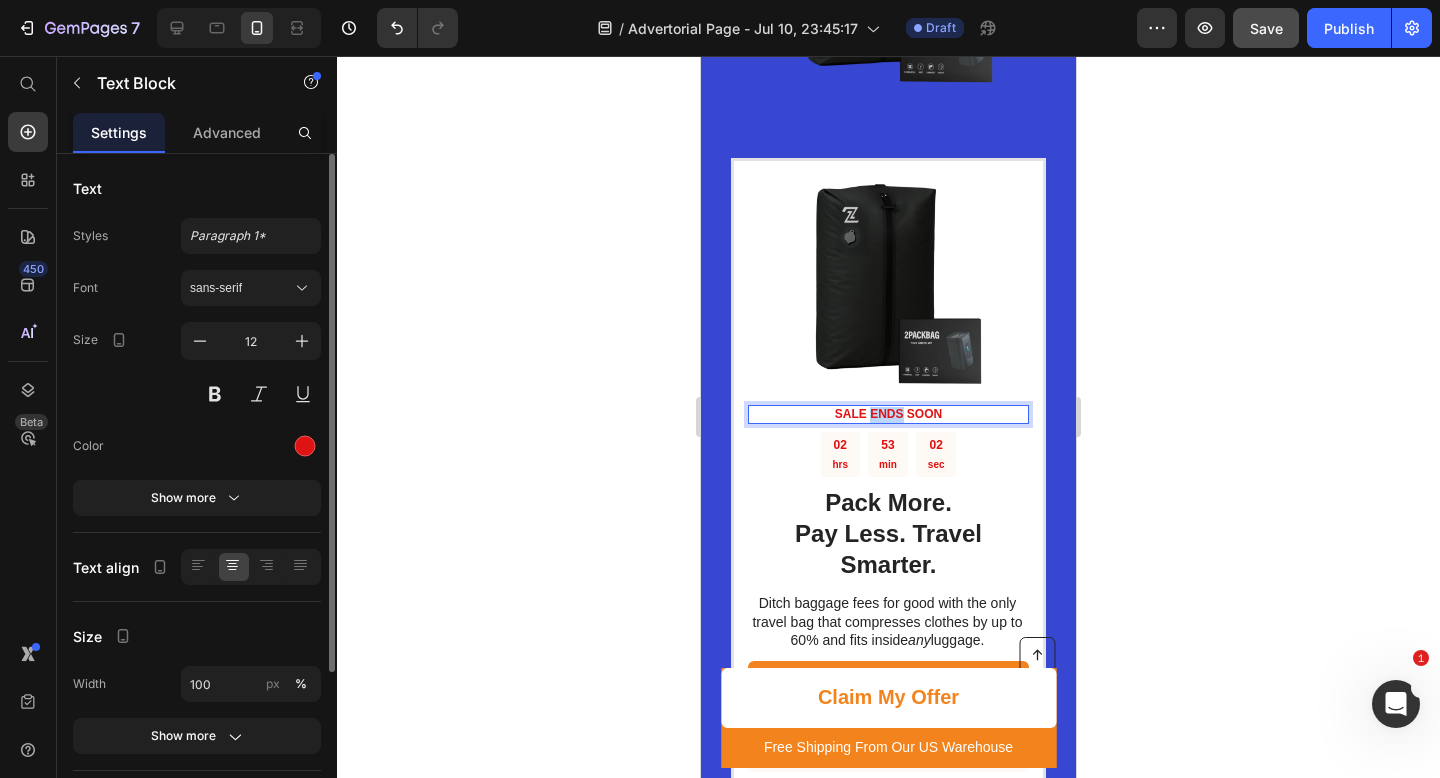 click on "SALE ENDS SOON" at bounding box center (888, 414) 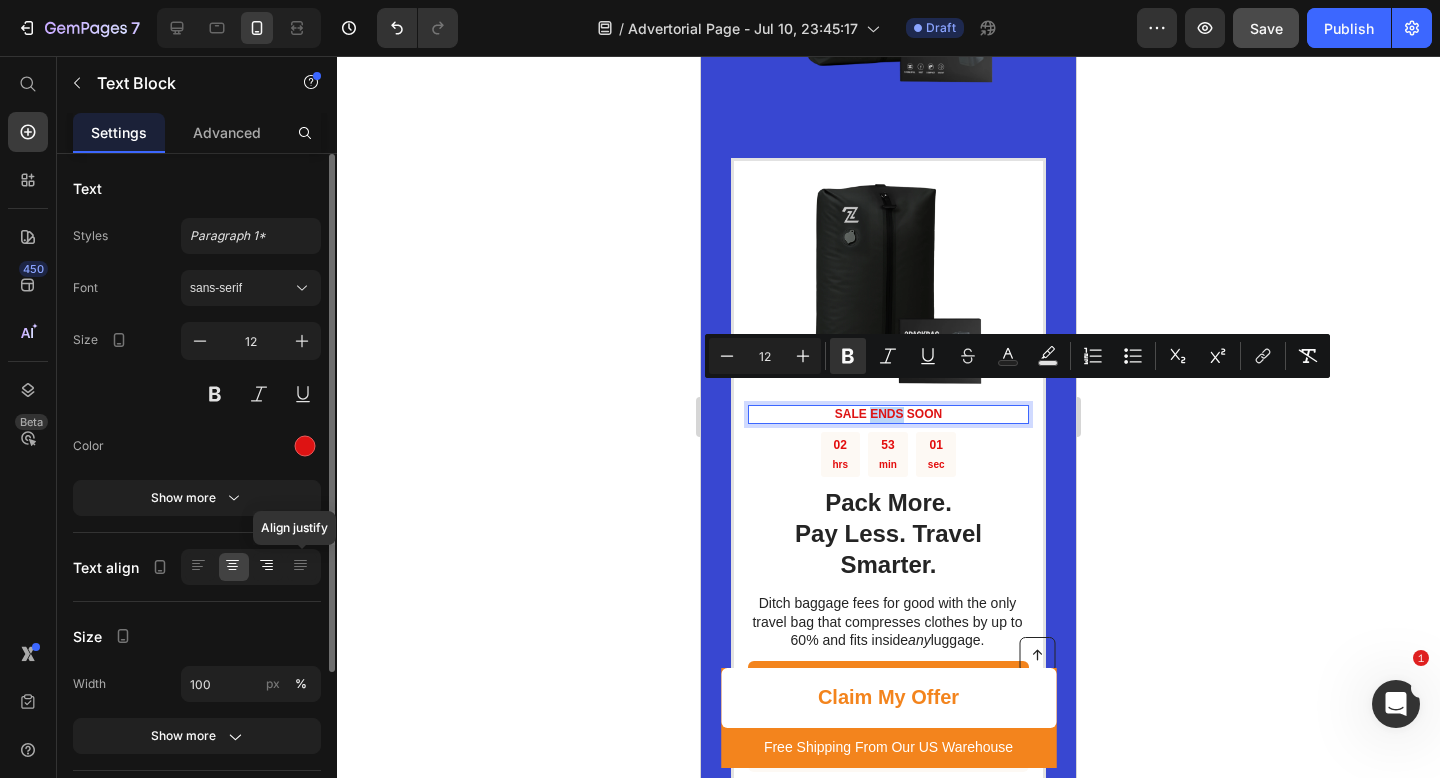 scroll, scrollTop: 214, scrollLeft: 0, axis: vertical 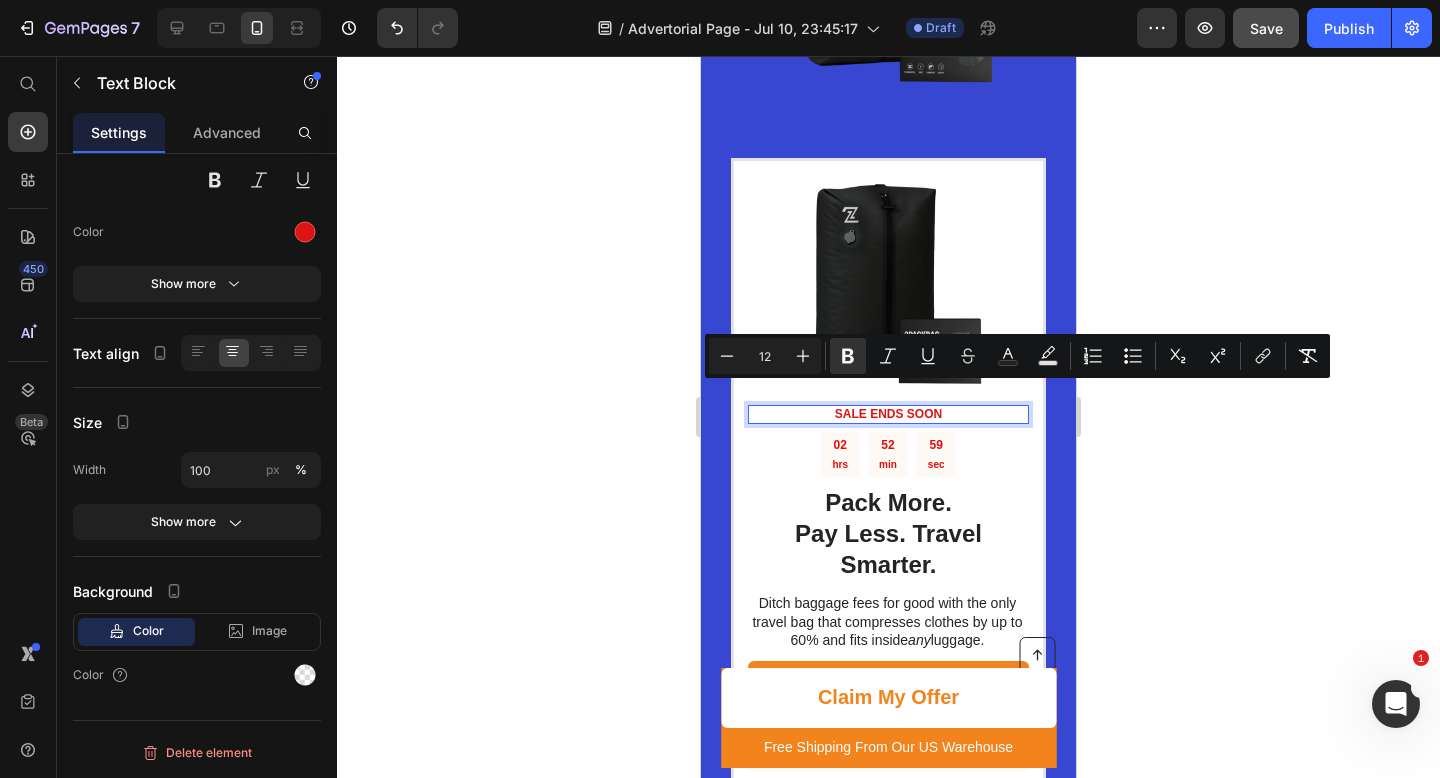 click on "SALE ENDS SOON" at bounding box center (888, 414) 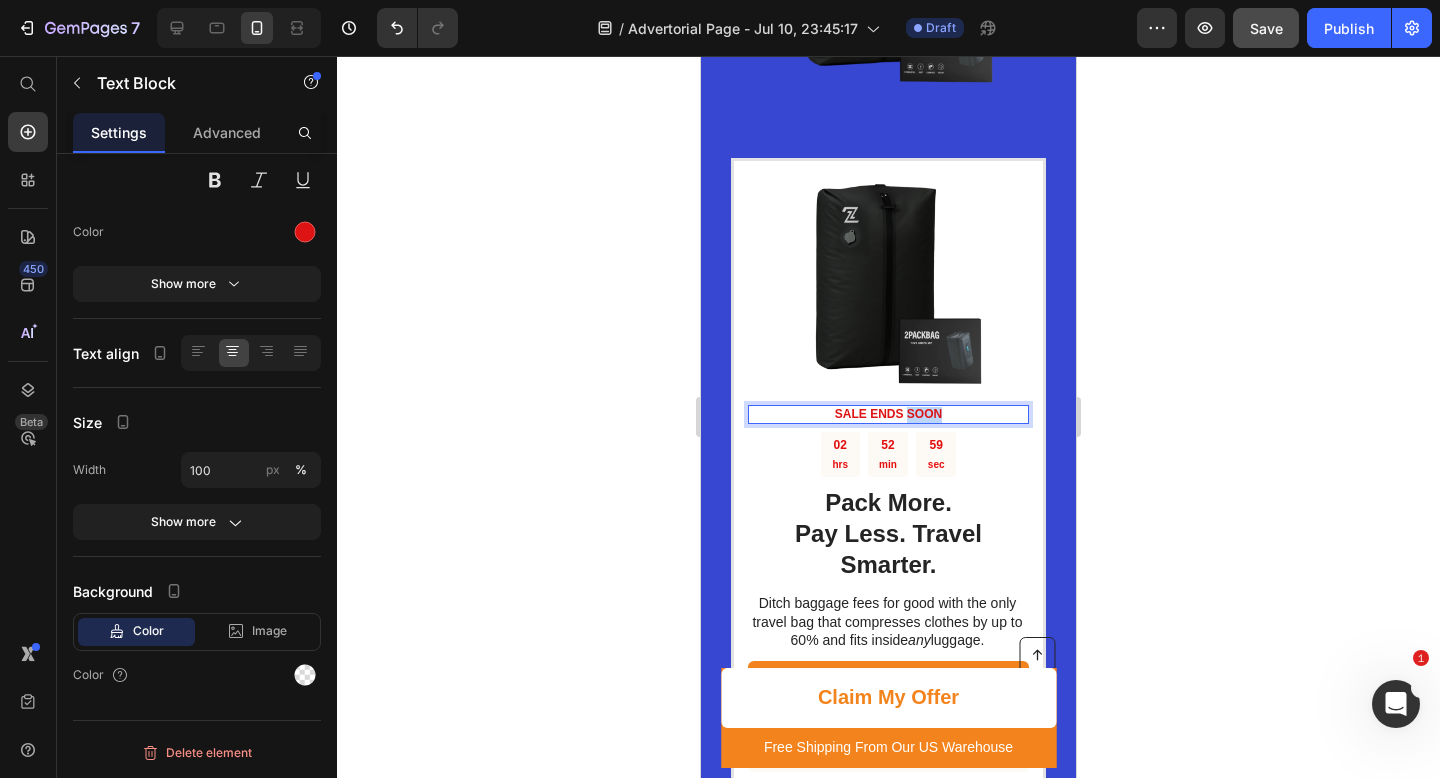 click on "SALE ENDS SOON" at bounding box center (888, 414) 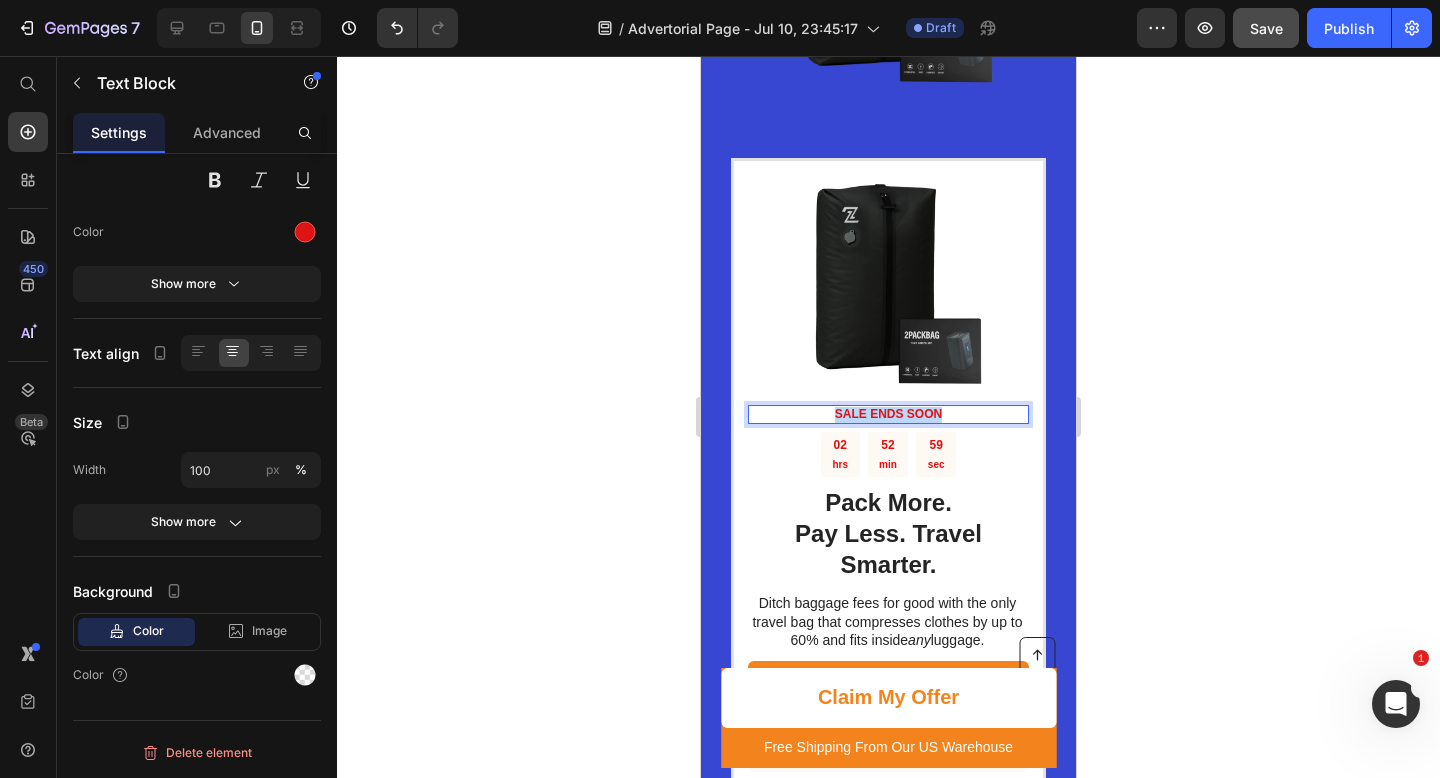 click on "SALE ENDS SOON" at bounding box center (888, 414) 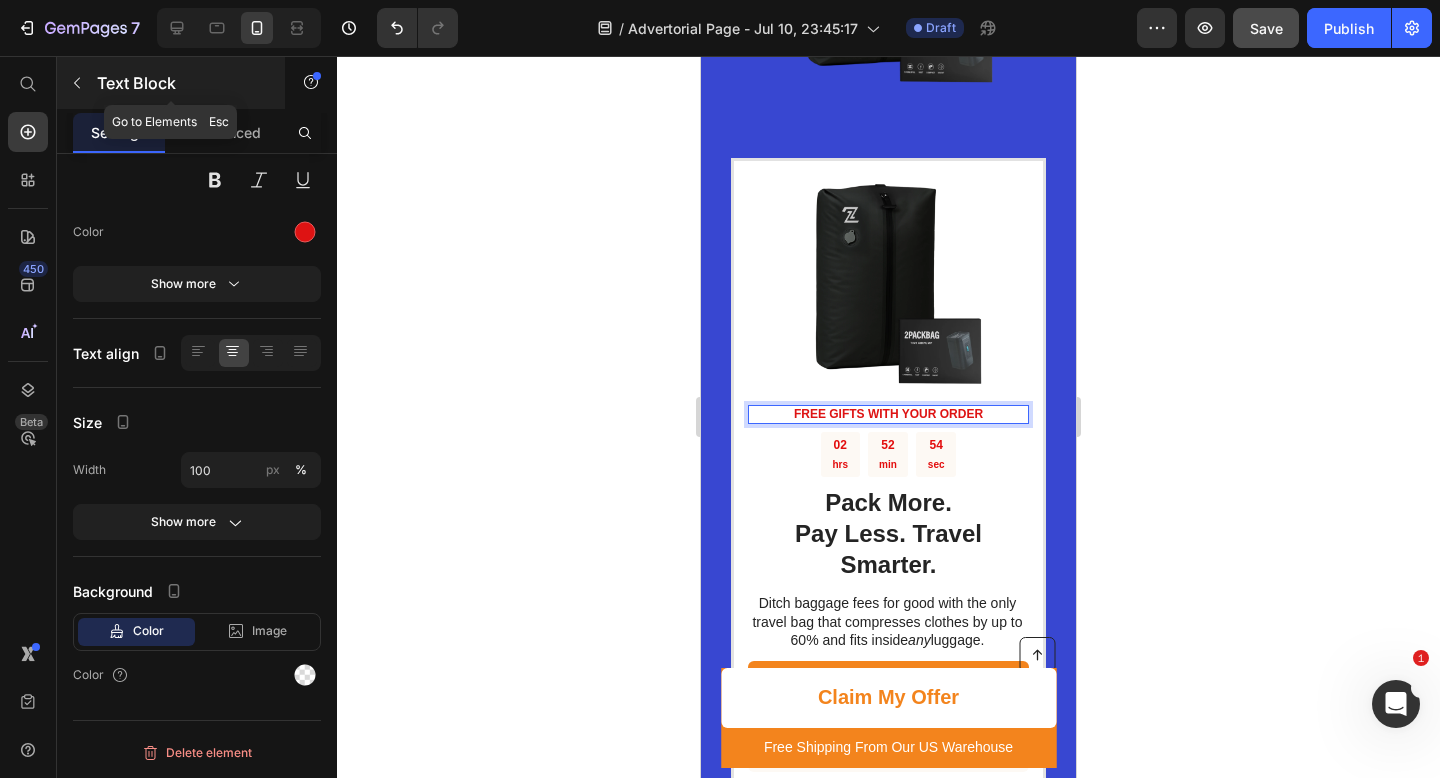 click 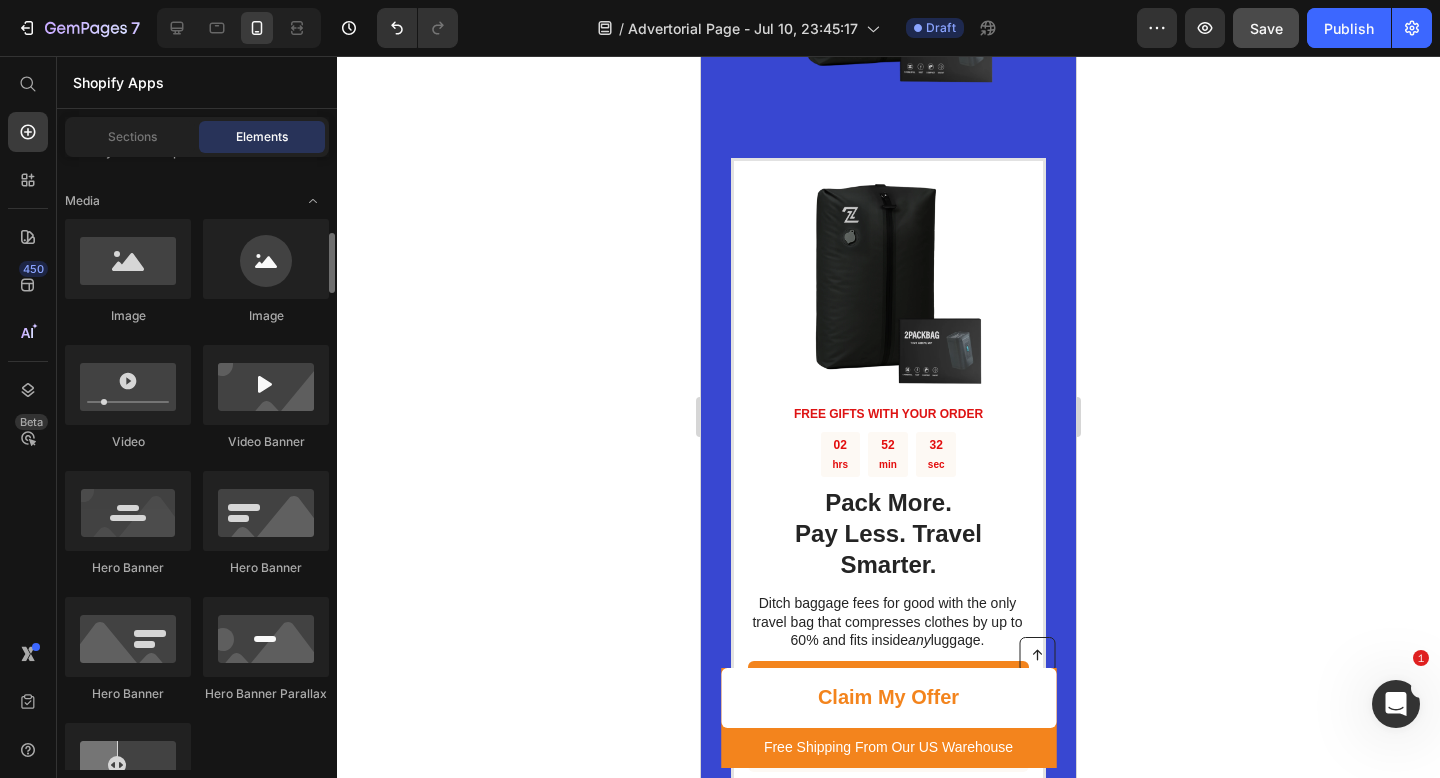 scroll, scrollTop: 991, scrollLeft: 0, axis: vertical 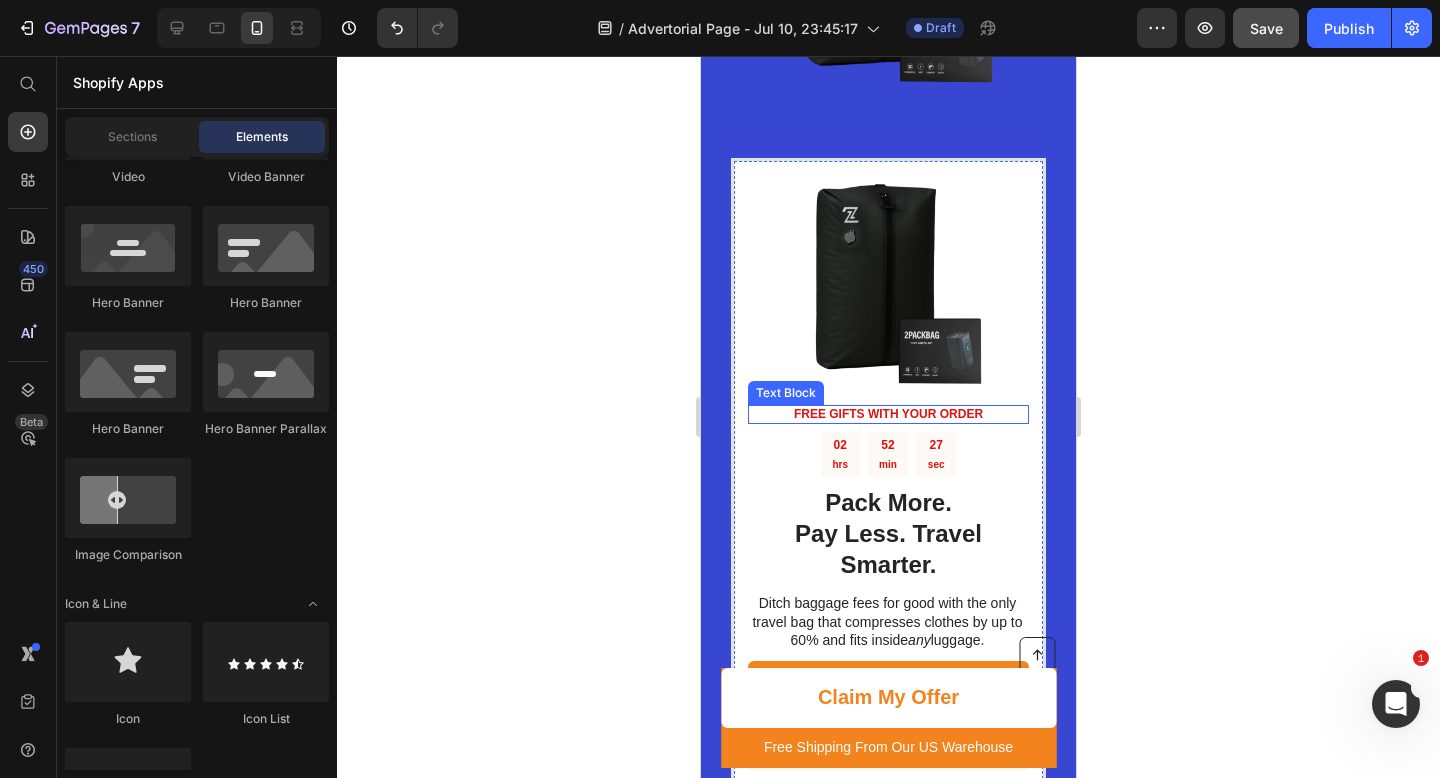click on "FREE GIFTS WITH YOUR ORDER" at bounding box center (888, 414) 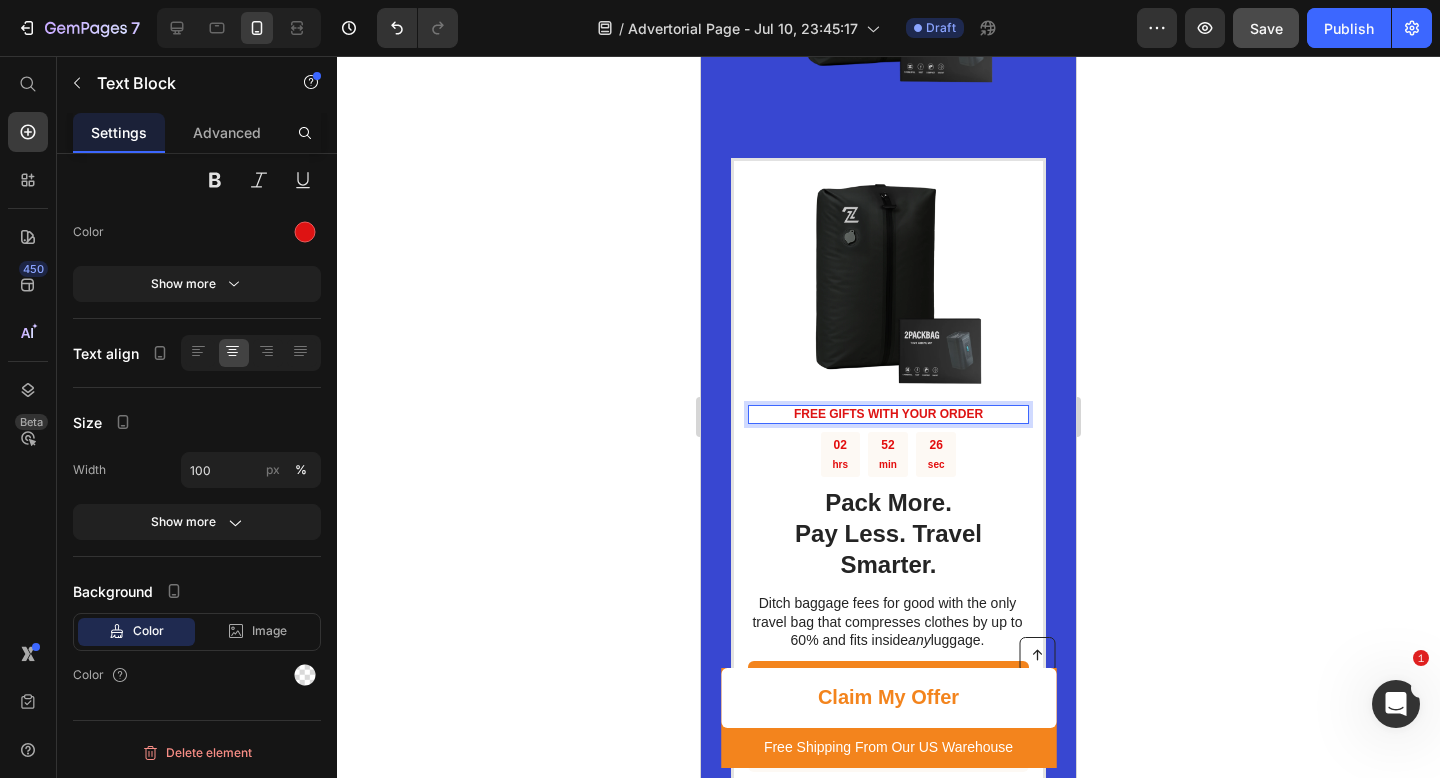 click on "FREE GIFTS WITH YOUR ORDER" at bounding box center [888, 414] 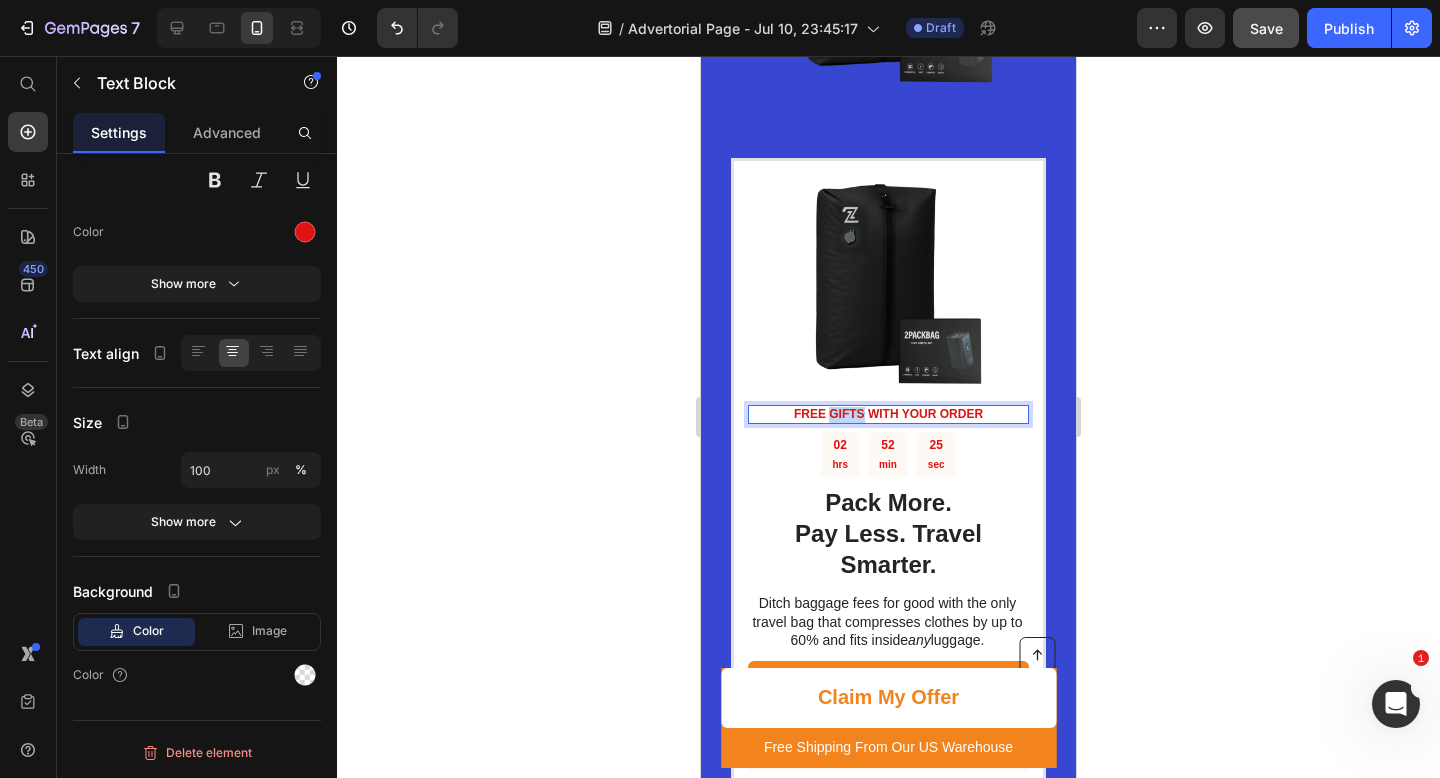 click on "FREE GIFTS WITH YOUR ORDER" at bounding box center [888, 414] 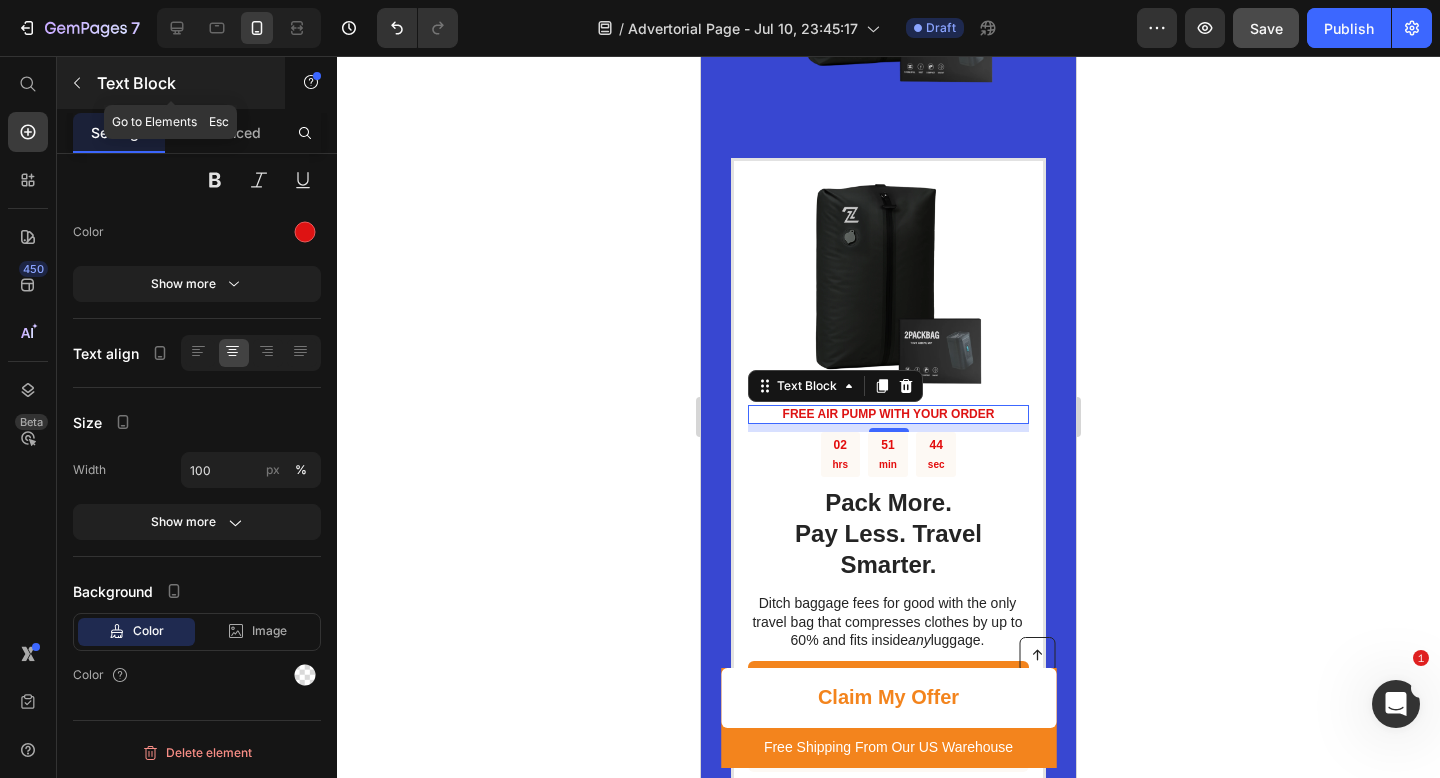 click at bounding box center (77, 83) 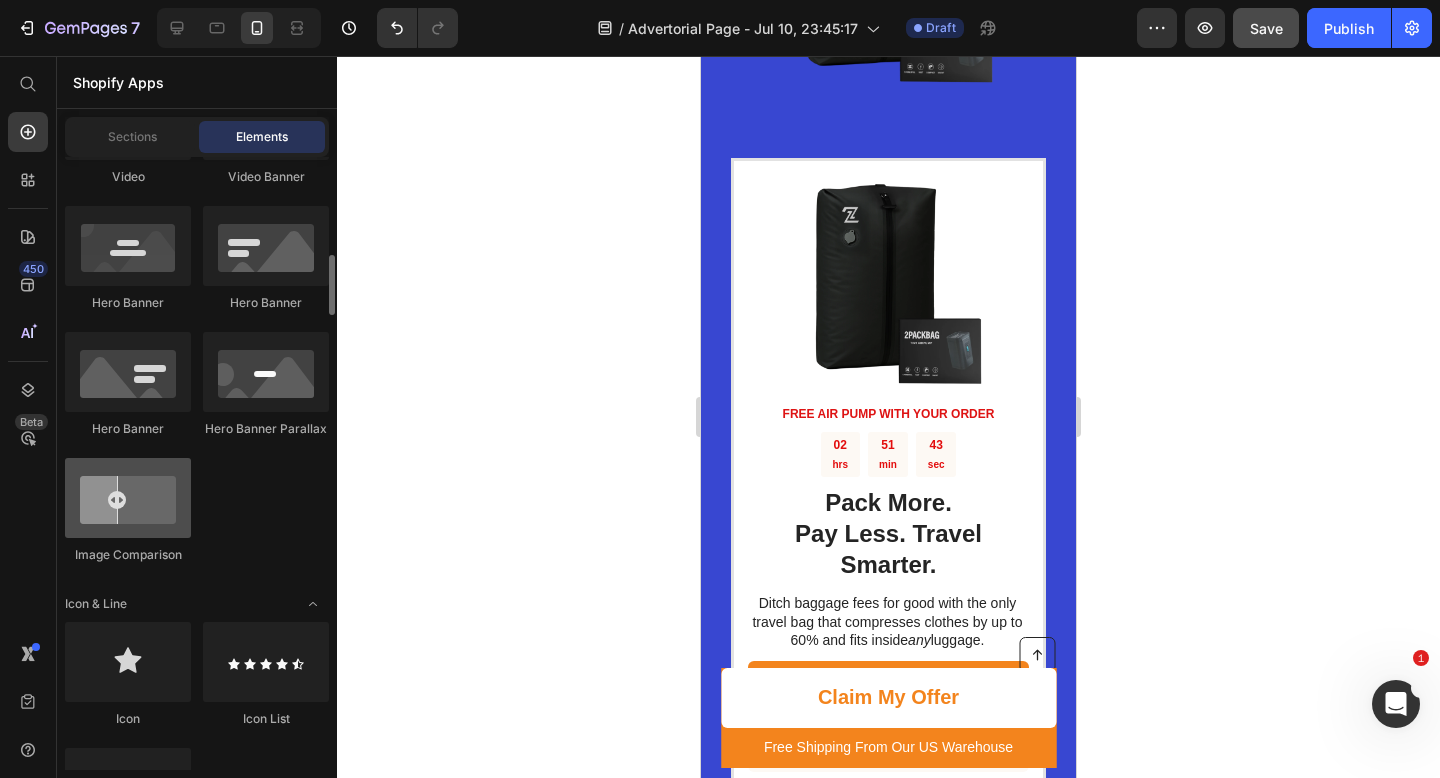 scroll, scrollTop: 1367, scrollLeft: 0, axis: vertical 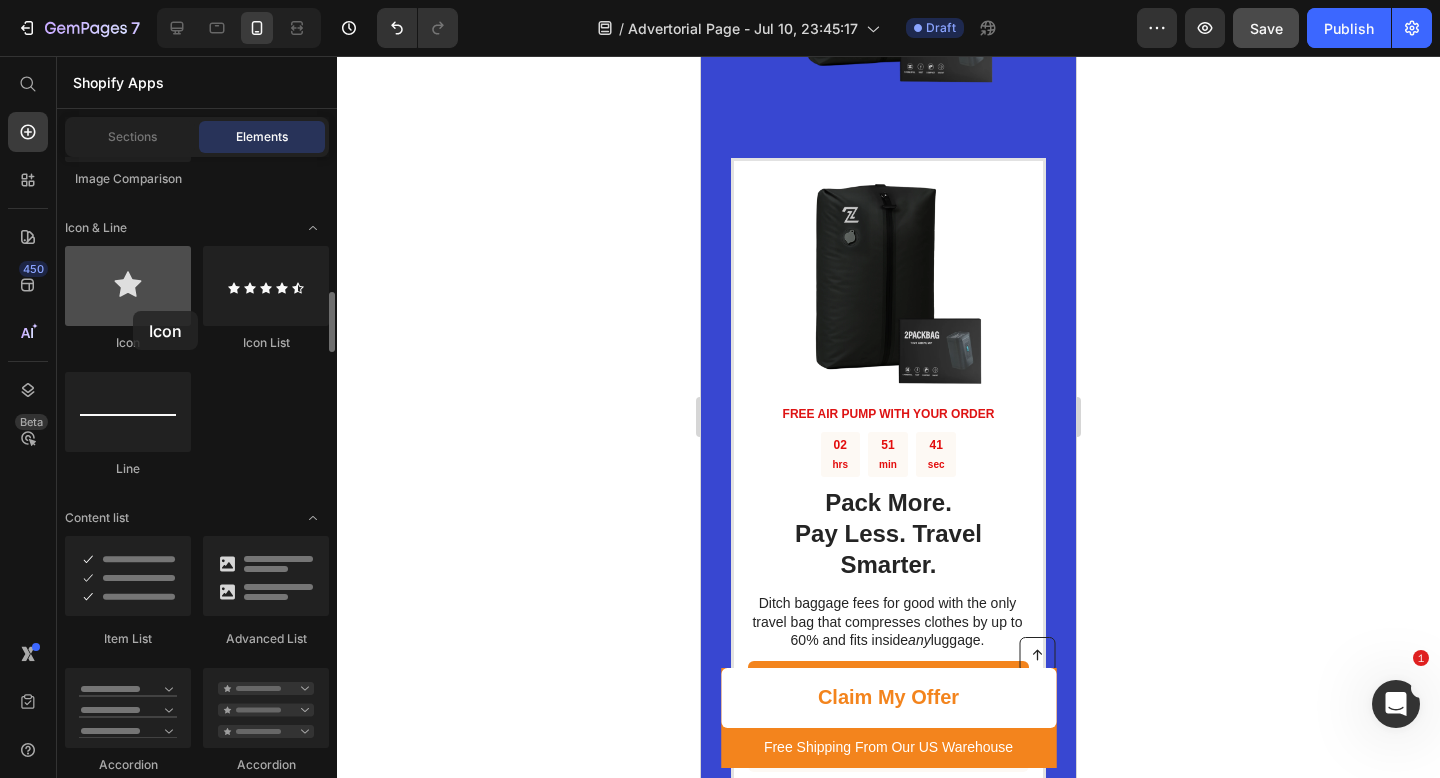 click at bounding box center [128, 286] 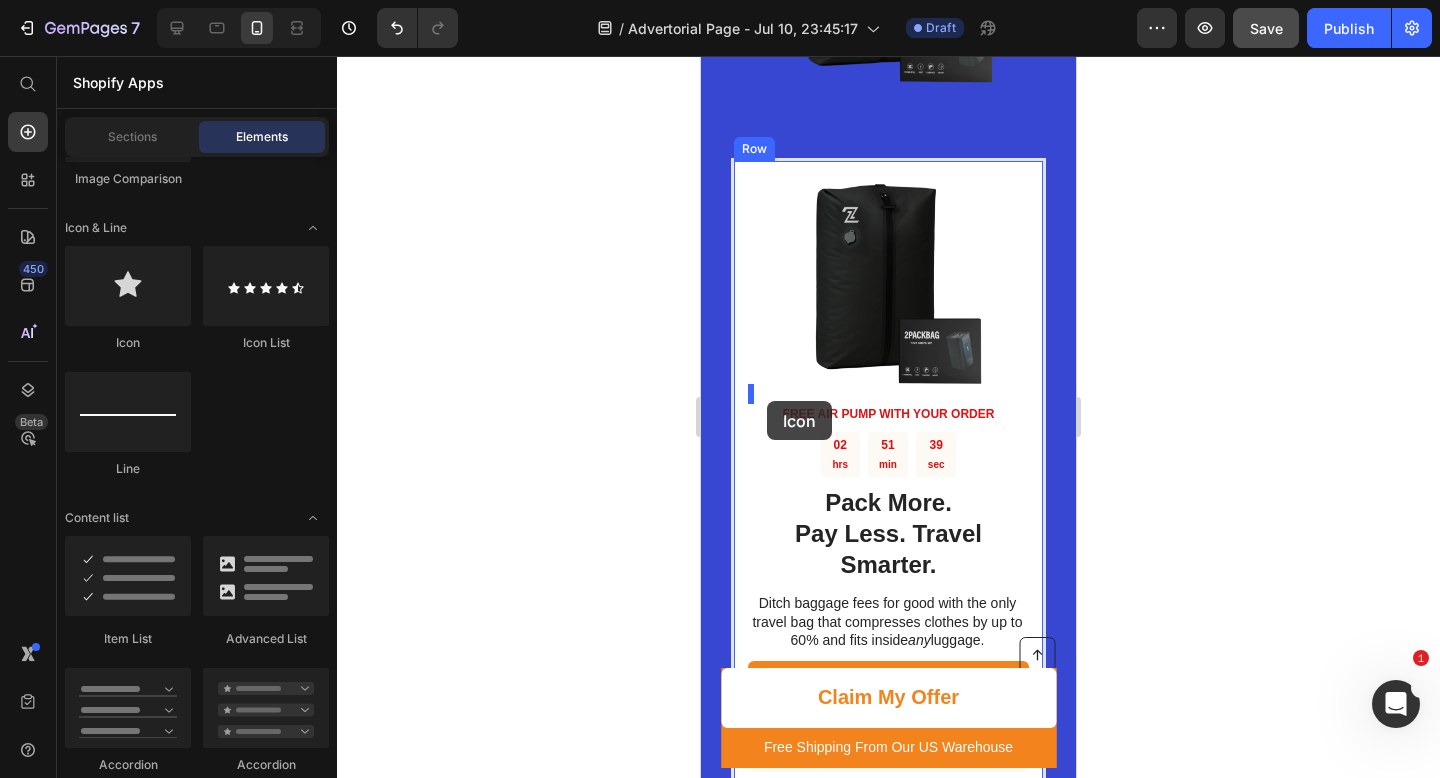 drag, startPoint x: 834, startPoint y: 367, endPoint x: 767, endPoint y: 401, distance: 75.13322 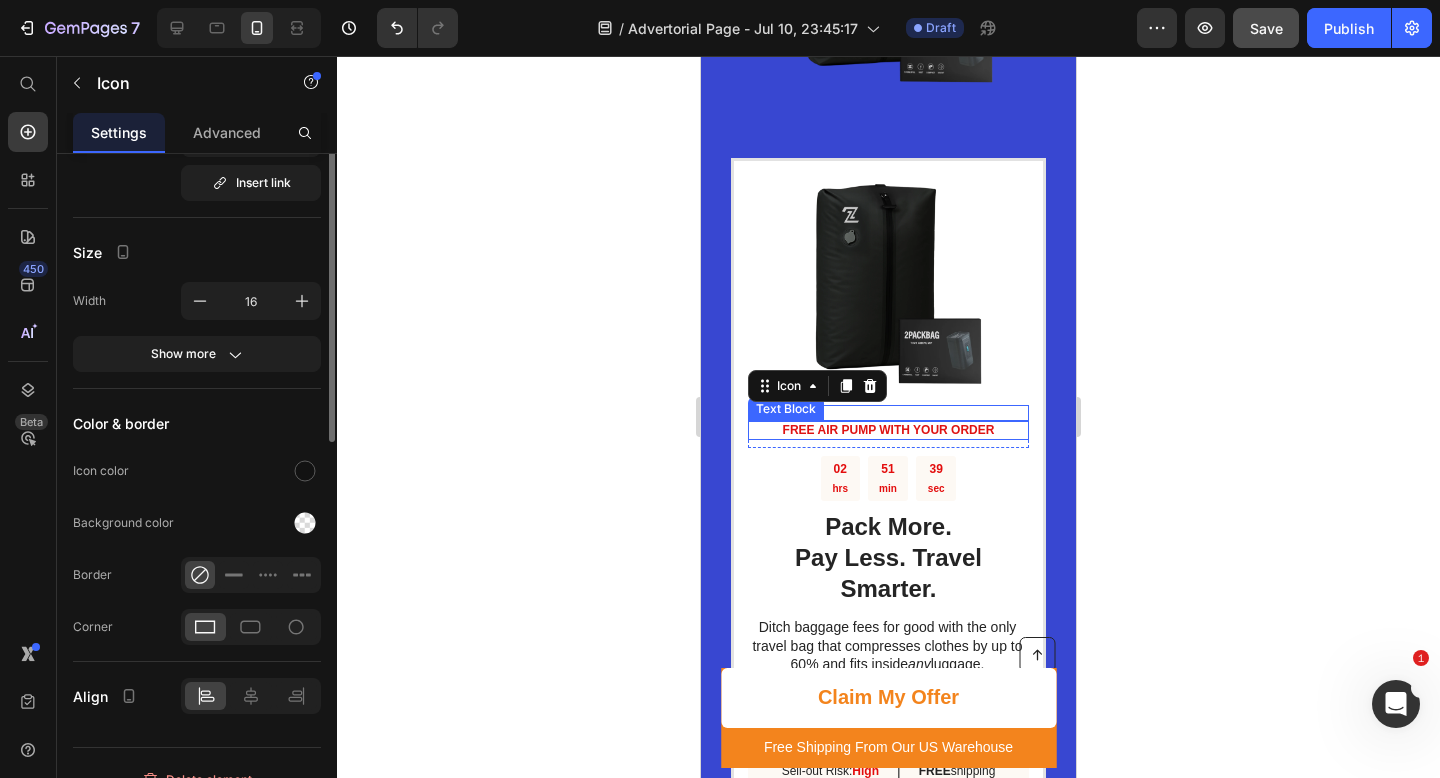 scroll, scrollTop: 0, scrollLeft: 0, axis: both 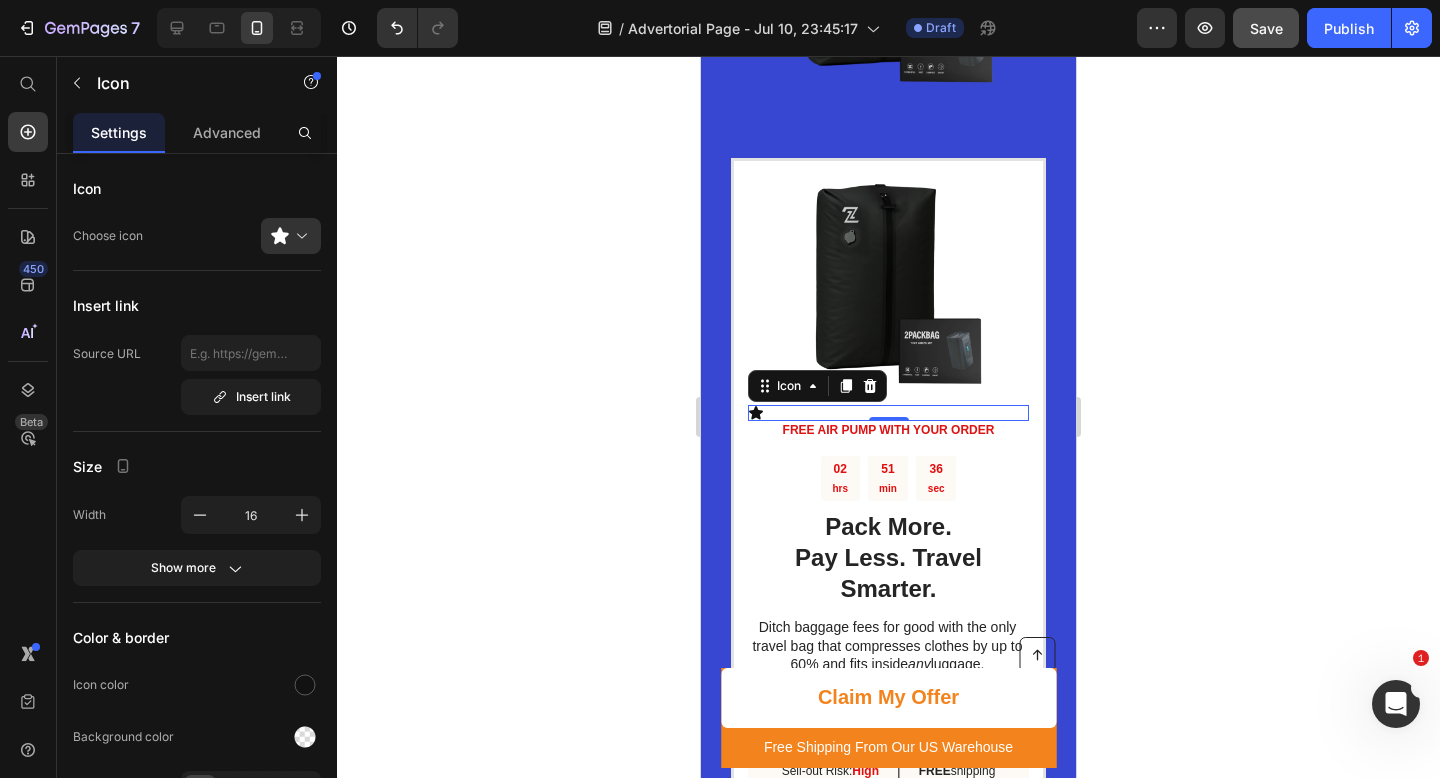 click on "Icon   0" at bounding box center [888, 413] 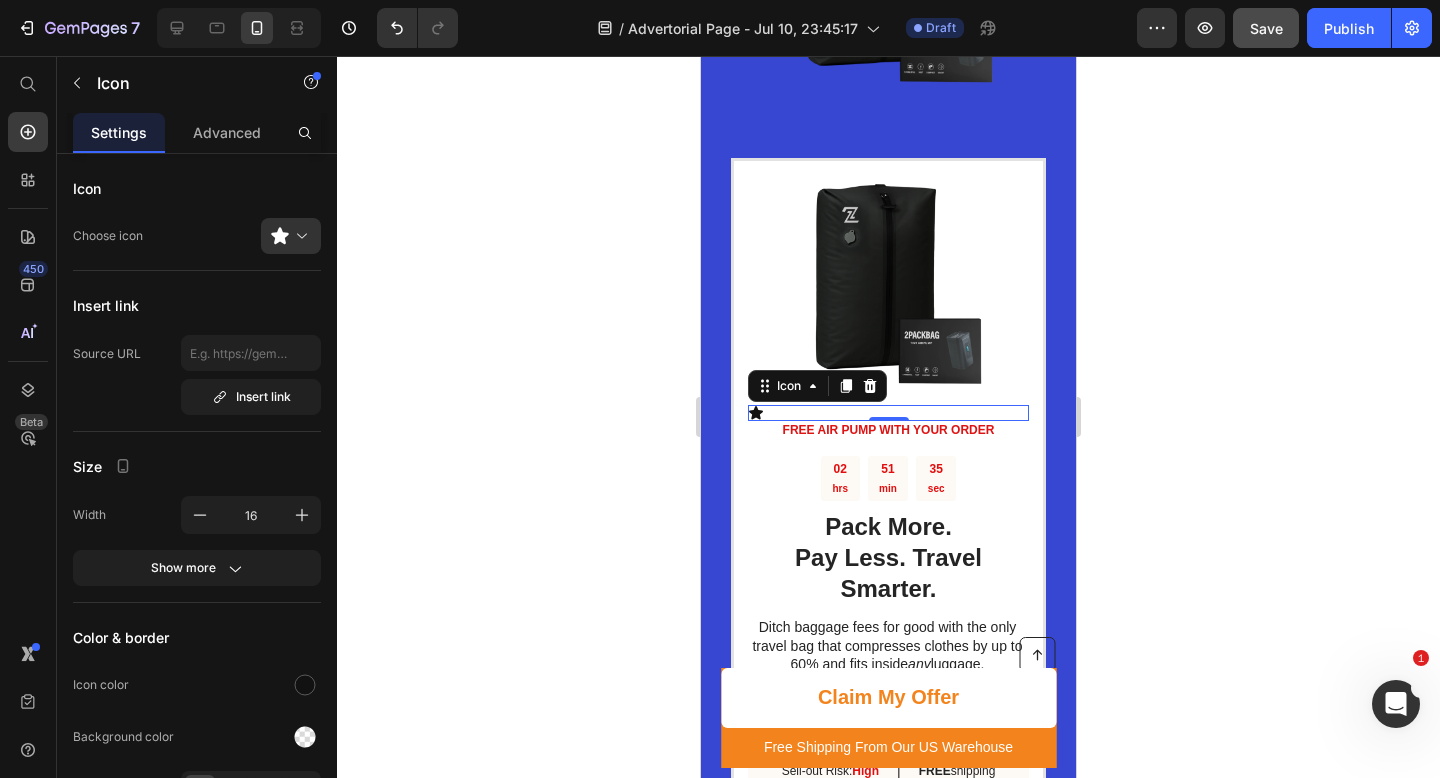 click 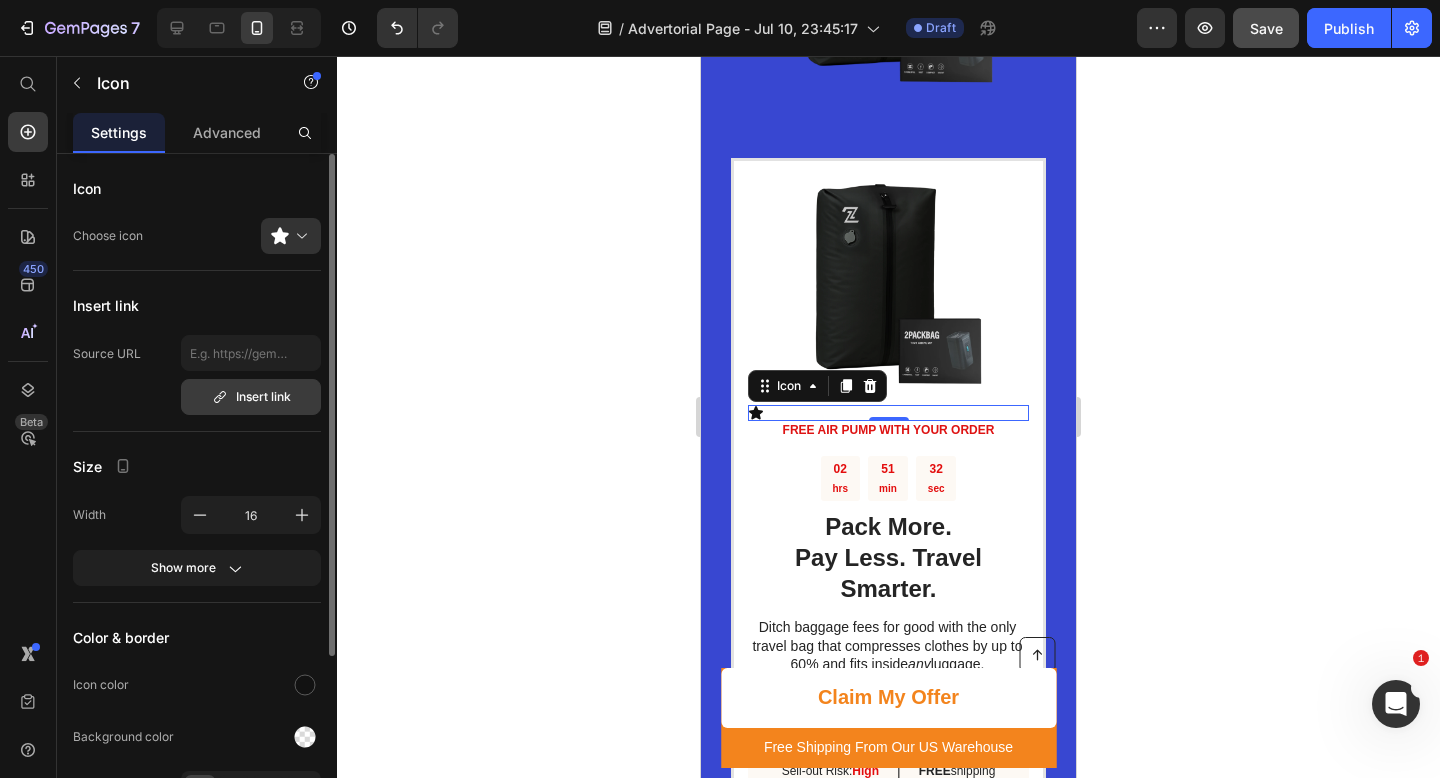 click on "Insert link" at bounding box center (251, 397) 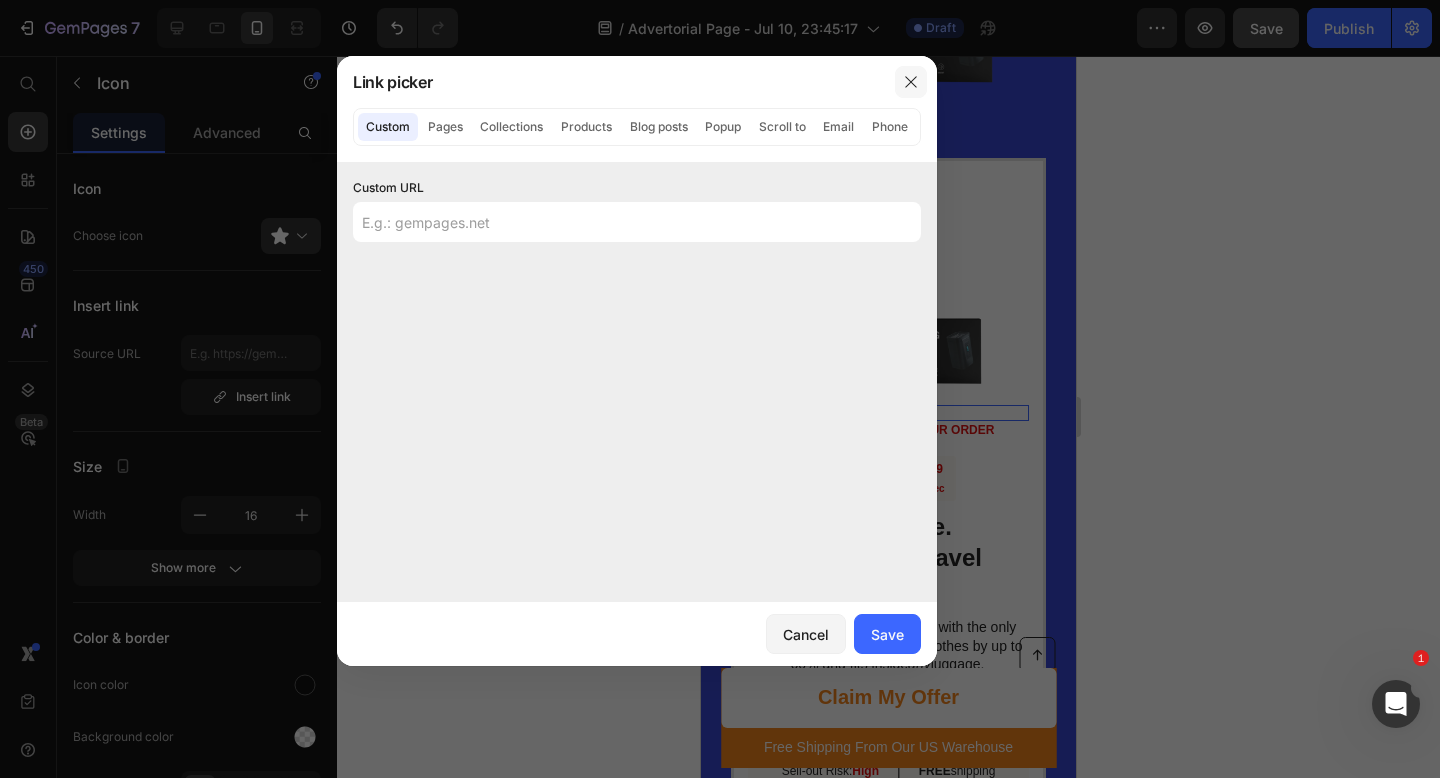 click 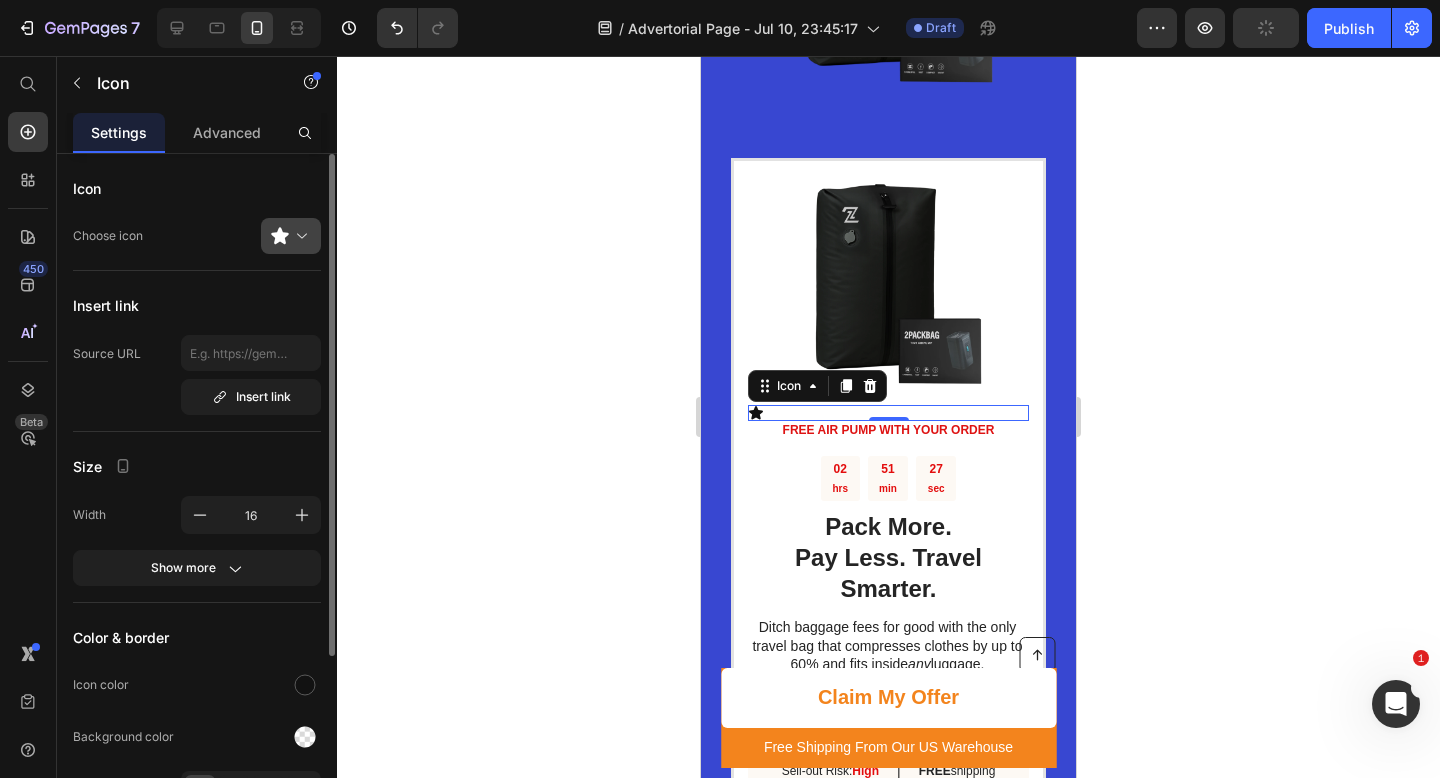 click at bounding box center (299, 236) 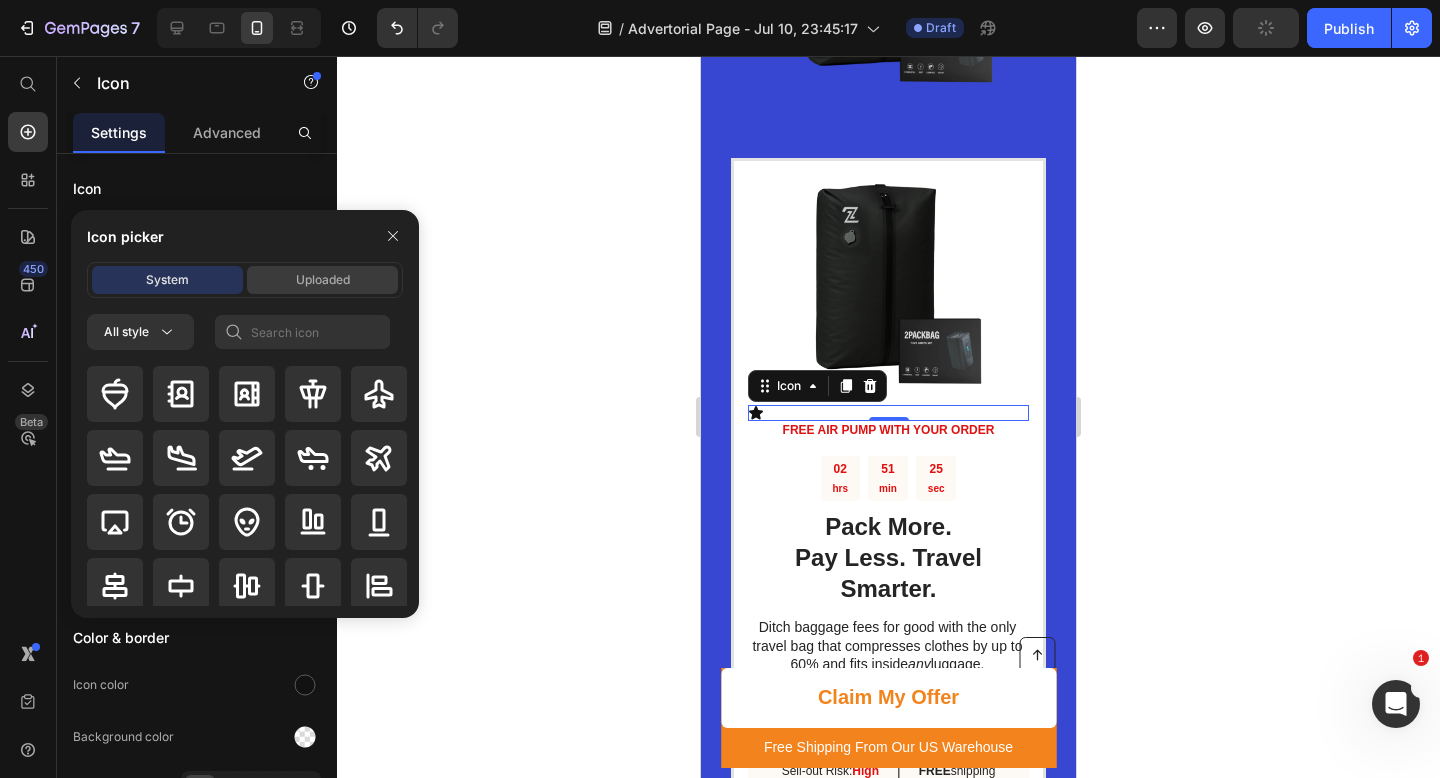 click on "Uploaded" at bounding box center (322, 280) 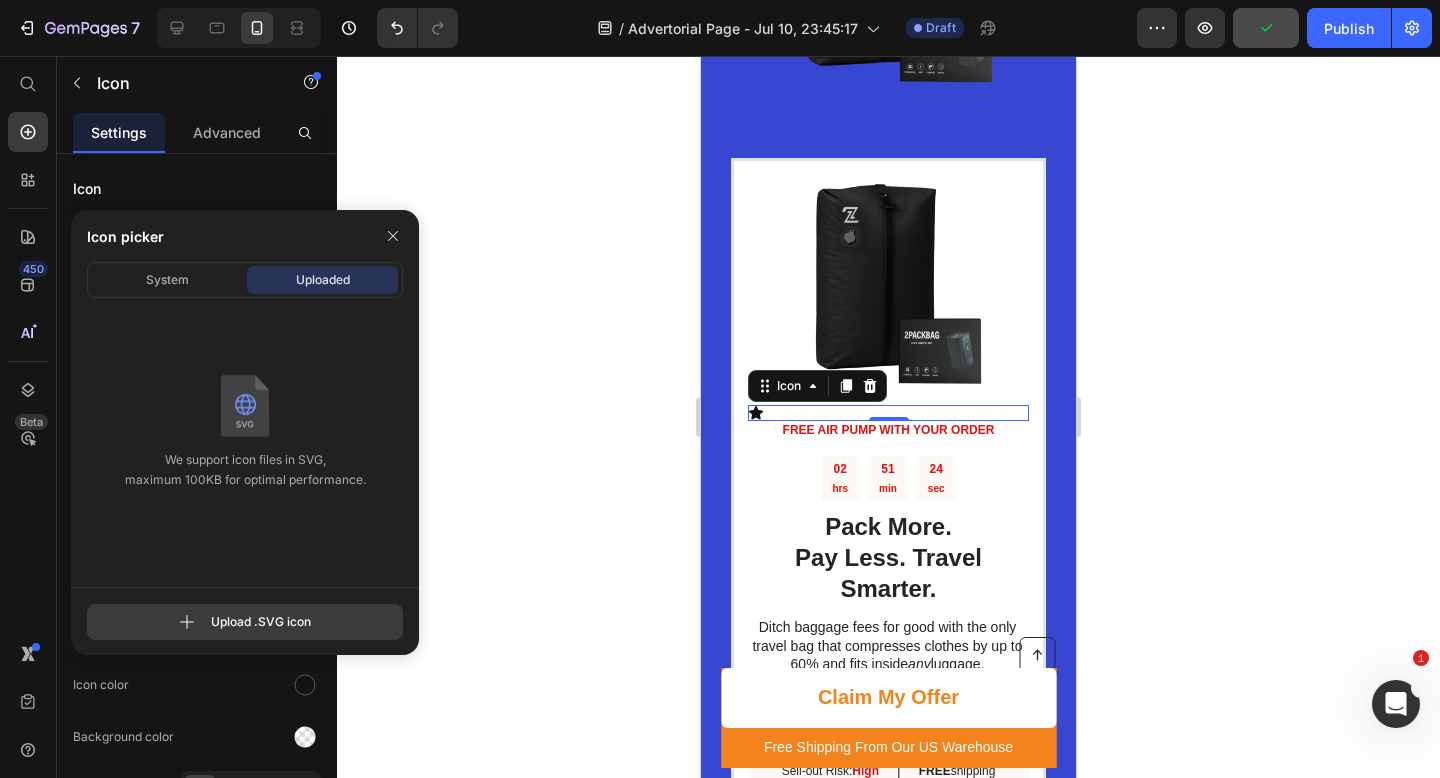 click 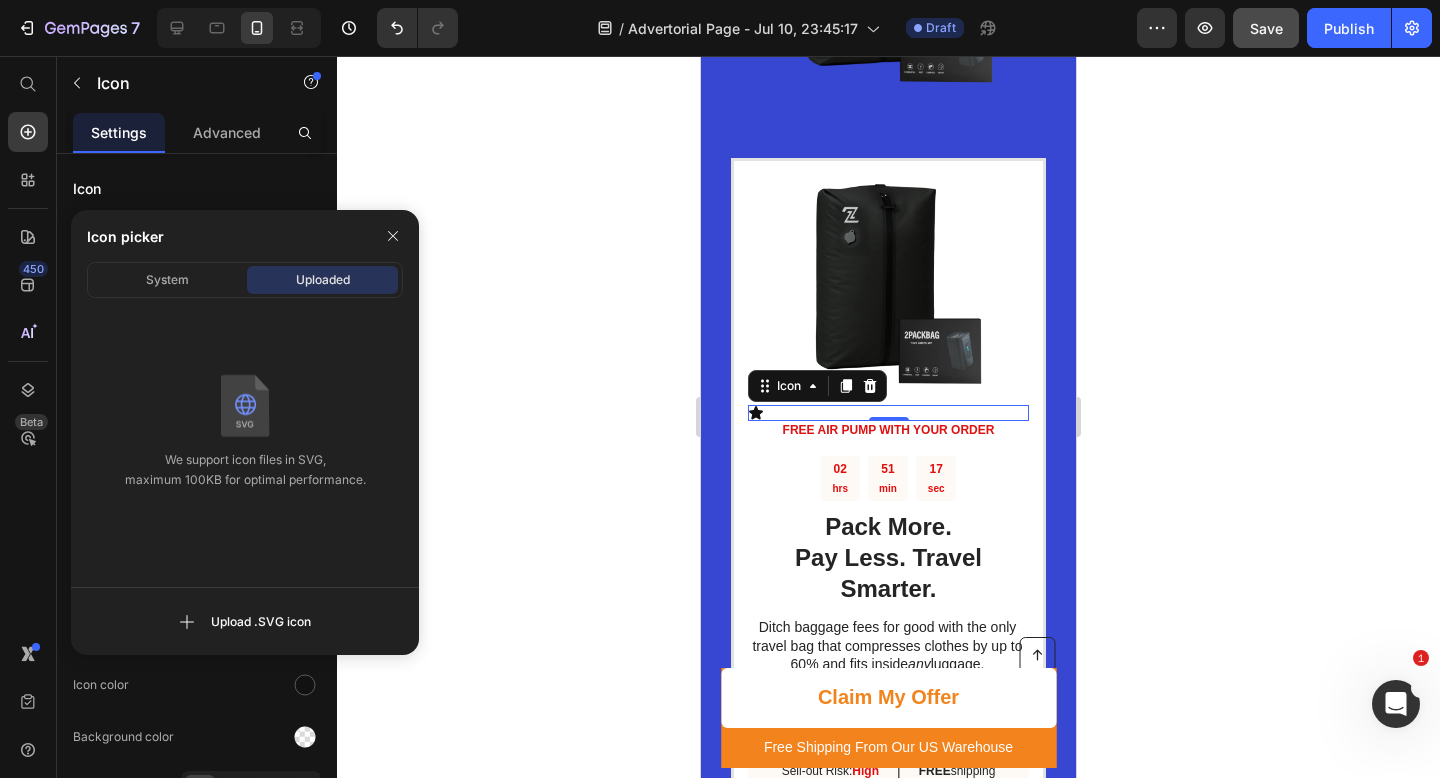 type on "C:\fakepath\[FILENAME].svg" 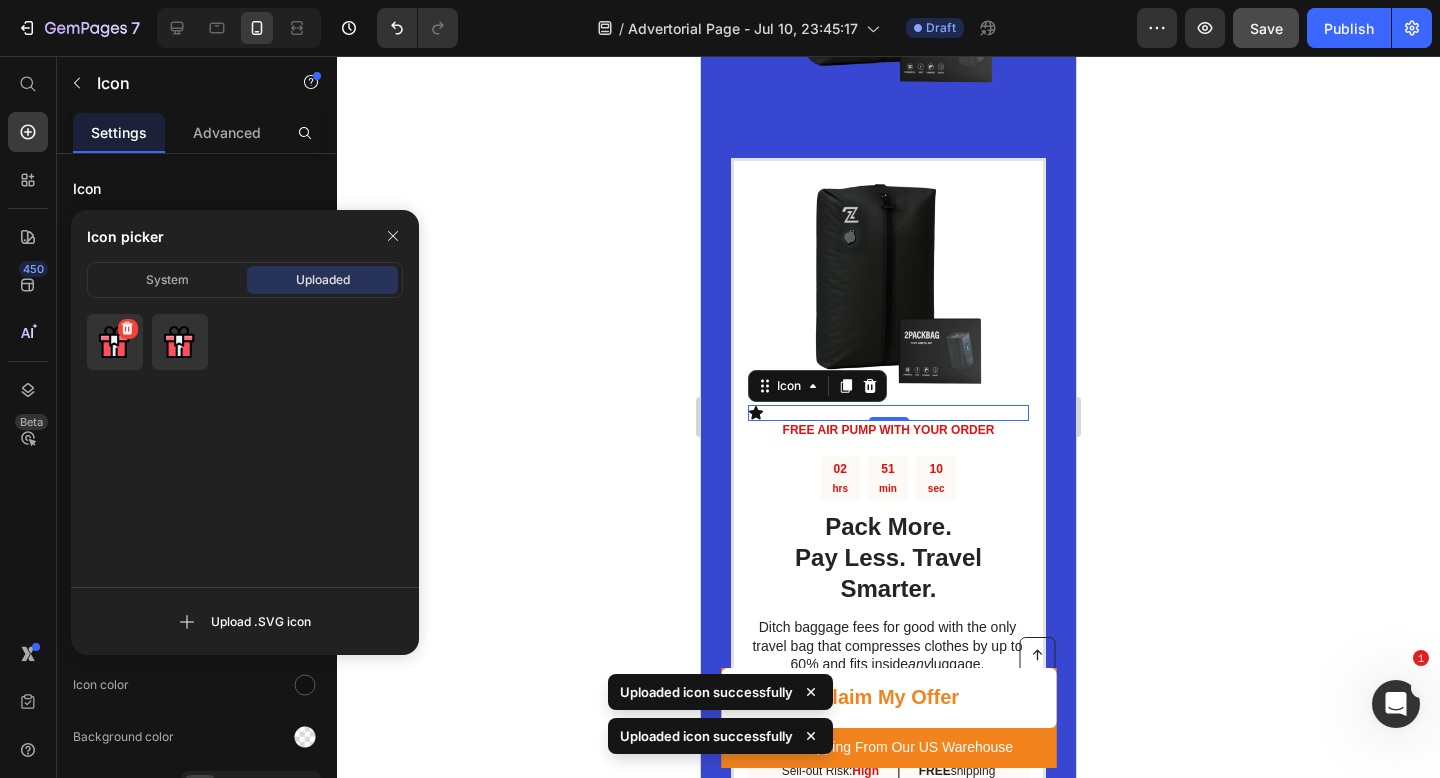 click at bounding box center [115, 342] 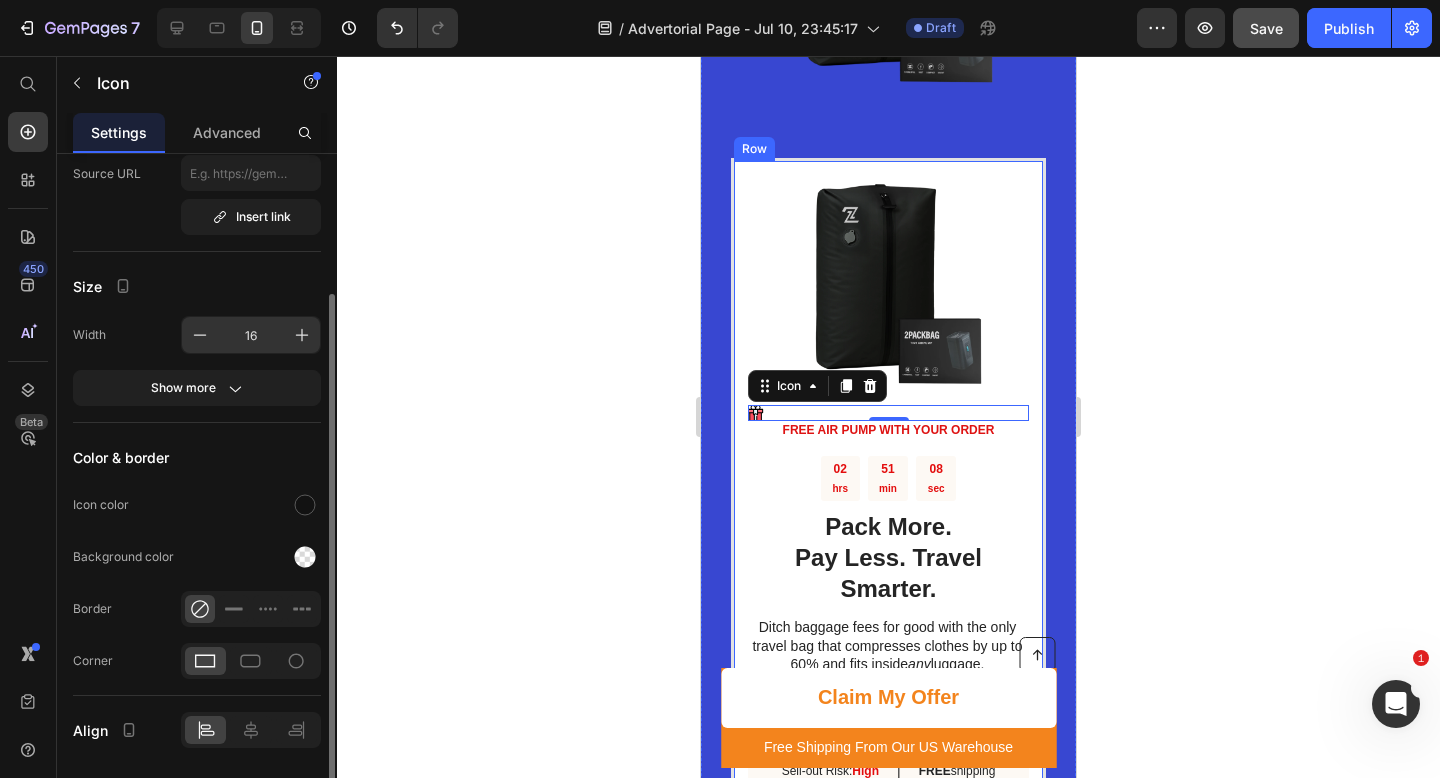 scroll, scrollTop: 241, scrollLeft: 0, axis: vertical 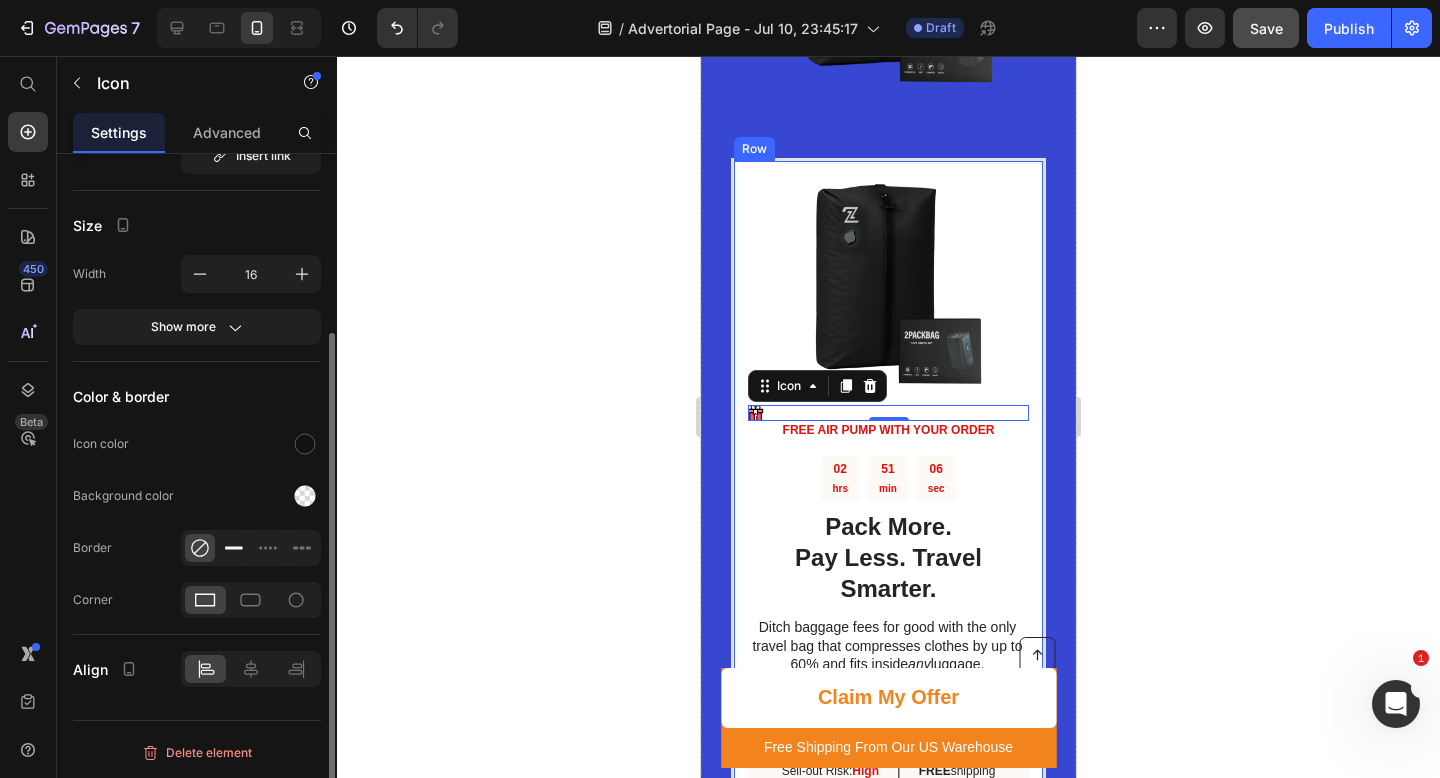 click 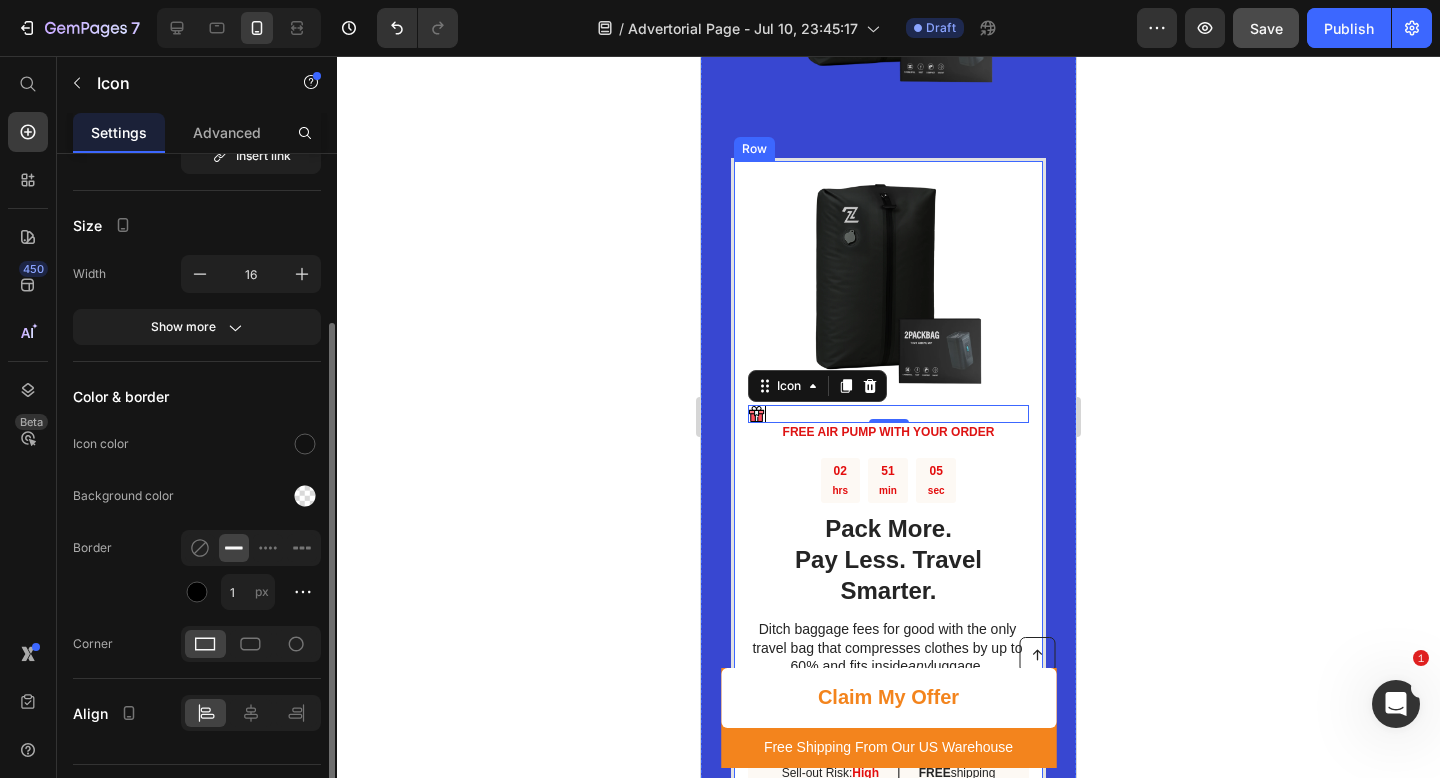 click 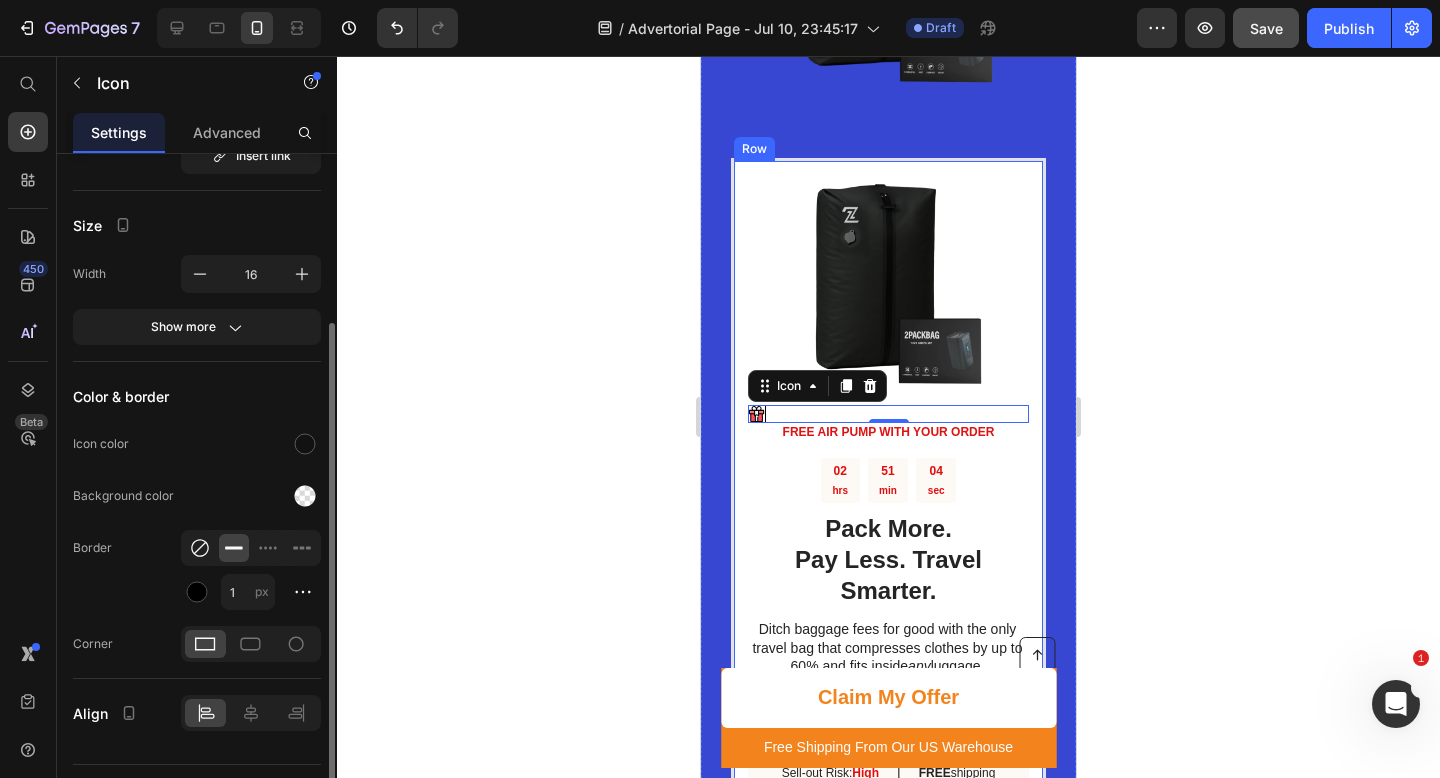 click 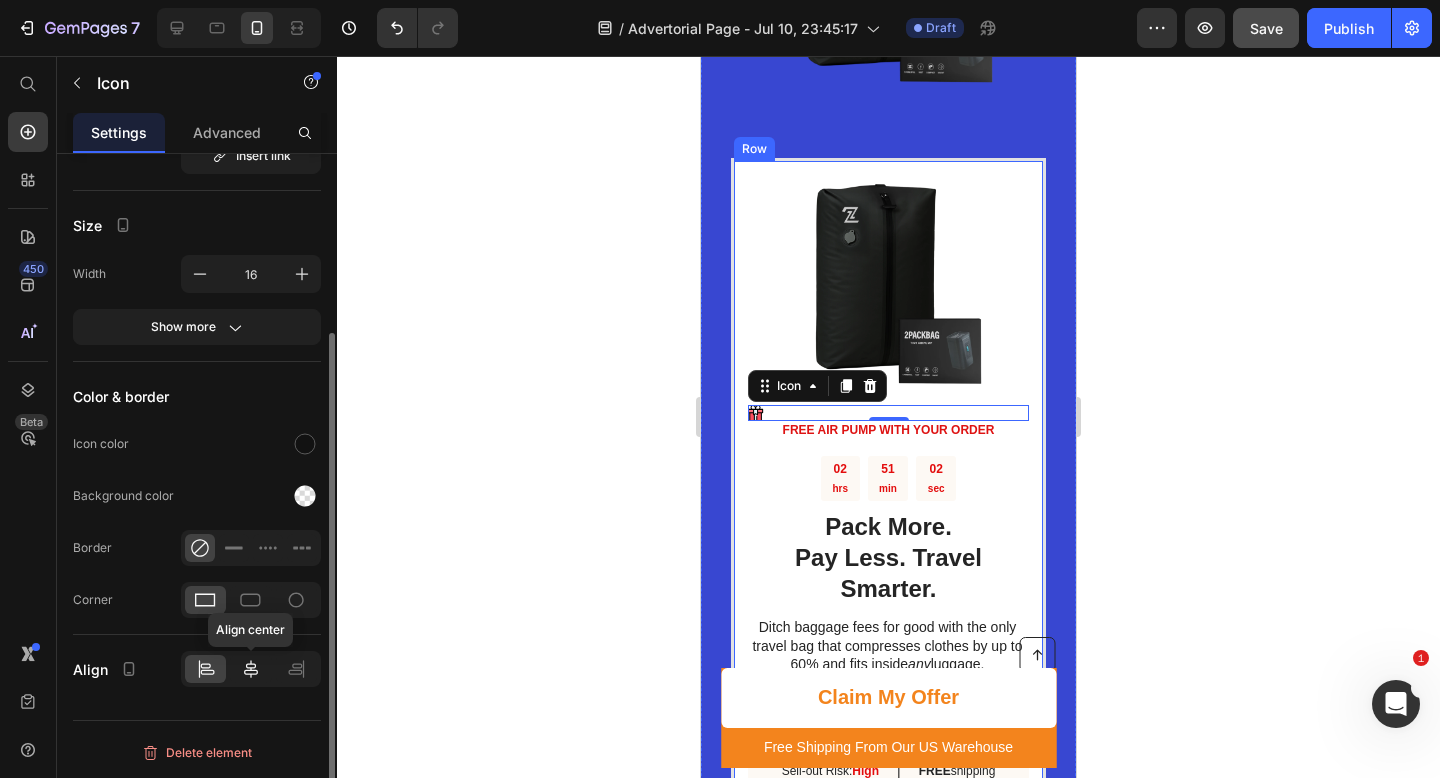 click 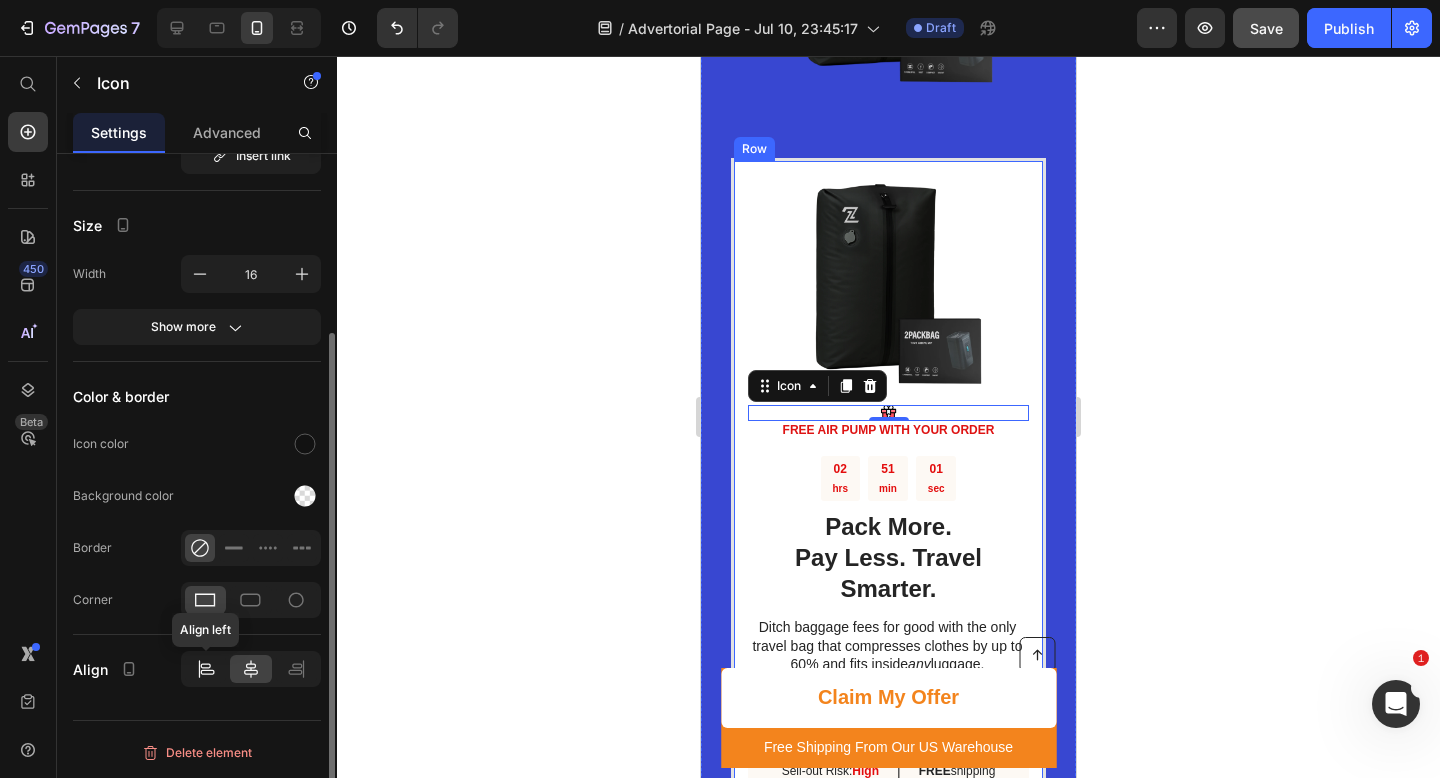 click 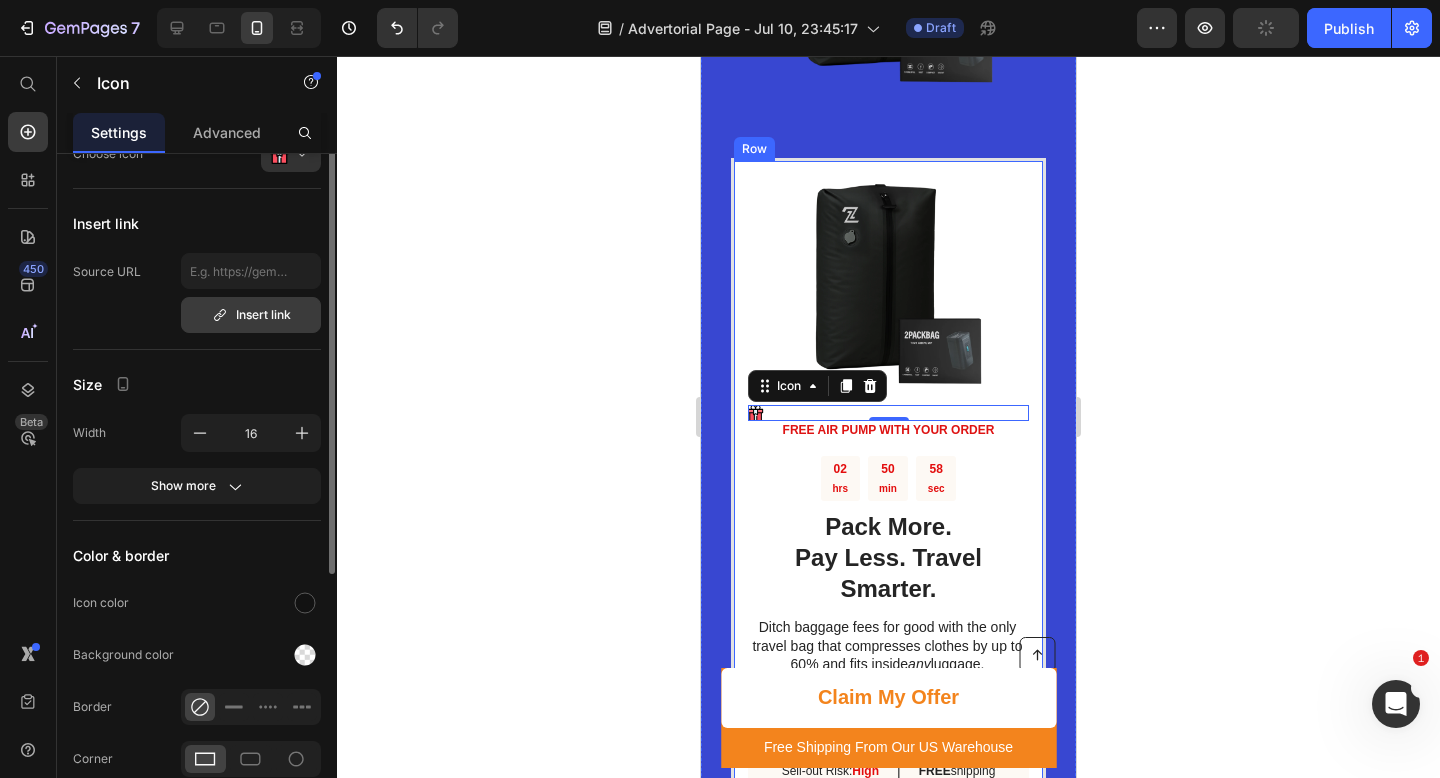 scroll, scrollTop: 0, scrollLeft: 0, axis: both 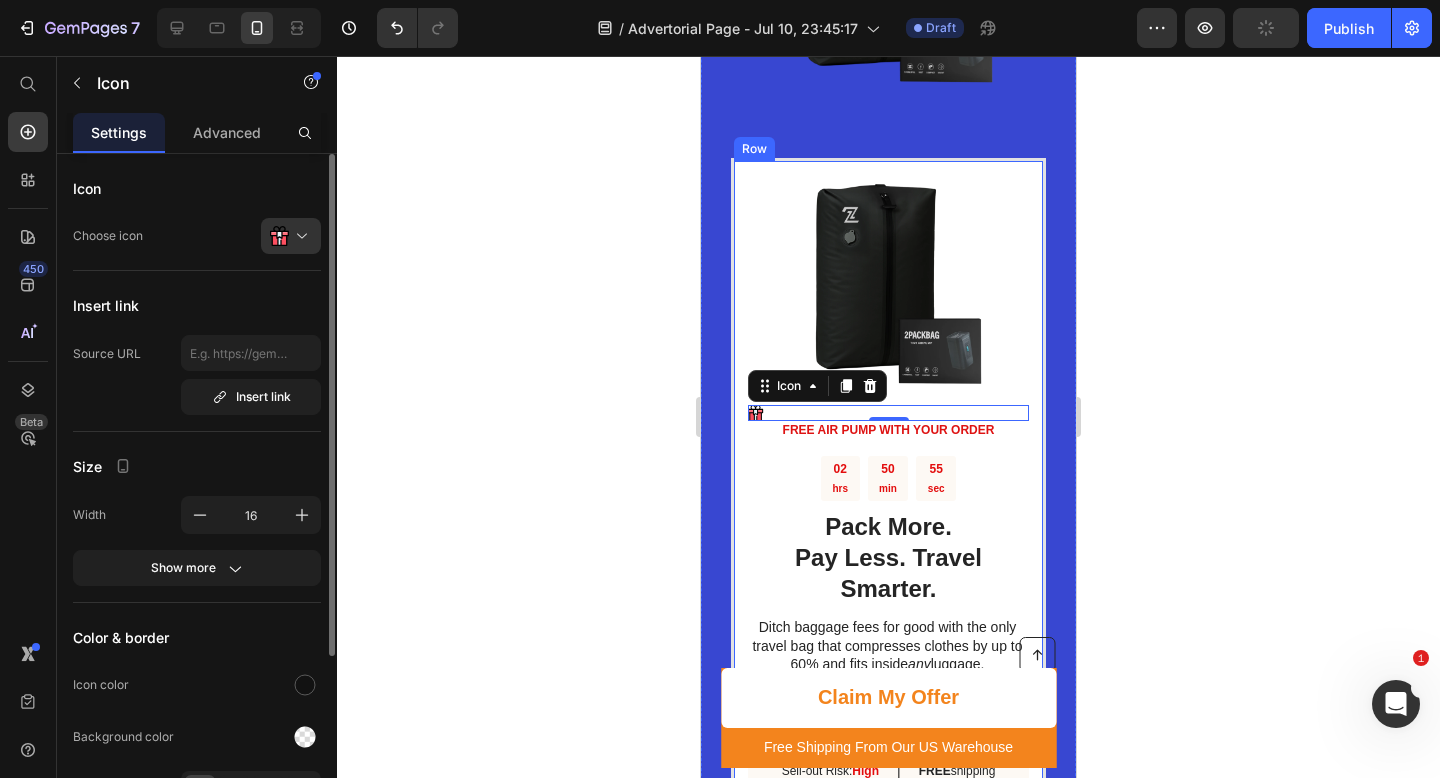 click on "Source URL  Insert link" at bounding box center (197, 375) 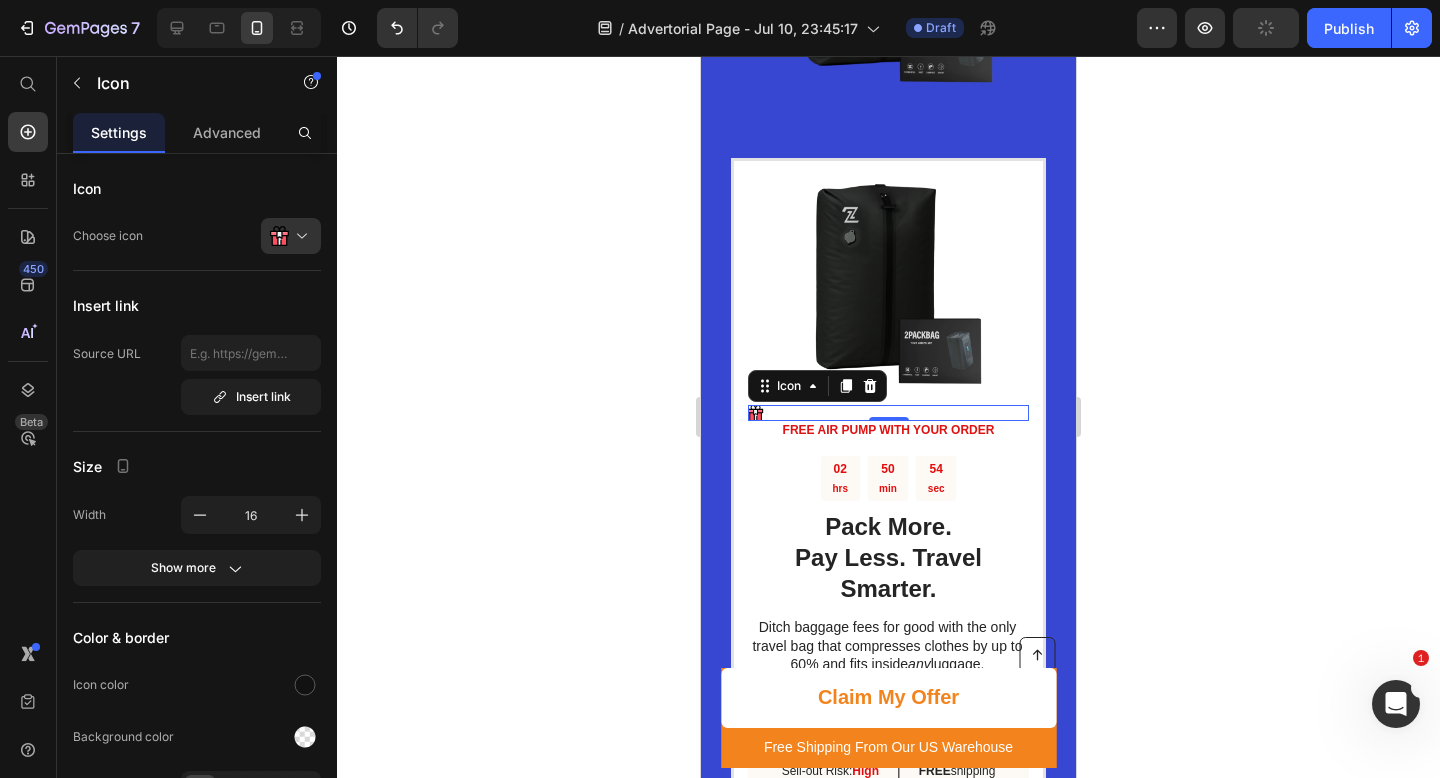 click on "Icon   0" at bounding box center (888, 413) 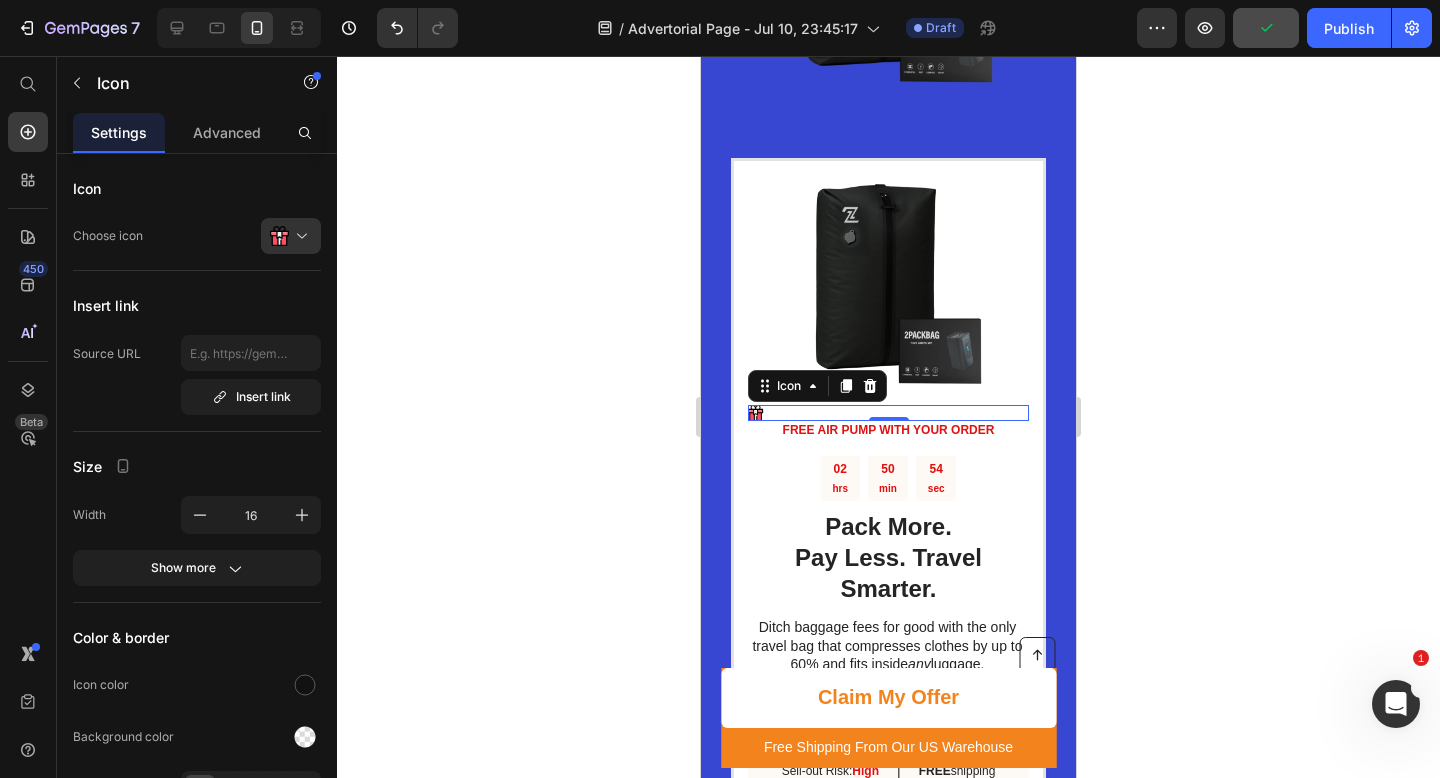 click on "Icon   0" at bounding box center [888, 413] 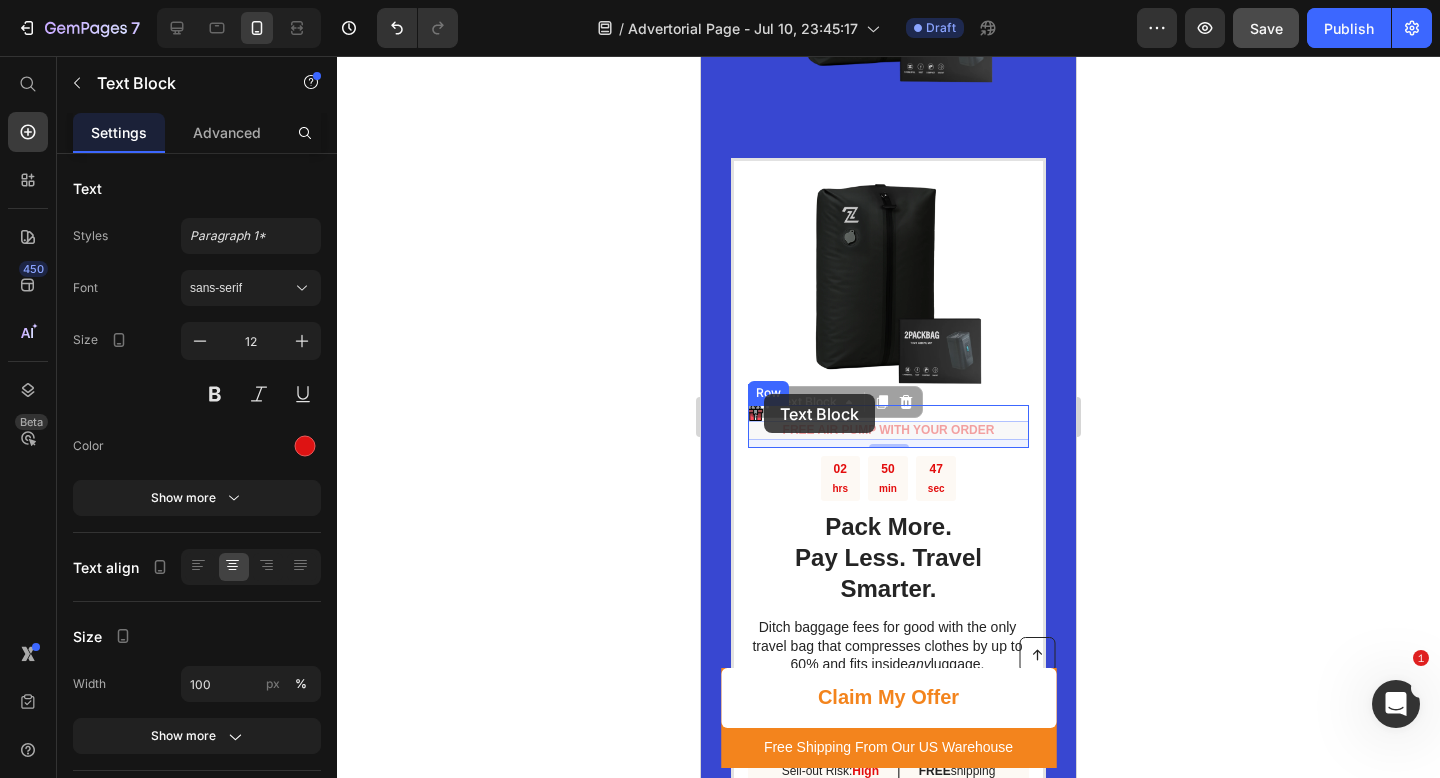 drag, startPoint x: 825, startPoint y: 405, endPoint x: 764, endPoint y: 394, distance: 61.983868 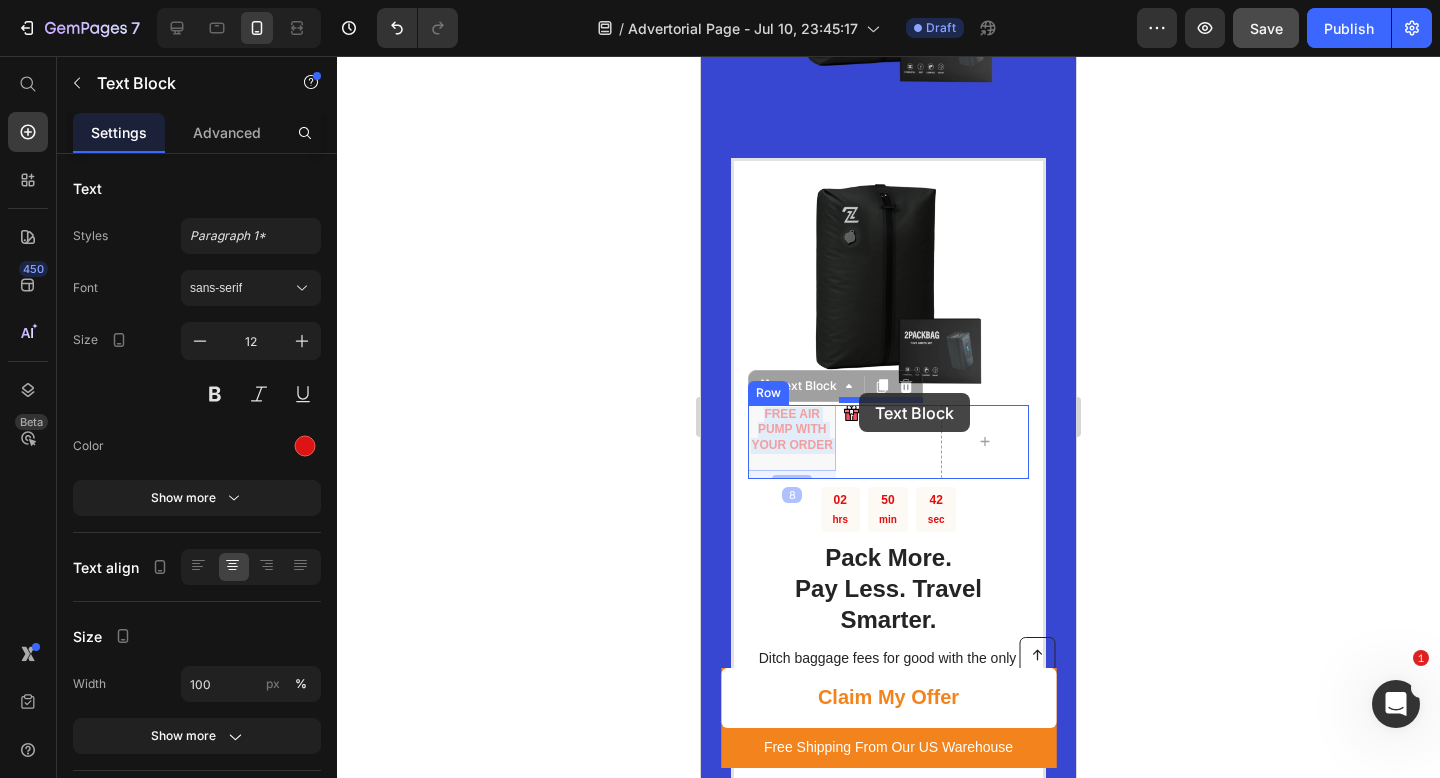 drag, startPoint x: 782, startPoint y: 424, endPoint x: 859, endPoint y: 393, distance: 83.00603 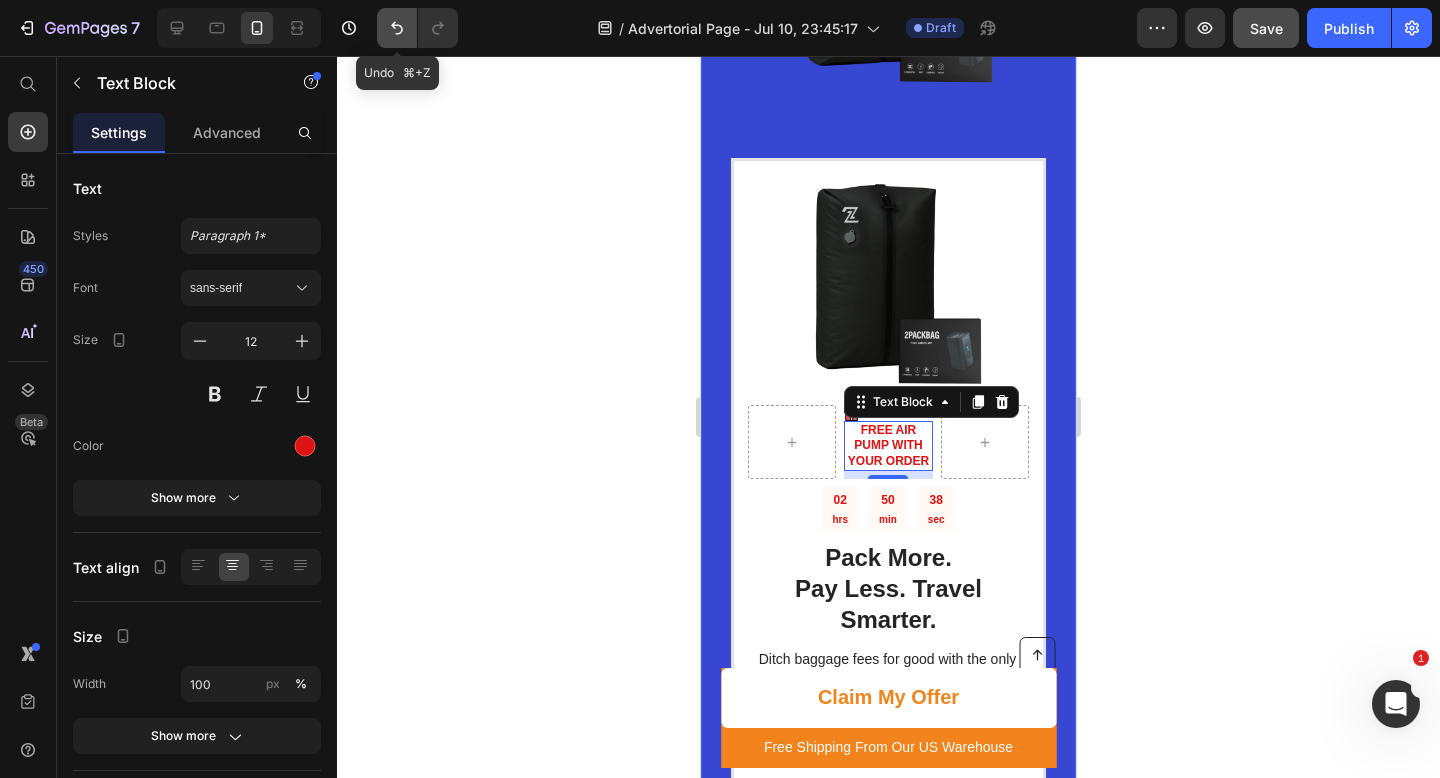 click 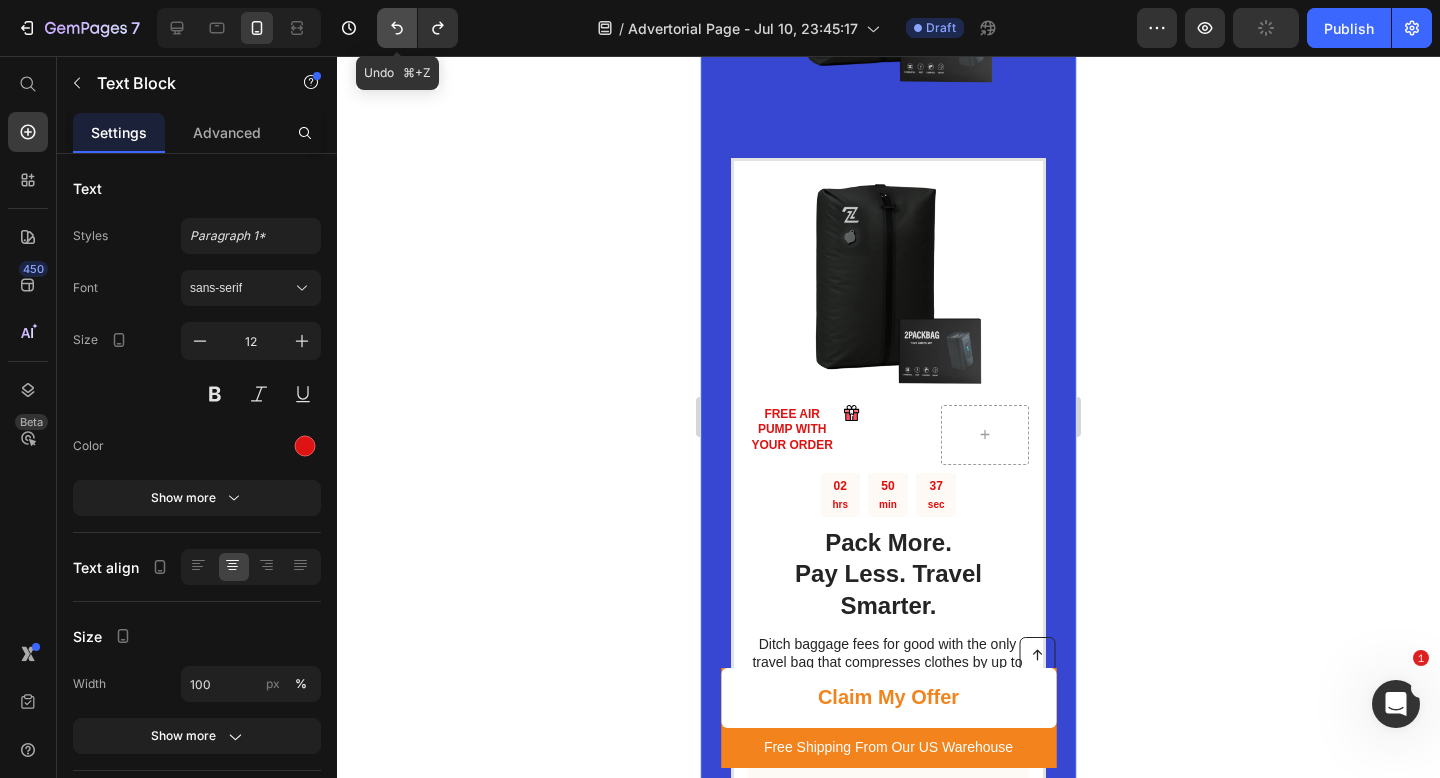 click 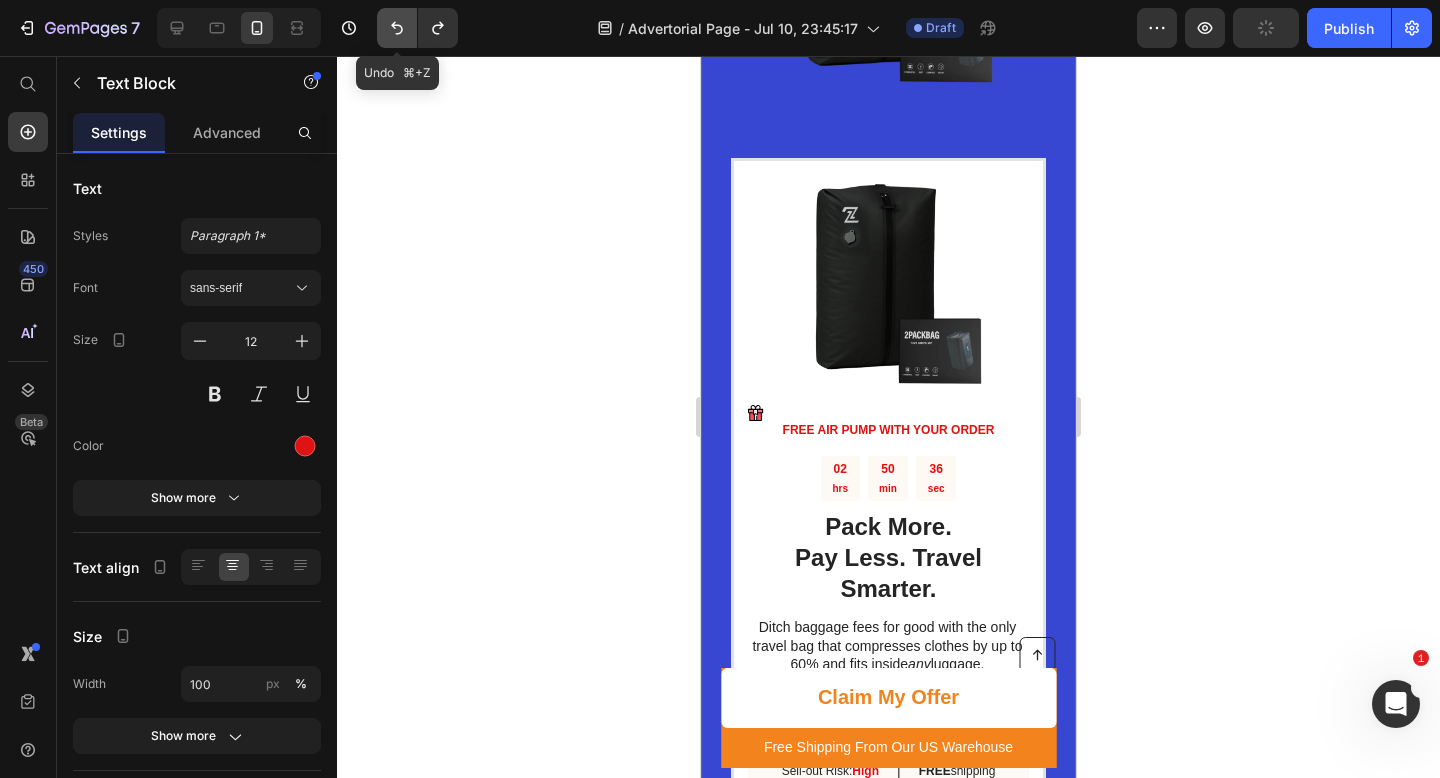 click 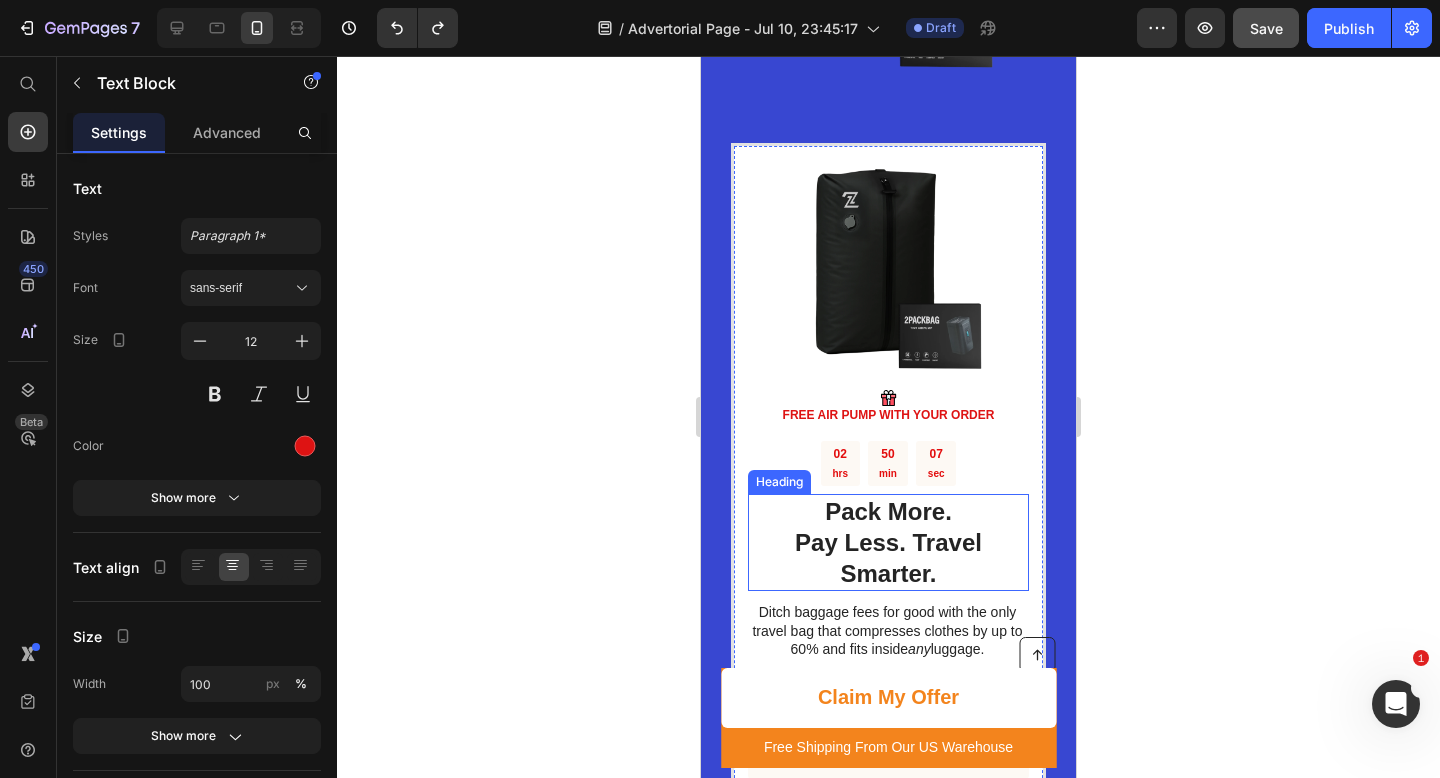 scroll, scrollTop: 3890, scrollLeft: 0, axis: vertical 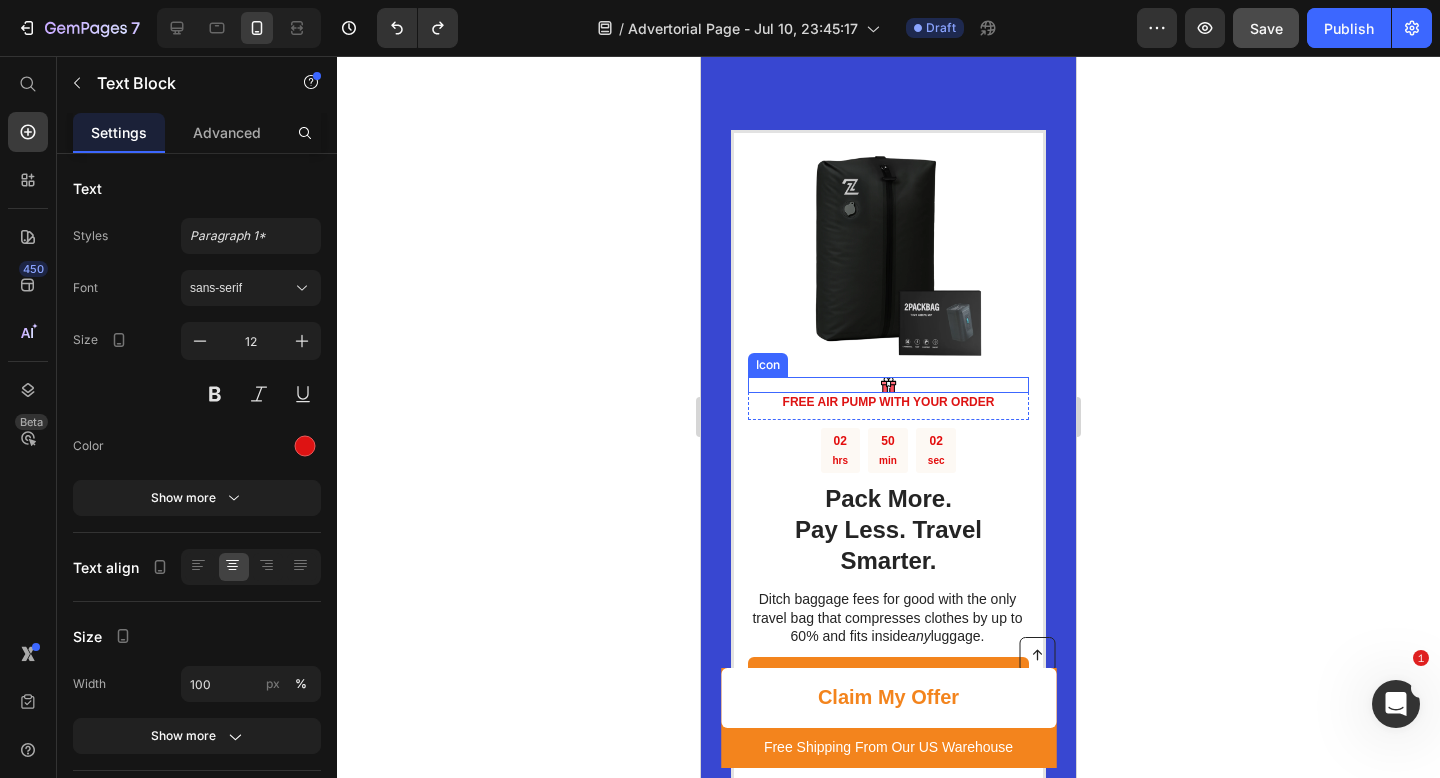 click on "Icon" at bounding box center (888, 385) 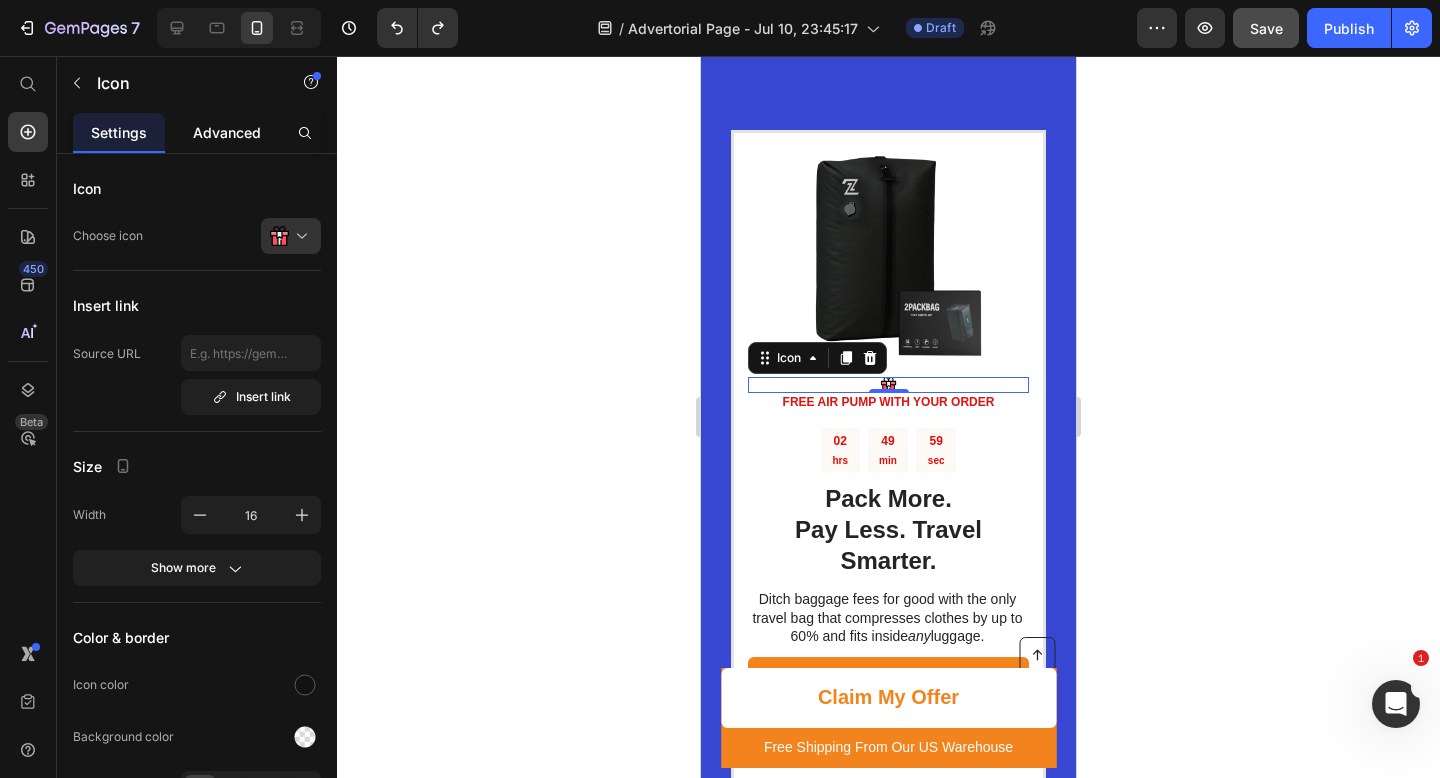 click on "Advanced" at bounding box center (227, 132) 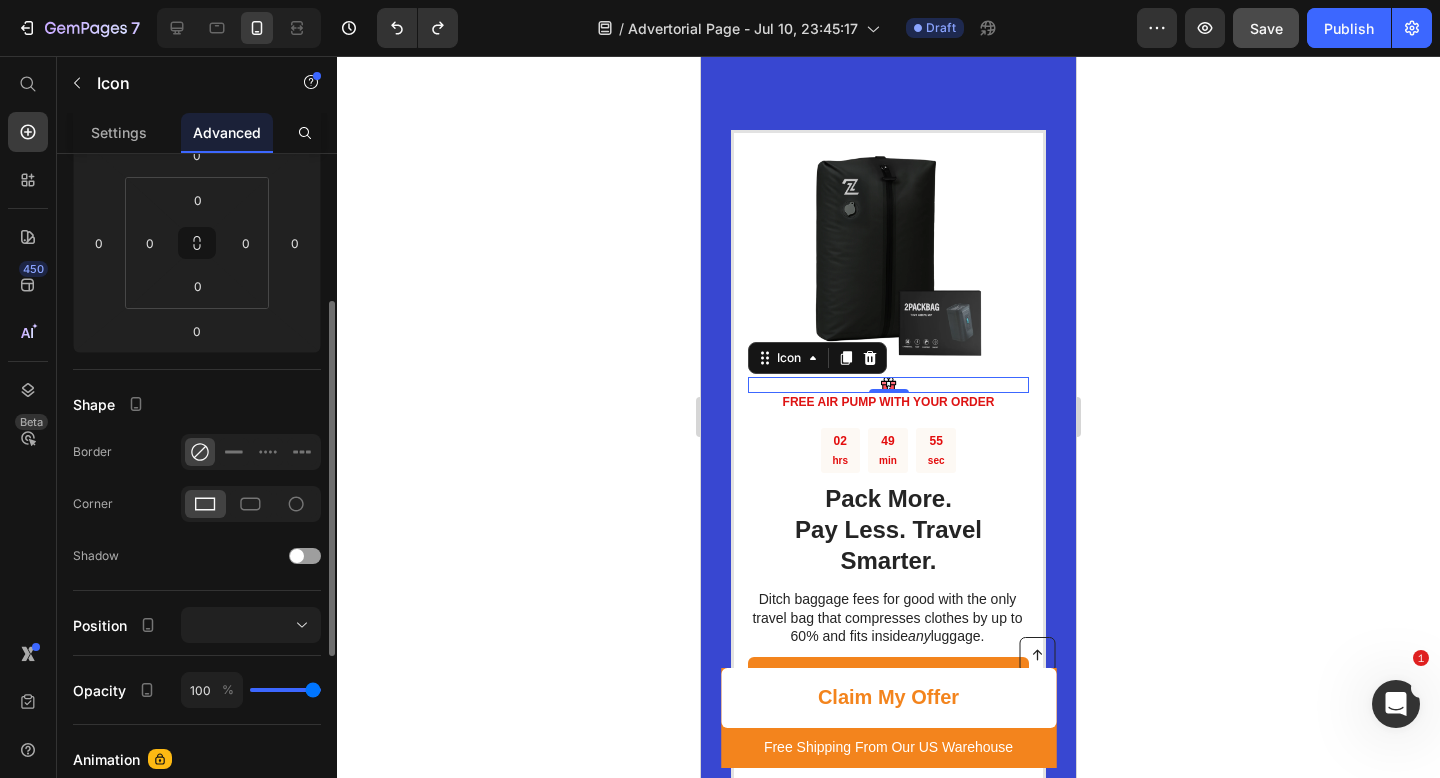 scroll, scrollTop: 410, scrollLeft: 0, axis: vertical 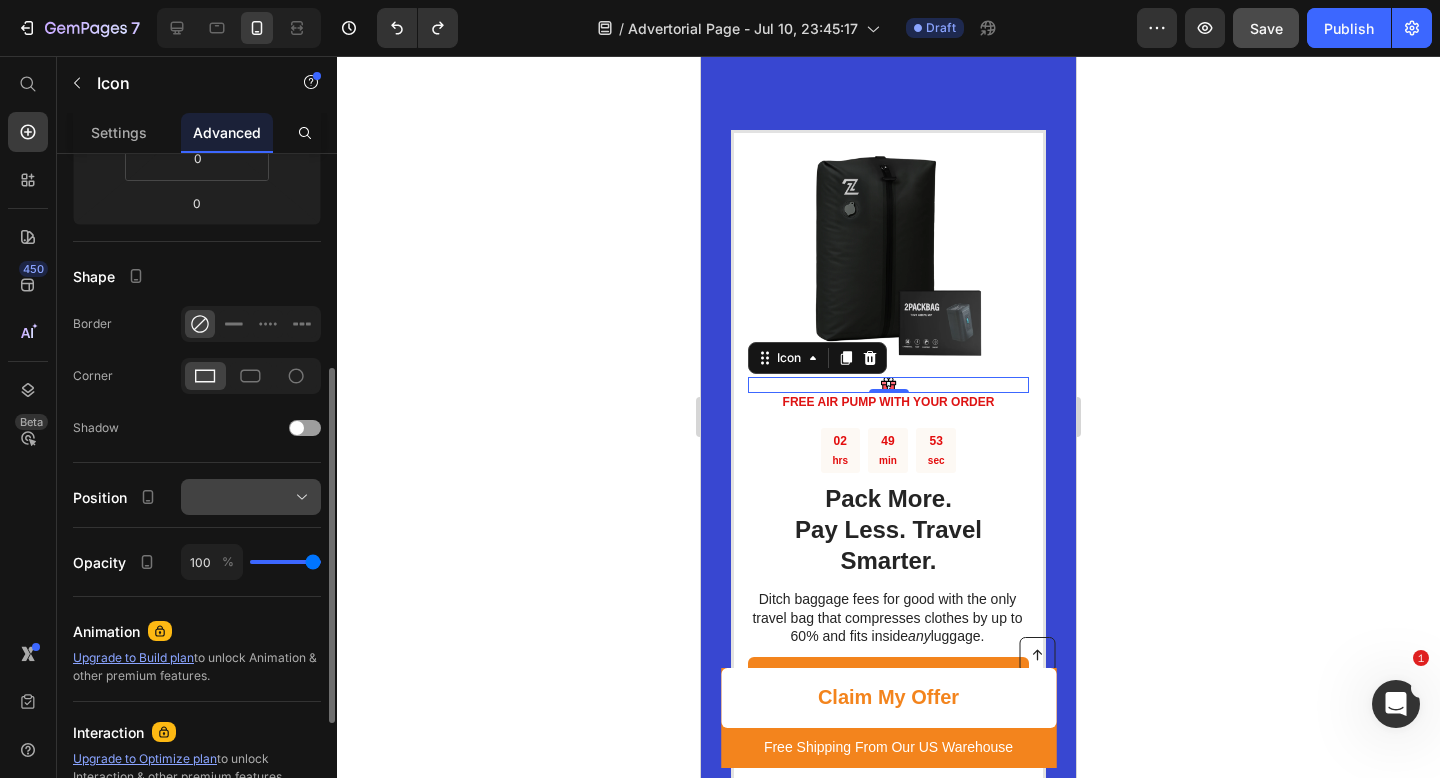 click at bounding box center (251, 497) 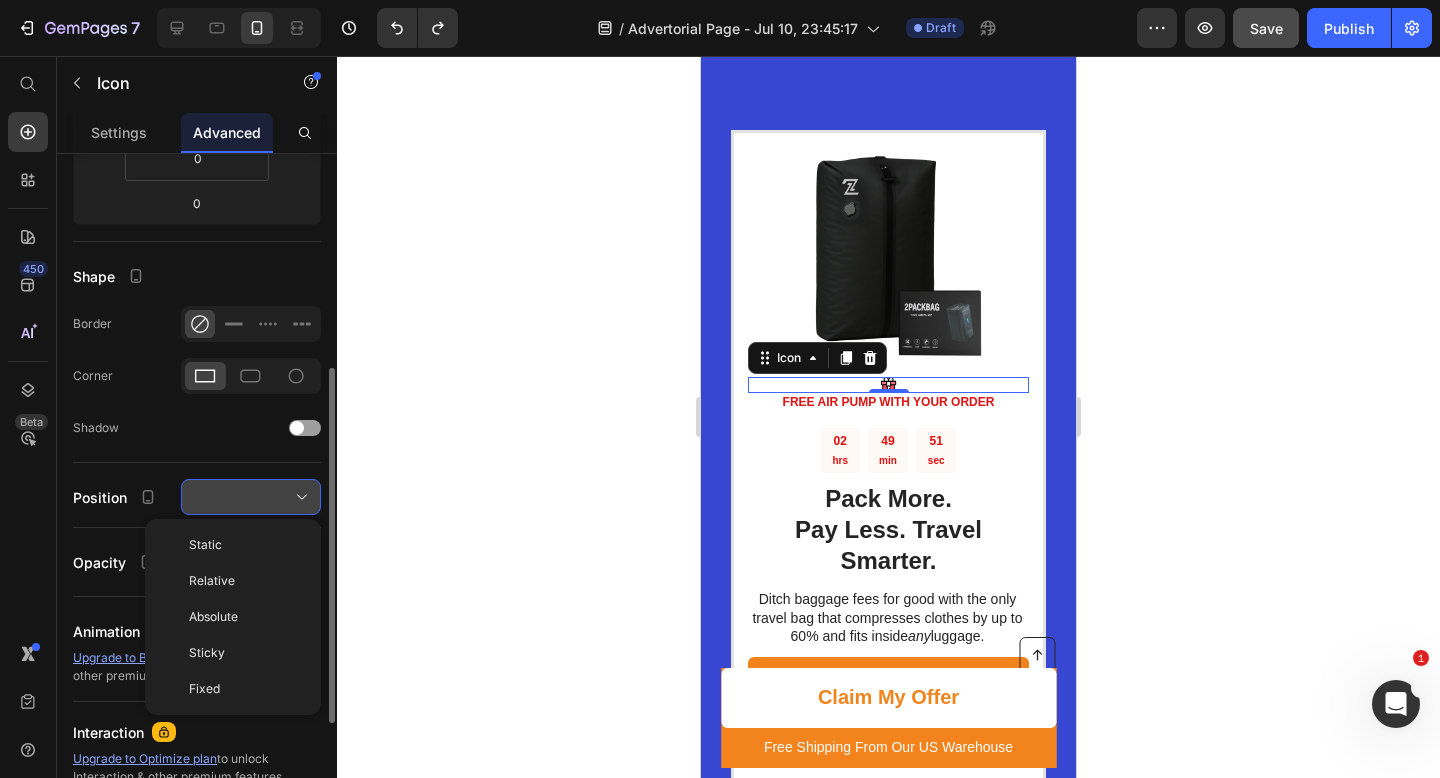 click at bounding box center (251, 497) 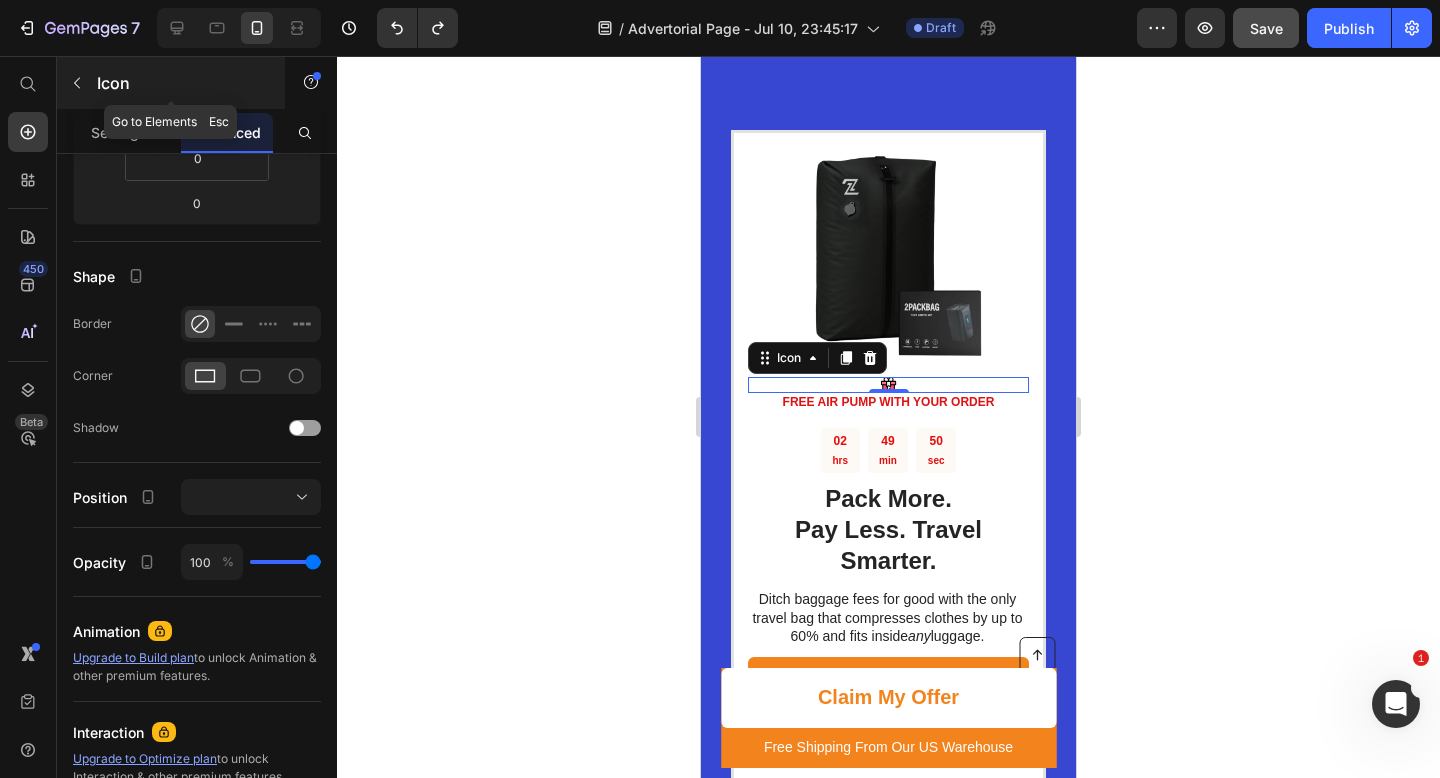 click at bounding box center [77, 83] 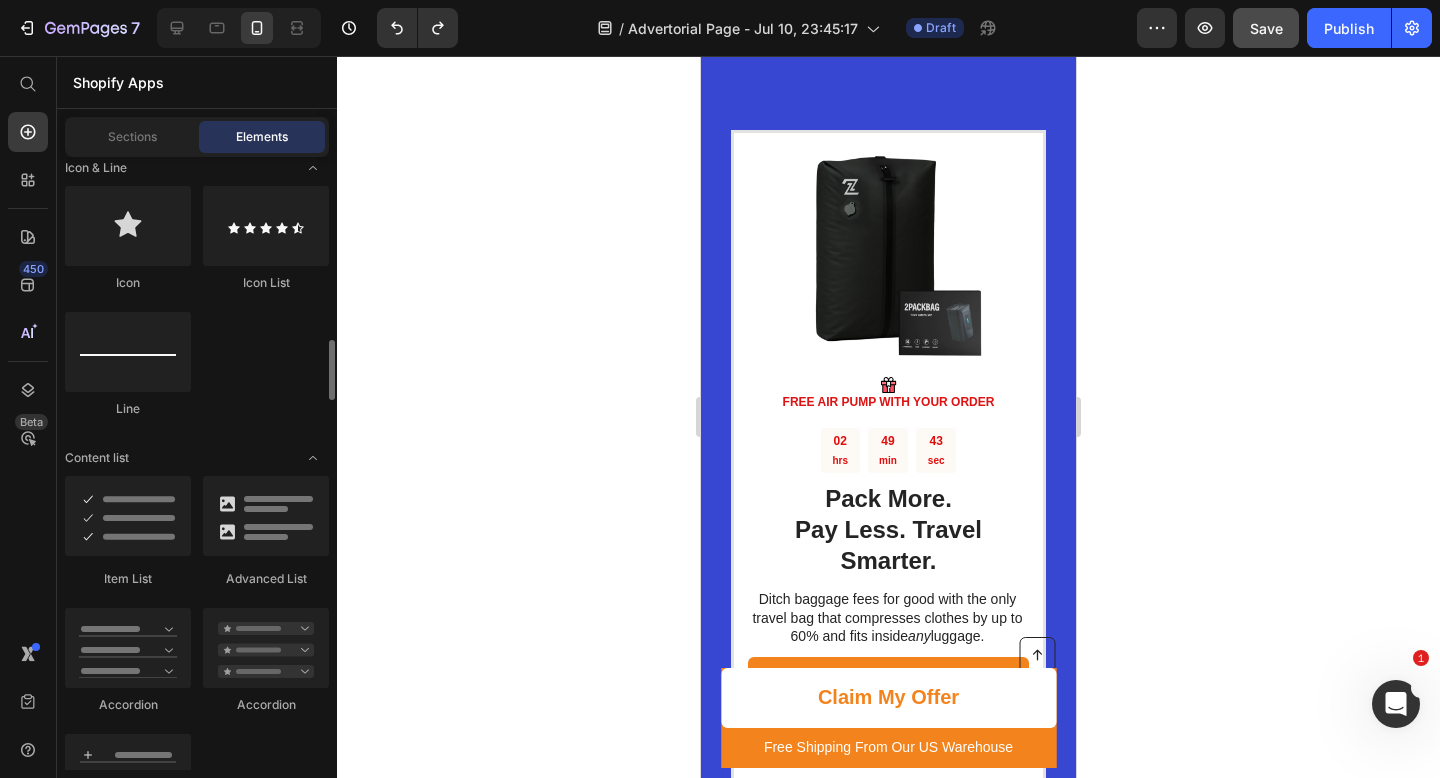scroll, scrollTop: 1465, scrollLeft: 0, axis: vertical 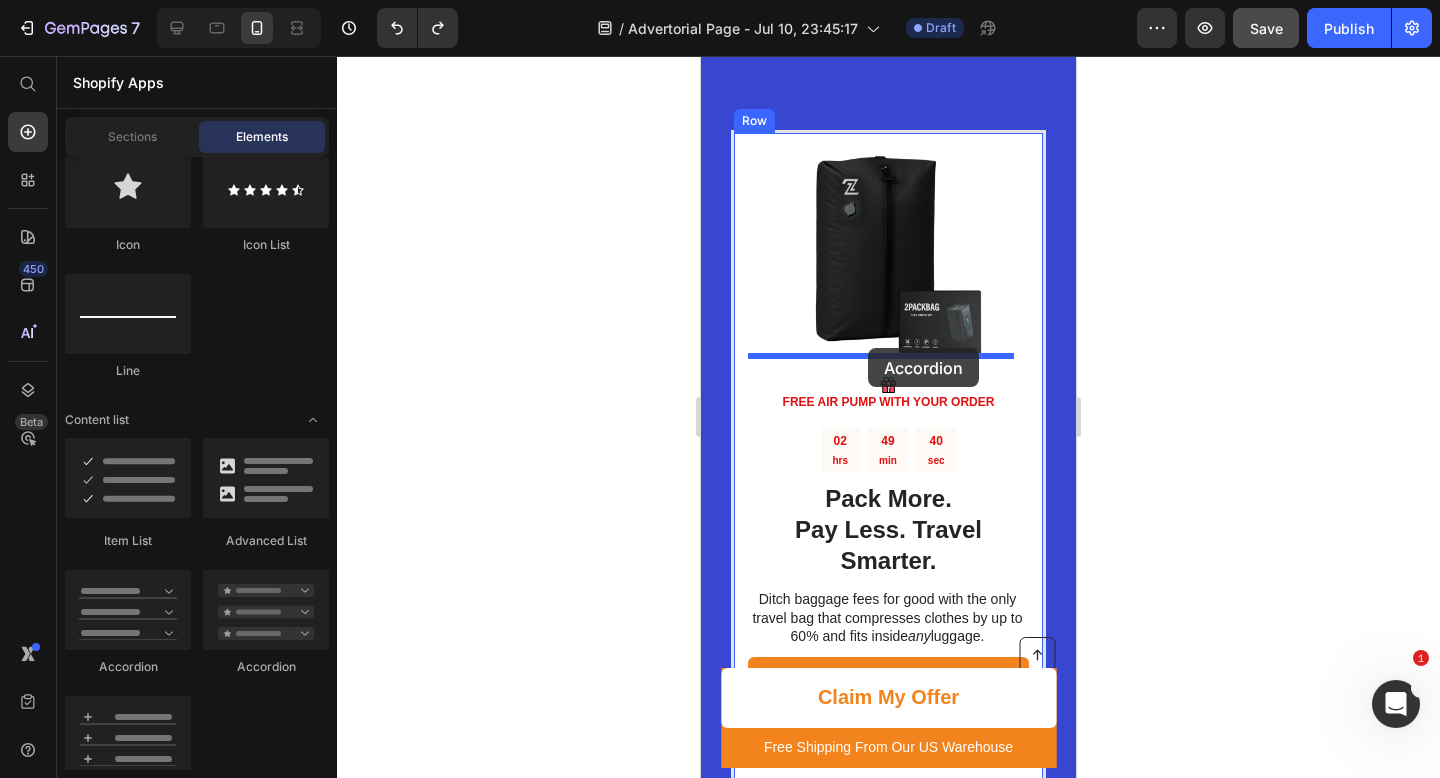 drag, startPoint x: 967, startPoint y: 686, endPoint x: 868, endPoint y: 349, distance: 351.24066 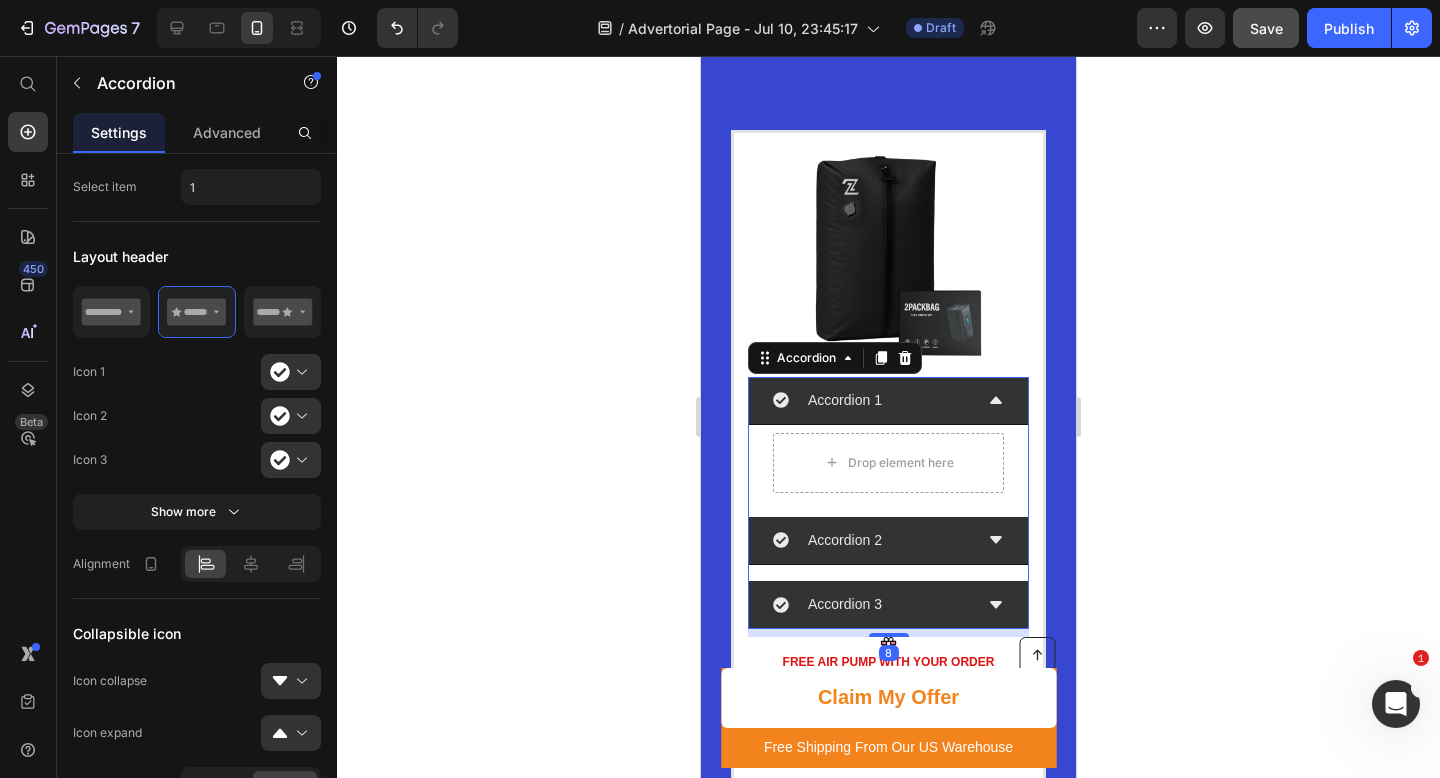 scroll, scrollTop: 0, scrollLeft: 0, axis: both 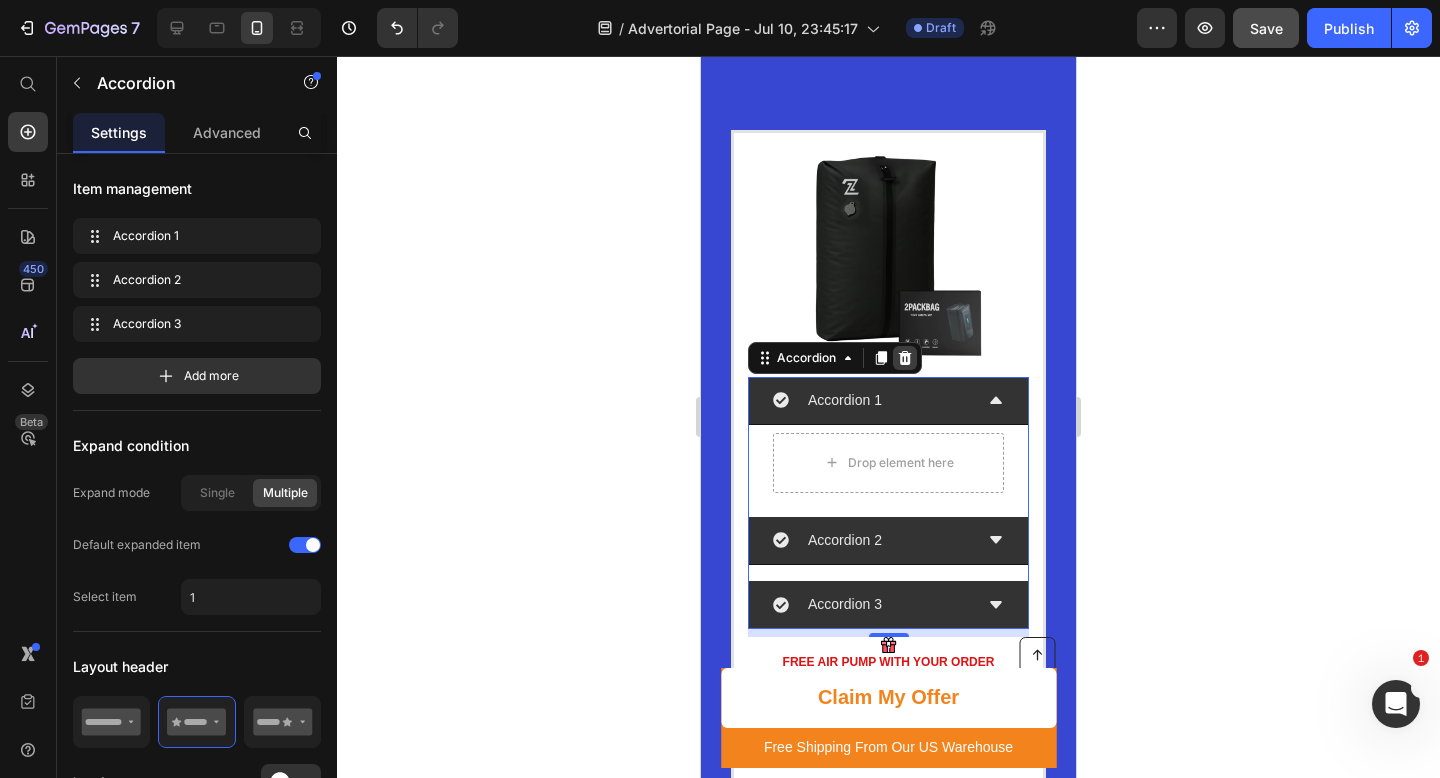 click 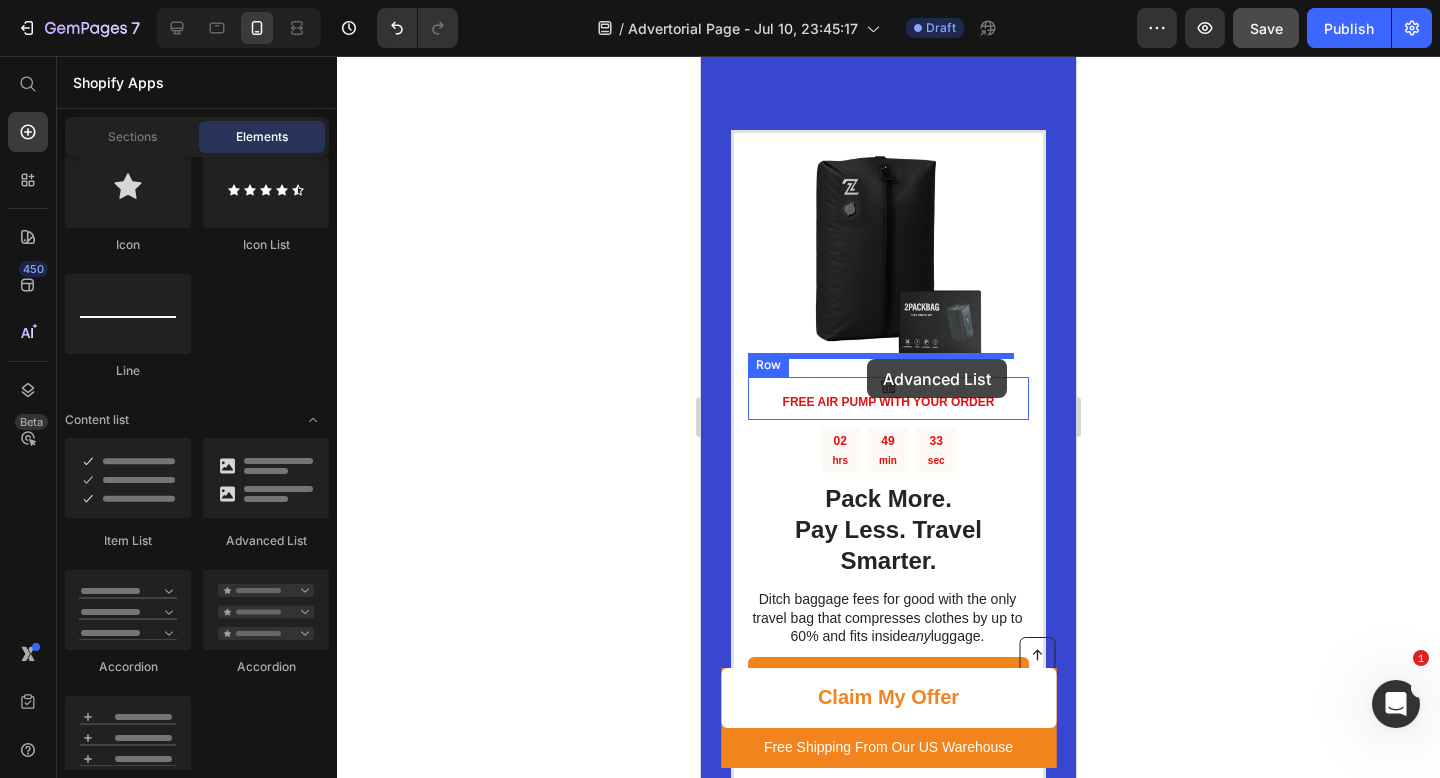 drag, startPoint x: 960, startPoint y: 569, endPoint x: 867, endPoint y: 359, distance: 229.67151 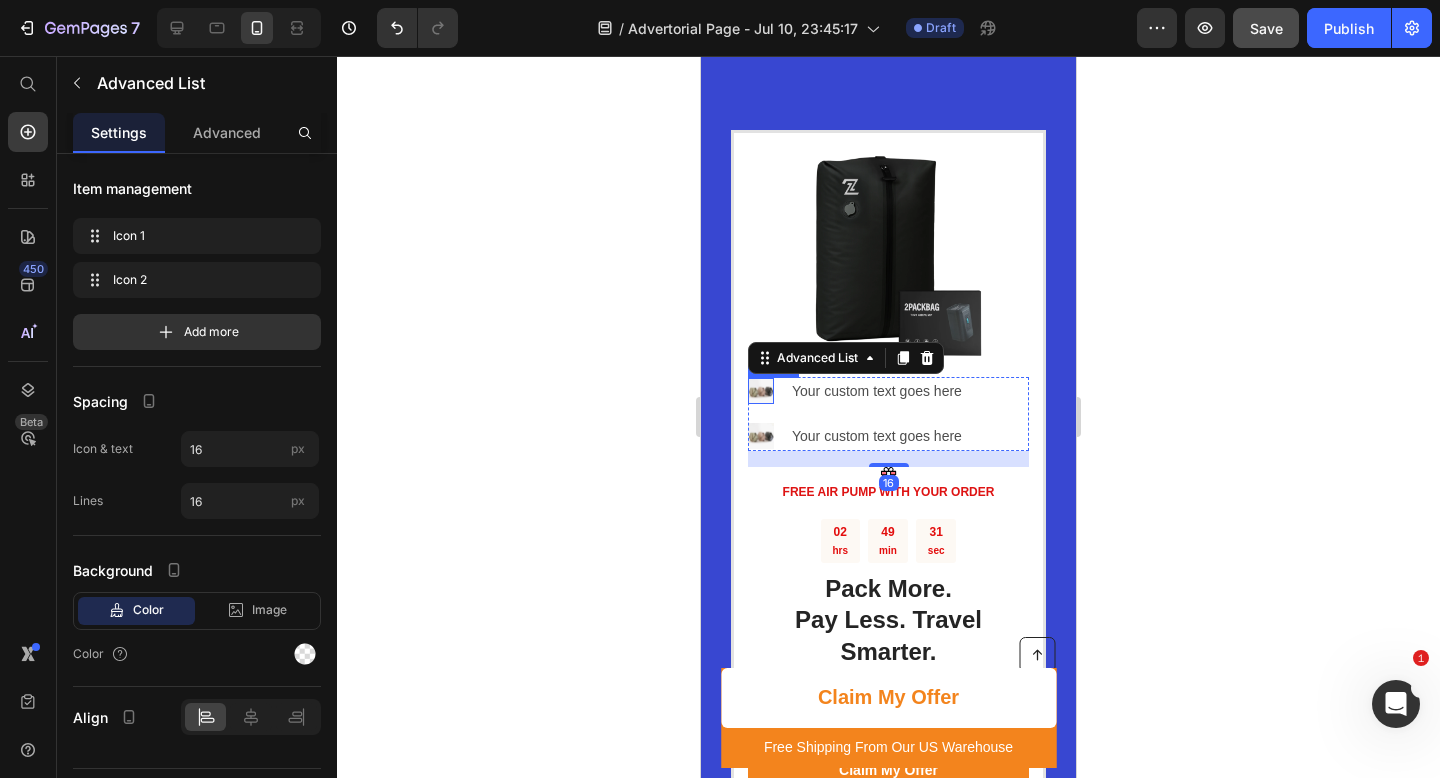 click at bounding box center (761, 391) 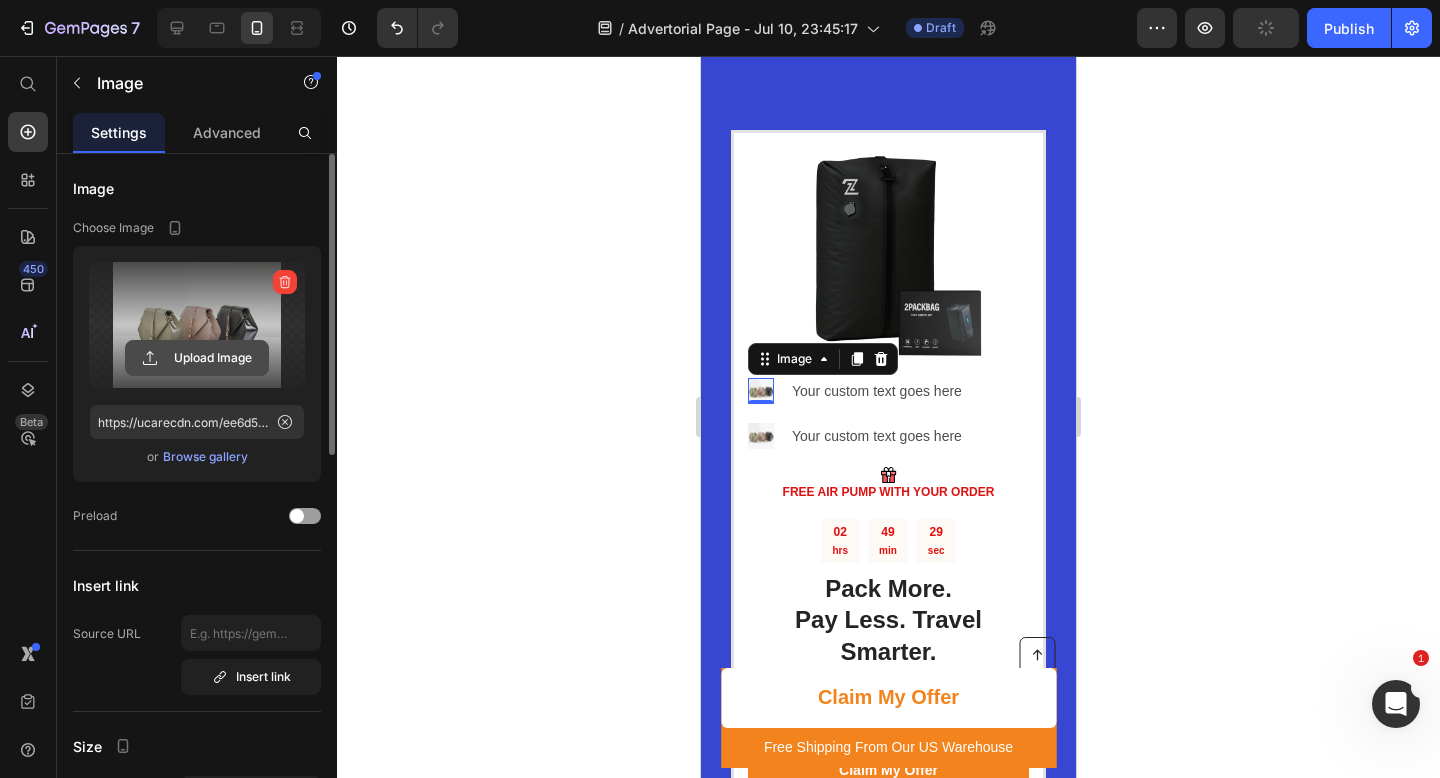 click 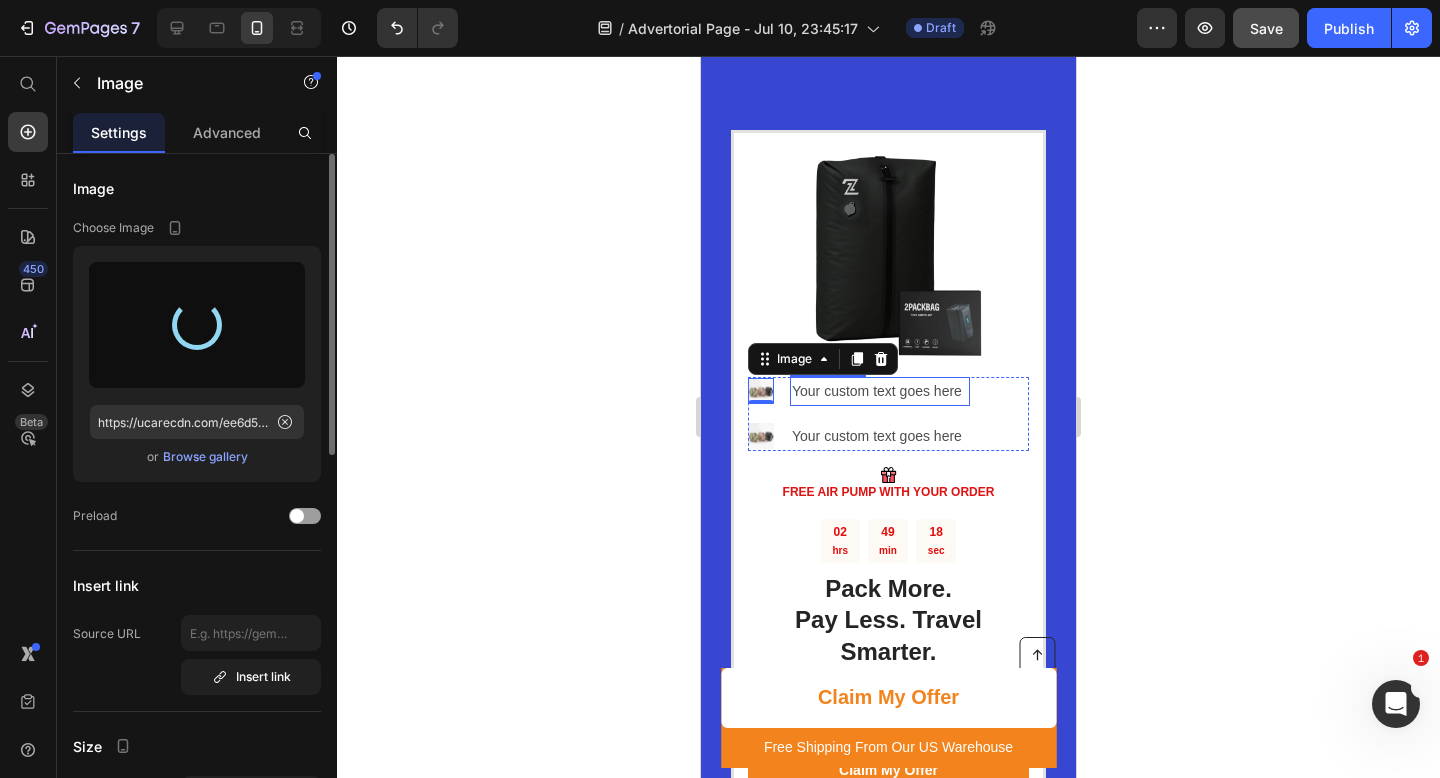type on "https://cdn.shopify.com/s/files/1/0919/8413/4516/files/gempages_574908425209644144-3490b8c7-fb84-40cd-89fb-00f92c442982.svg" 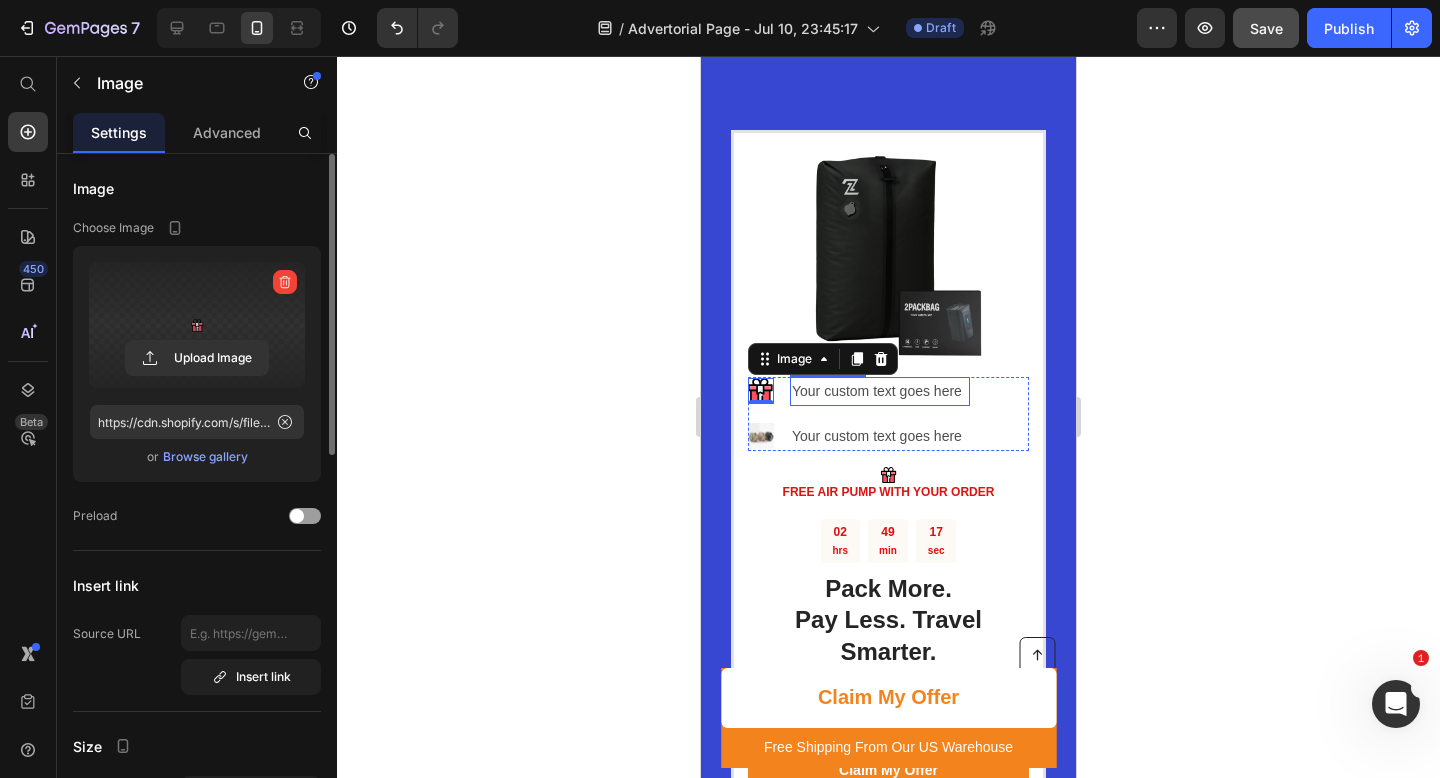 click on "Your custom text goes here" at bounding box center [880, 391] 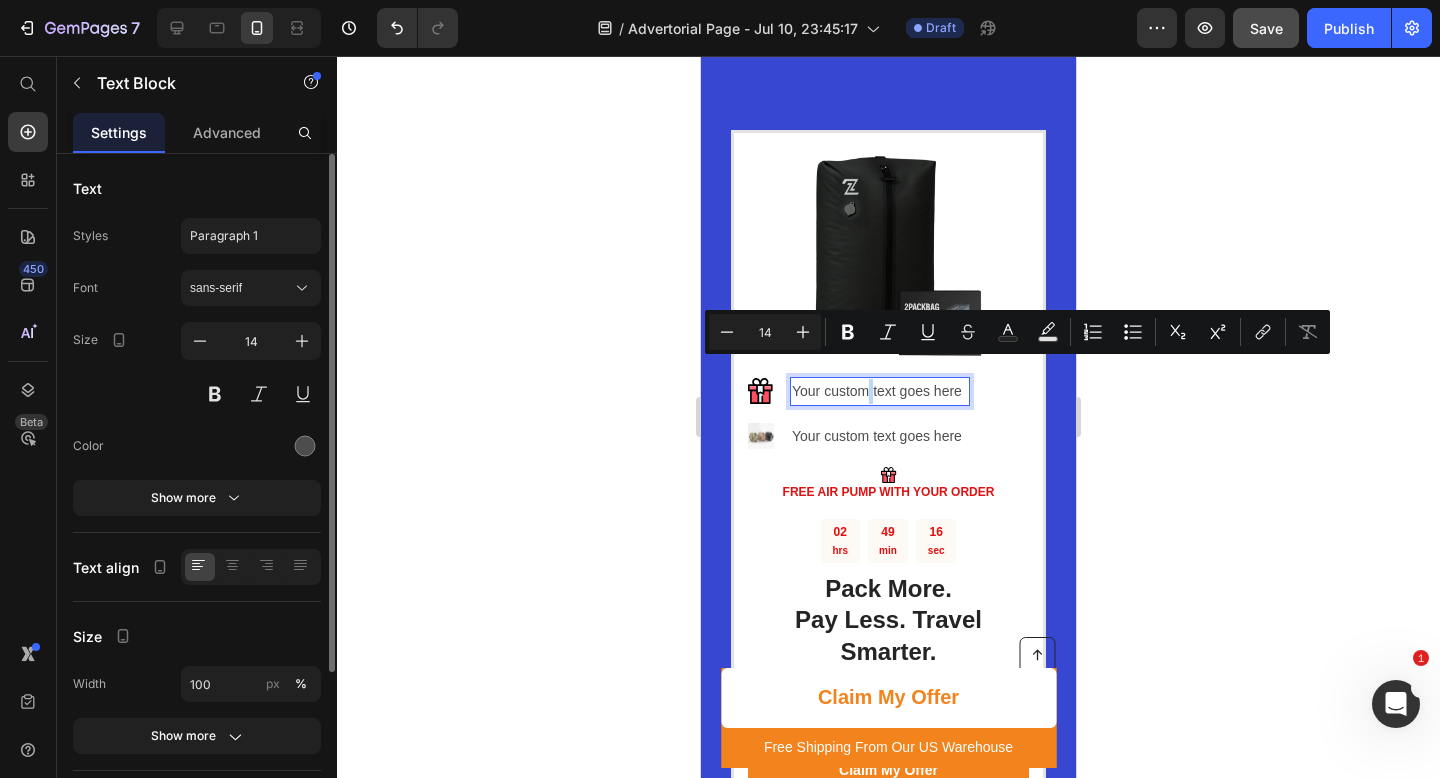 click on "Your custom text goes here" at bounding box center [880, 391] 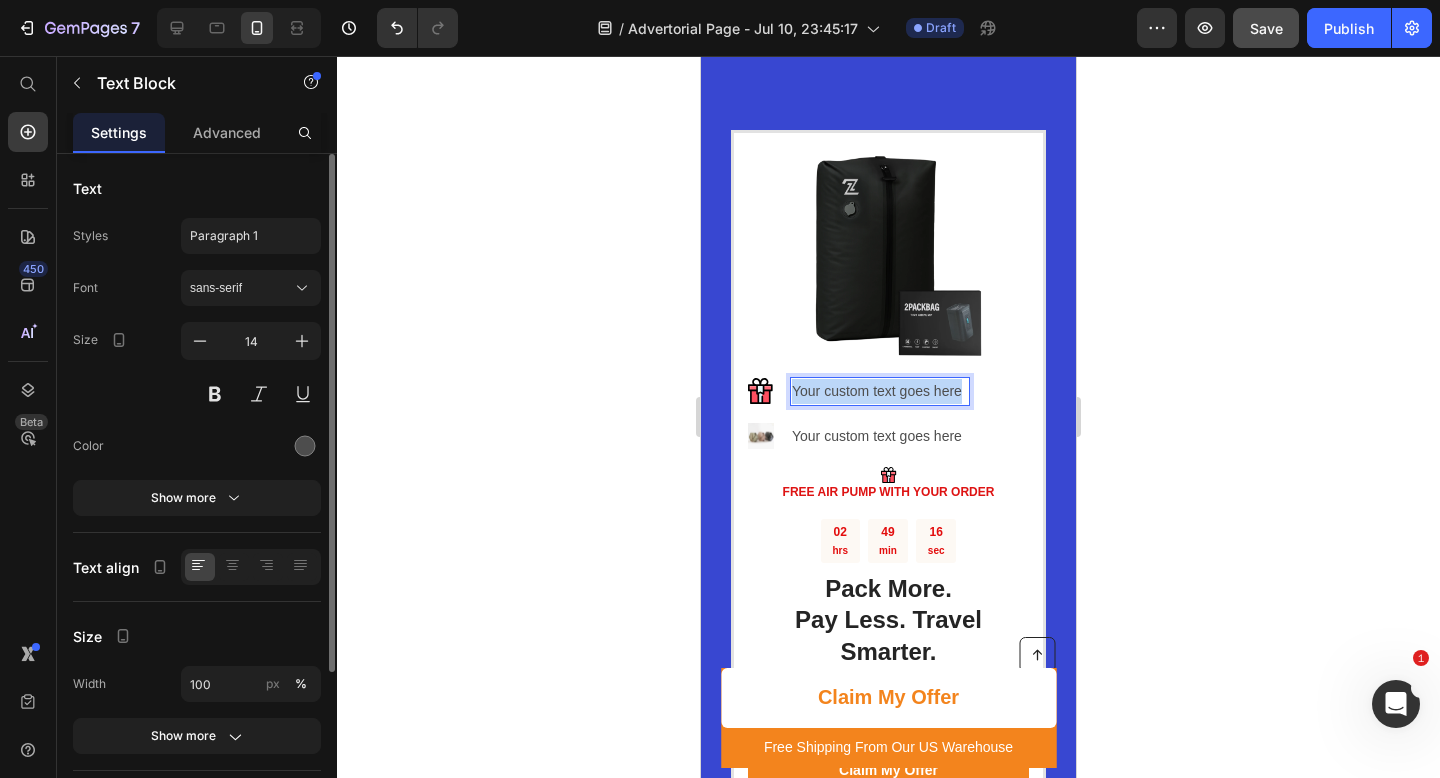 click on "Your custom text goes here" at bounding box center (880, 391) 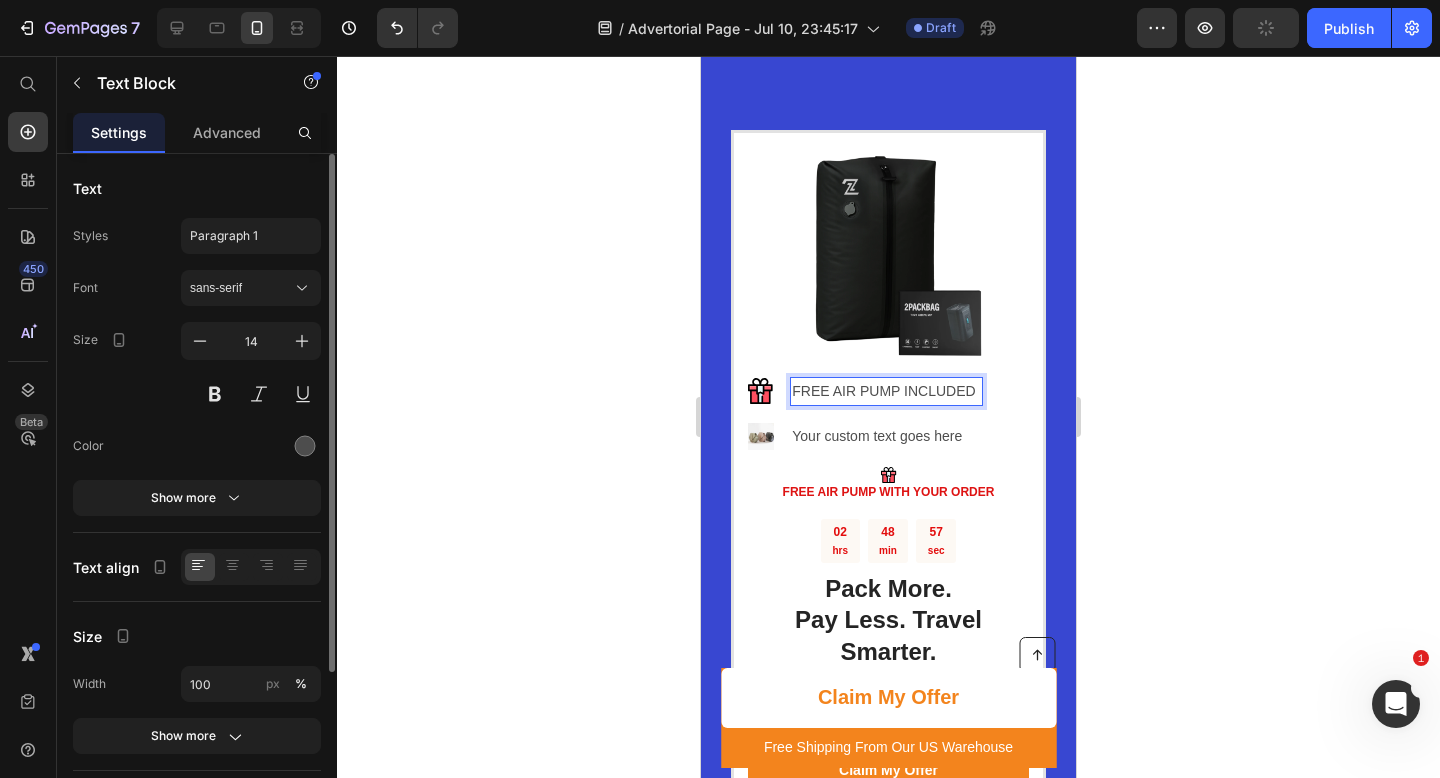 click 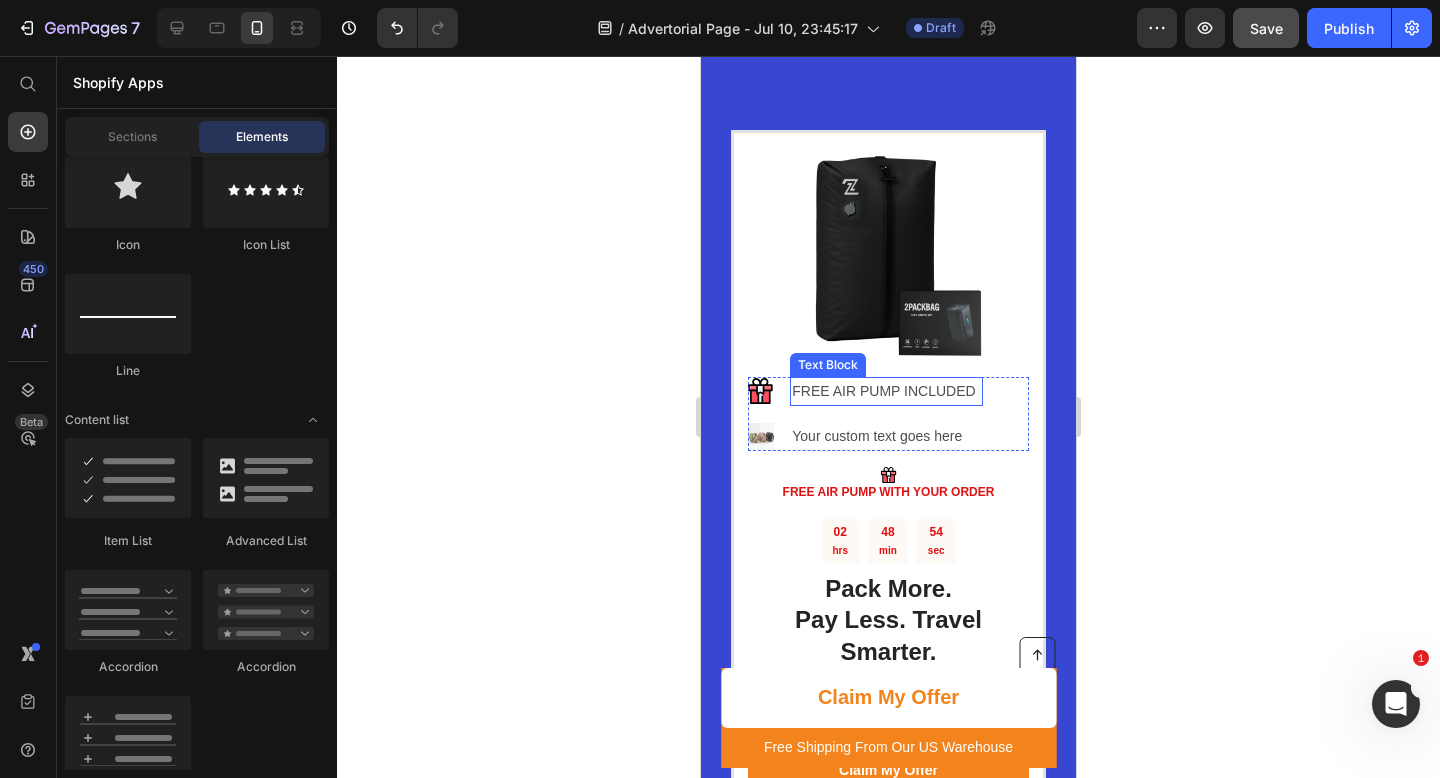click on "FREE AIR PUMP INCLUDED" at bounding box center [886, 391] 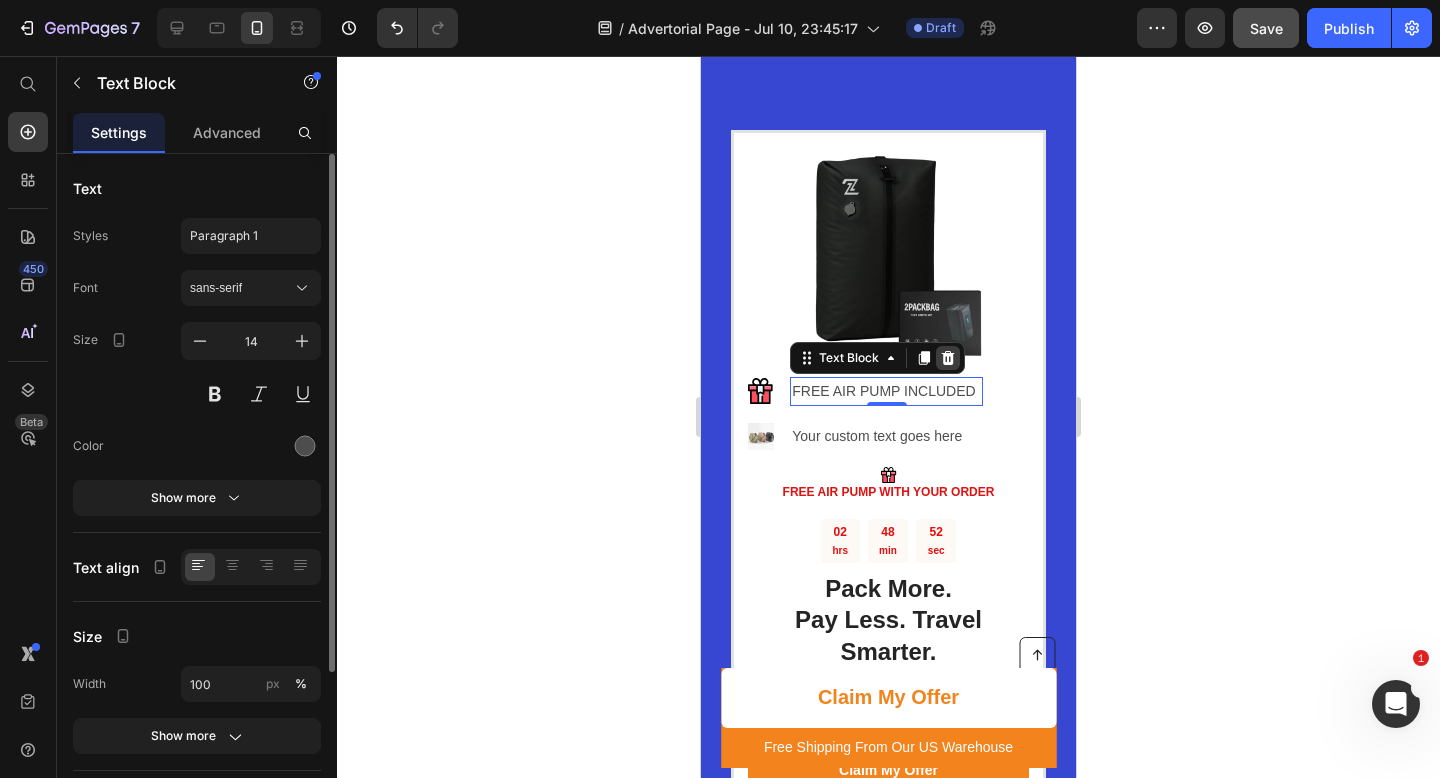 click at bounding box center [948, 358] 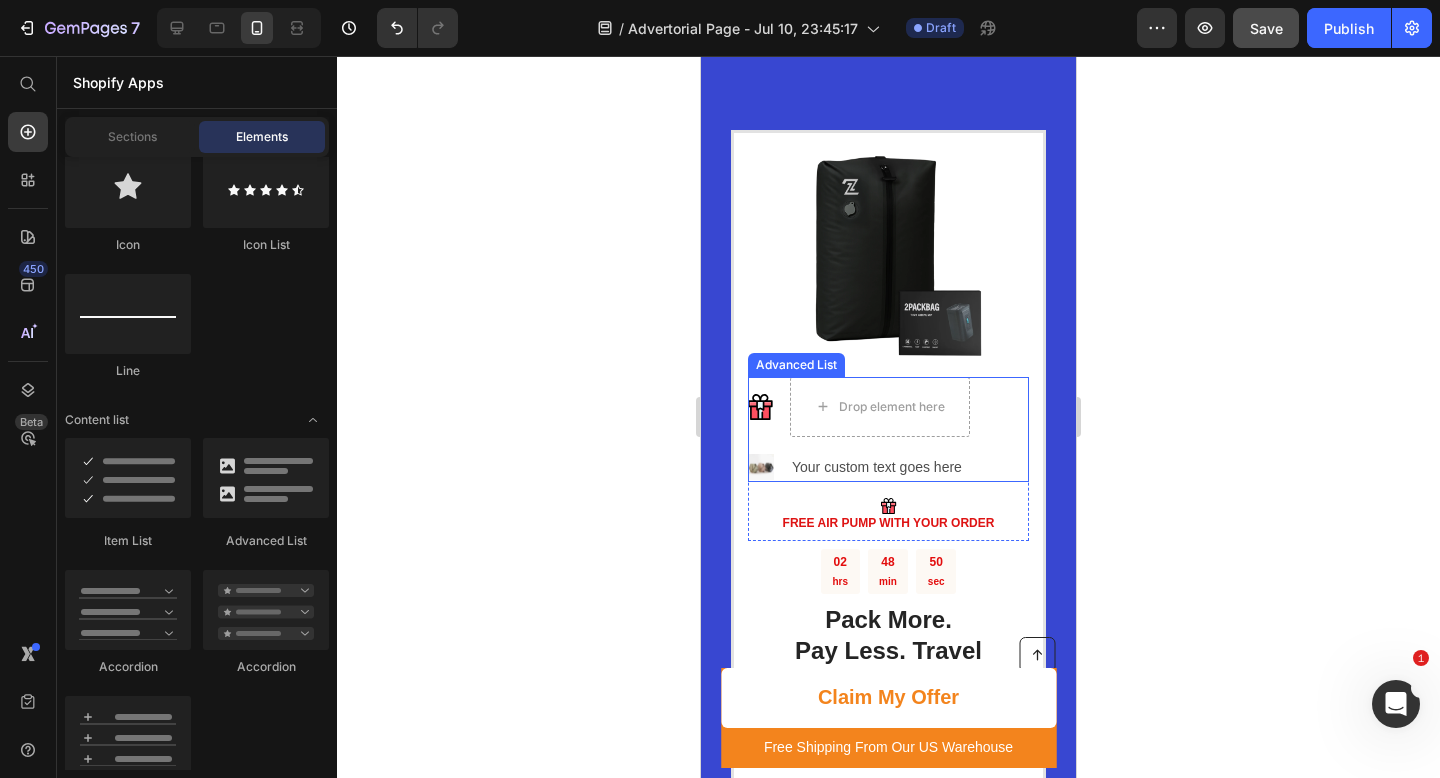 click on "Image
Drop element here" at bounding box center [859, 407] 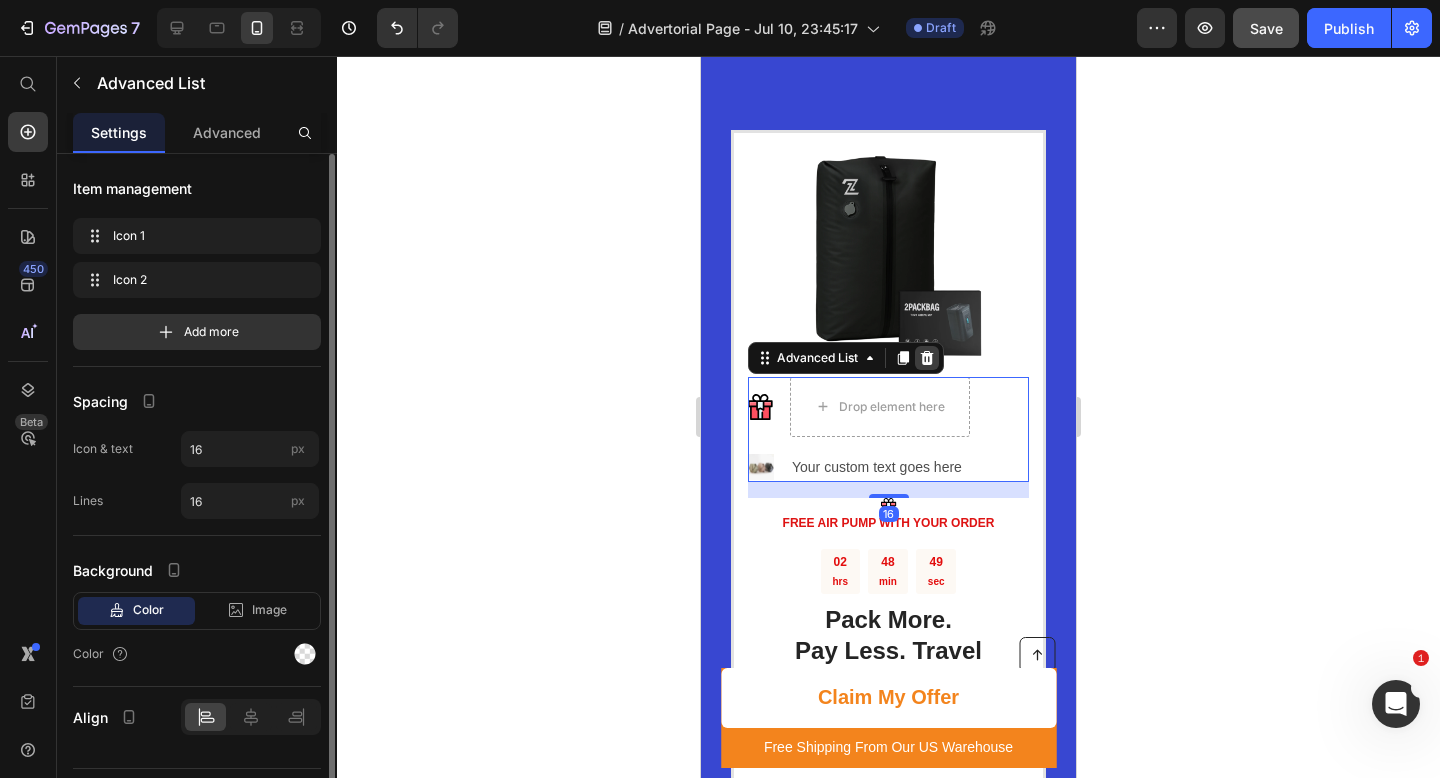 click 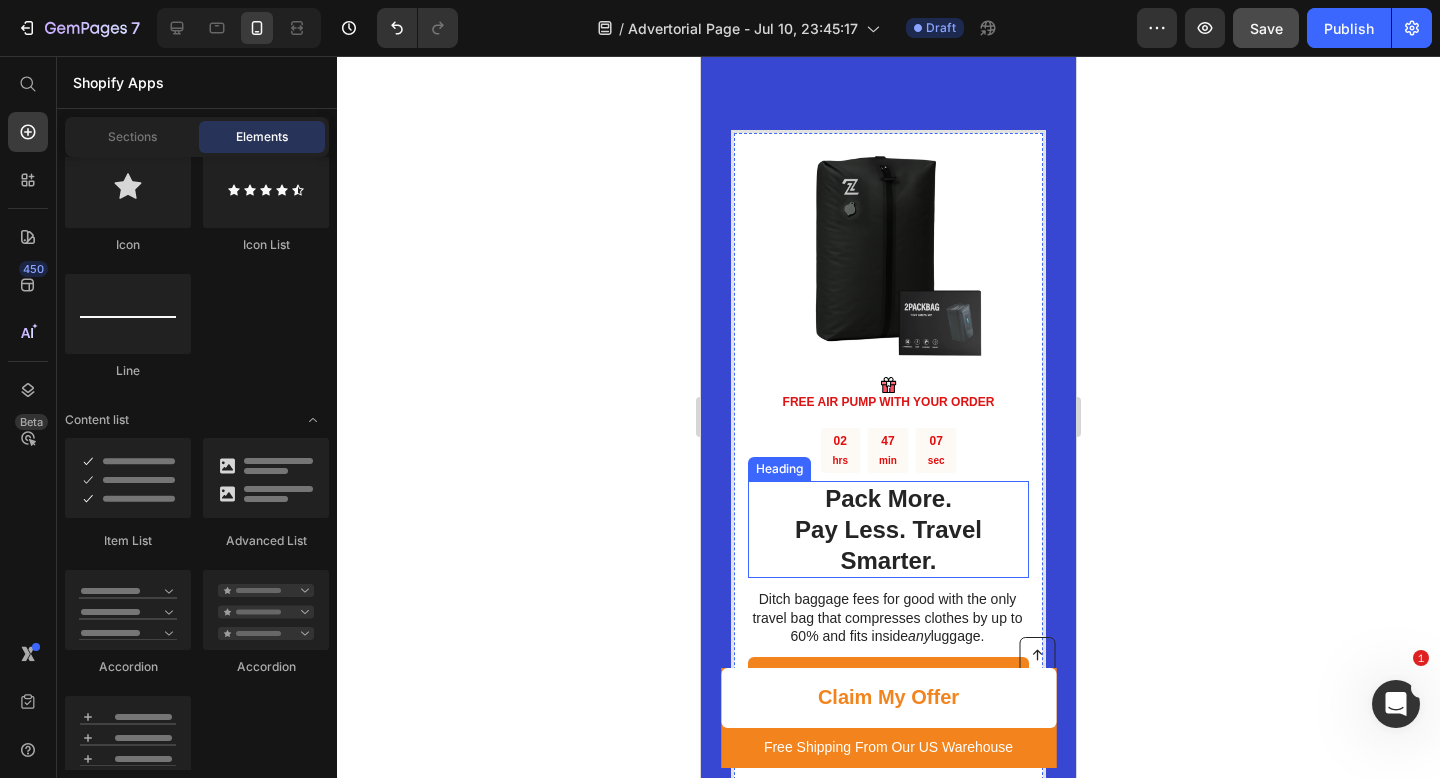 click on "Pack More.  Pay Less. Travel Smarter." at bounding box center [888, 530] 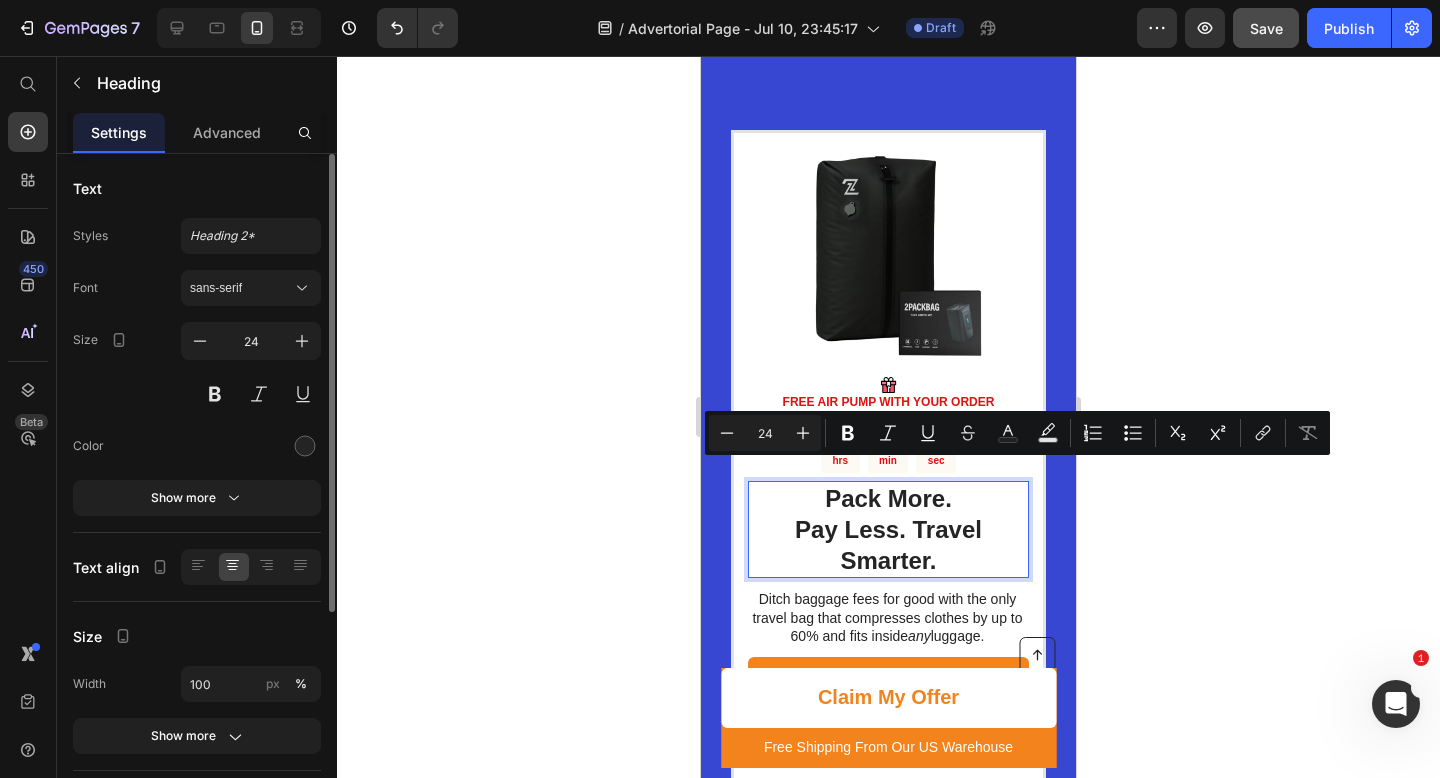 drag, startPoint x: 900, startPoint y: 536, endPoint x: 940, endPoint y: 535, distance: 40.012497 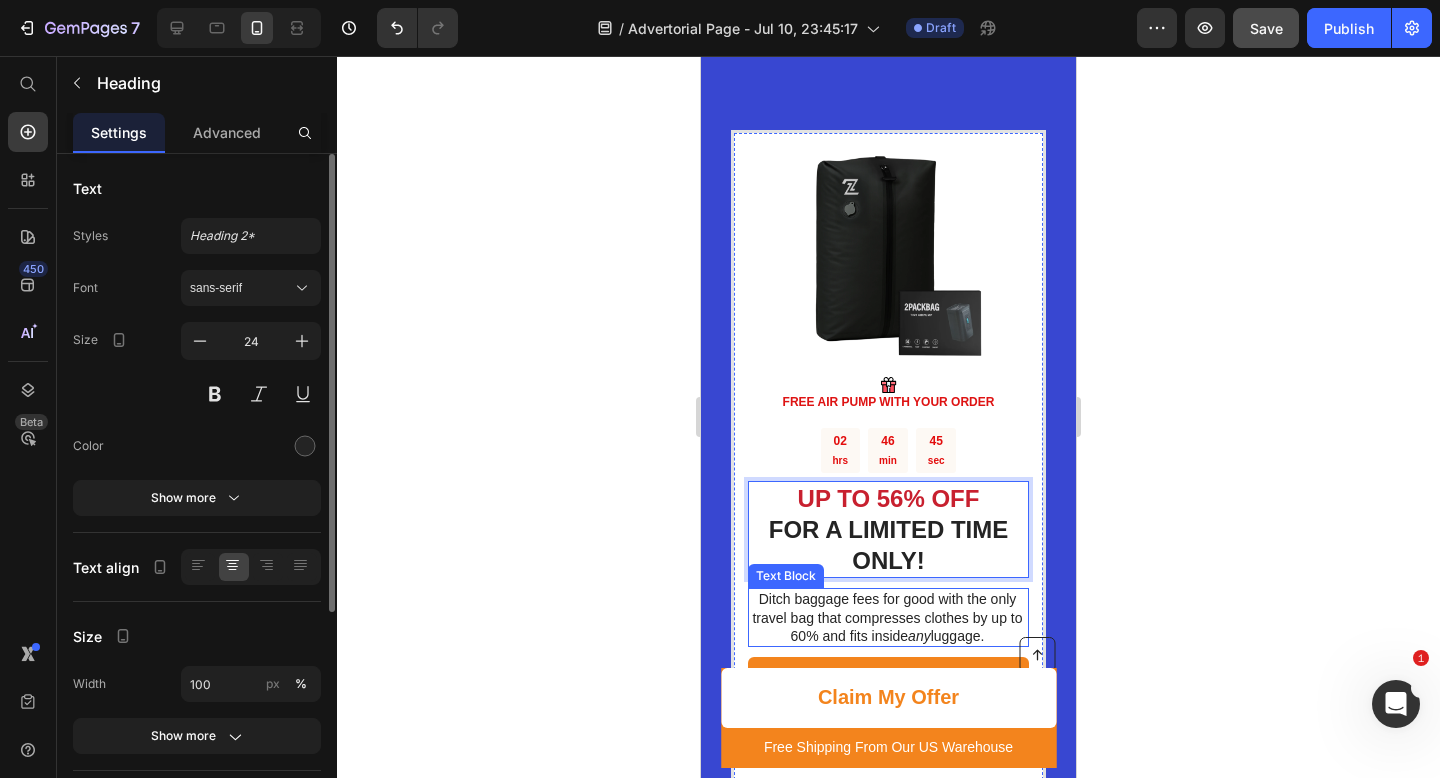 click on "Ditch baggage fees for good with the only travel bag that compresses clothes by up to 60% and fits inside  any  luggage." at bounding box center (887, 617) 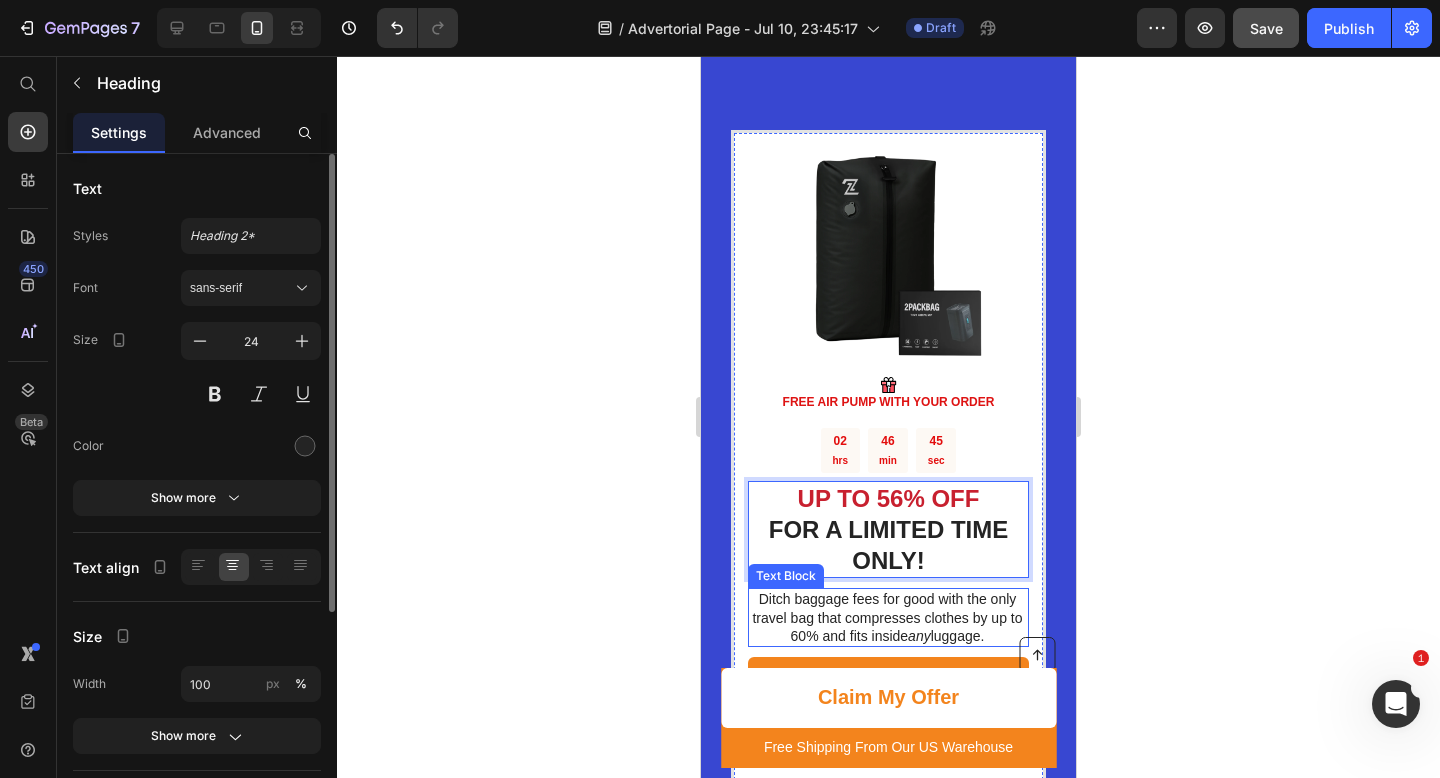 click on "Ditch baggage fees for good with the only travel bag that compresses clothes by up to 60% and fits inside  any  luggage." at bounding box center [887, 617] 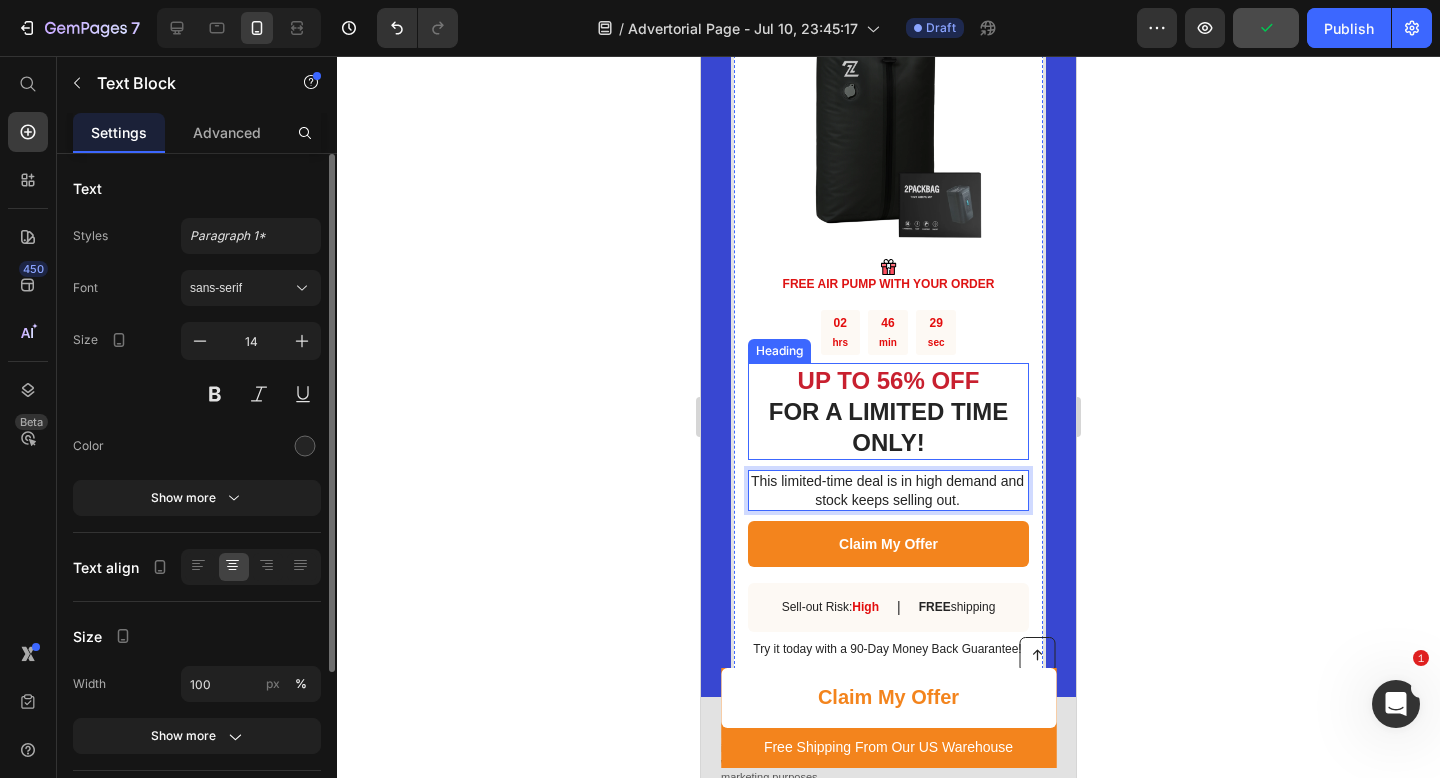 scroll, scrollTop: 3916, scrollLeft: 0, axis: vertical 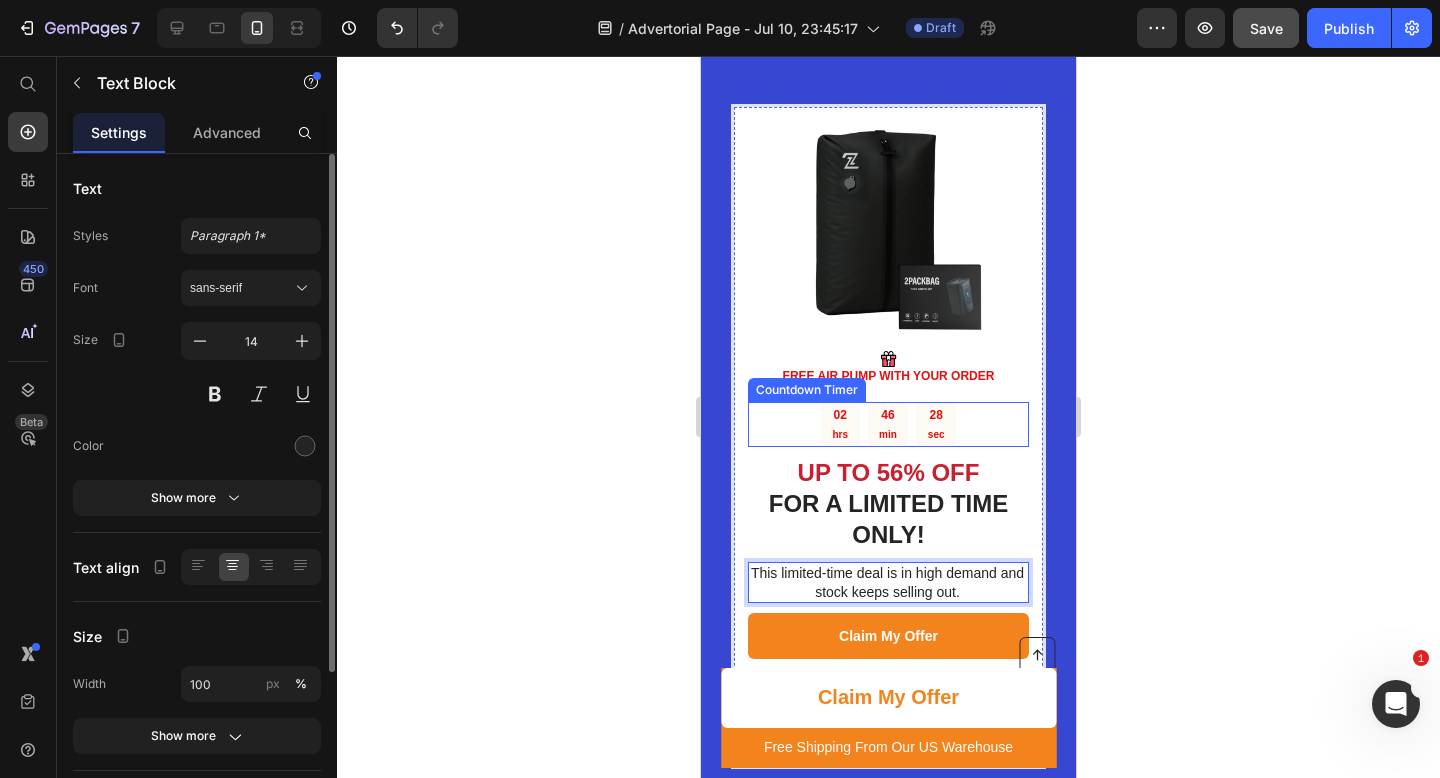 click on "02 hrs 46 min 28 sec" at bounding box center [888, 424] 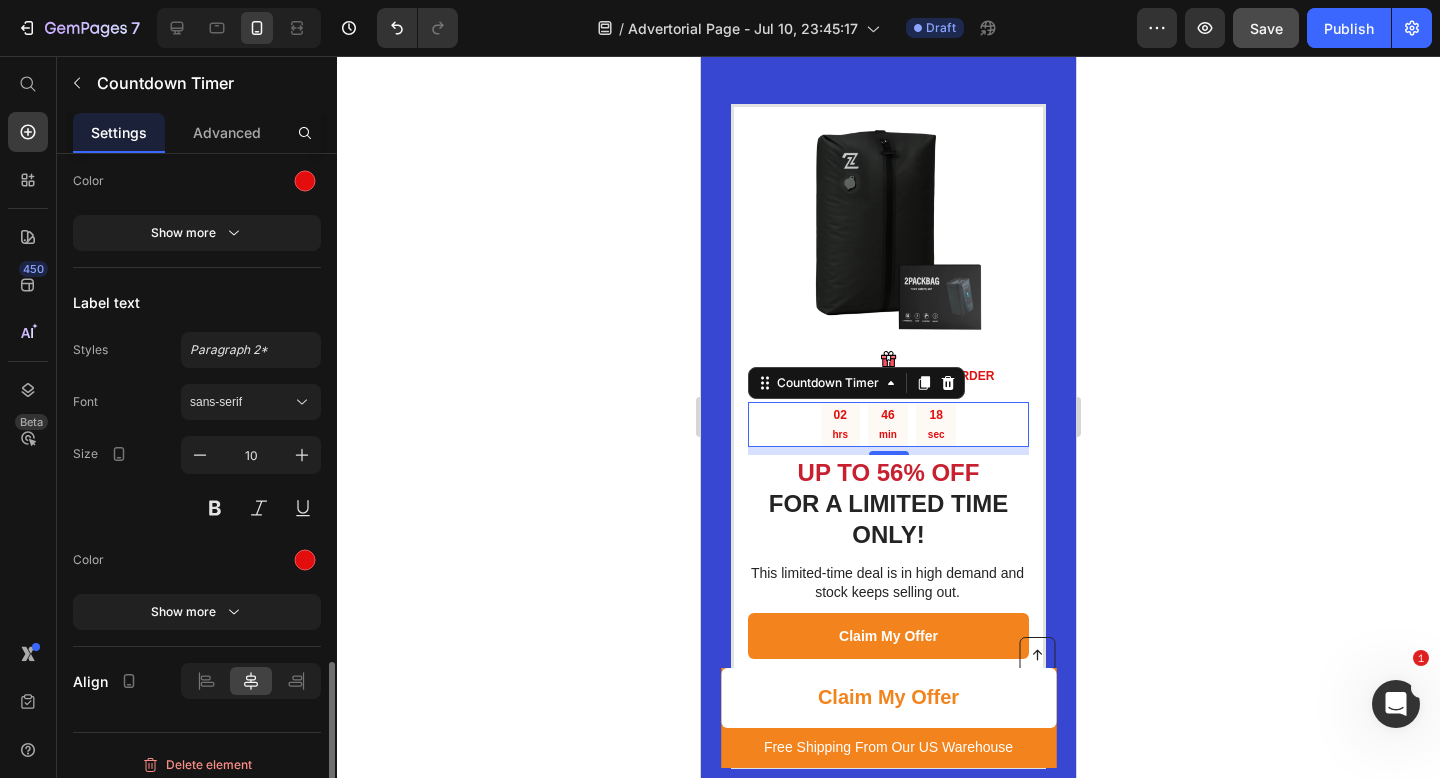 scroll, scrollTop: 1822, scrollLeft: 0, axis: vertical 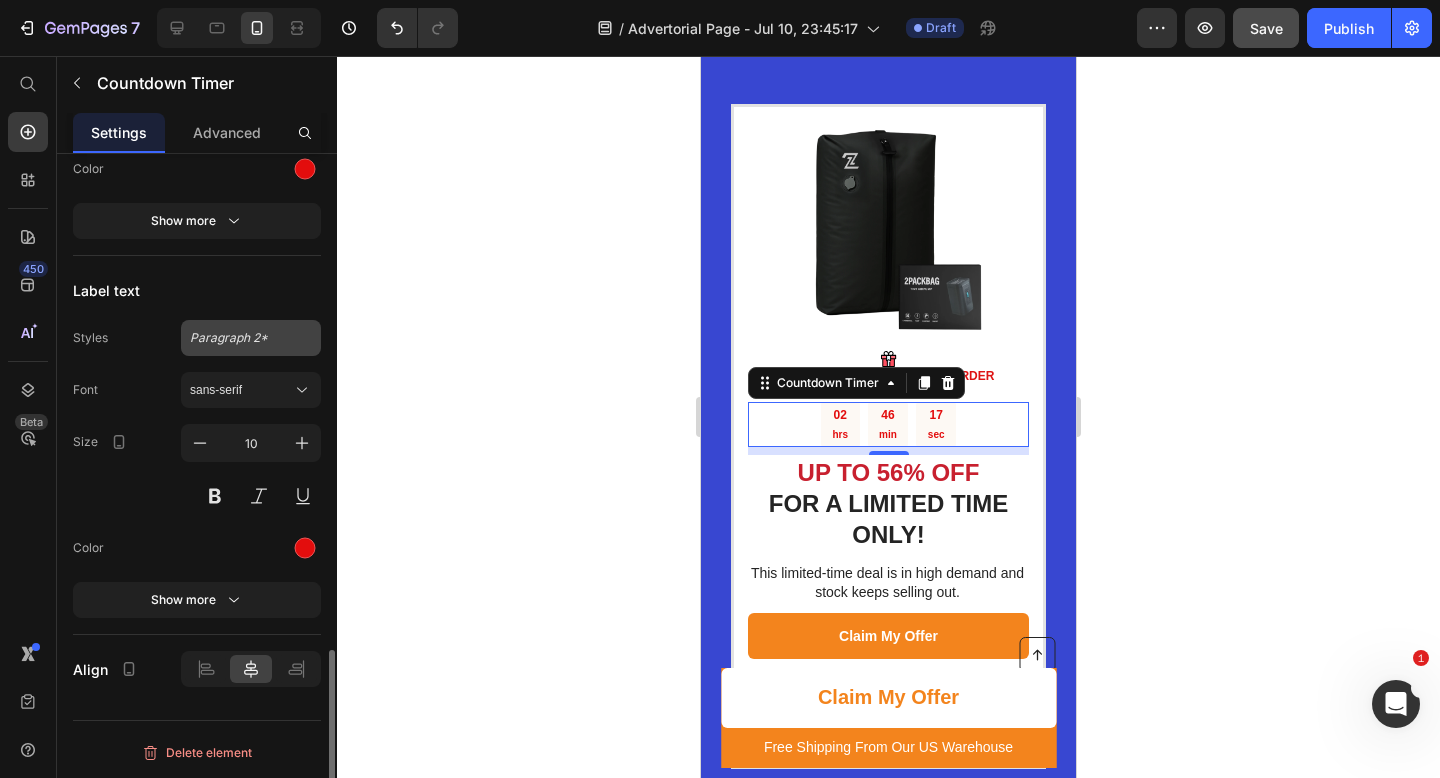 click on "Paragraph 2*" 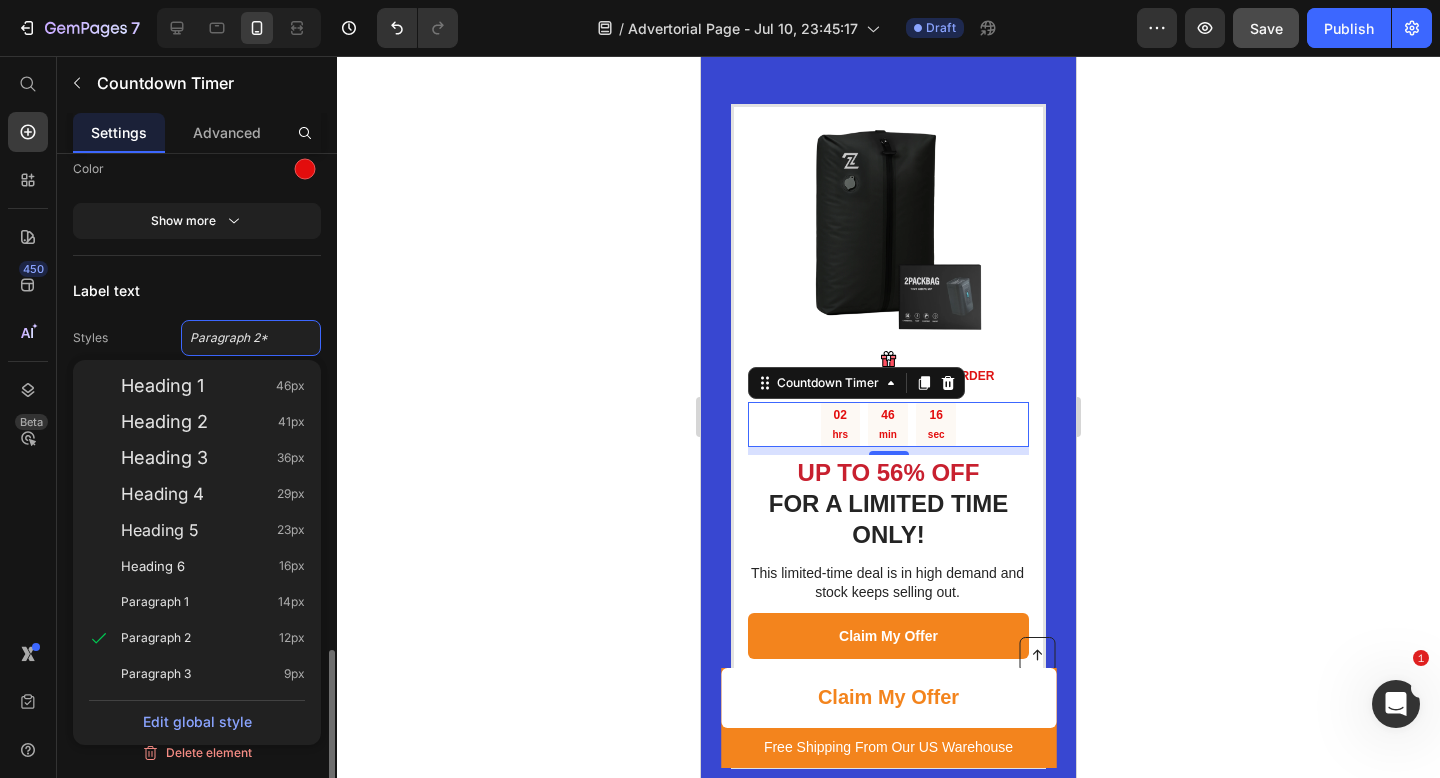 click on "Label text" at bounding box center [197, 290] 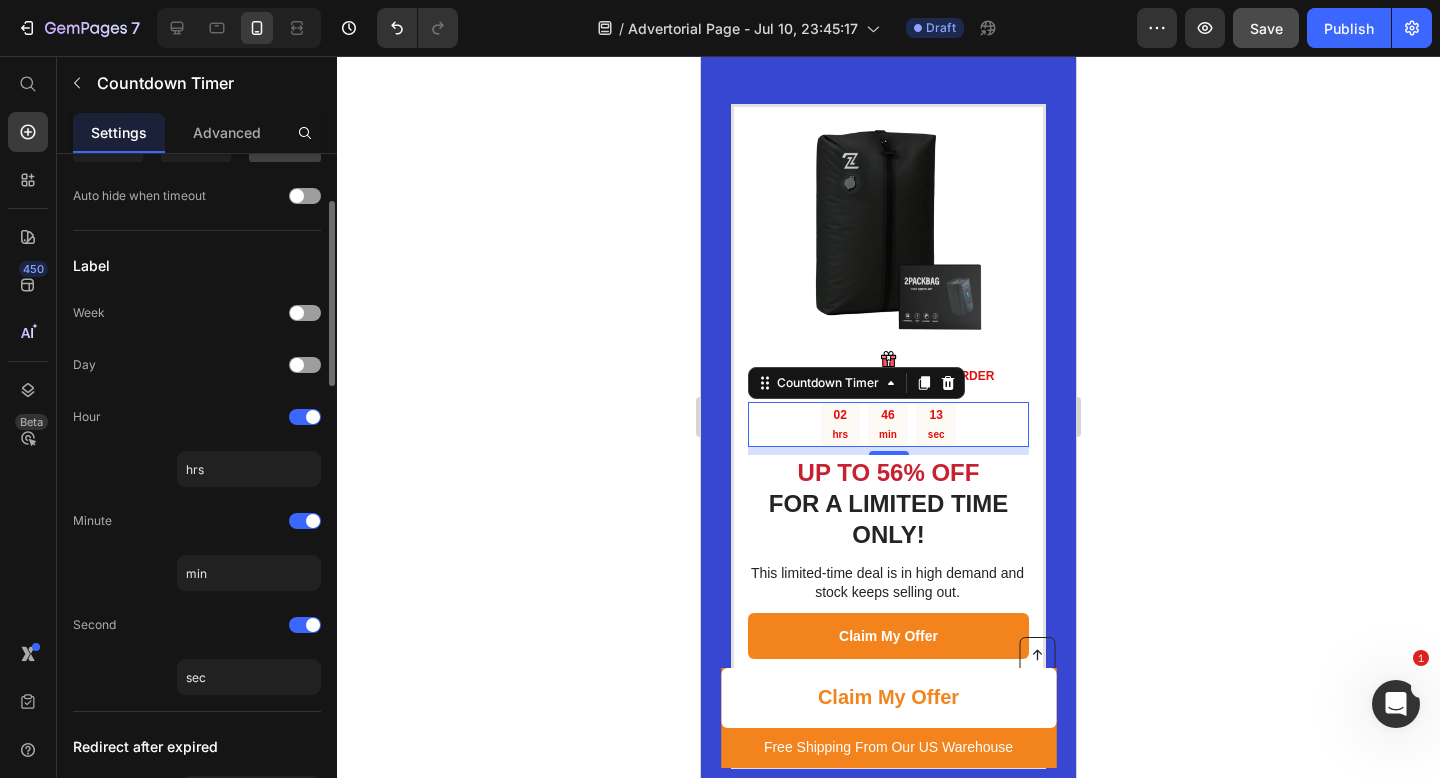 scroll, scrollTop: 0, scrollLeft: 0, axis: both 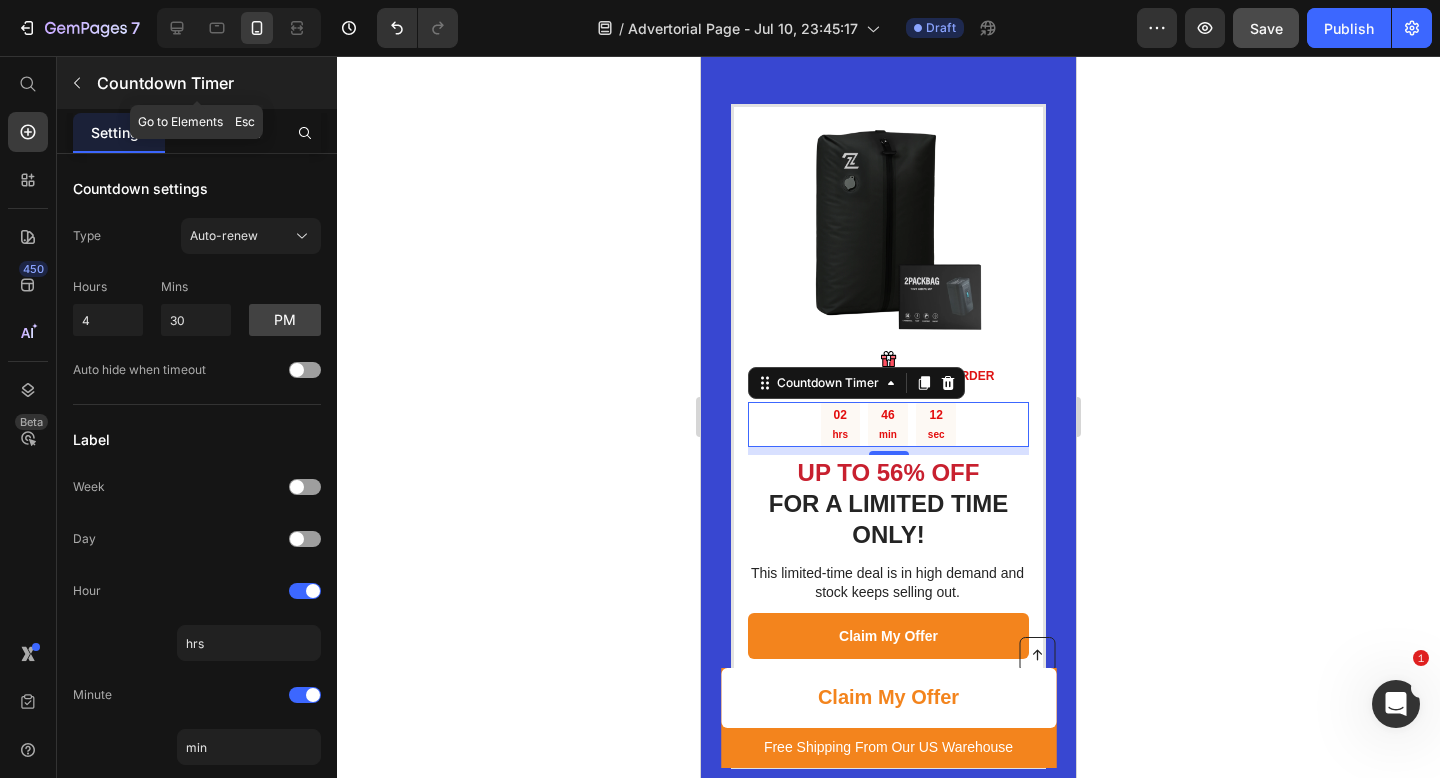 click 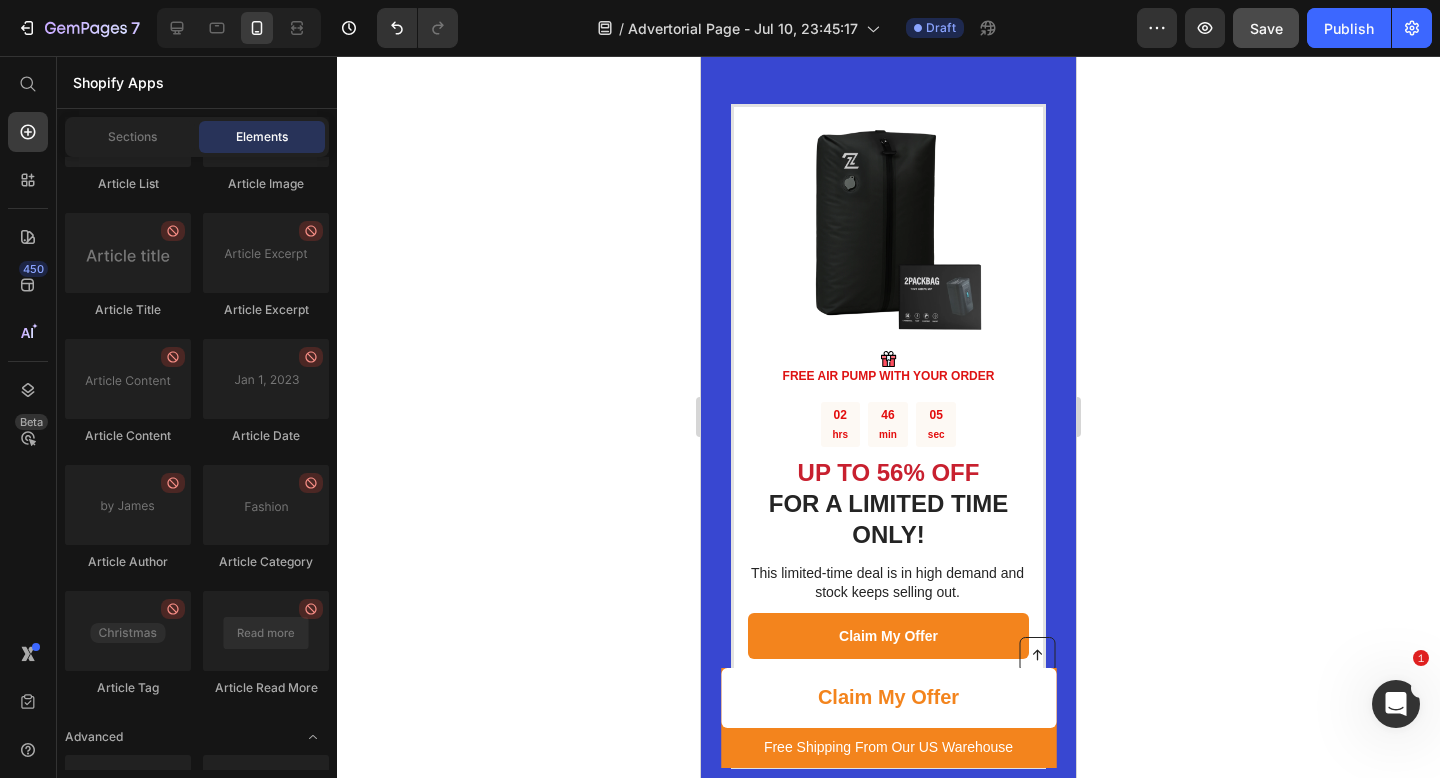 scroll, scrollTop: 5566, scrollLeft: 0, axis: vertical 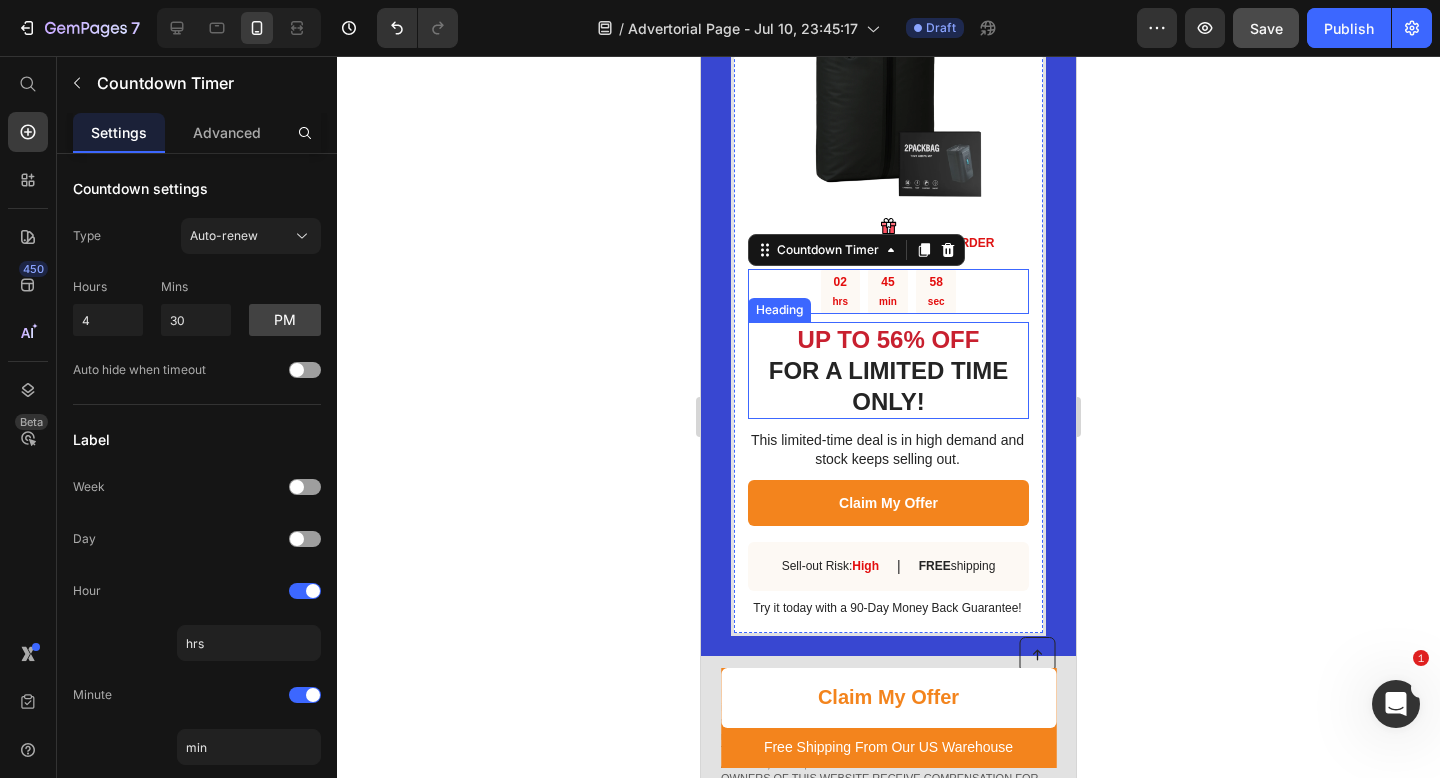drag, startPoint x: 893, startPoint y: 272, endPoint x: 890, endPoint y: 366, distance: 94.04786 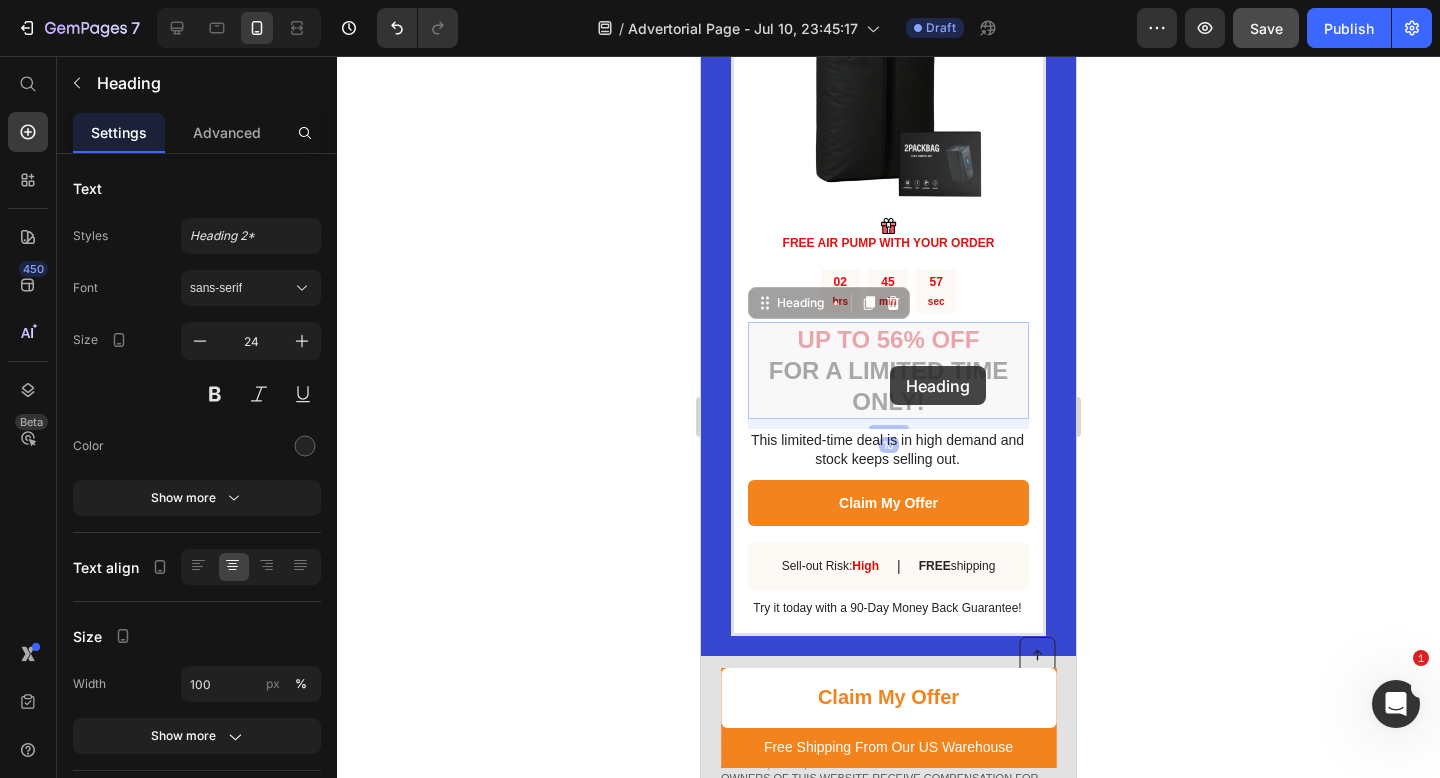drag, startPoint x: 890, startPoint y: 366, endPoint x: 892, endPoint y: 232, distance: 134.01492 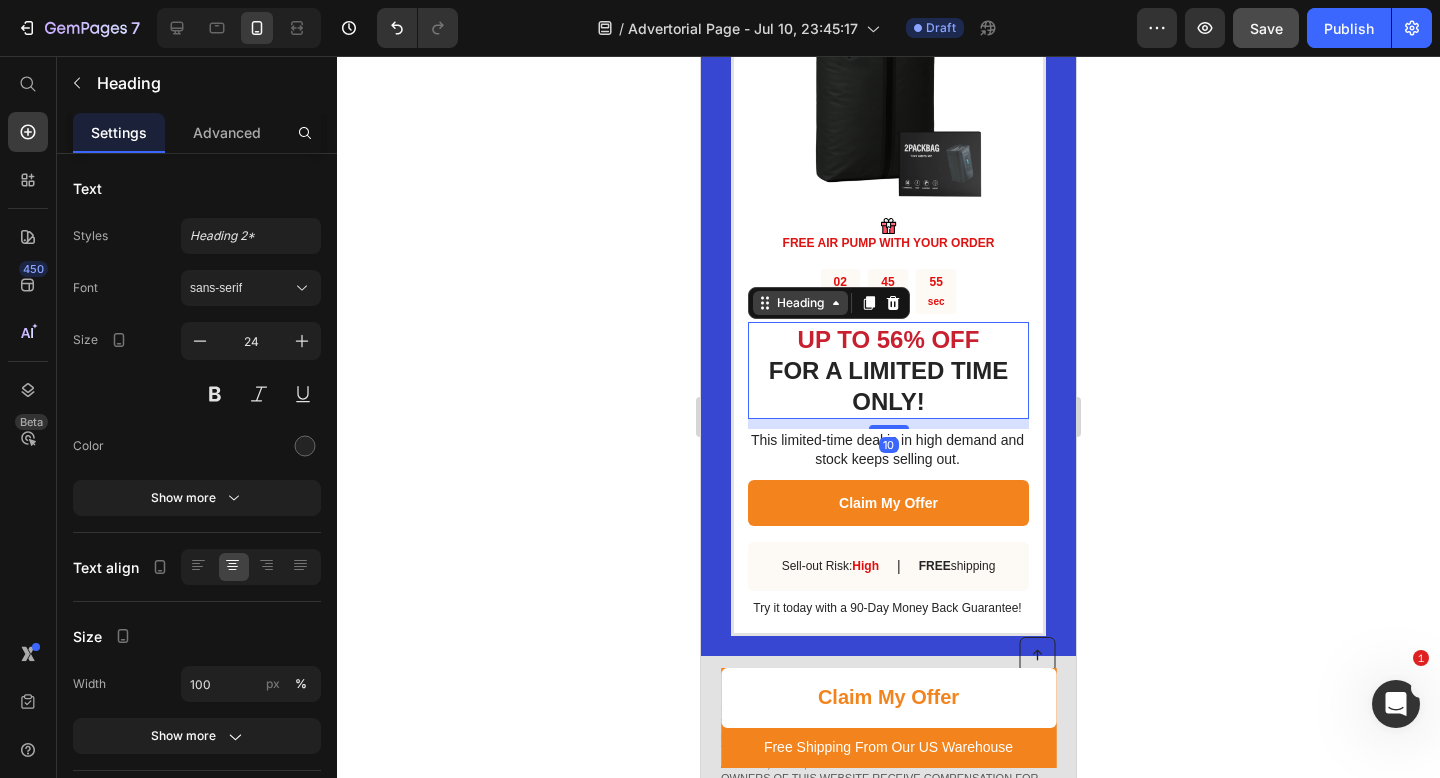 click on "Heading" at bounding box center (800, 303) 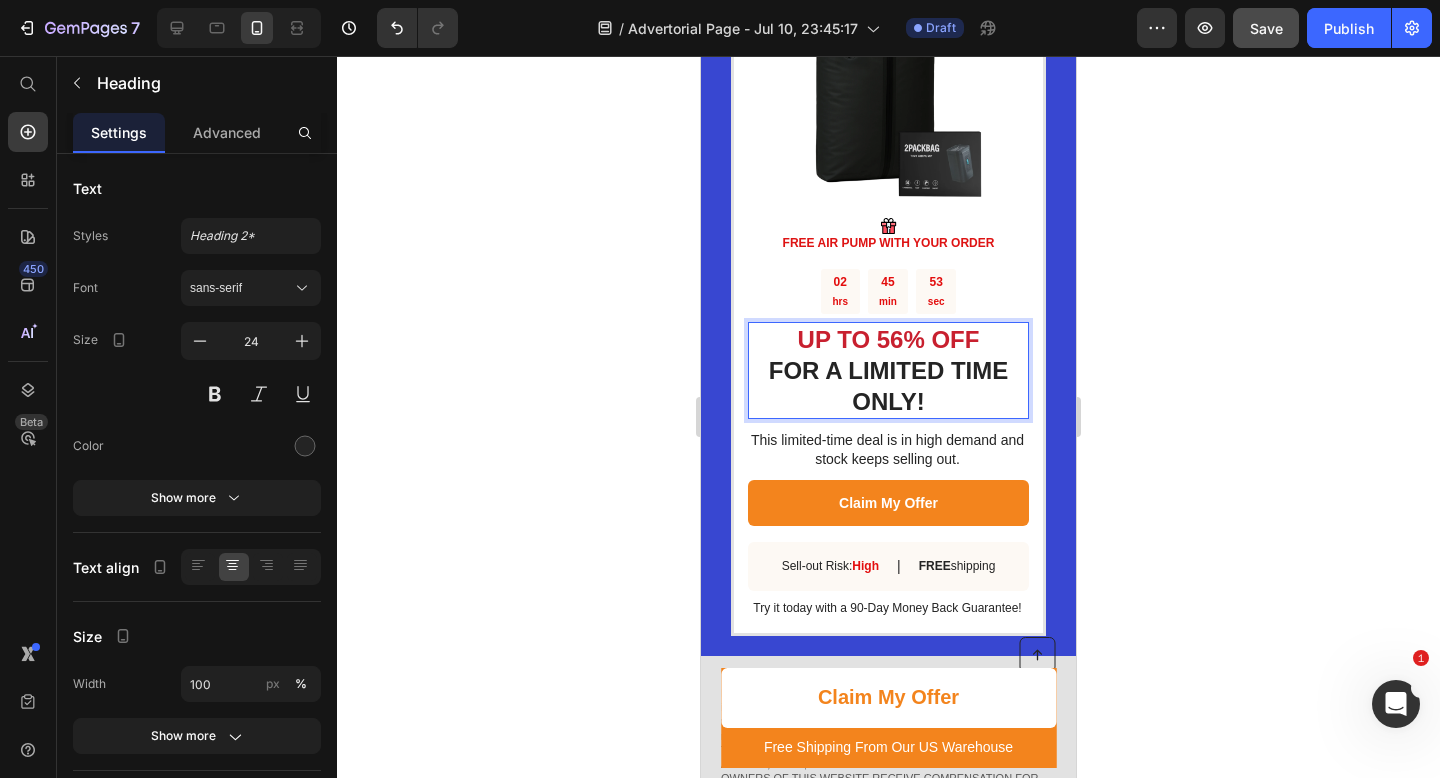 click on "FOR A LIMITED TIME ONLY!" at bounding box center [889, 386] 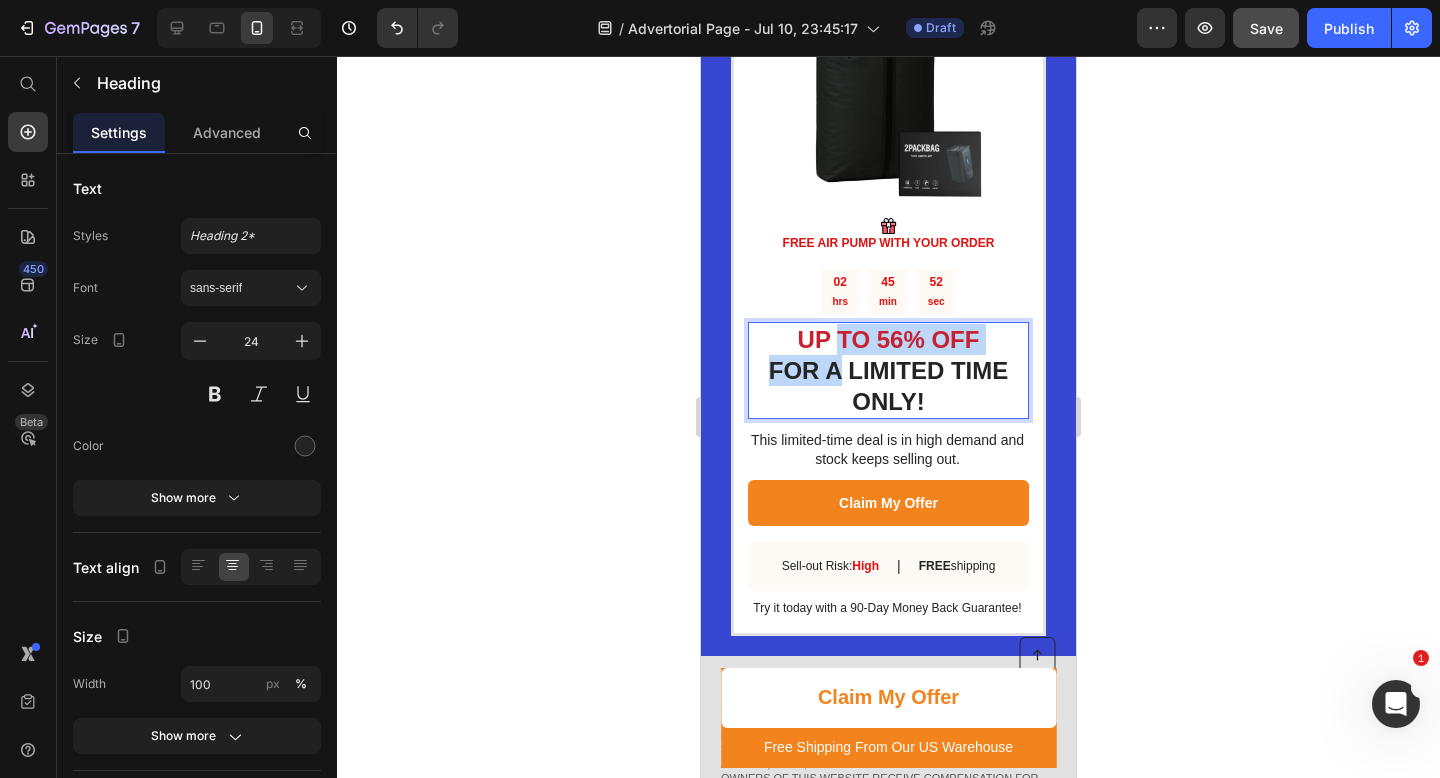 drag, startPoint x: 827, startPoint y: 353, endPoint x: 833, endPoint y: 328, distance: 25.70992 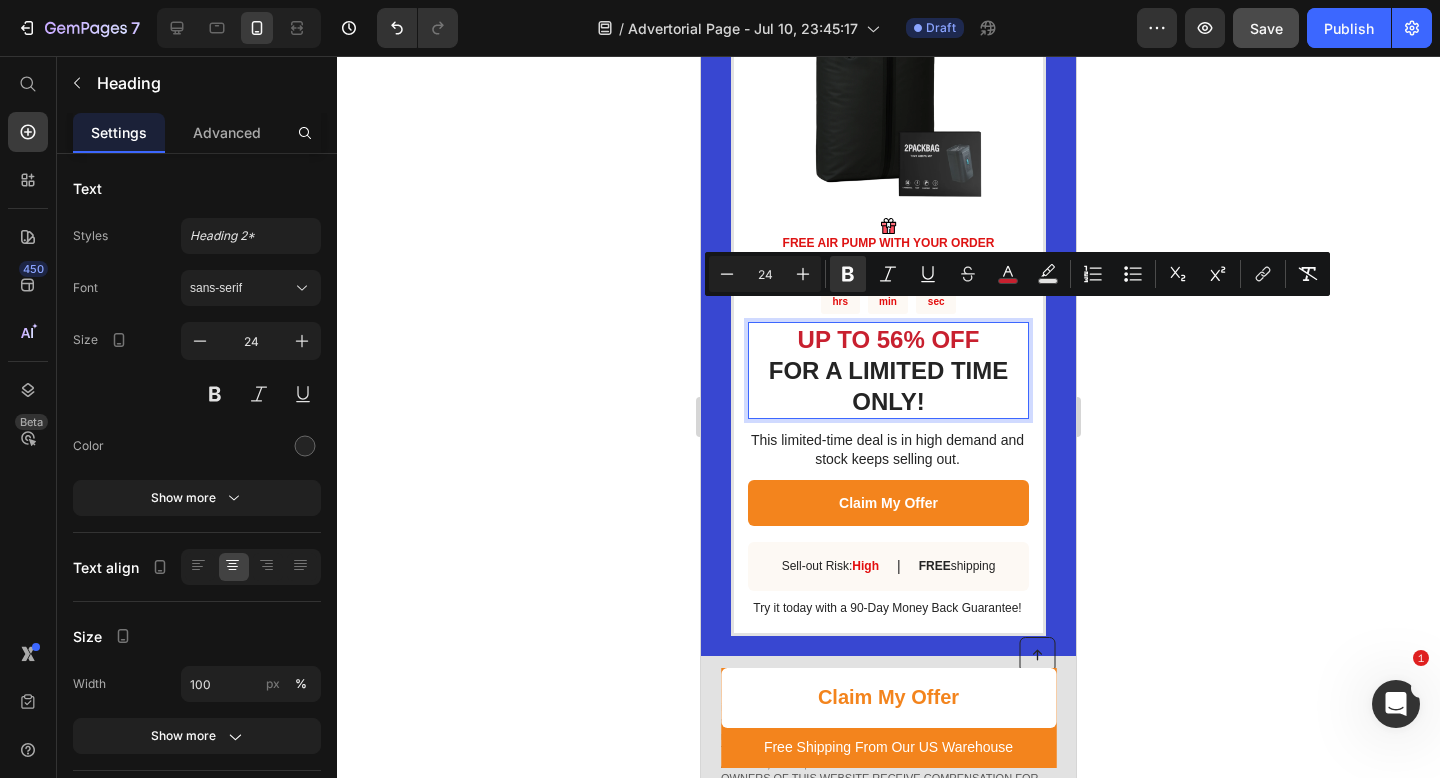 click on "UP TO 56% OFF FOR A LIMITED TIME ONLY!" at bounding box center (888, 371) 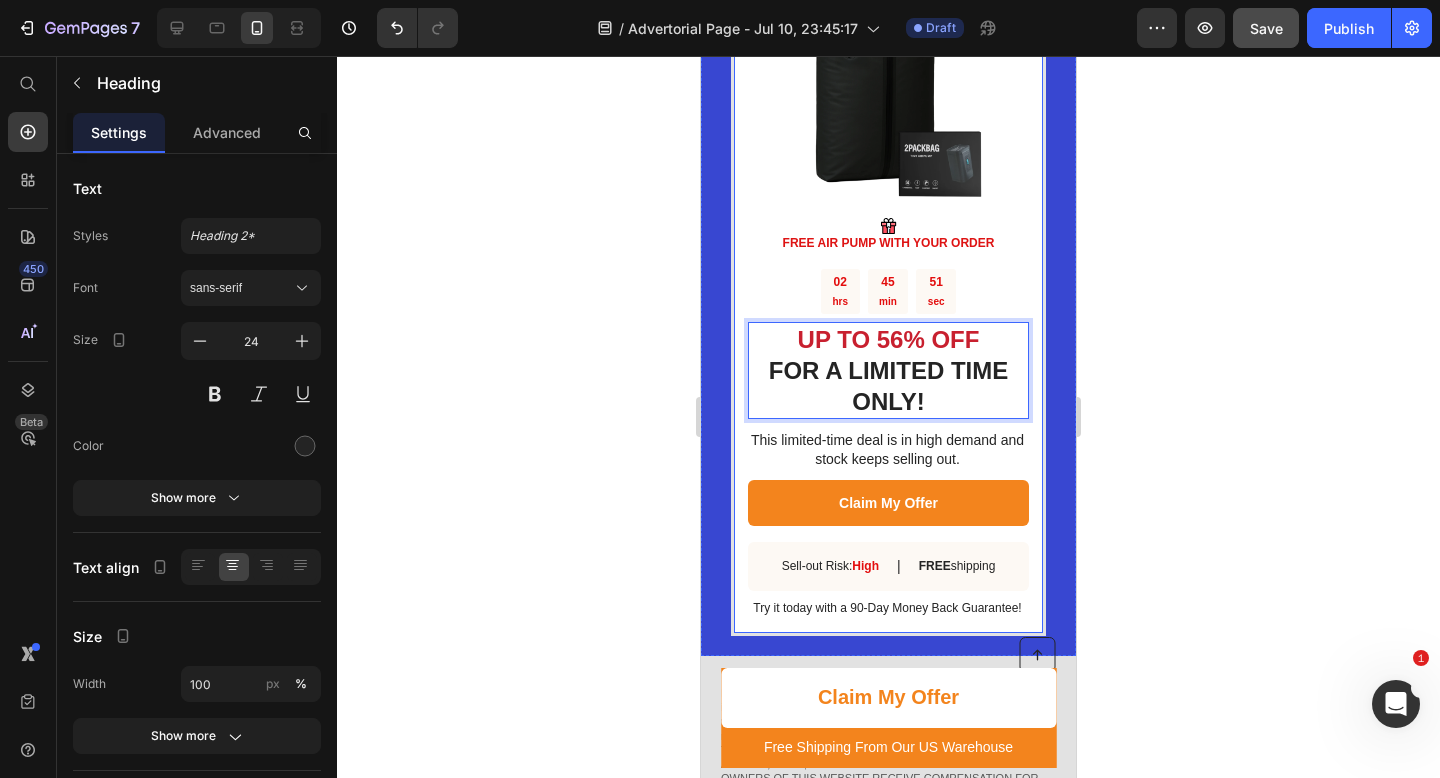 click on "Image
Icon FREE AIR PUMP WITH YOUR ORDER Text Block Row 02 hrs 45 min 51 sec Countdown Timer UP TO 56% OFF FOR A LIMITED TIME ONLY! Heading Row 1 col Row 2 cols Section   10 This limited-time deal is in high demand and stock keeps selling out. Text Block Claim My Offer Button Sell-out Risk:  High Text Block | Text Block FREE  shipping Text Block Row Try it today with a 90-Day Money Back Guarantee! Text Block Row" at bounding box center [888, 303] 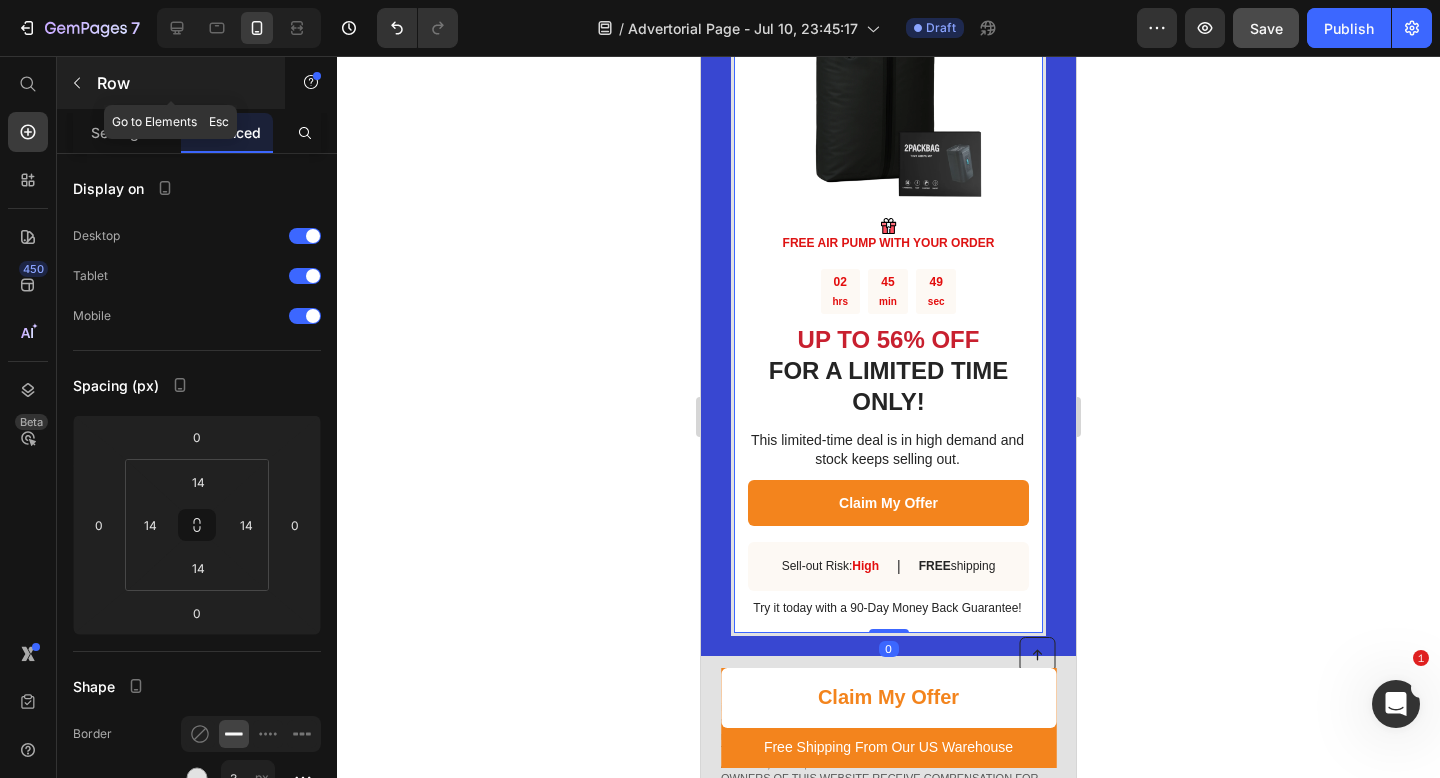 click 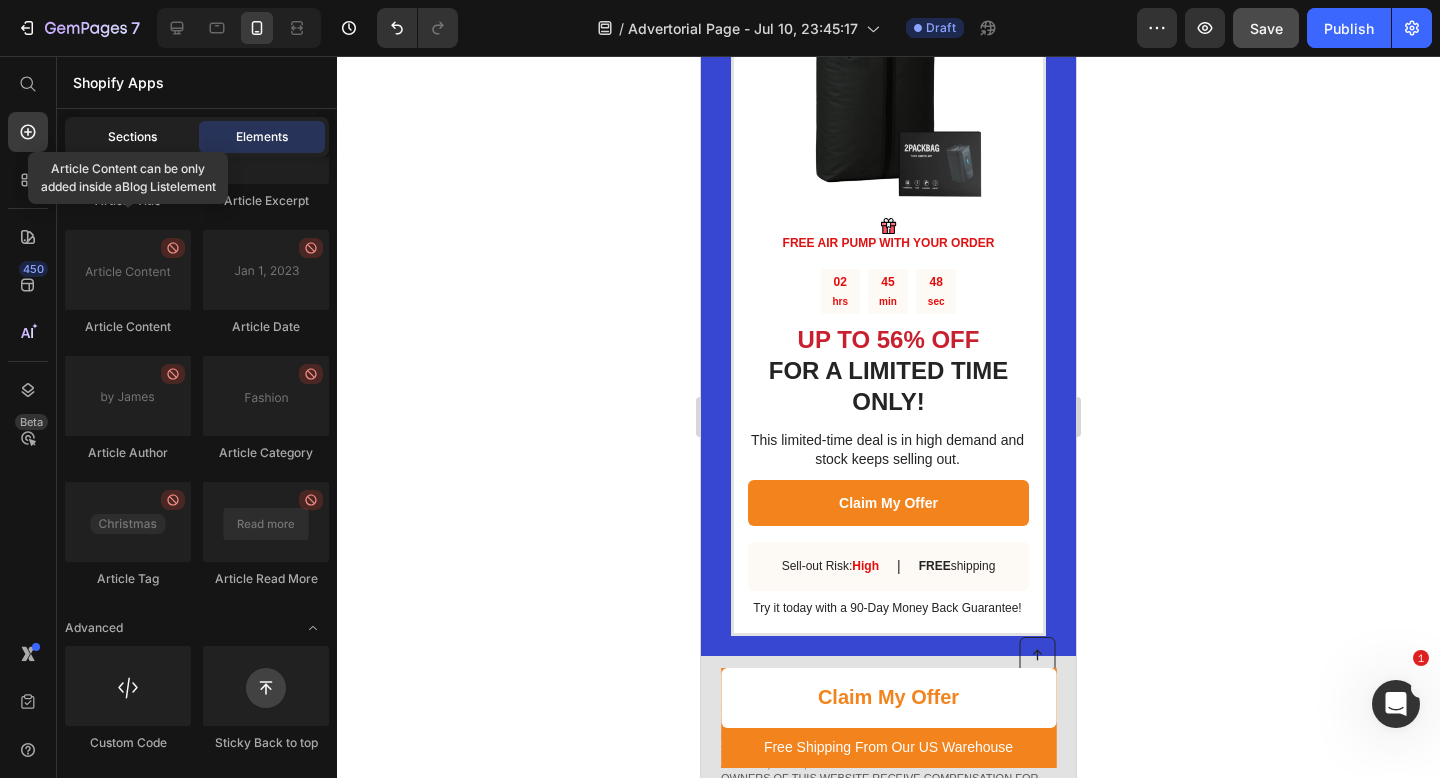 click on "Sections" at bounding box center (132, 137) 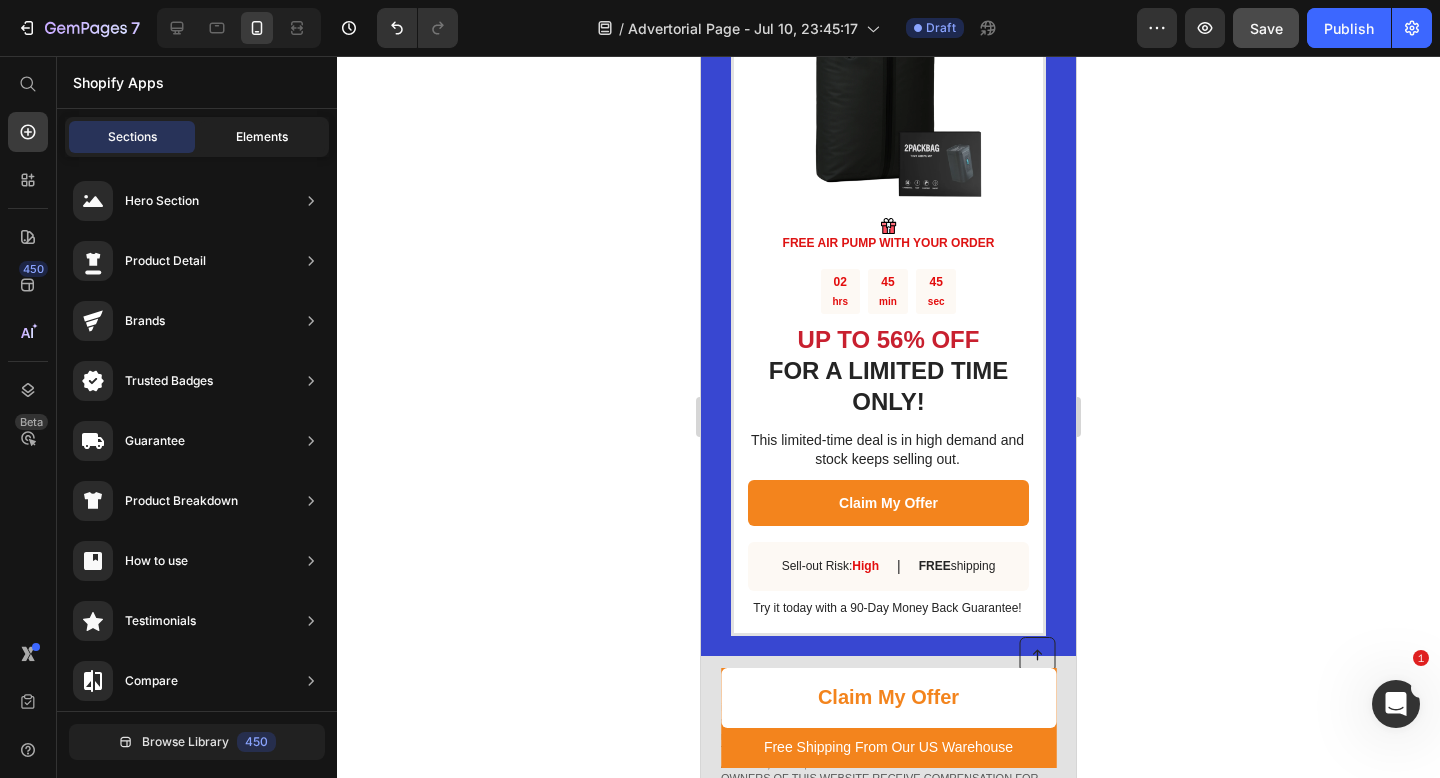 click on "Elements" at bounding box center [262, 137] 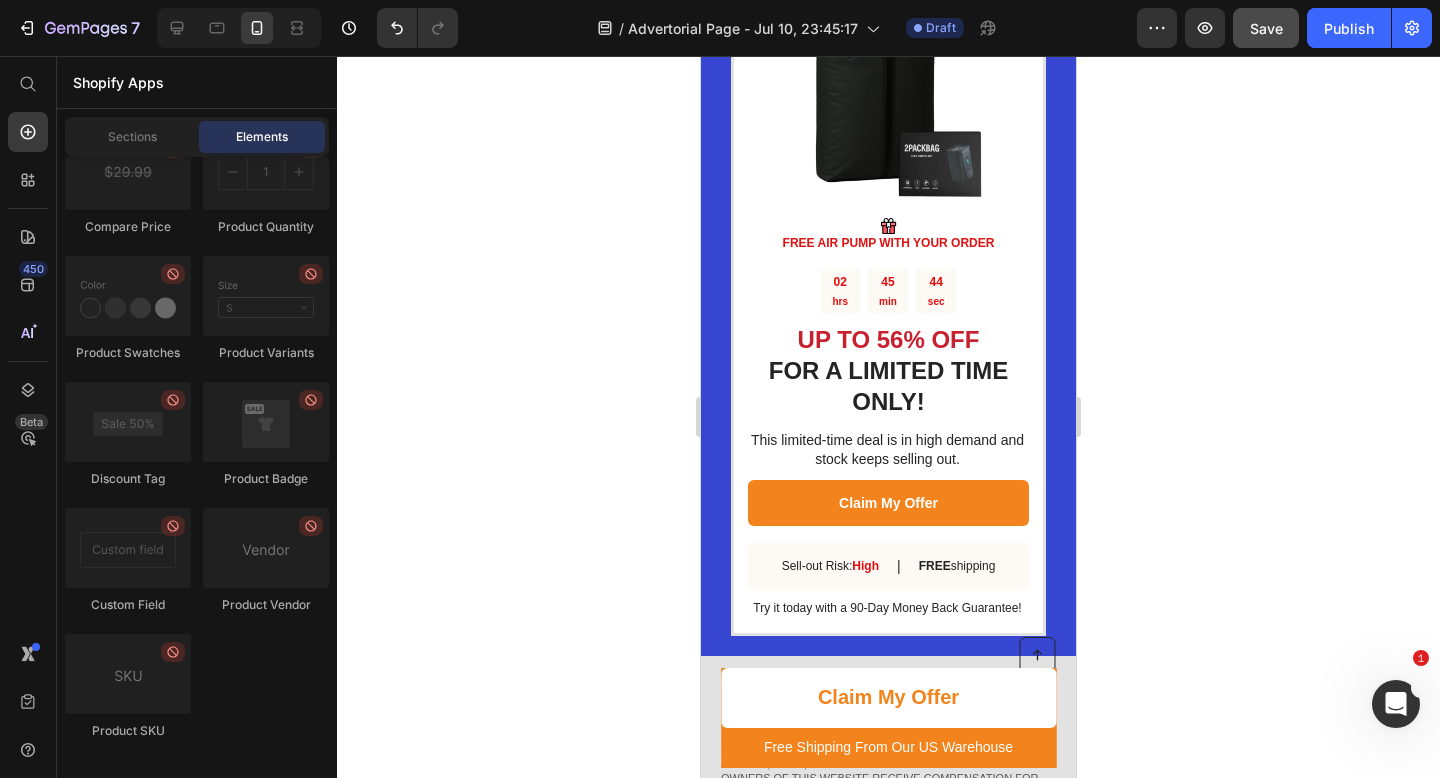 scroll, scrollTop: 3342, scrollLeft: 0, axis: vertical 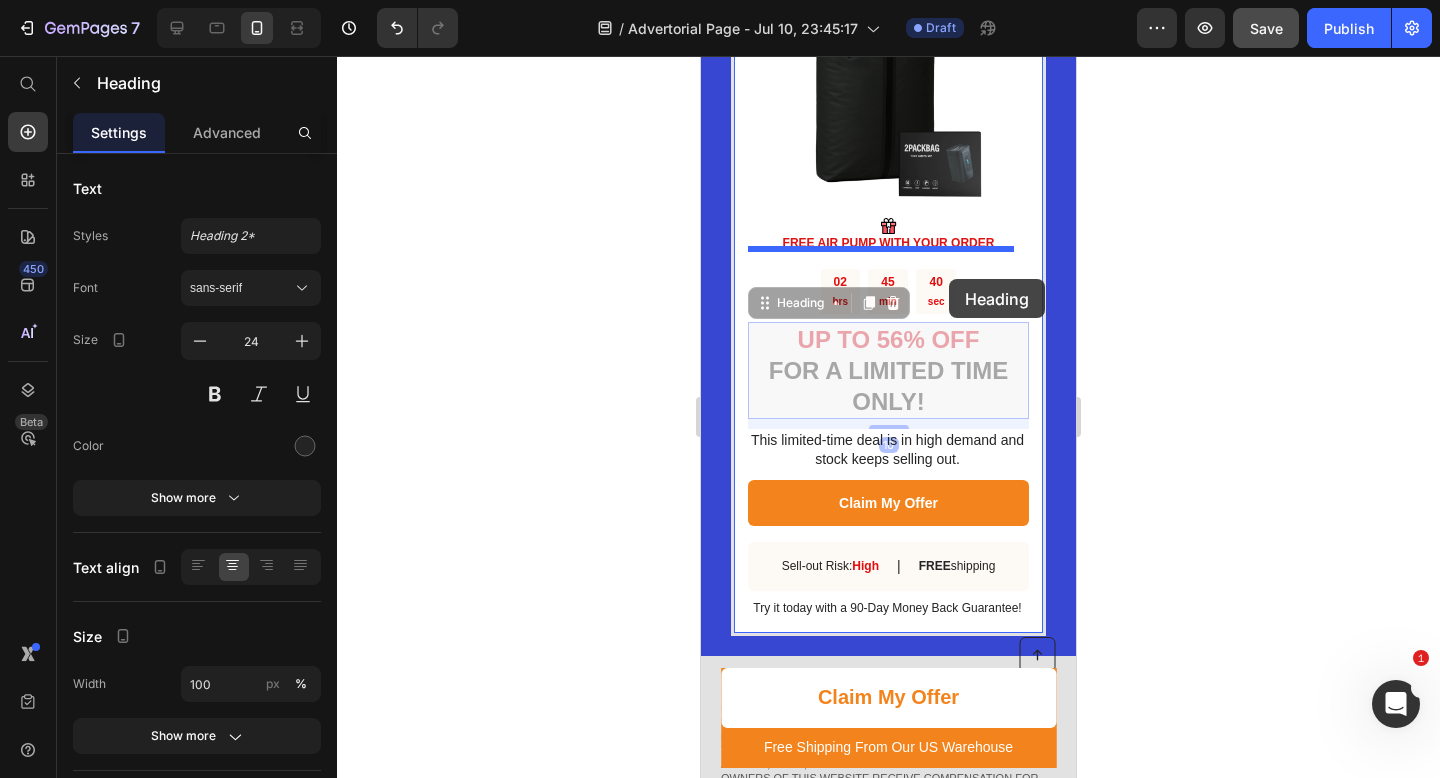 drag, startPoint x: 917, startPoint y: 363, endPoint x: 949, endPoint y: 279, distance: 89.88882 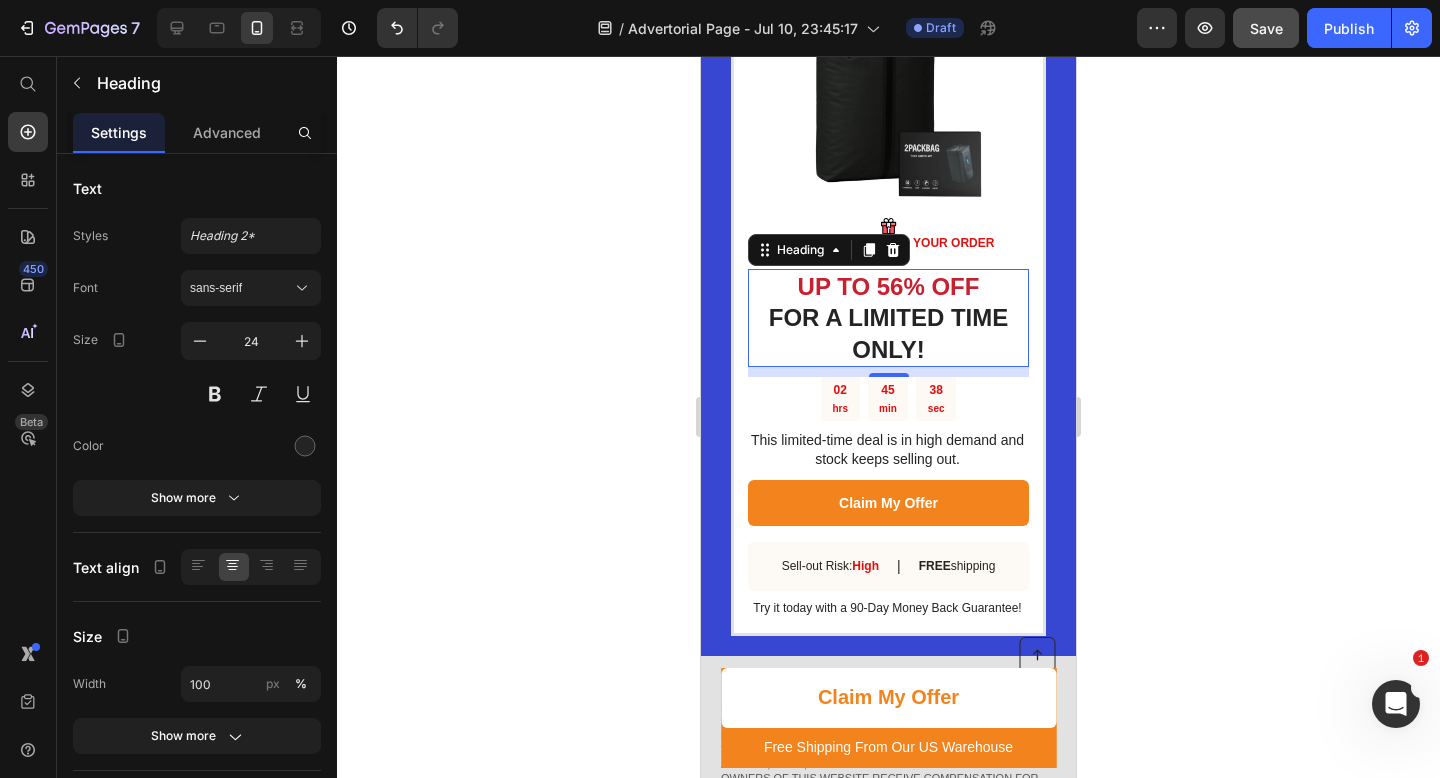 click 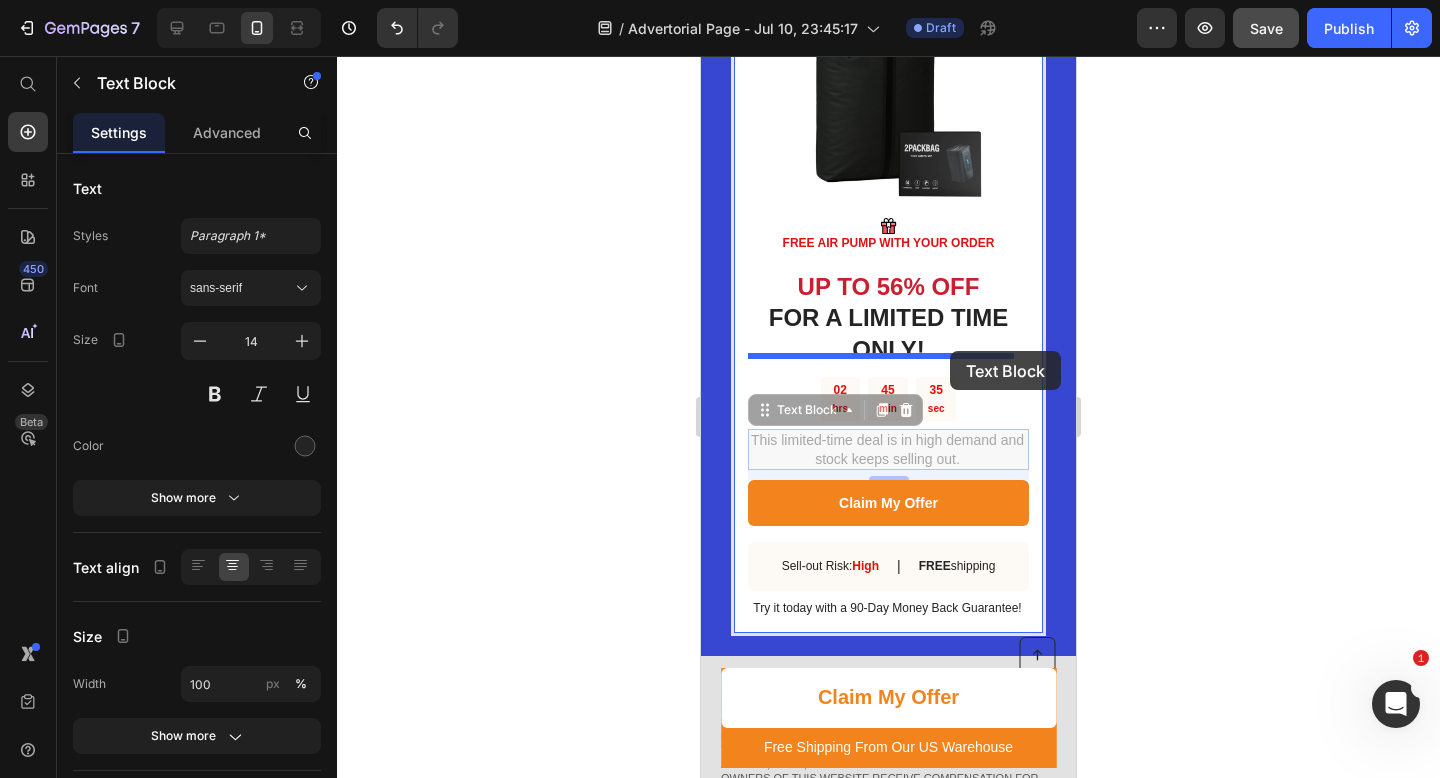drag, startPoint x: 941, startPoint y: 435, endPoint x: 950, endPoint y: 351, distance: 84.48077 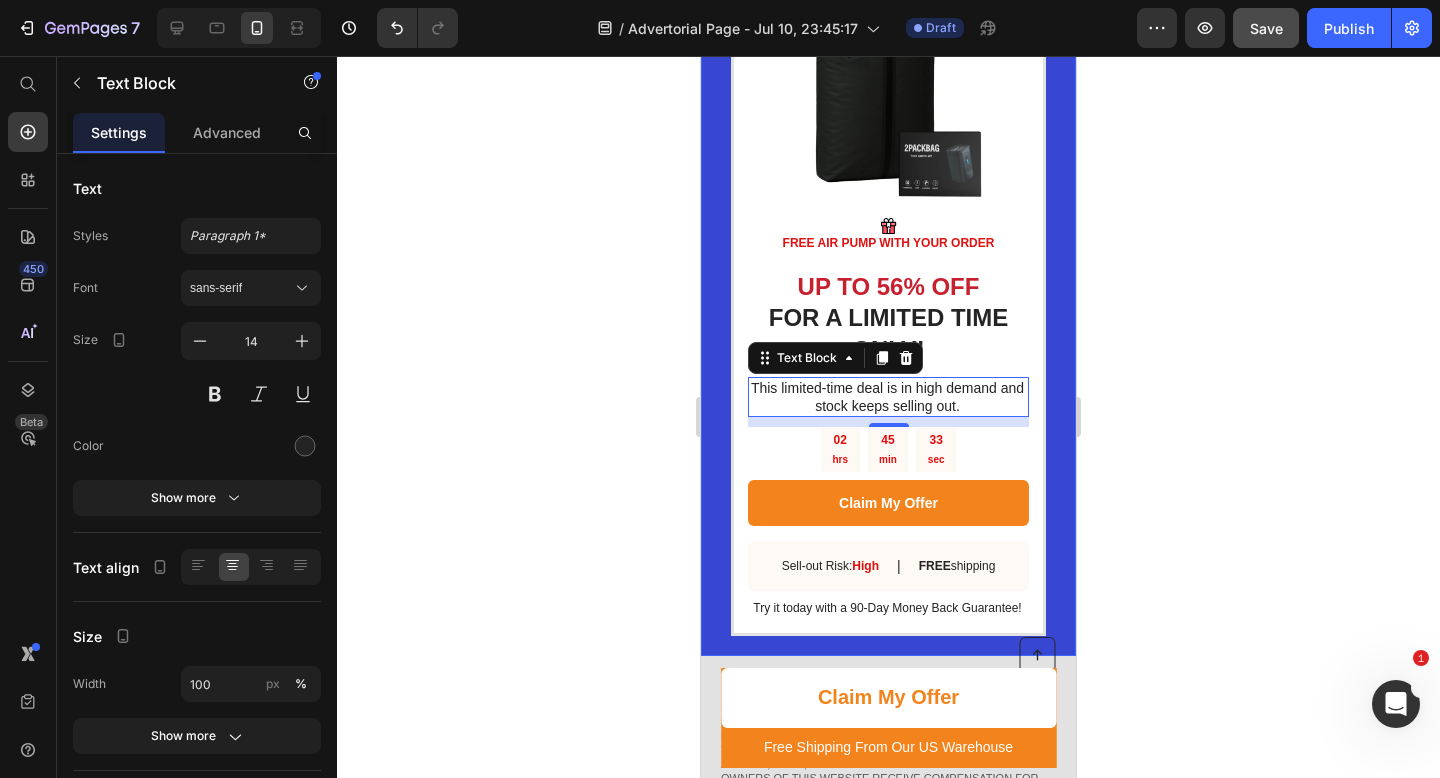 click 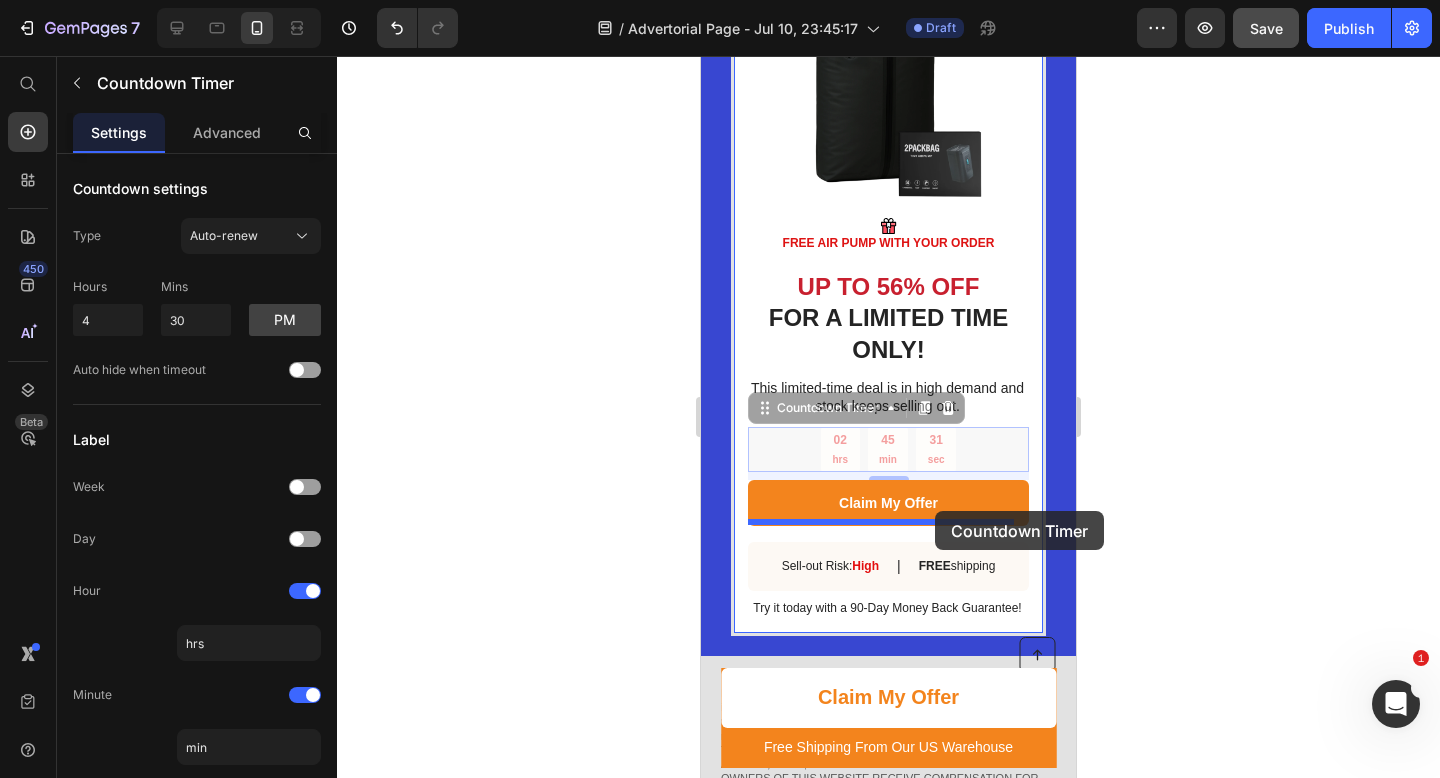 drag, startPoint x: 949, startPoint y: 475, endPoint x: 935, endPoint y: 511, distance: 38.626415 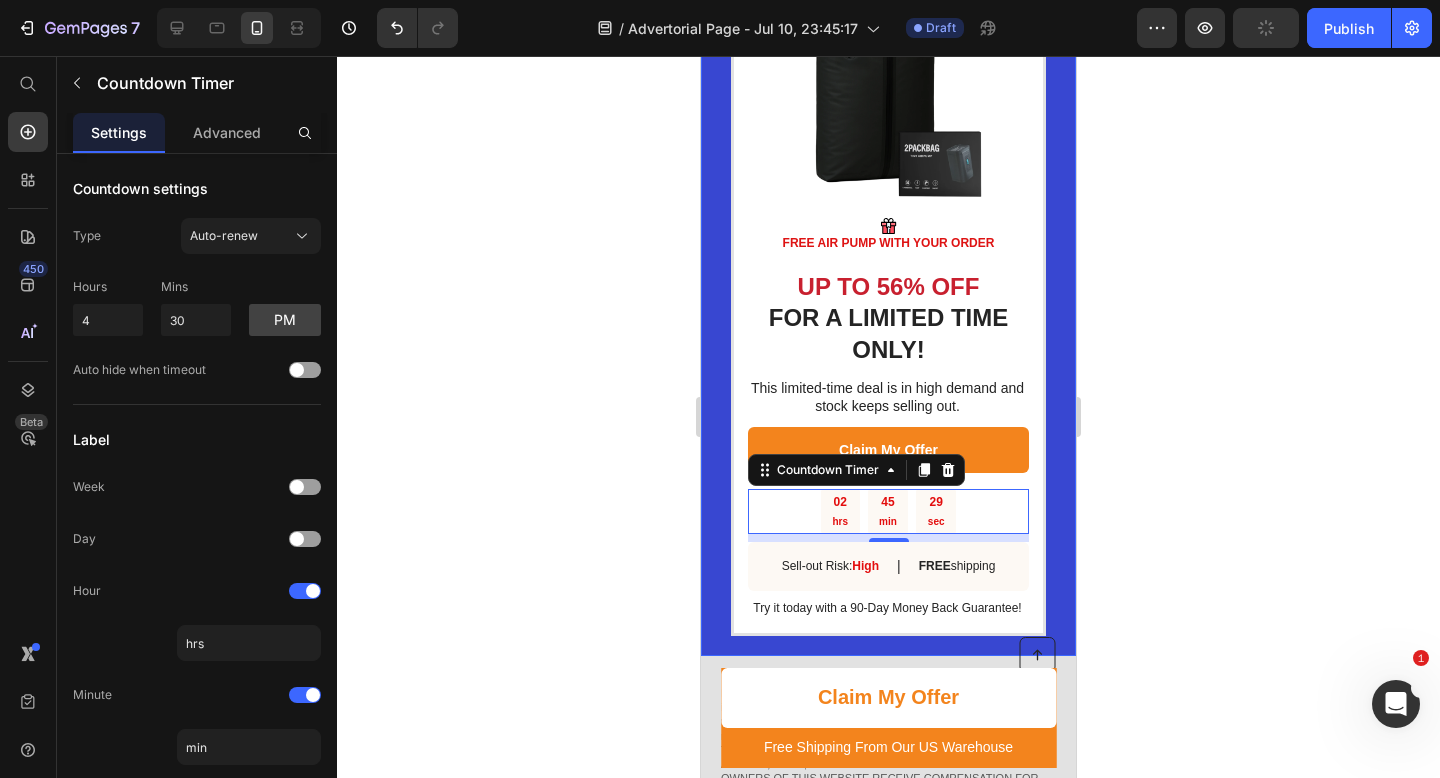 click 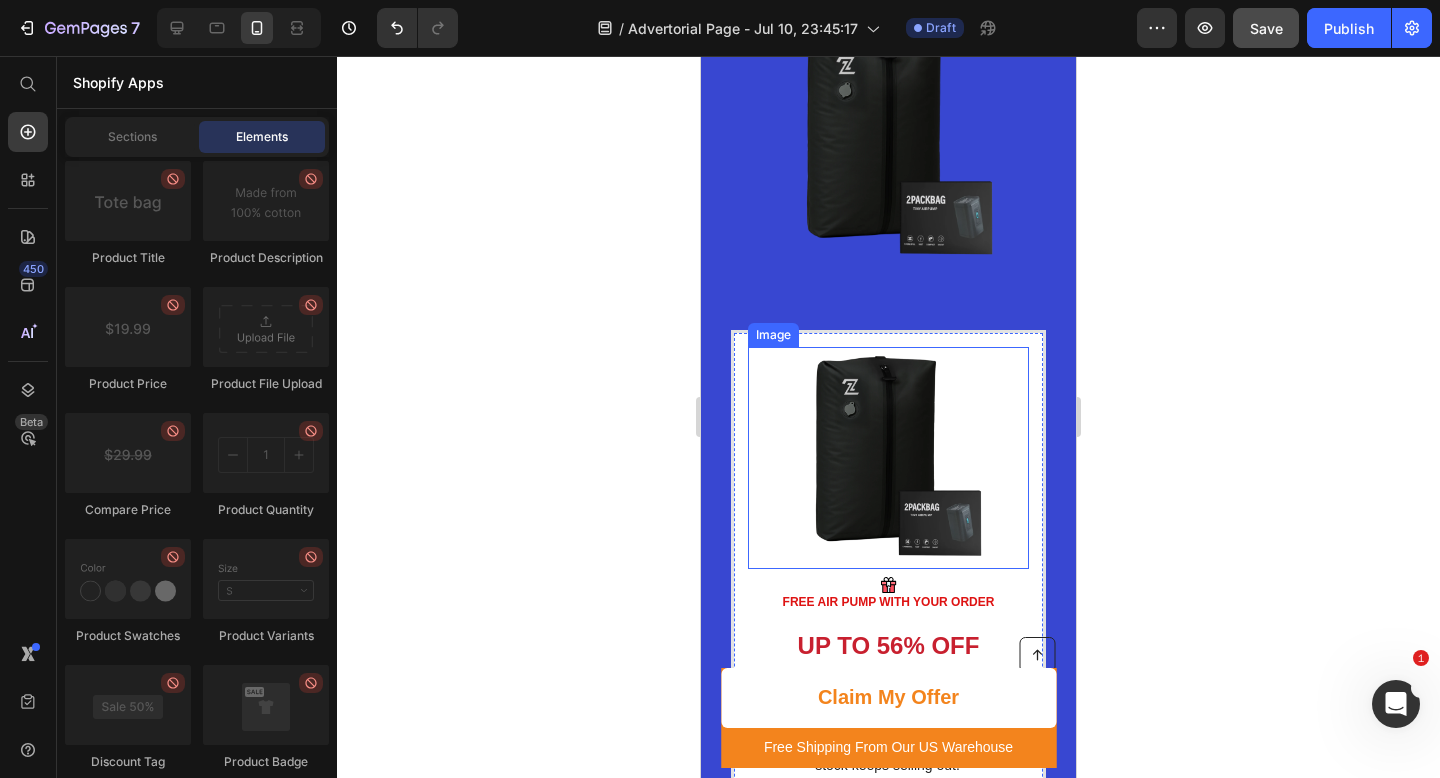 scroll, scrollTop: 3813, scrollLeft: 0, axis: vertical 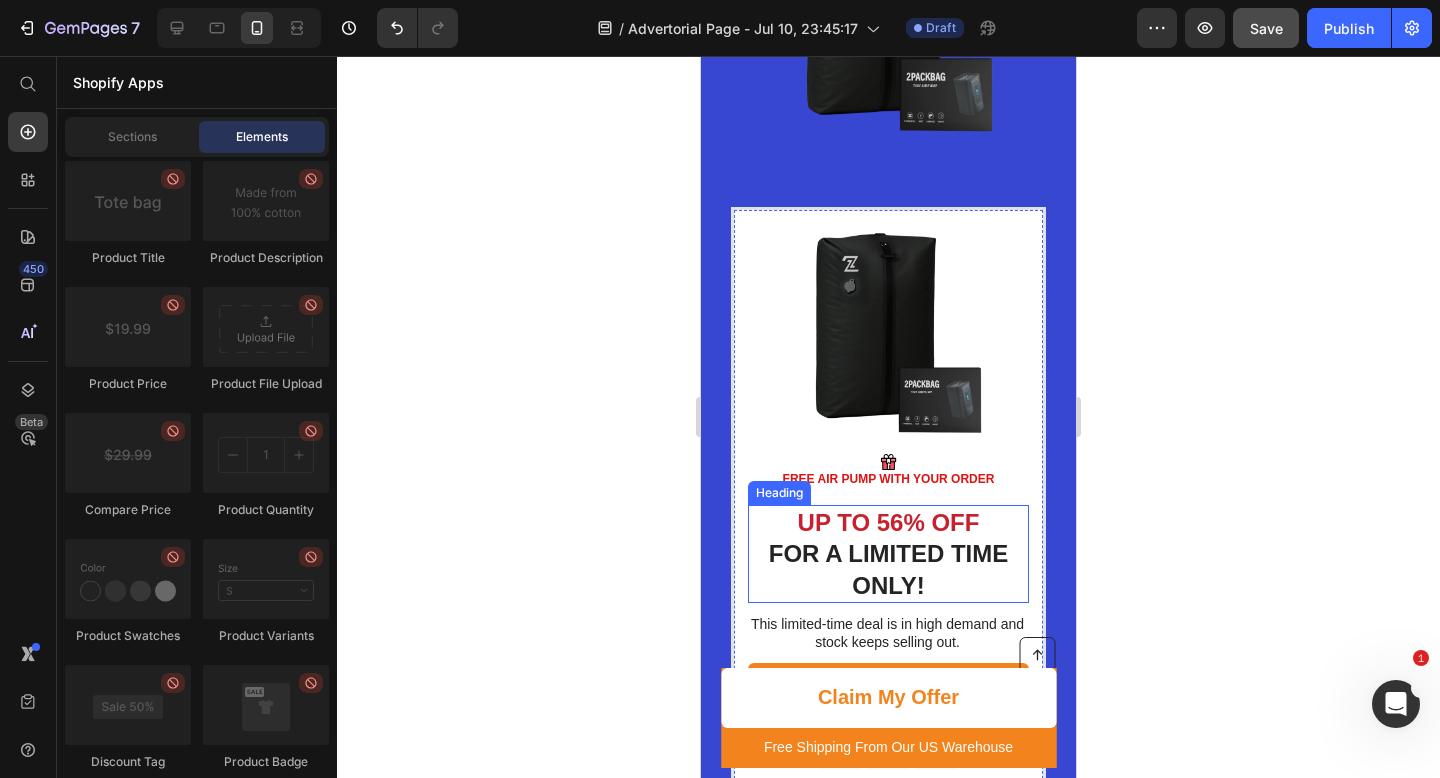 click on "FOR A LIMITED TIME ONLY!" at bounding box center [889, 569] 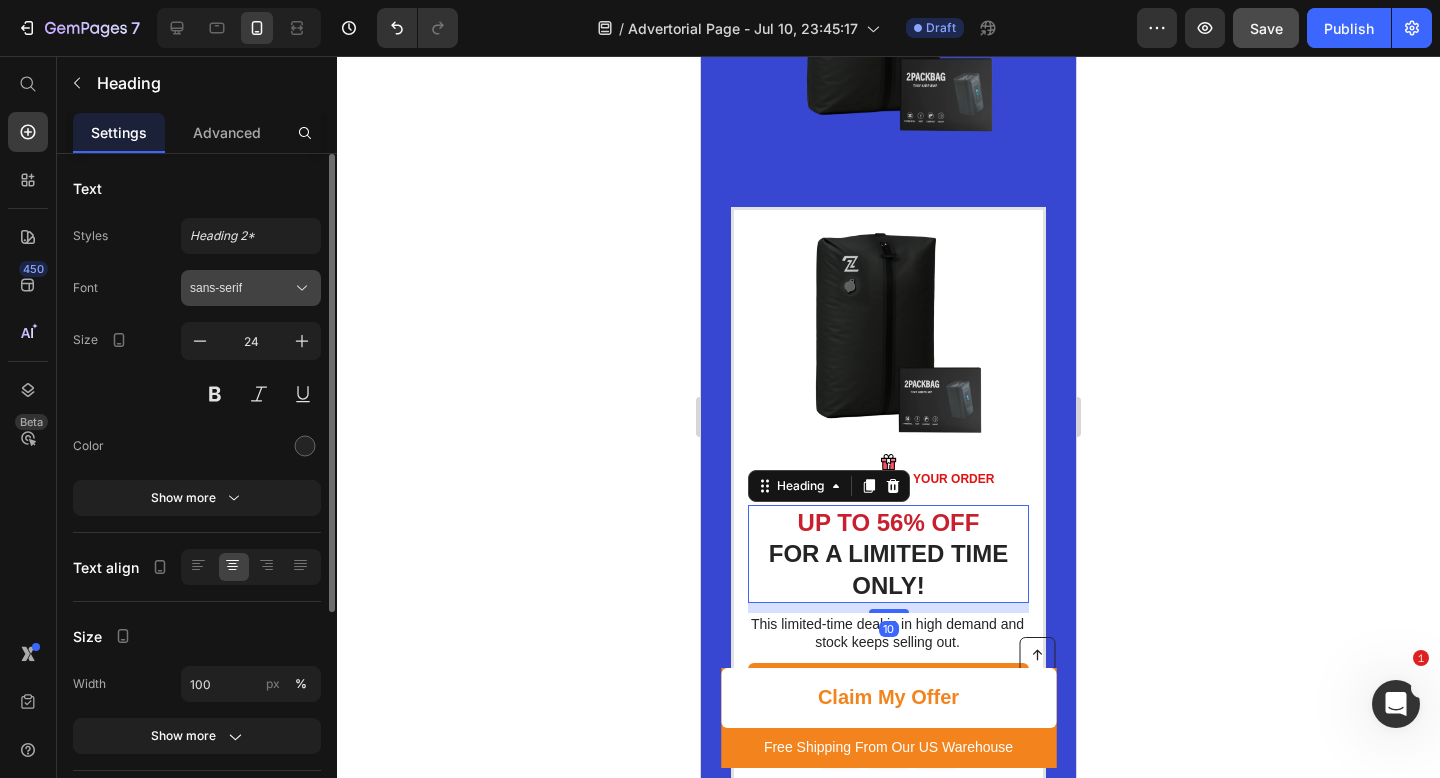 click on "sans-serif" at bounding box center [241, 288] 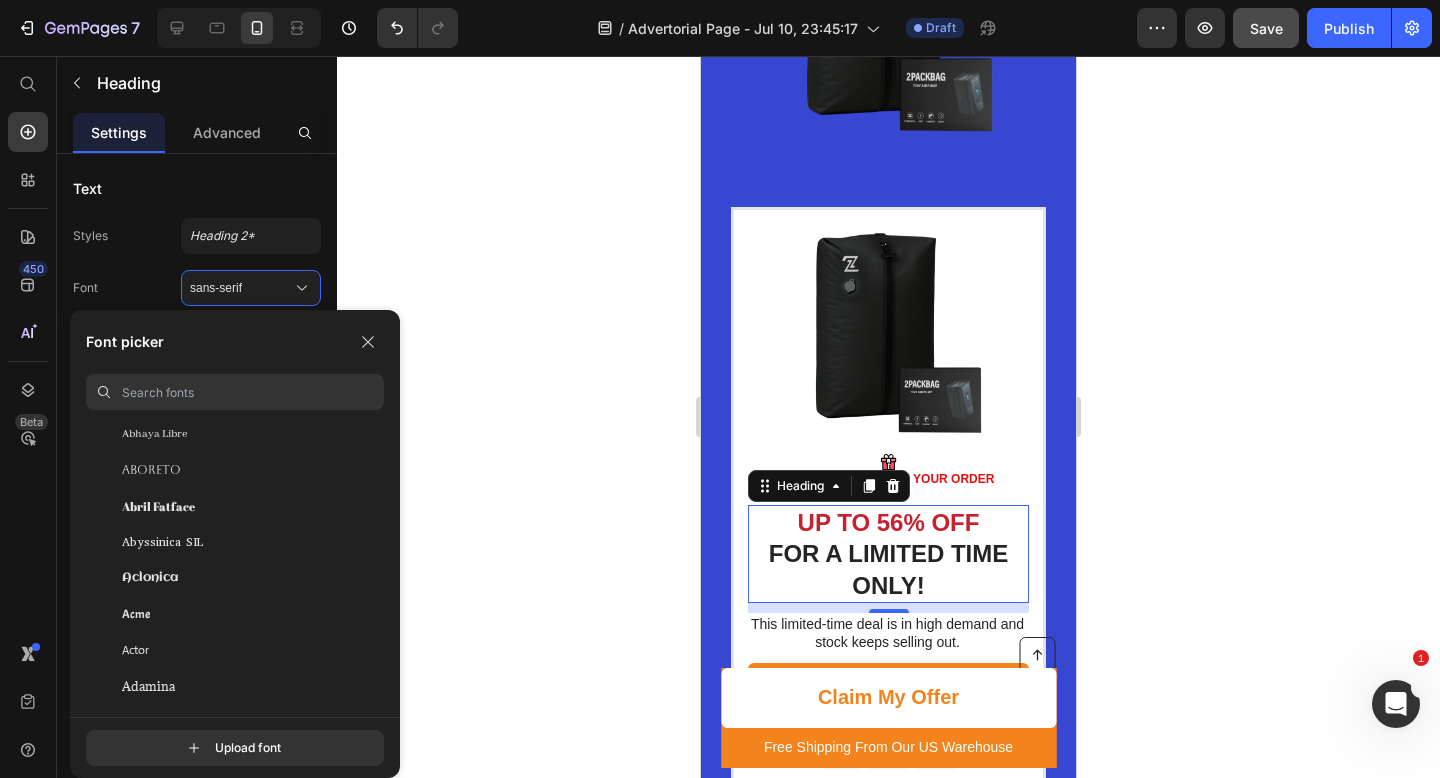 scroll, scrollTop: 348, scrollLeft: 0, axis: vertical 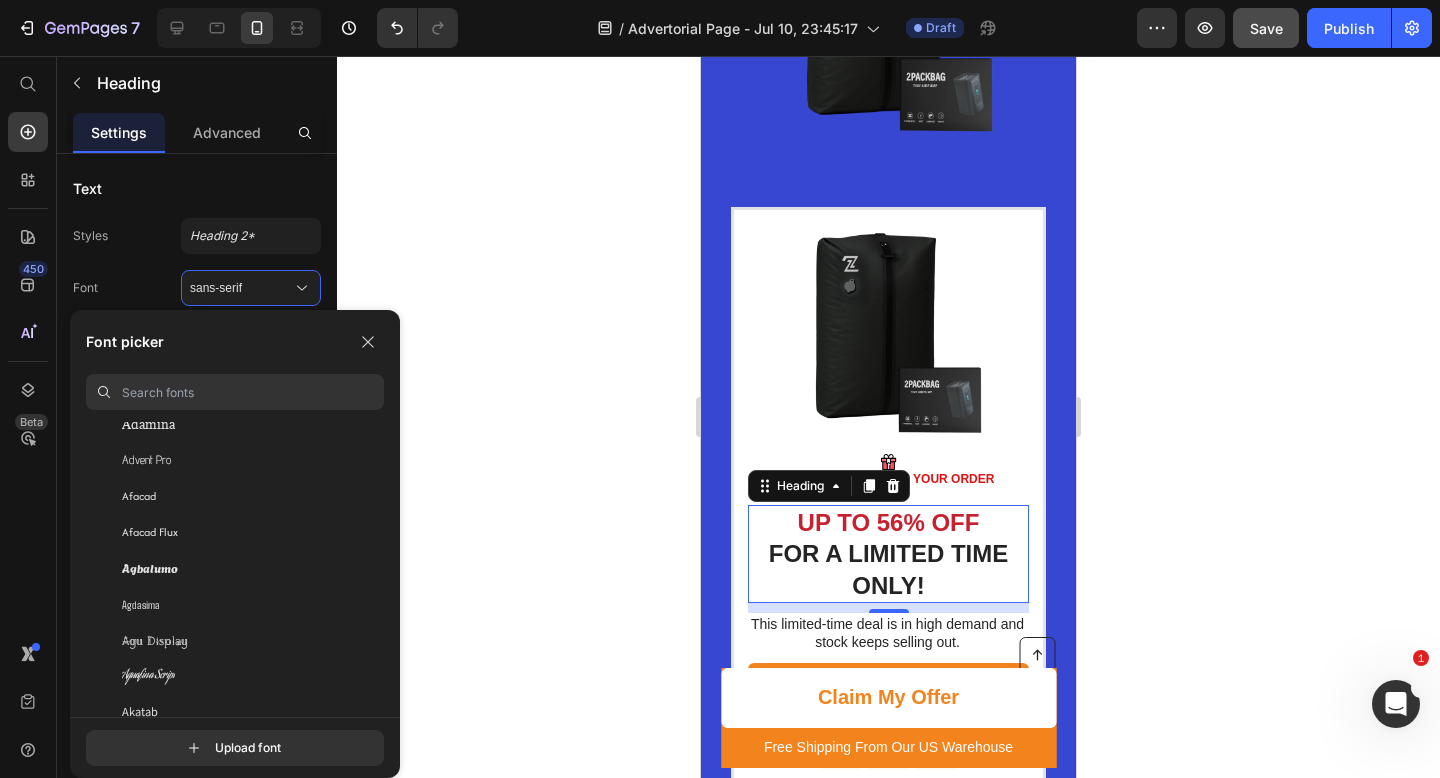 click at bounding box center [253, 392] 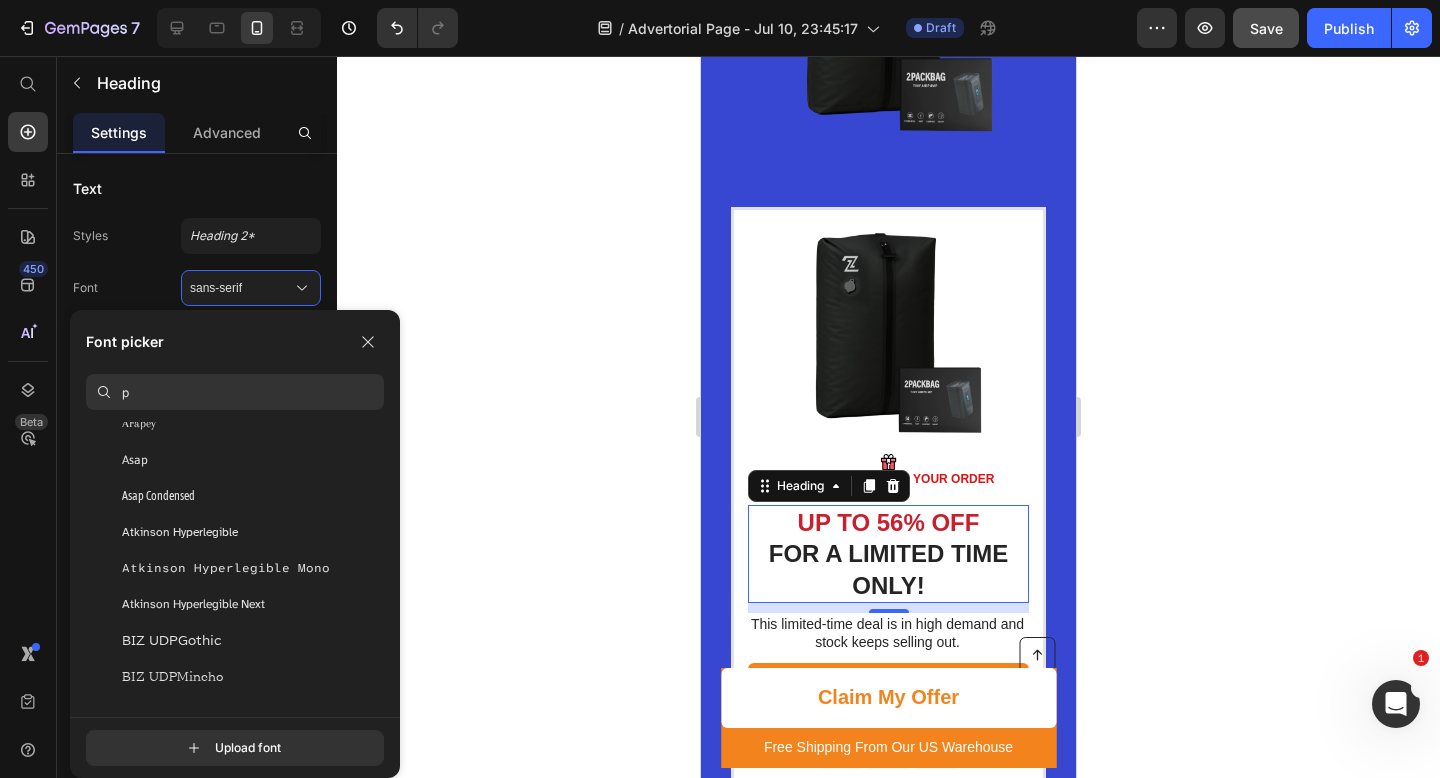 scroll, scrollTop: 0, scrollLeft: 0, axis: both 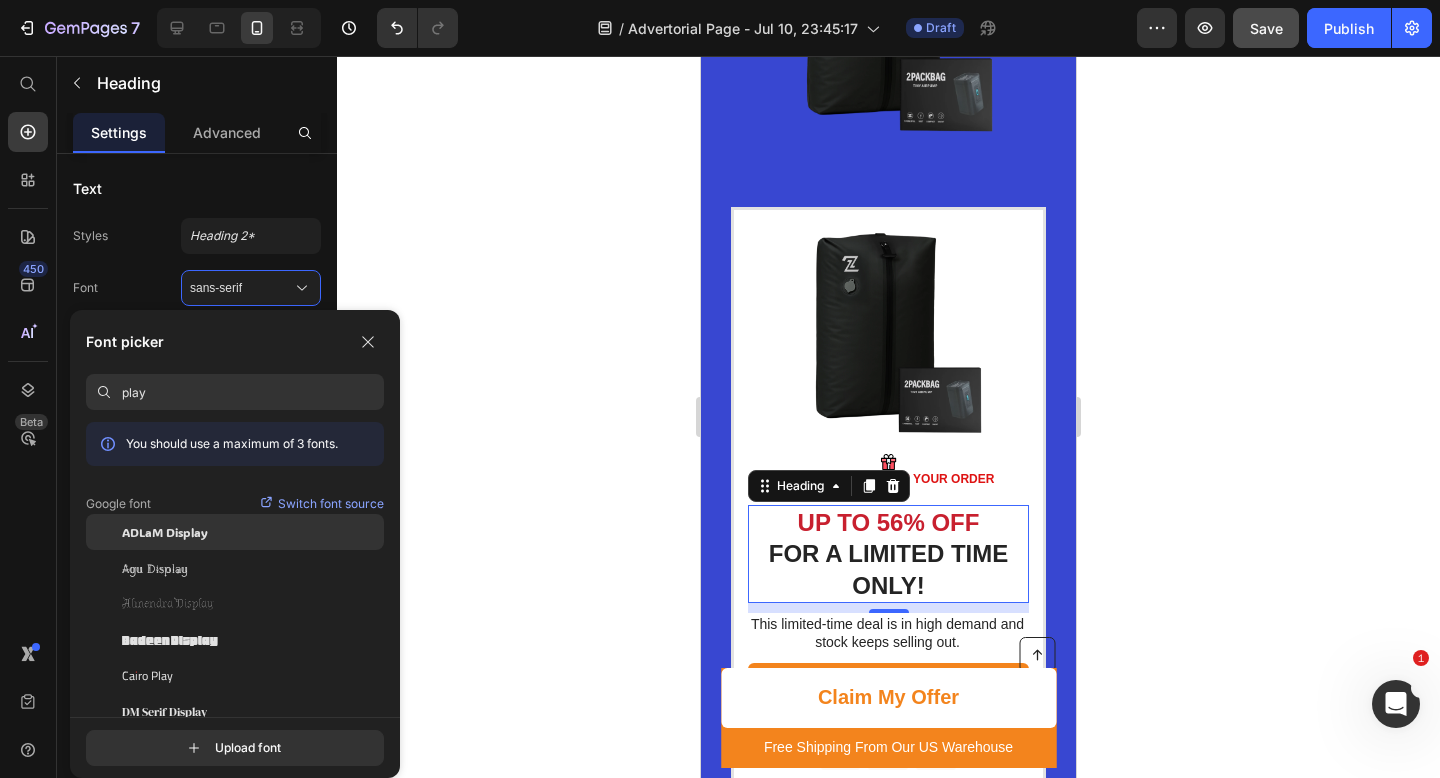 click on "ADLaM Display" at bounding box center [165, 532] 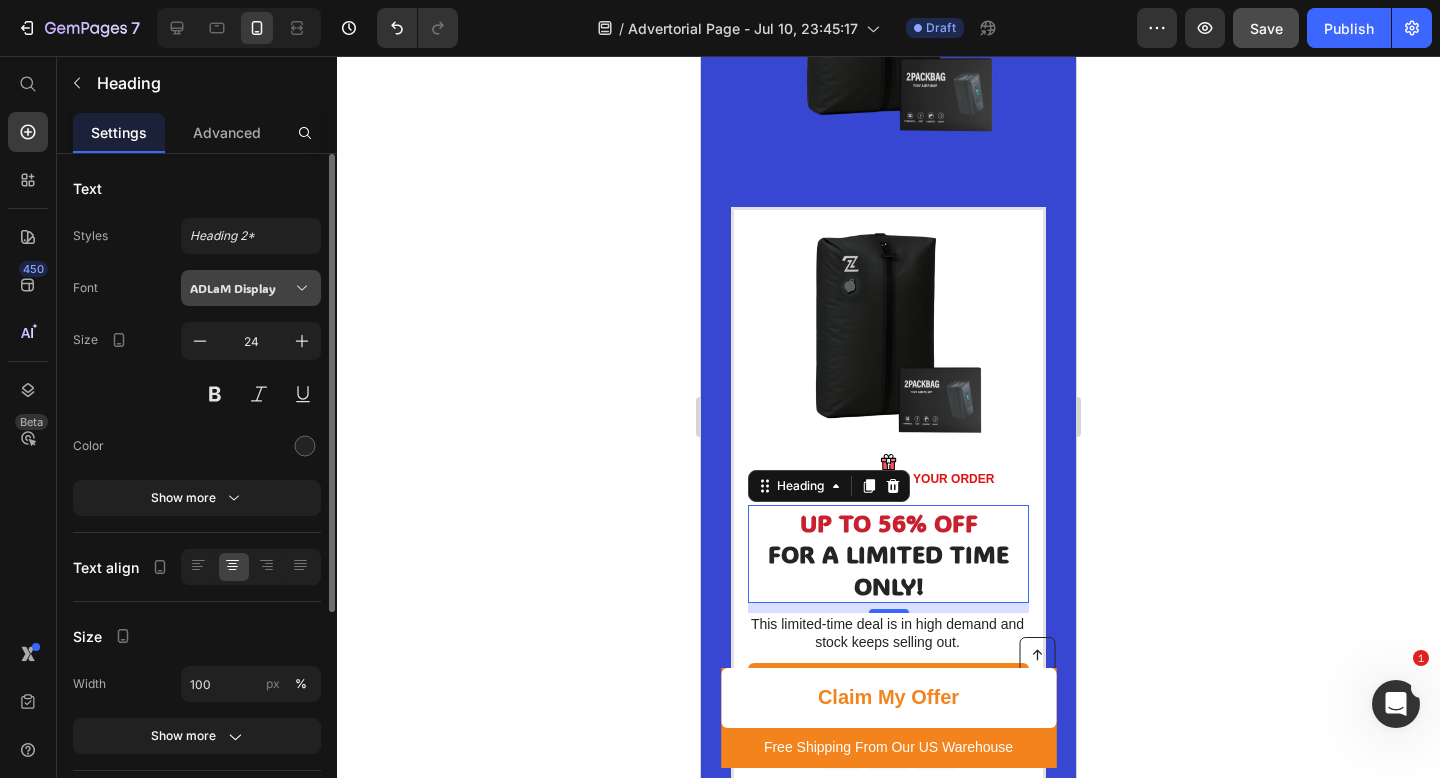 click on "ADLaM Display" at bounding box center (241, 288) 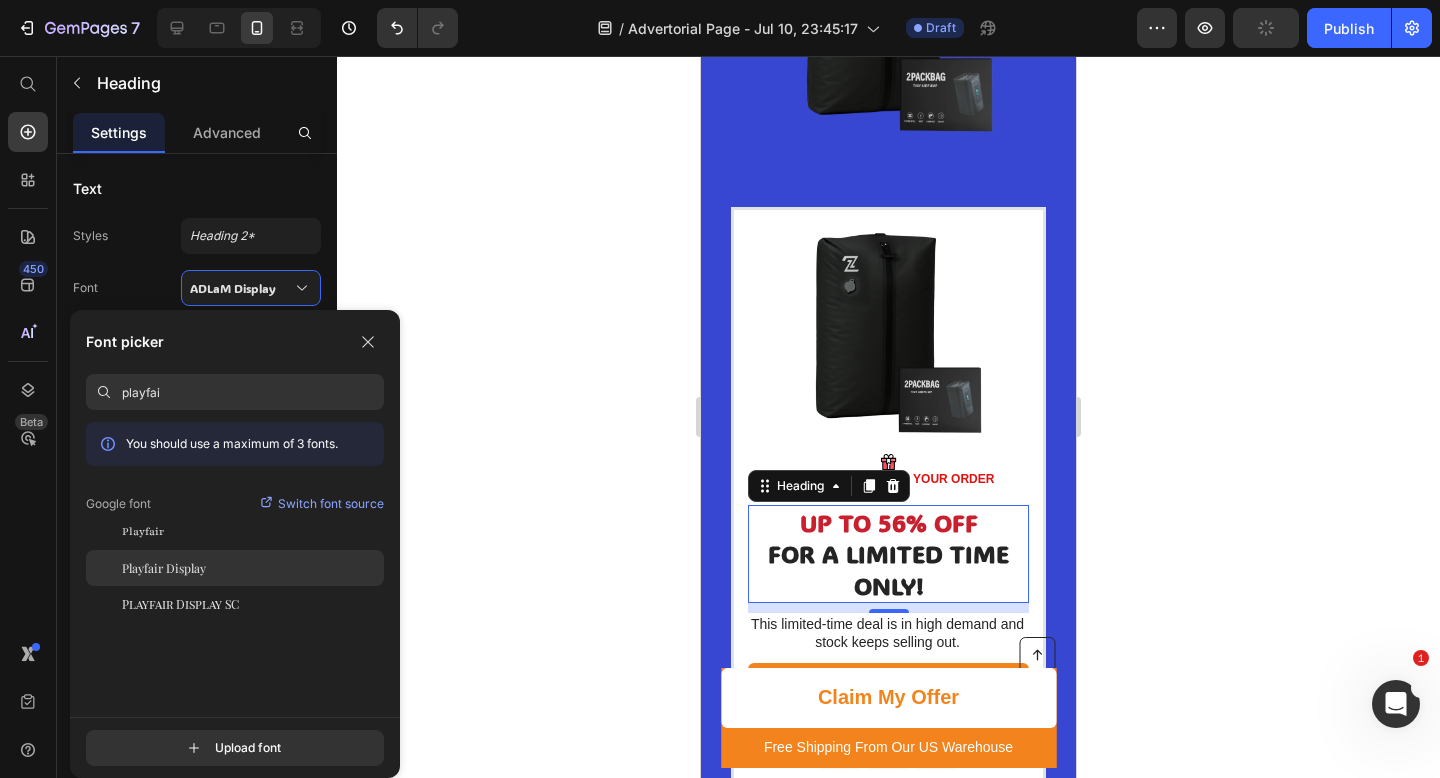 click on "Playfair Display" at bounding box center (164, 568) 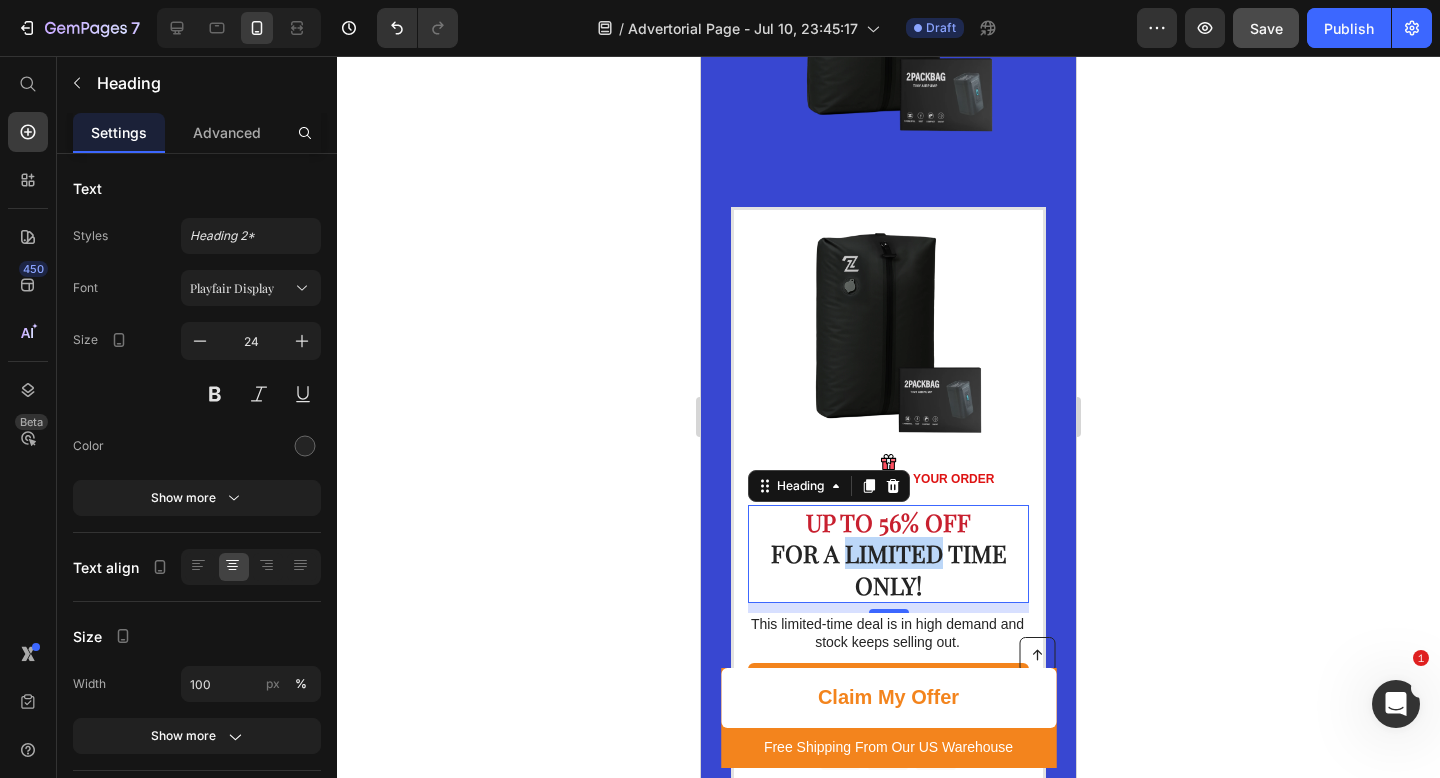click on "FOR A LIMITED TIME ONLY!" at bounding box center (889, 568) 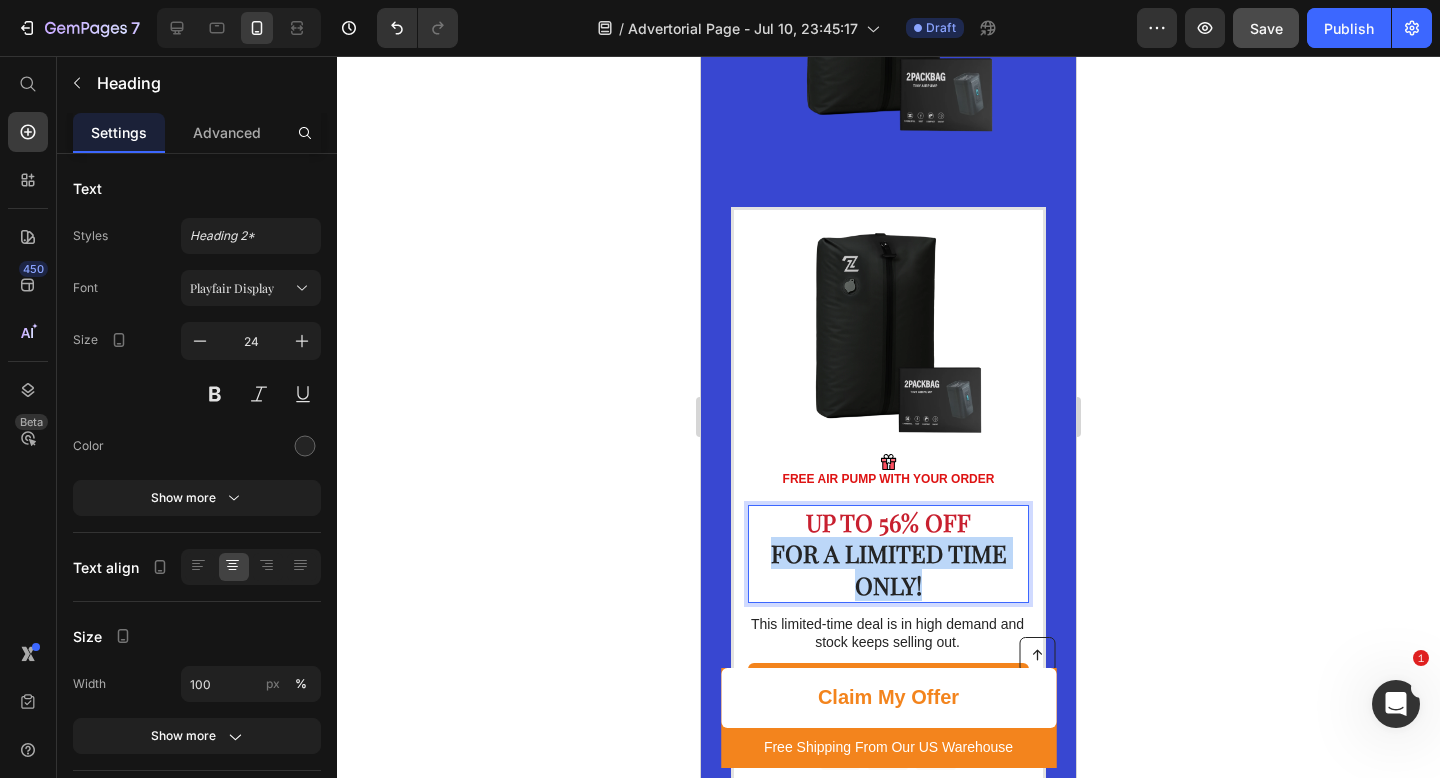 click on "FOR A LIMITED TIME ONLY!" at bounding box center (889, 568) 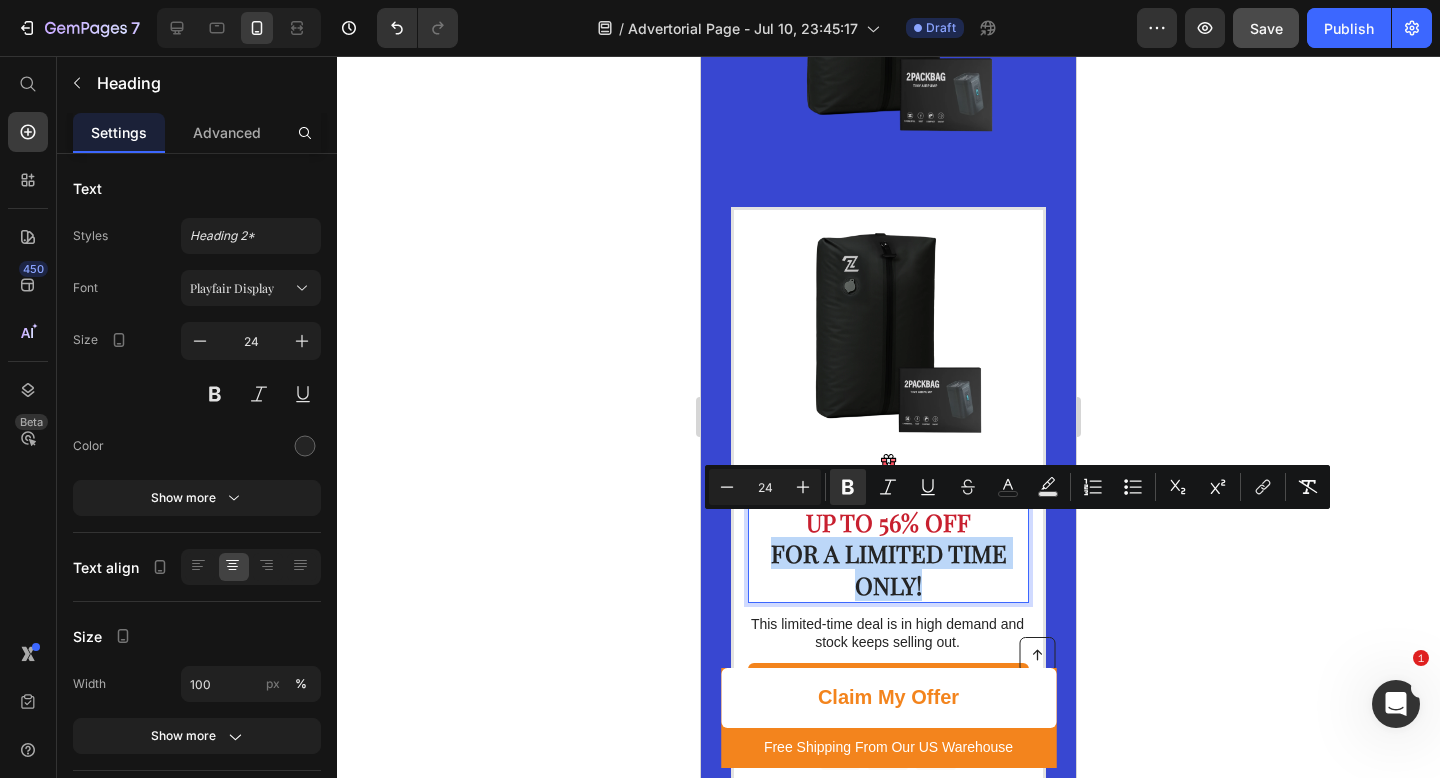 click on "UP TO 56% OFF FOR A LIMITED TIME ONLY!" at bounding box center [888, 554] 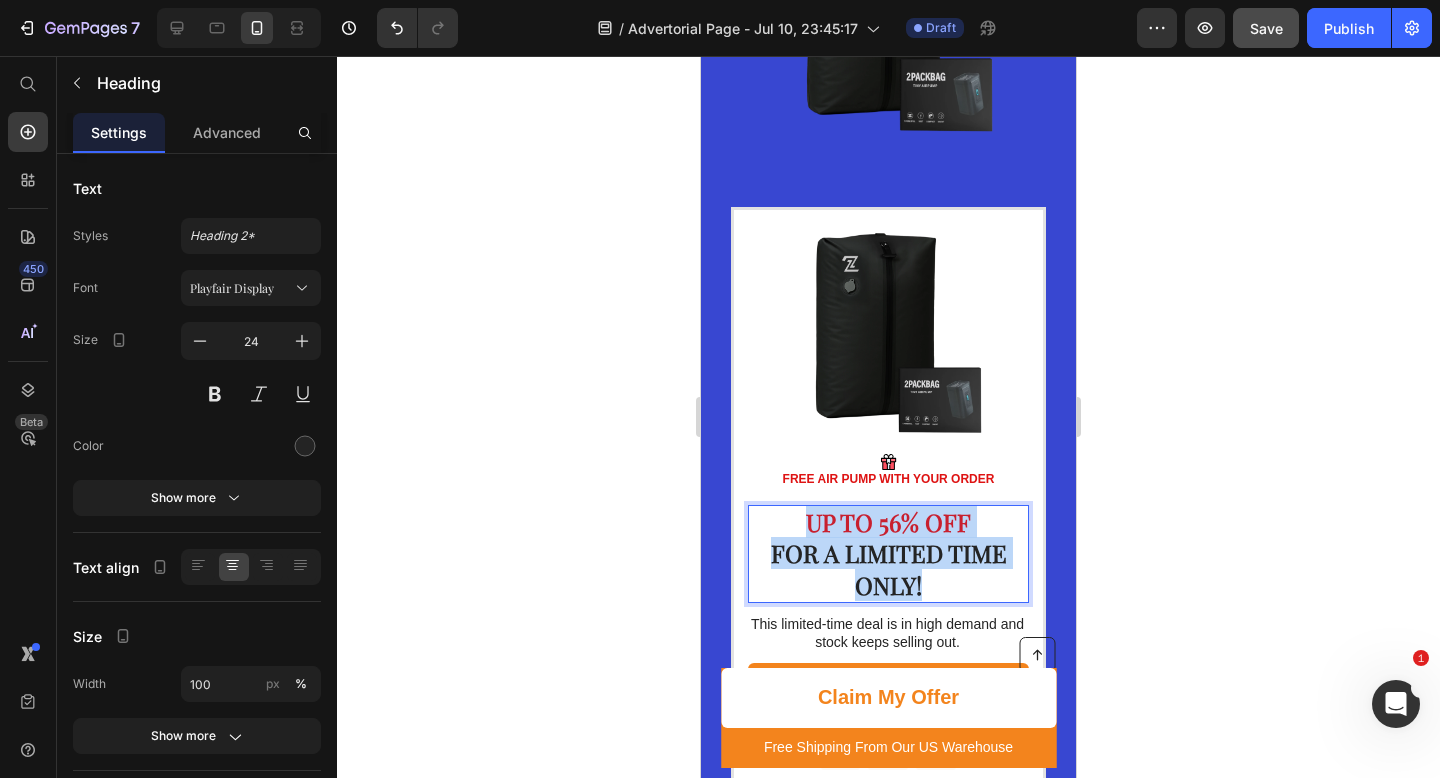 drag, startPoint x: 927, startPoint y: 564, endPoint x: 798, endPoint y: 500, distance: 144.00348 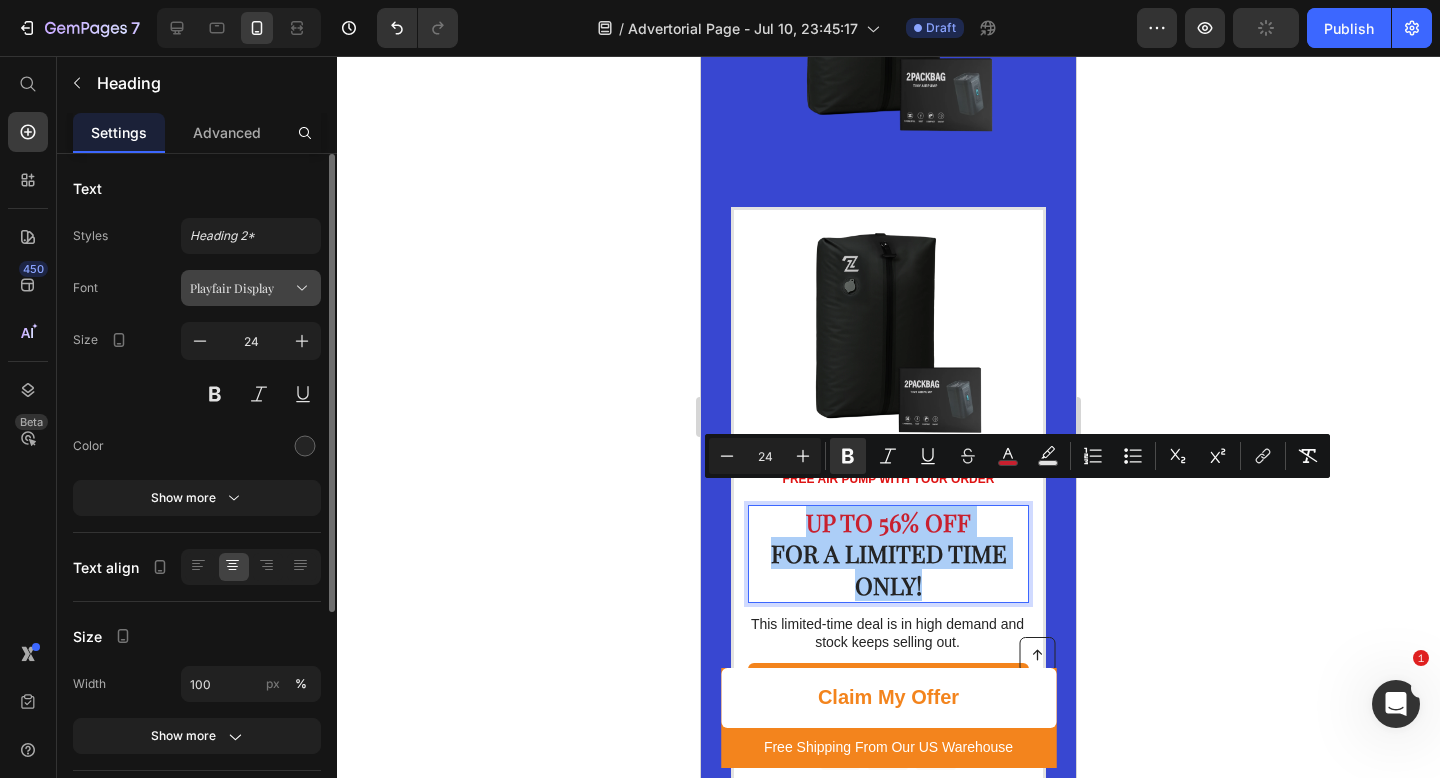 click on "Playfair Display" at bounding box center [251, 288] 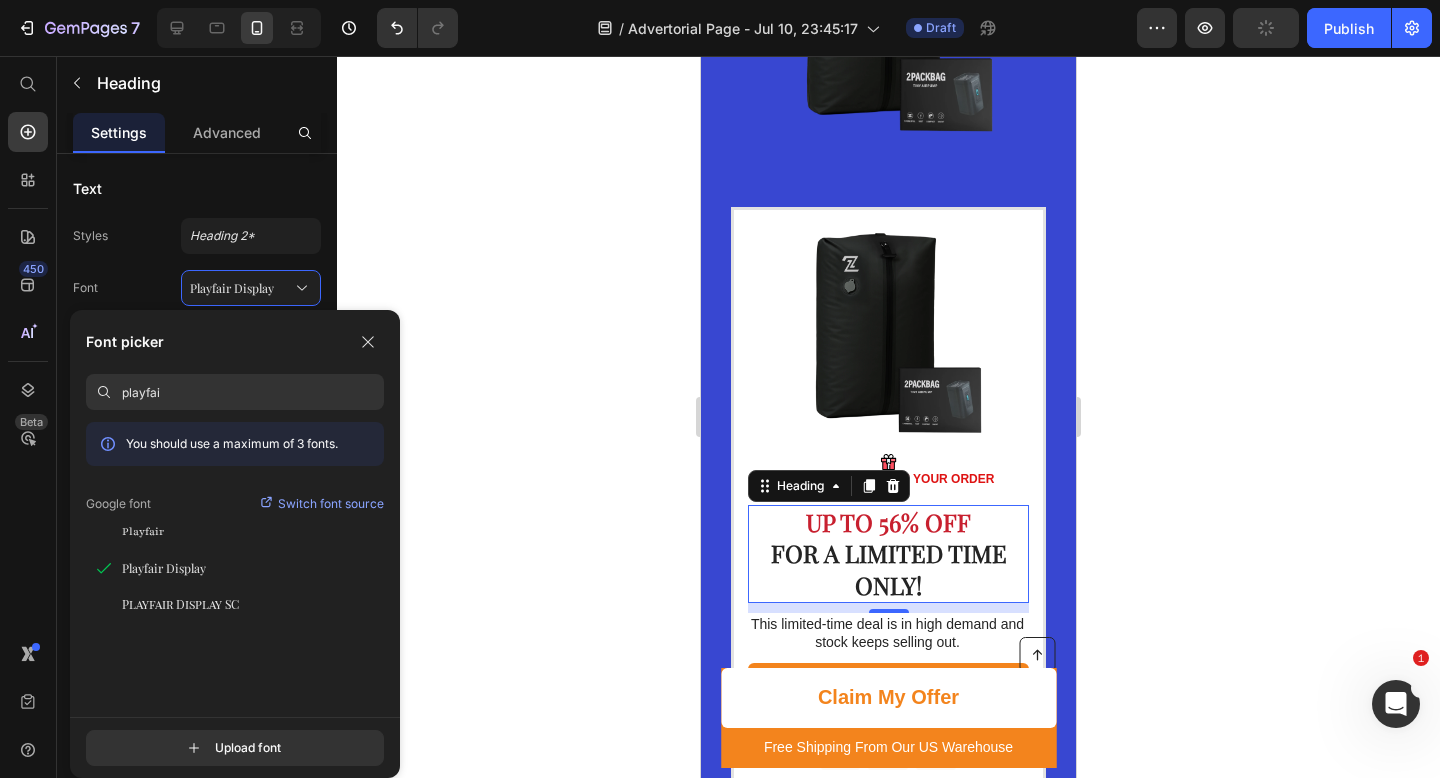 click on "playfai" at bounding box center [253, 392] 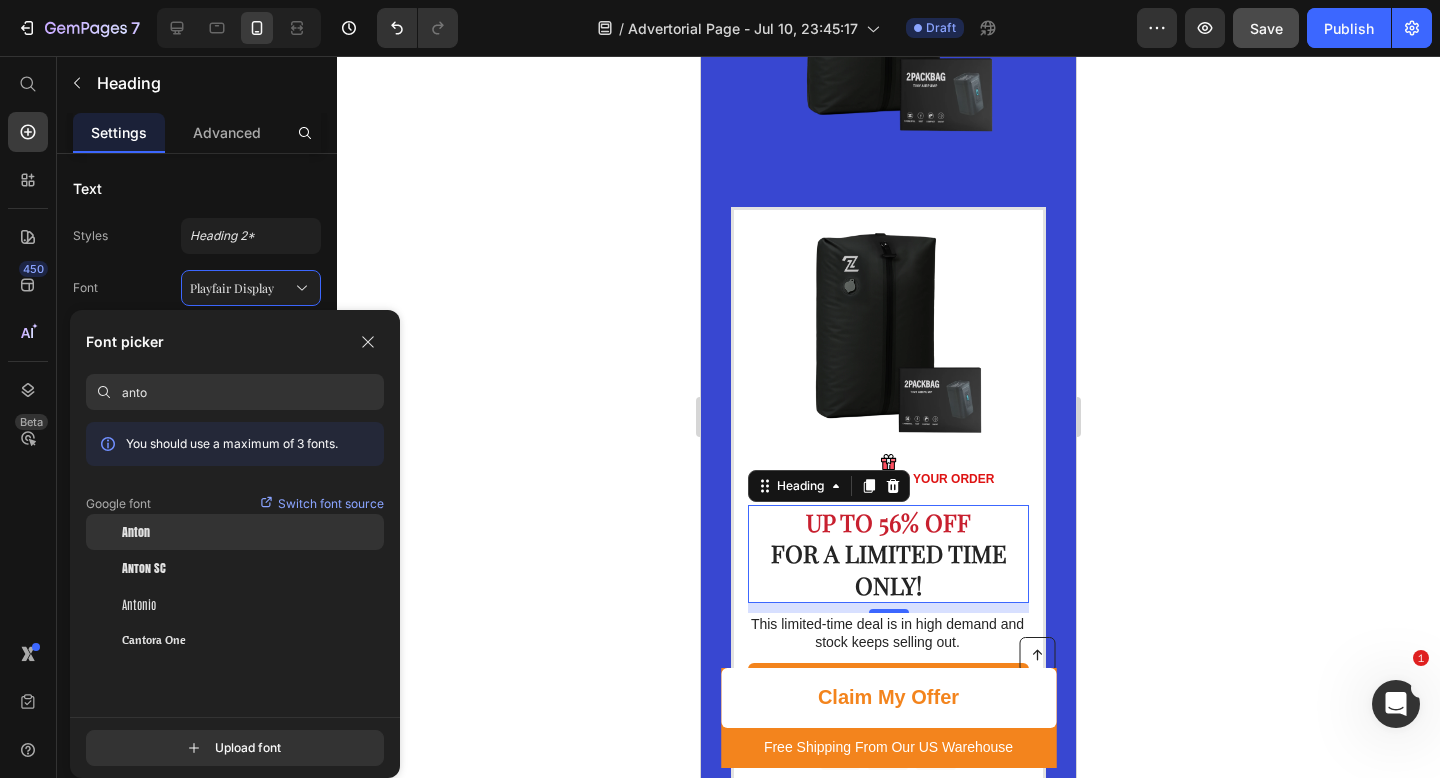 click on "Anton" 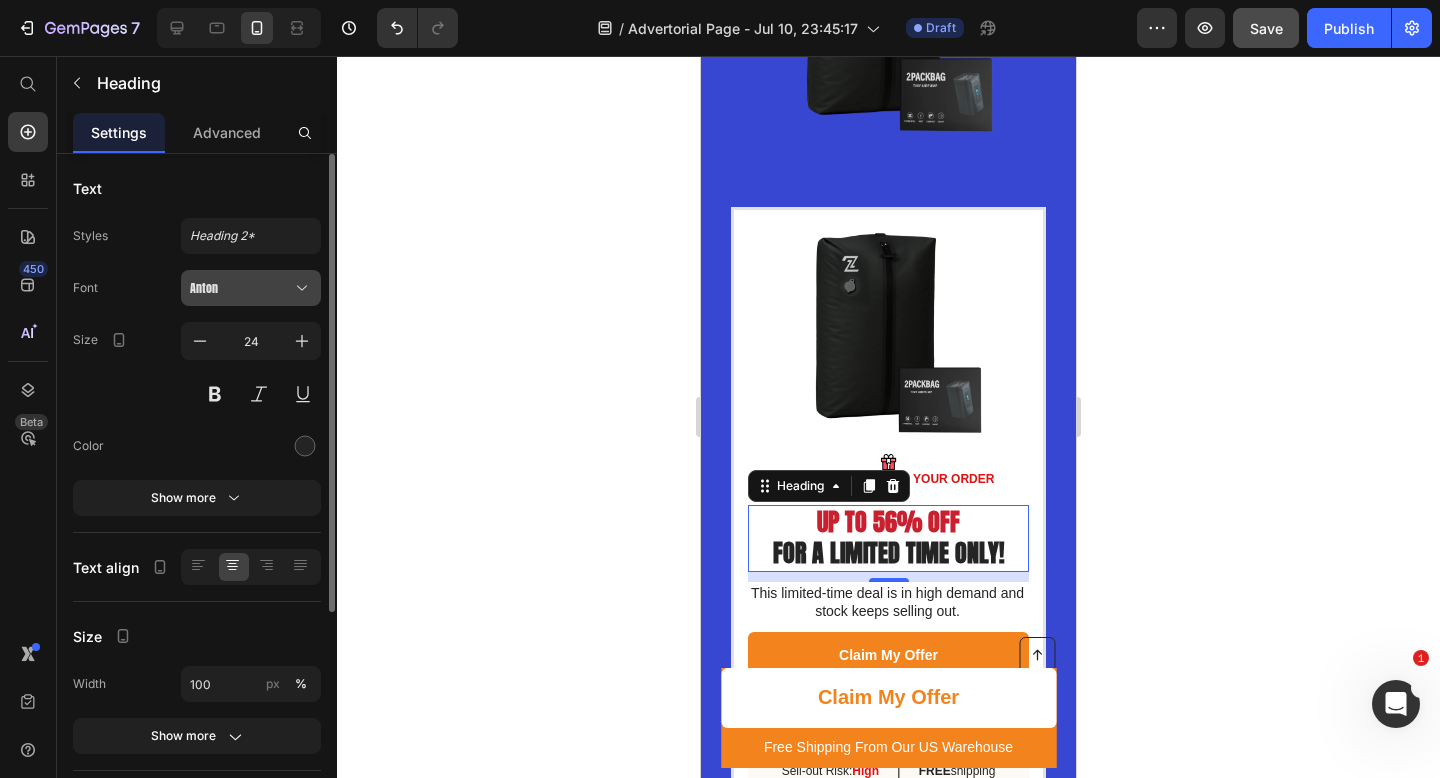 click on "Anton" at bounding box center [241, 288] 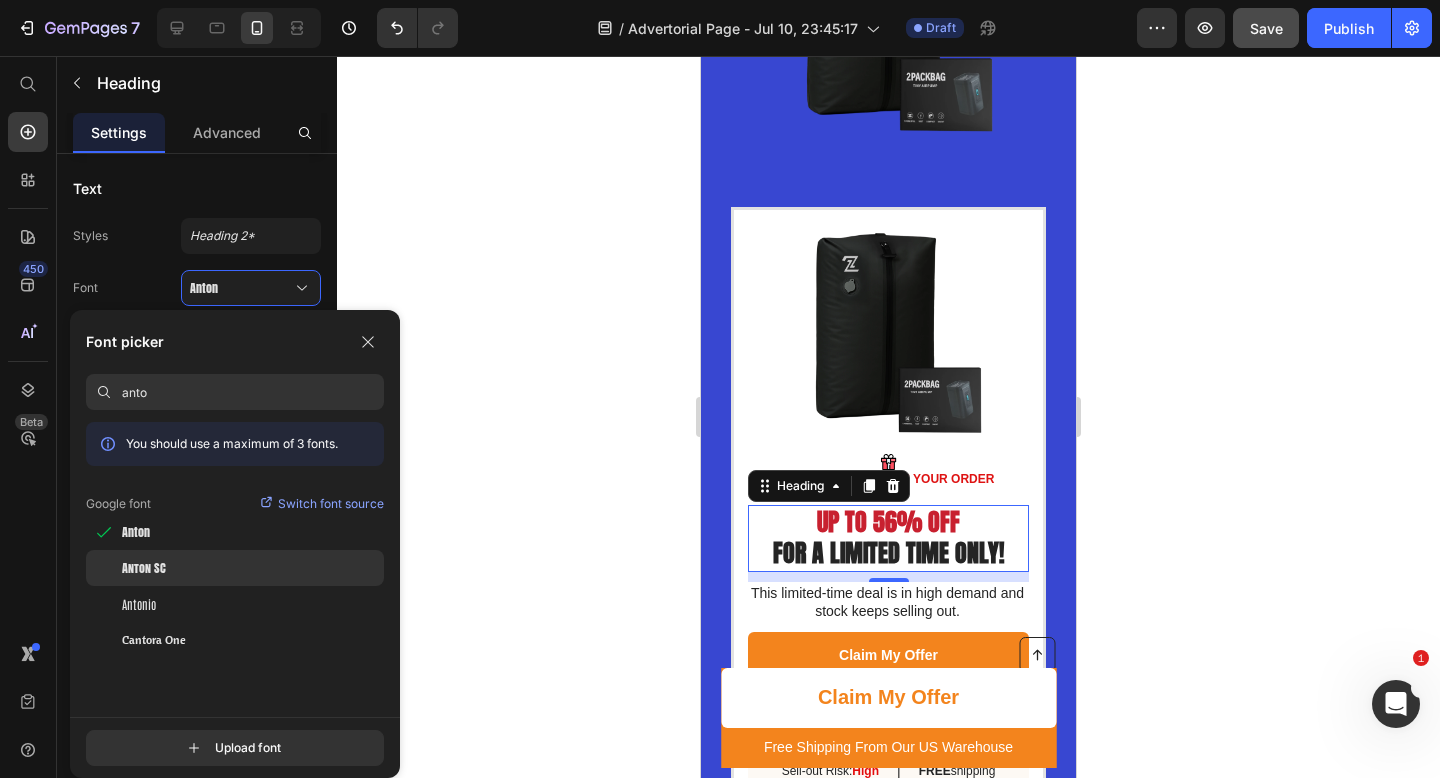 click on "Anton SC" 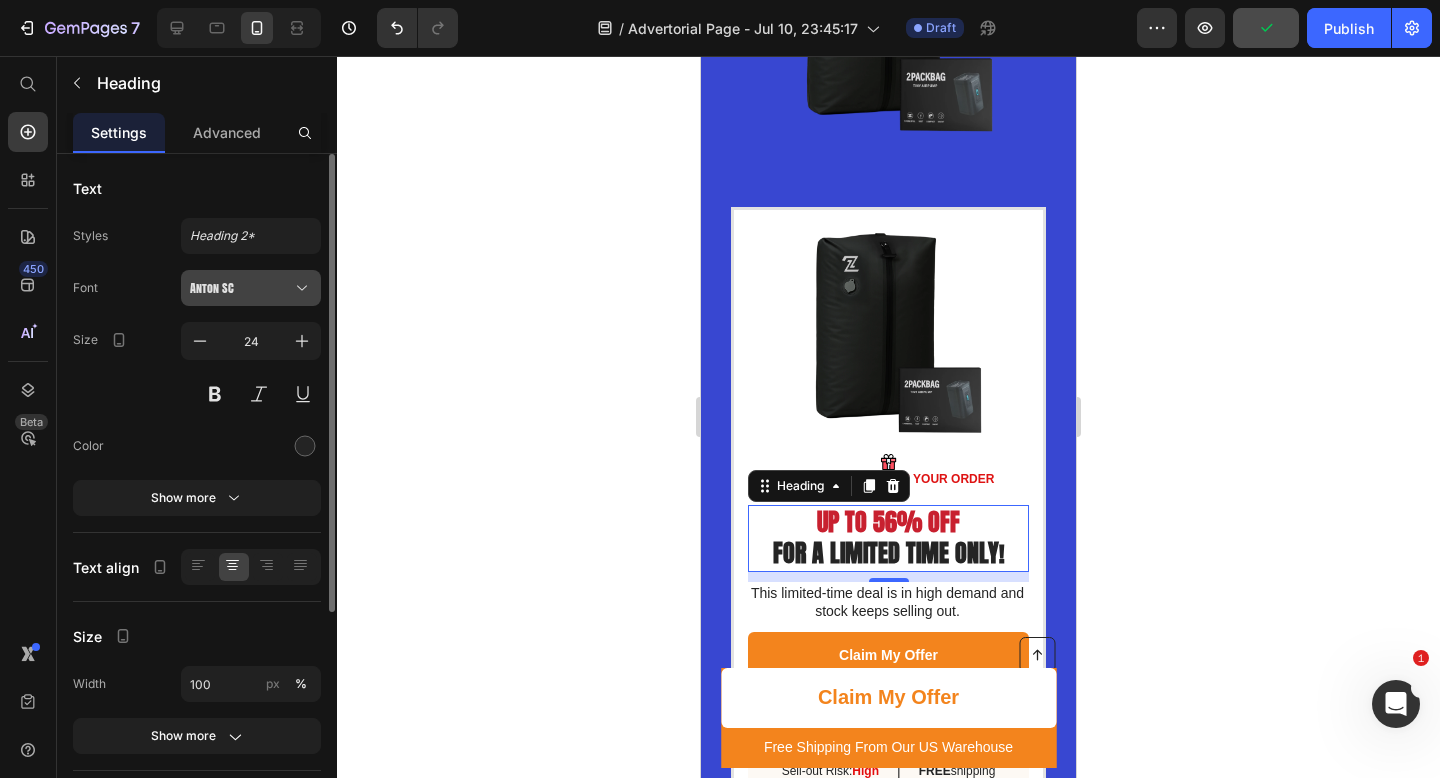 click on "Anton SC" at bounding box center (241, 288) 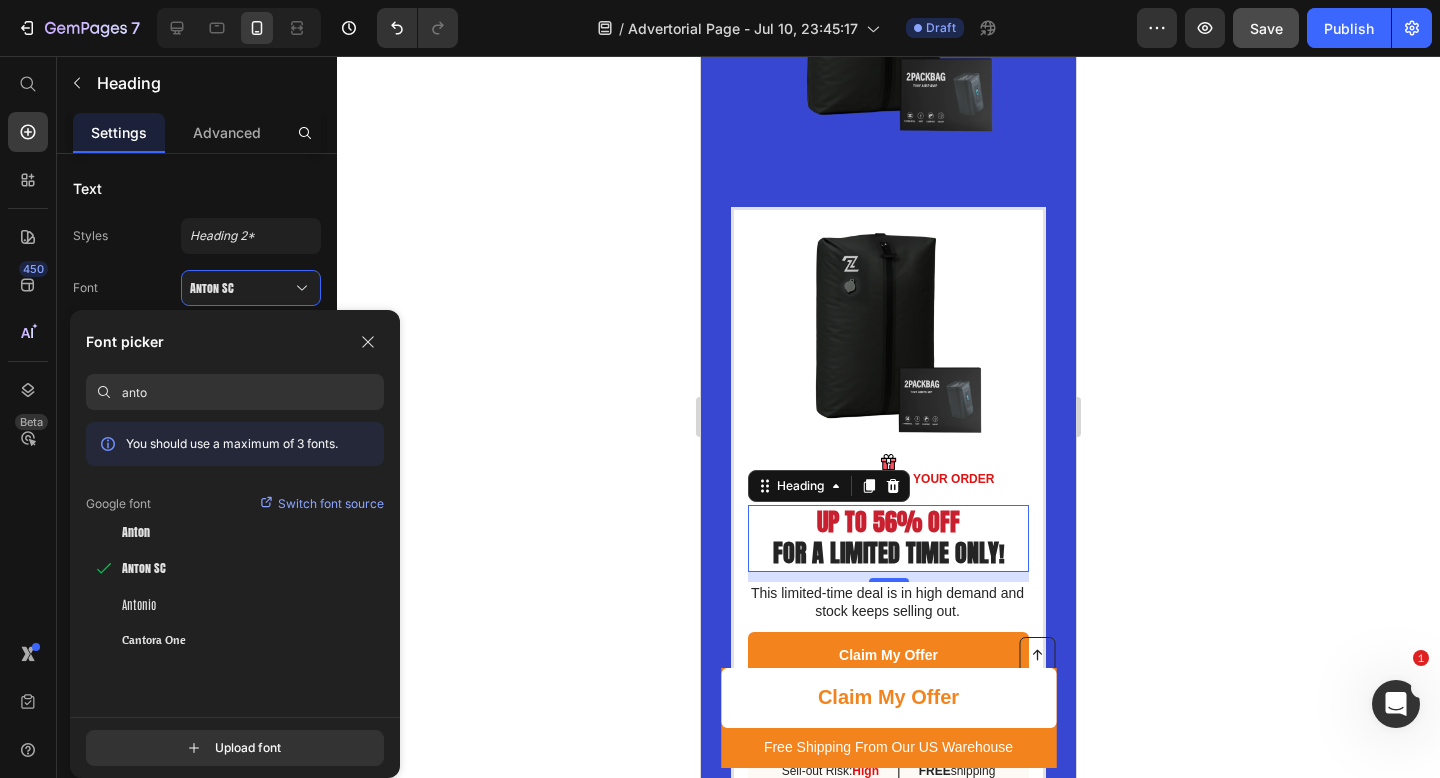 click on "anto" at bounding box center [253, 392] 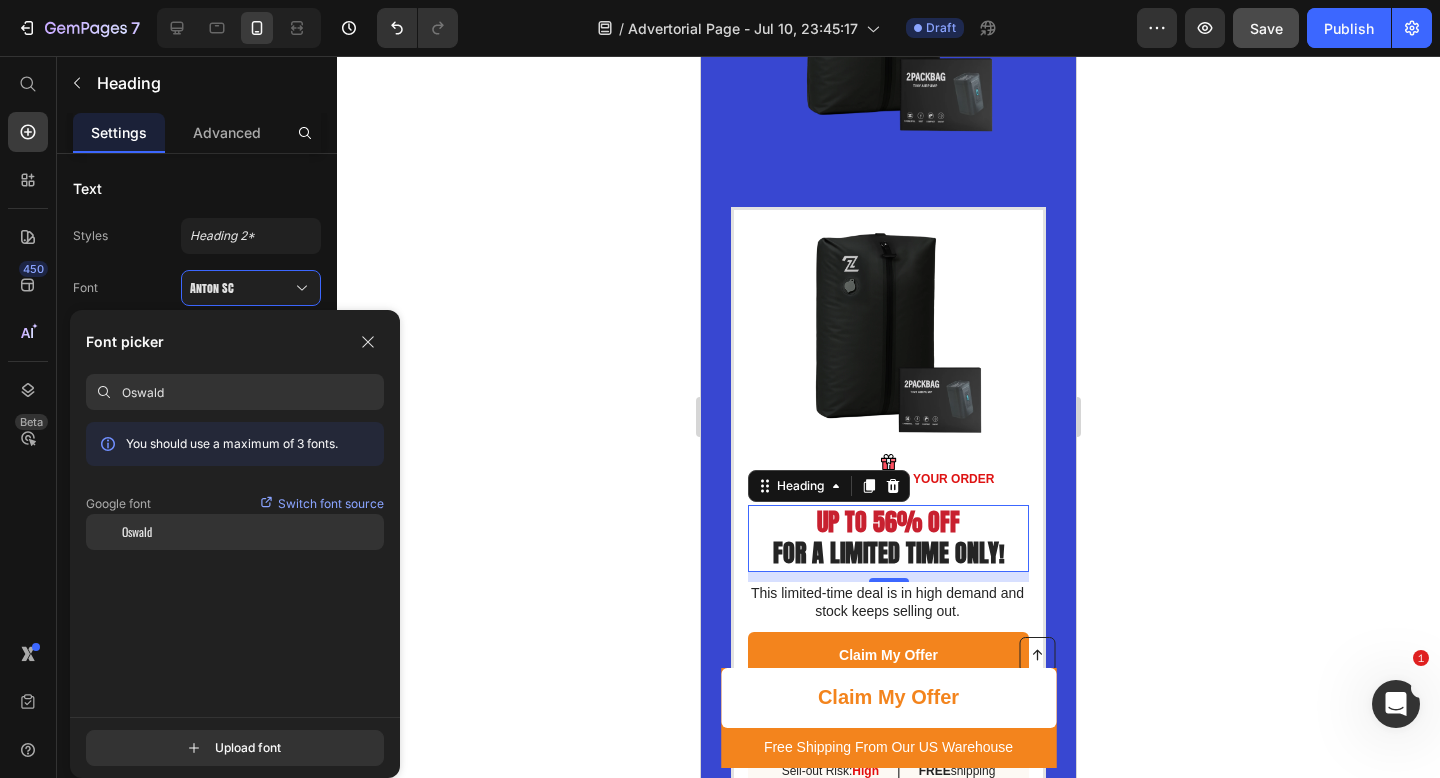 type on "Oswald" 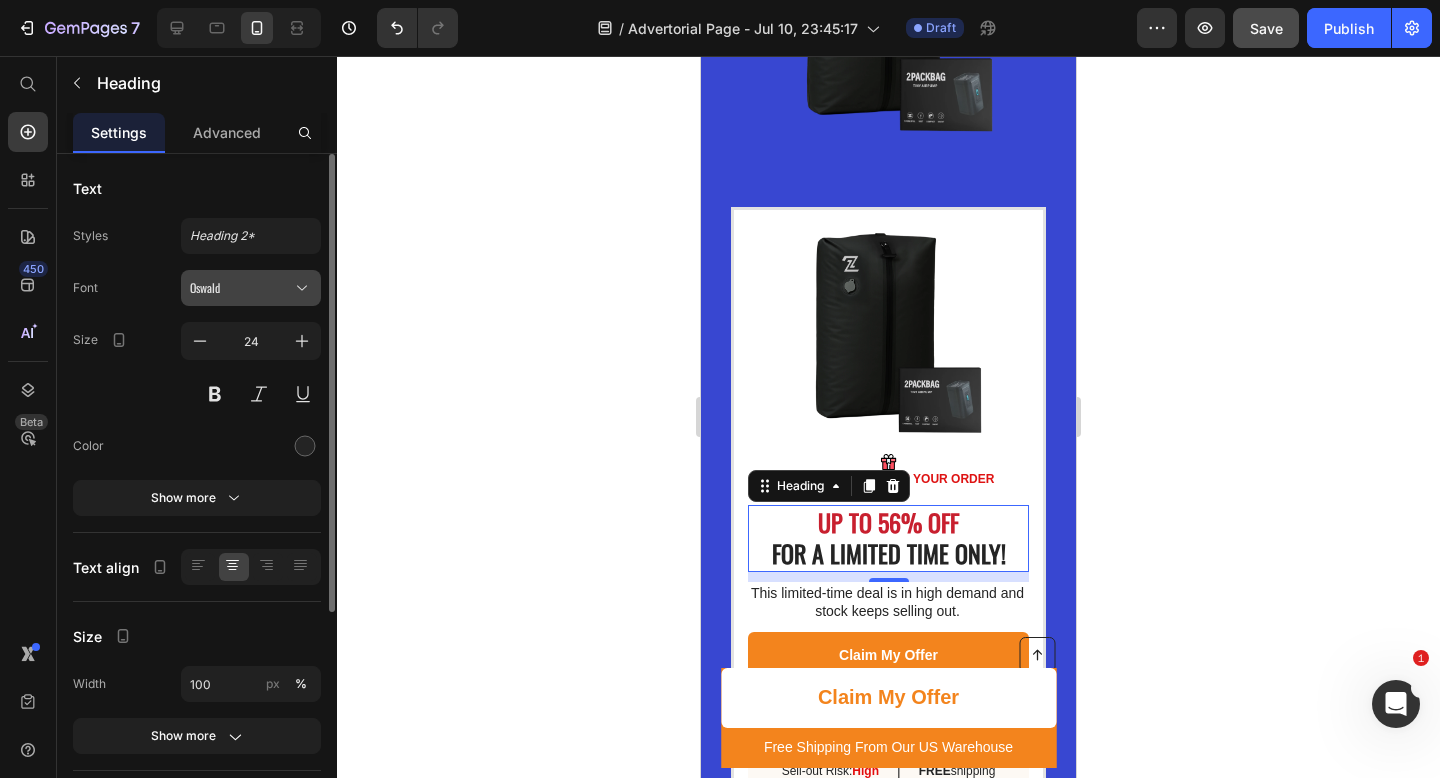 click on "Oswald" at bounding box center (241, 288) 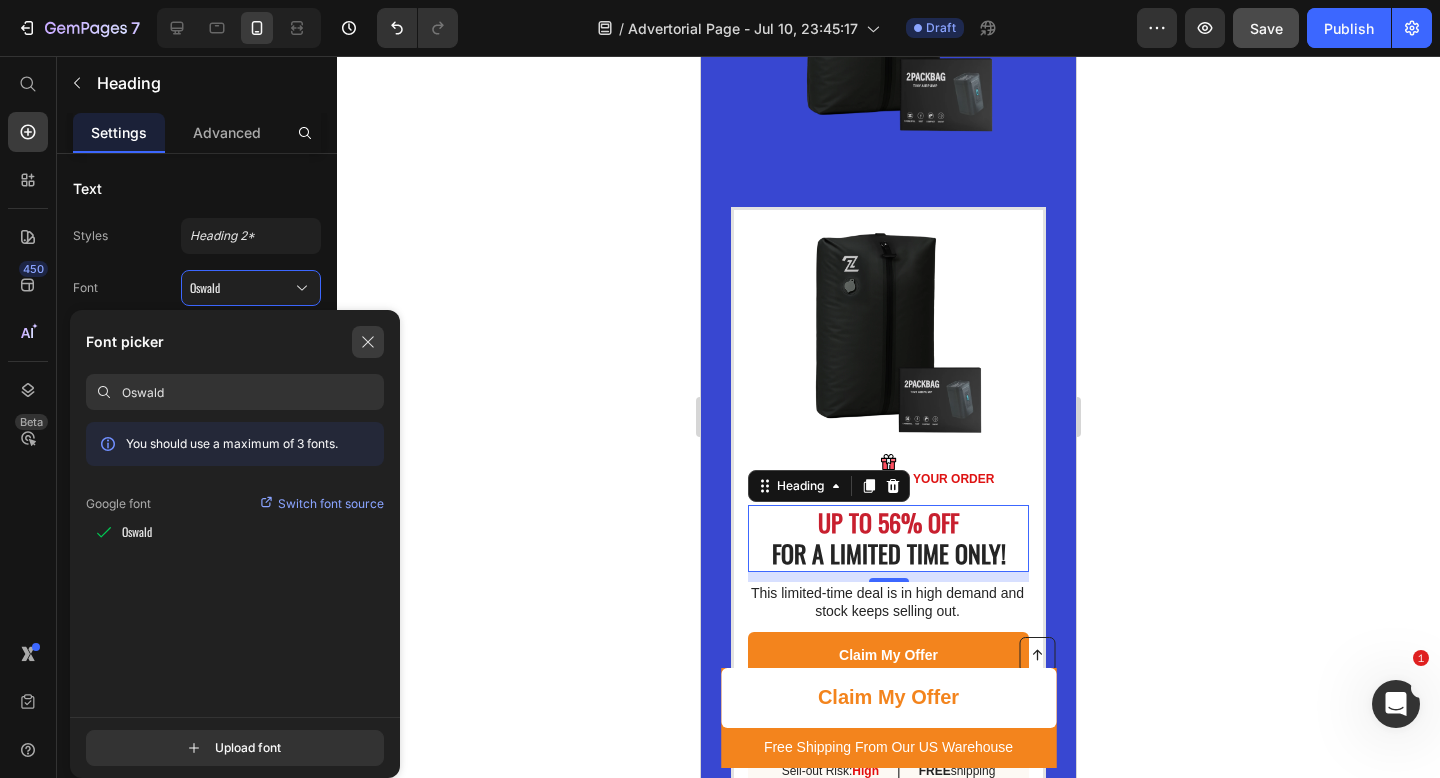 click 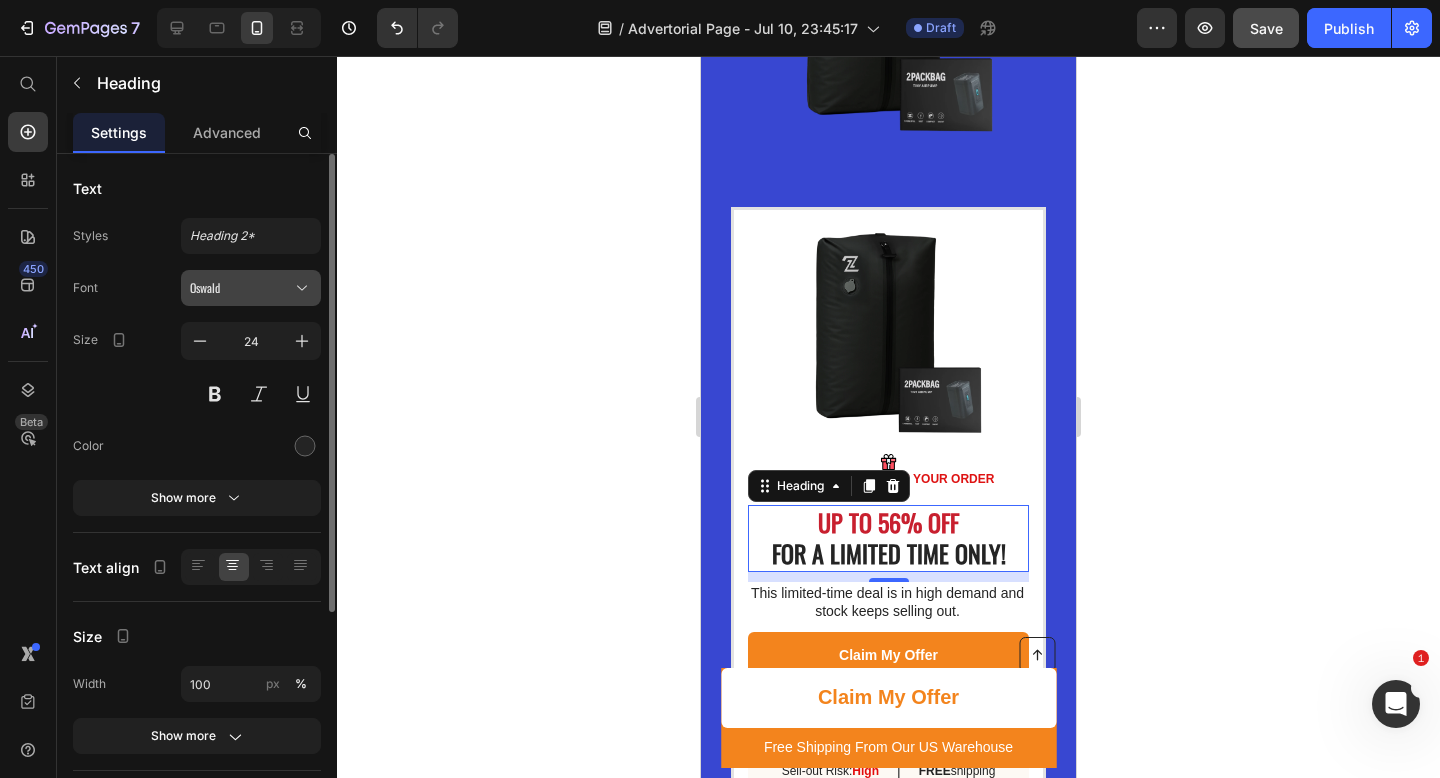 click on "Oswald" at bounding box center [251, 288] 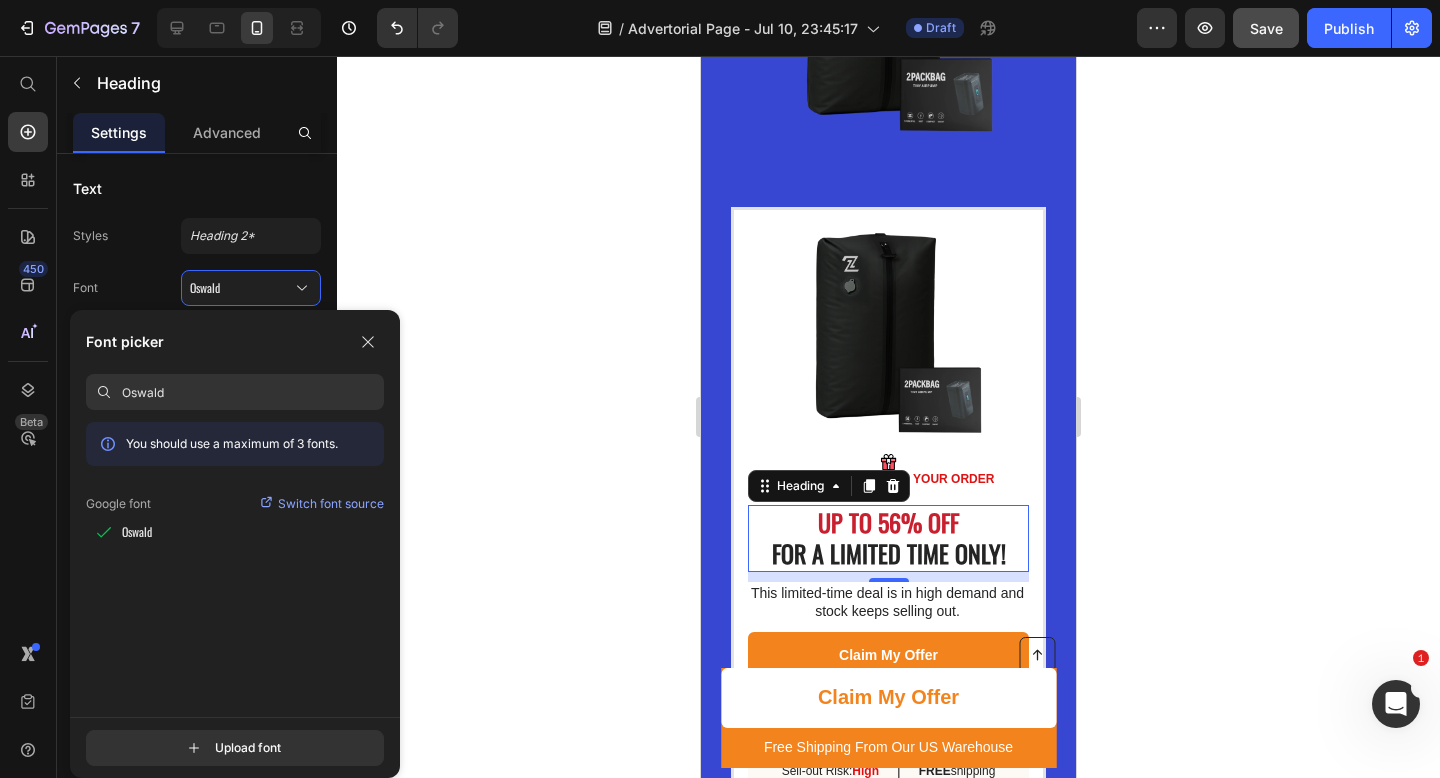 click on "Oswald" at bounding box center [253, 392] 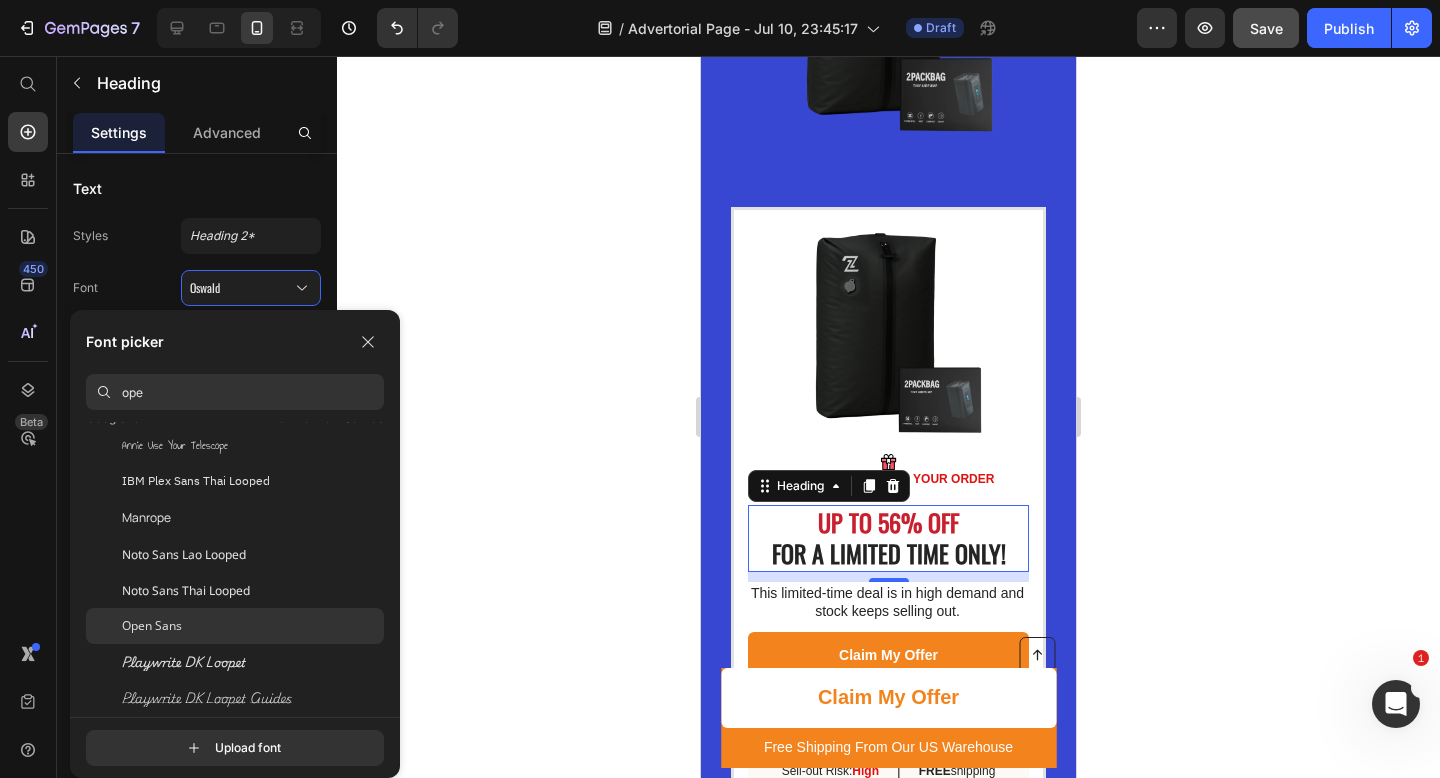 scroll, scrollTop: 97, scrollLeft: 0, axis: vertical 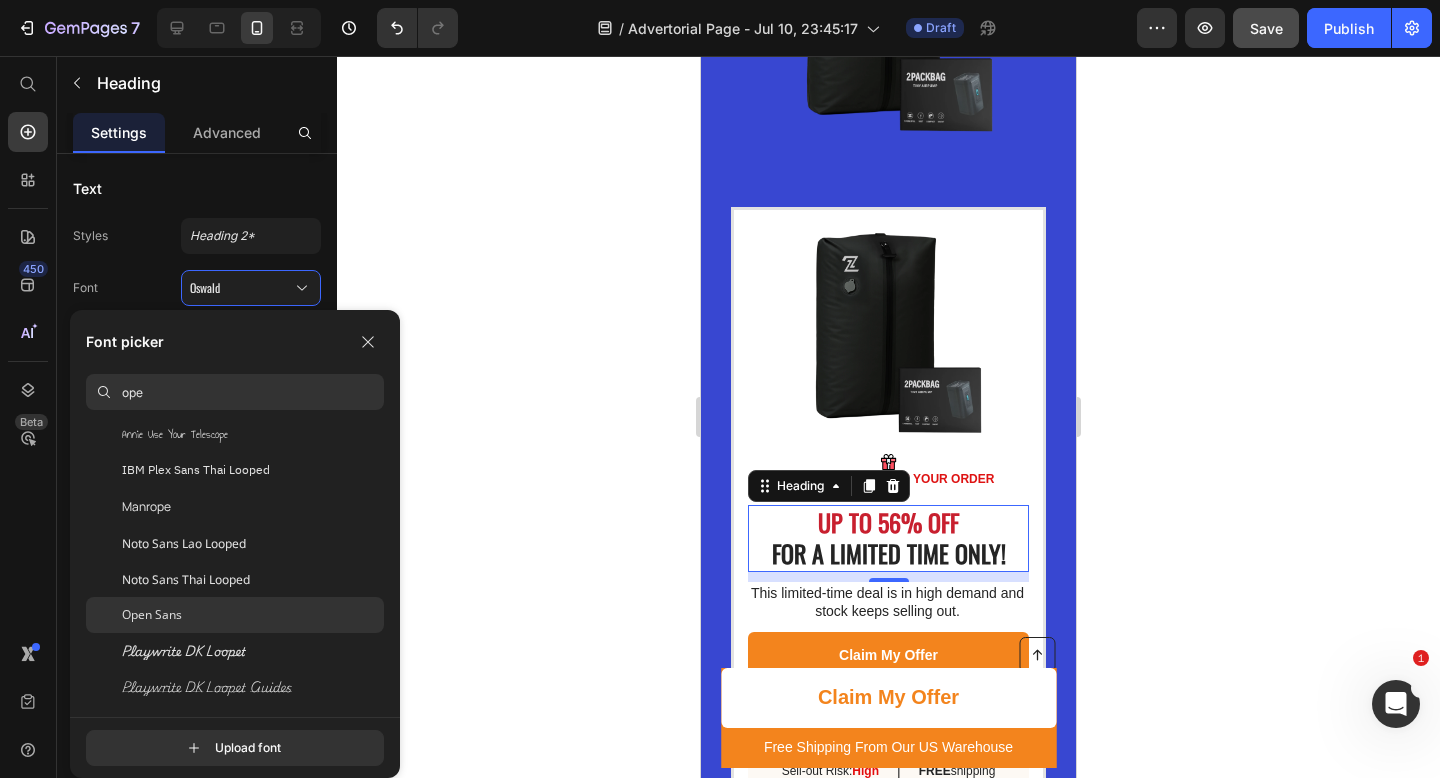 click on "Open Sans" at bounding box center [152, 615] 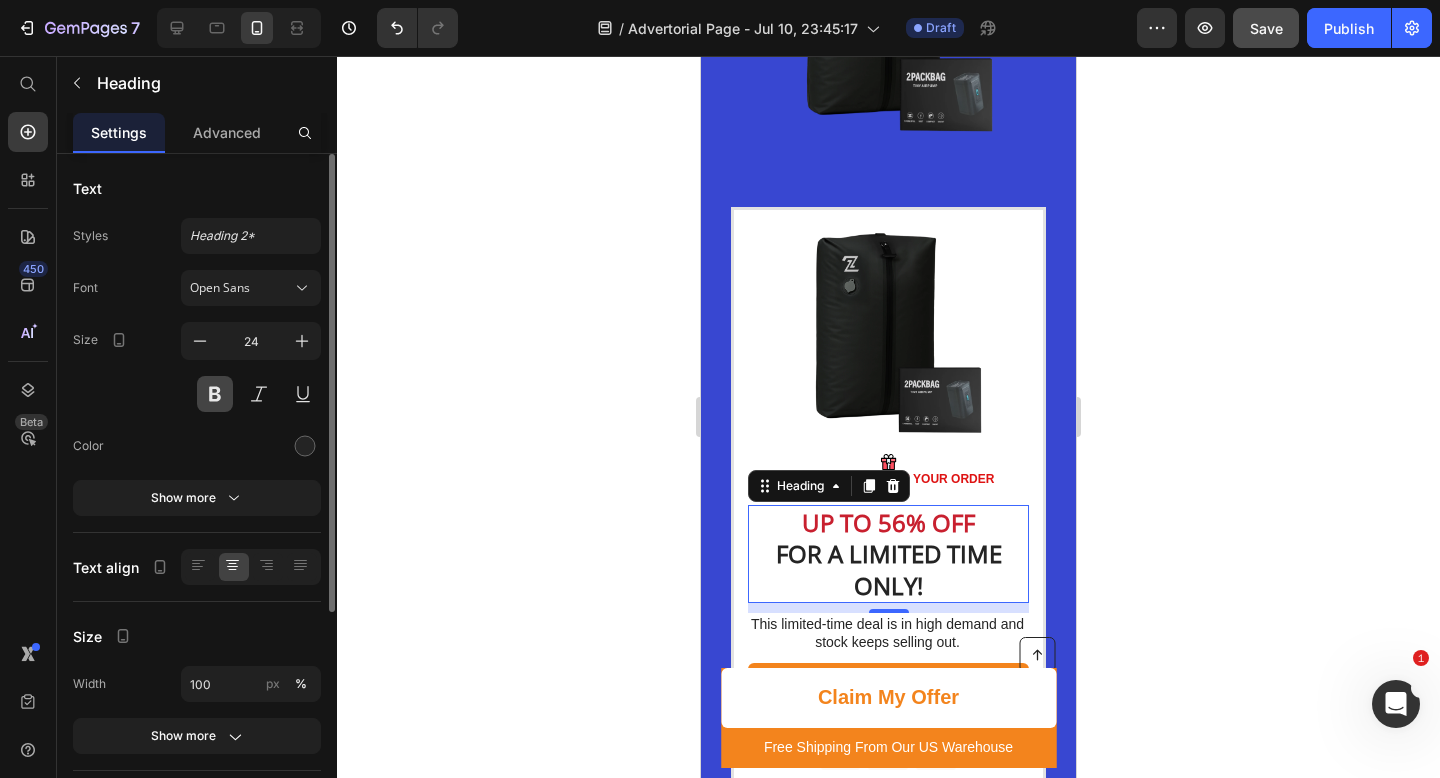 click at bounding box center [215, 394] 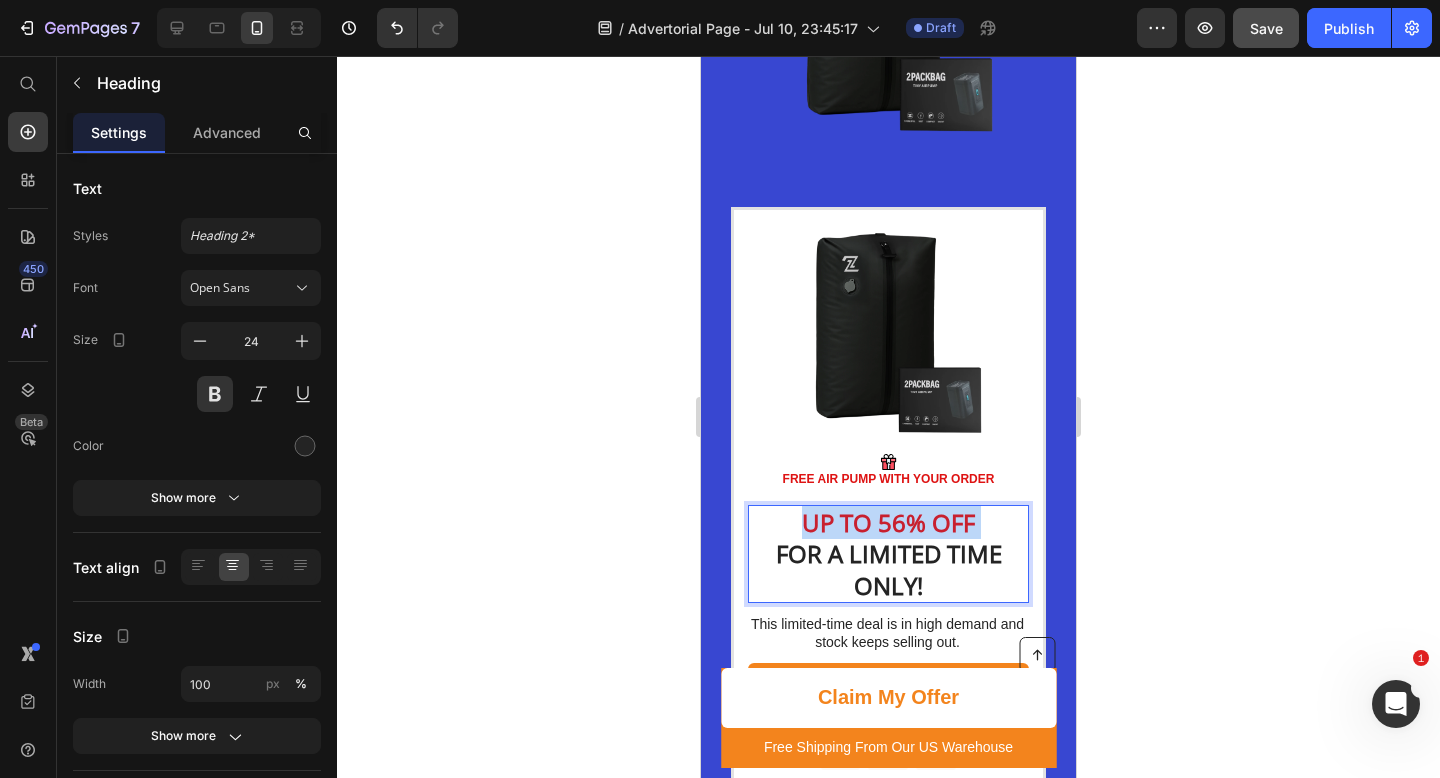 click on "UP TO 56% OFF" at bounding box center (888, 522) 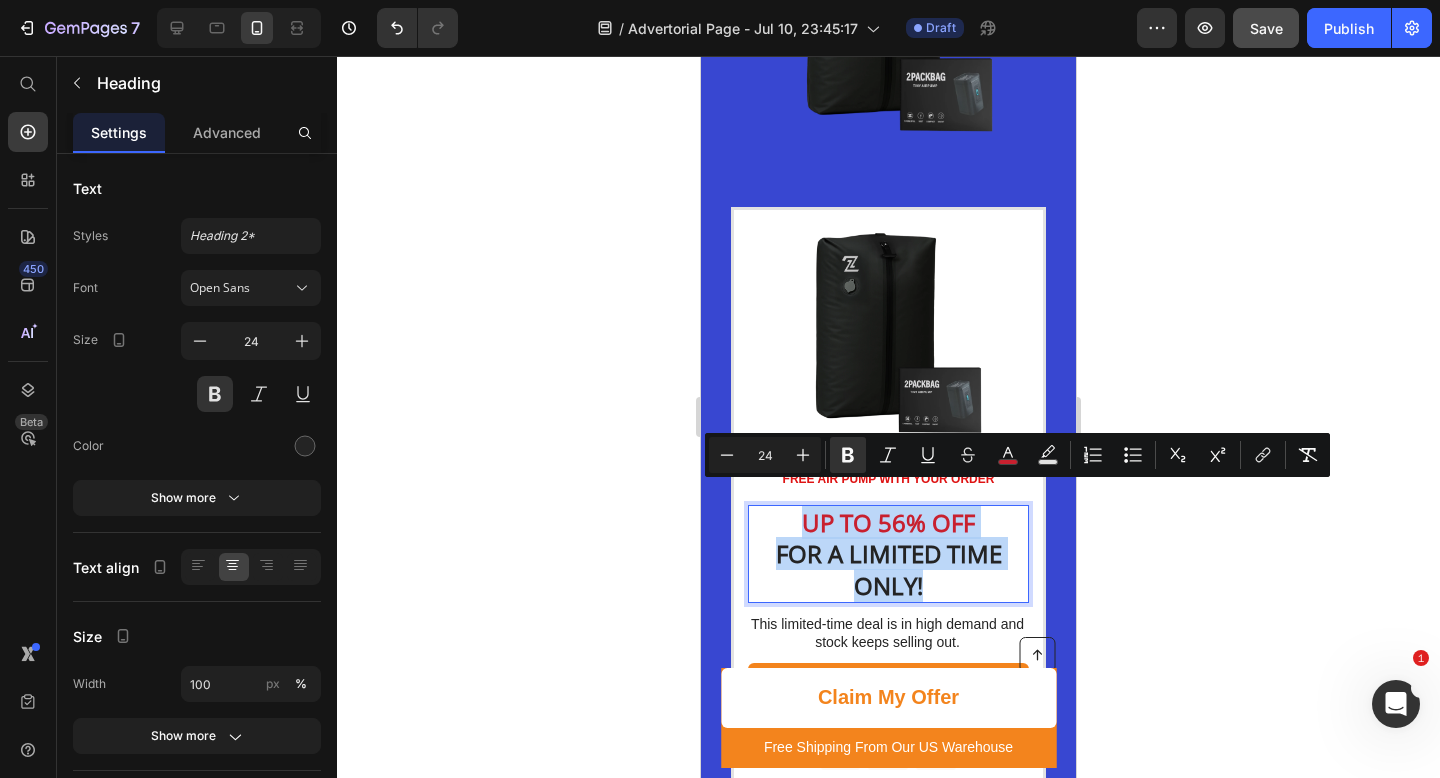 drag, startPoint x: 944, startPoint y: 565, endPoint x: 787, endPoint y: 509, distance: 166.68834 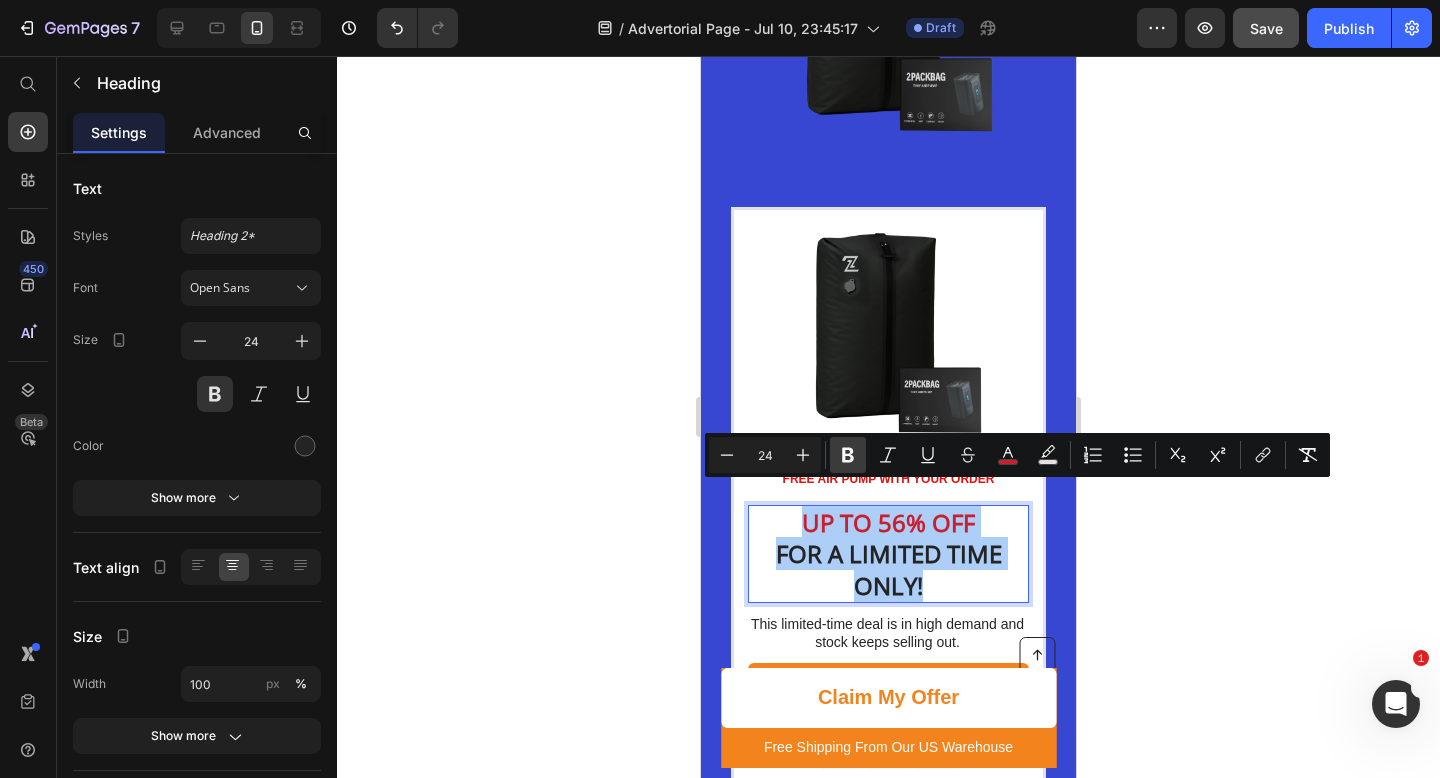 click on "Bold" at bounding box center (848, 455) 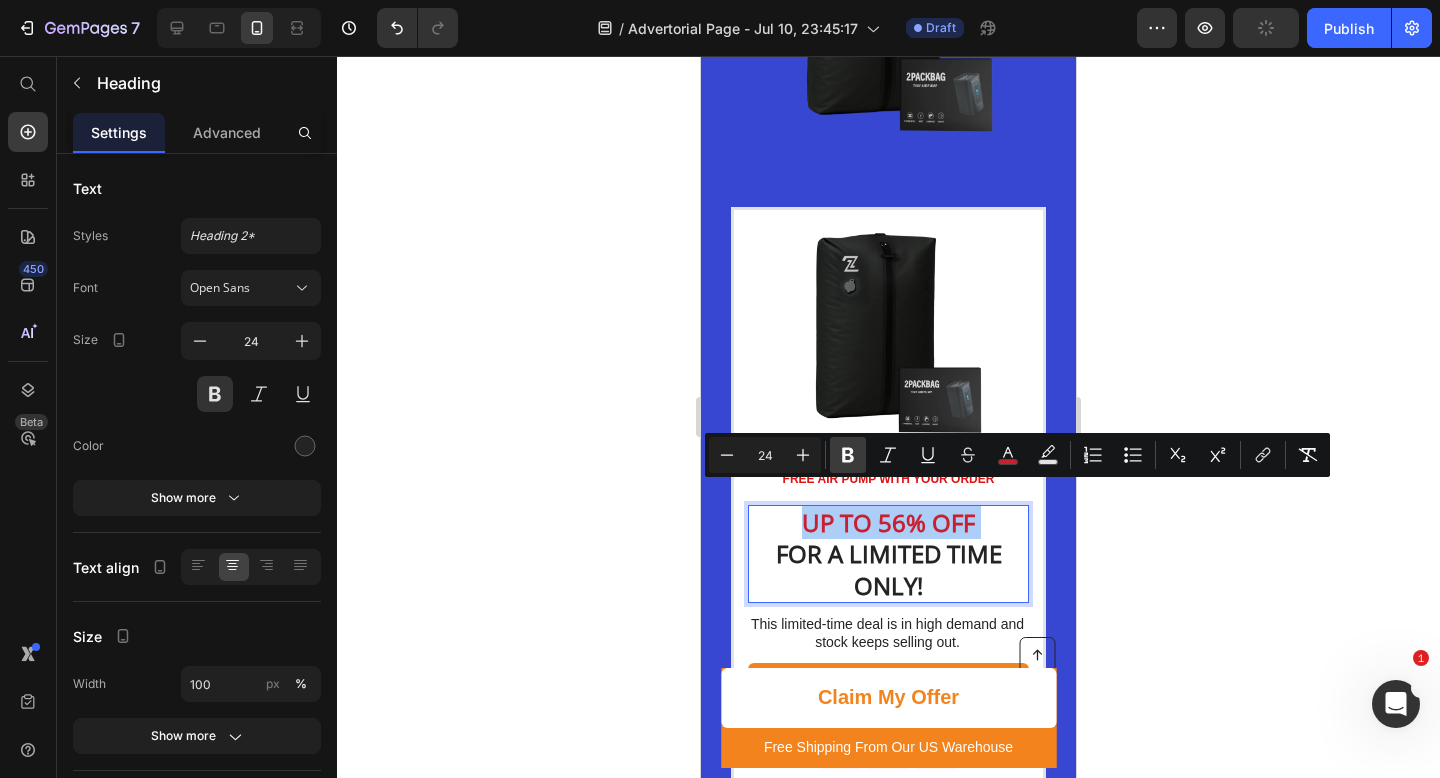 click 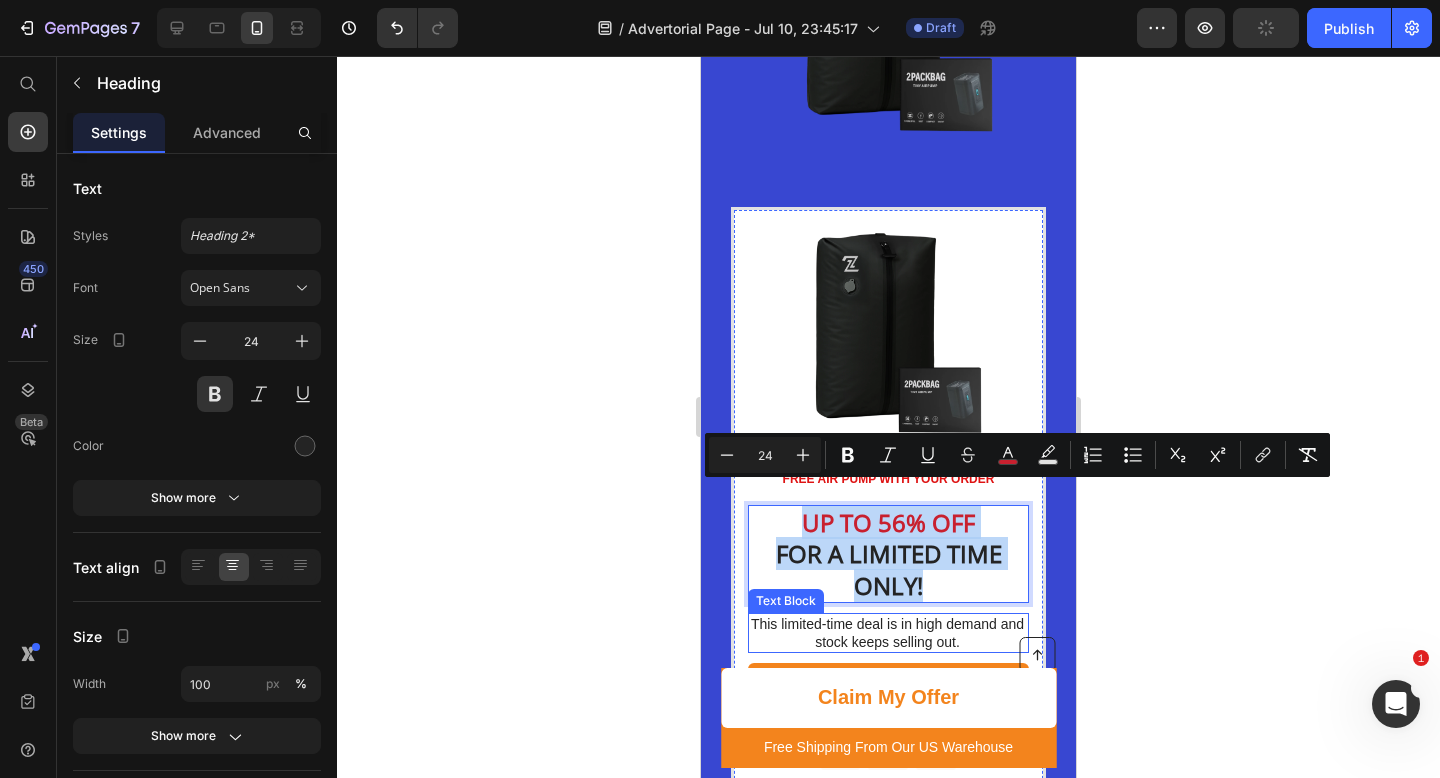 click on "UP TO 56% OFF FOR A LIMITED TIME ONLY!" at bounding box center (888, 554) 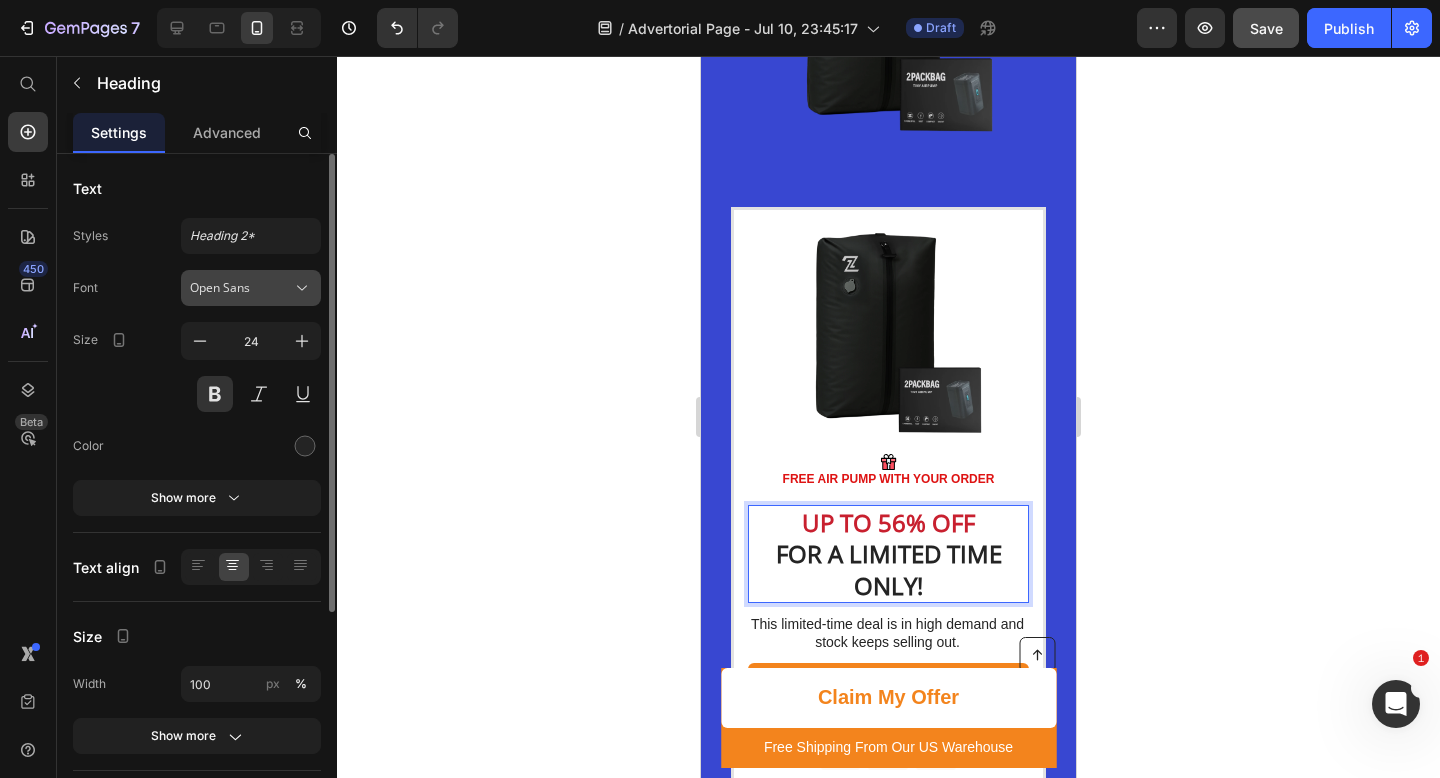 click on "Open Sans" at bounding box center [241, 288] 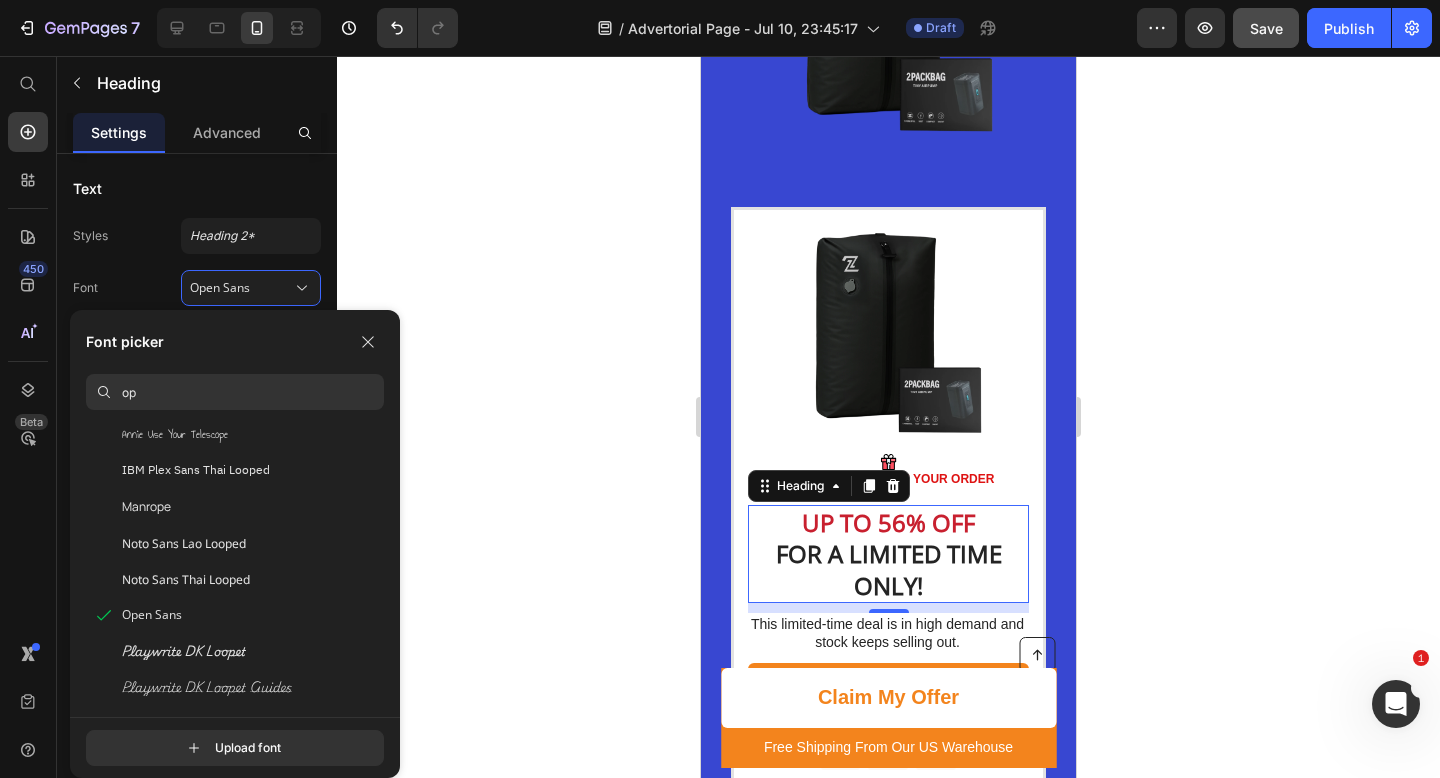 scroll, scrollTop: 0, scrollLeft: 0, axis: both 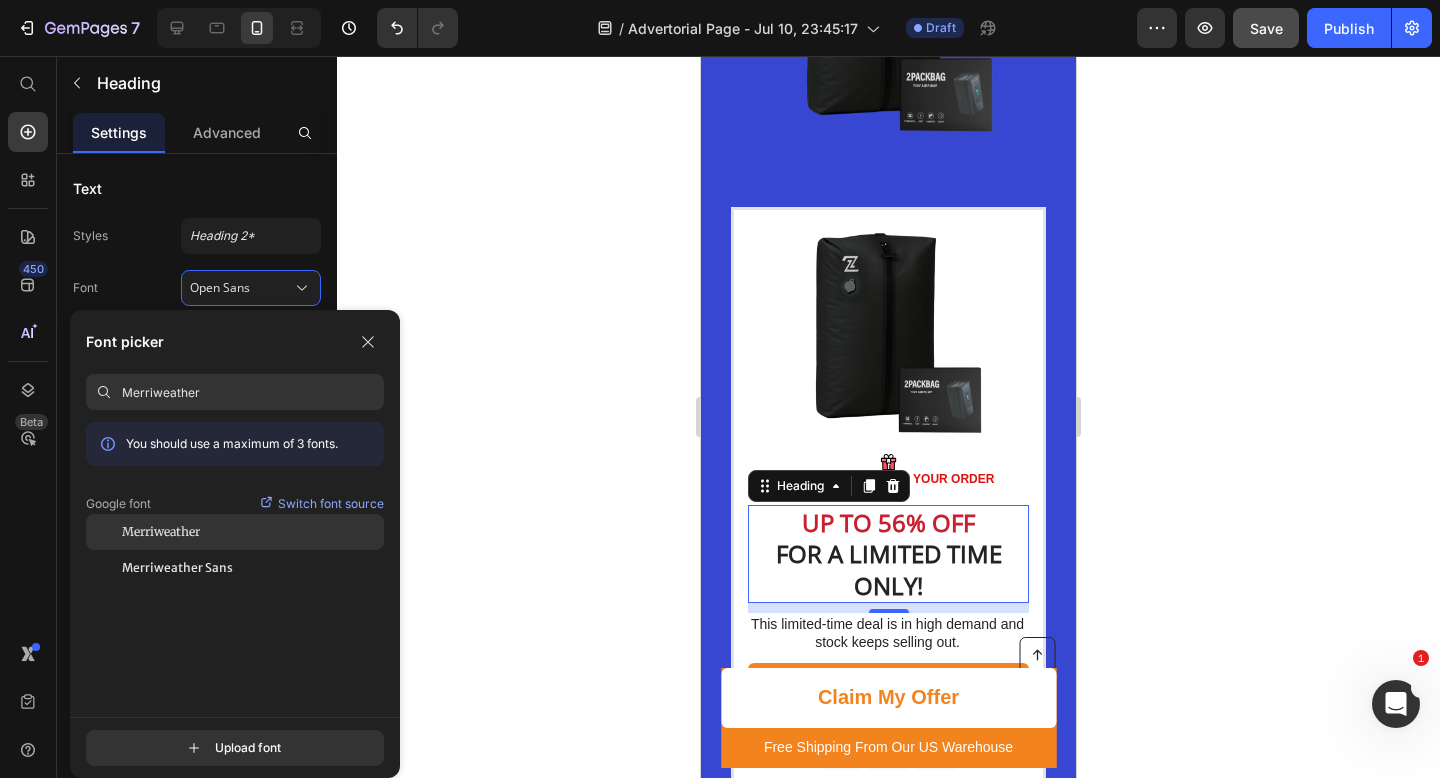 type on "Merriweather" 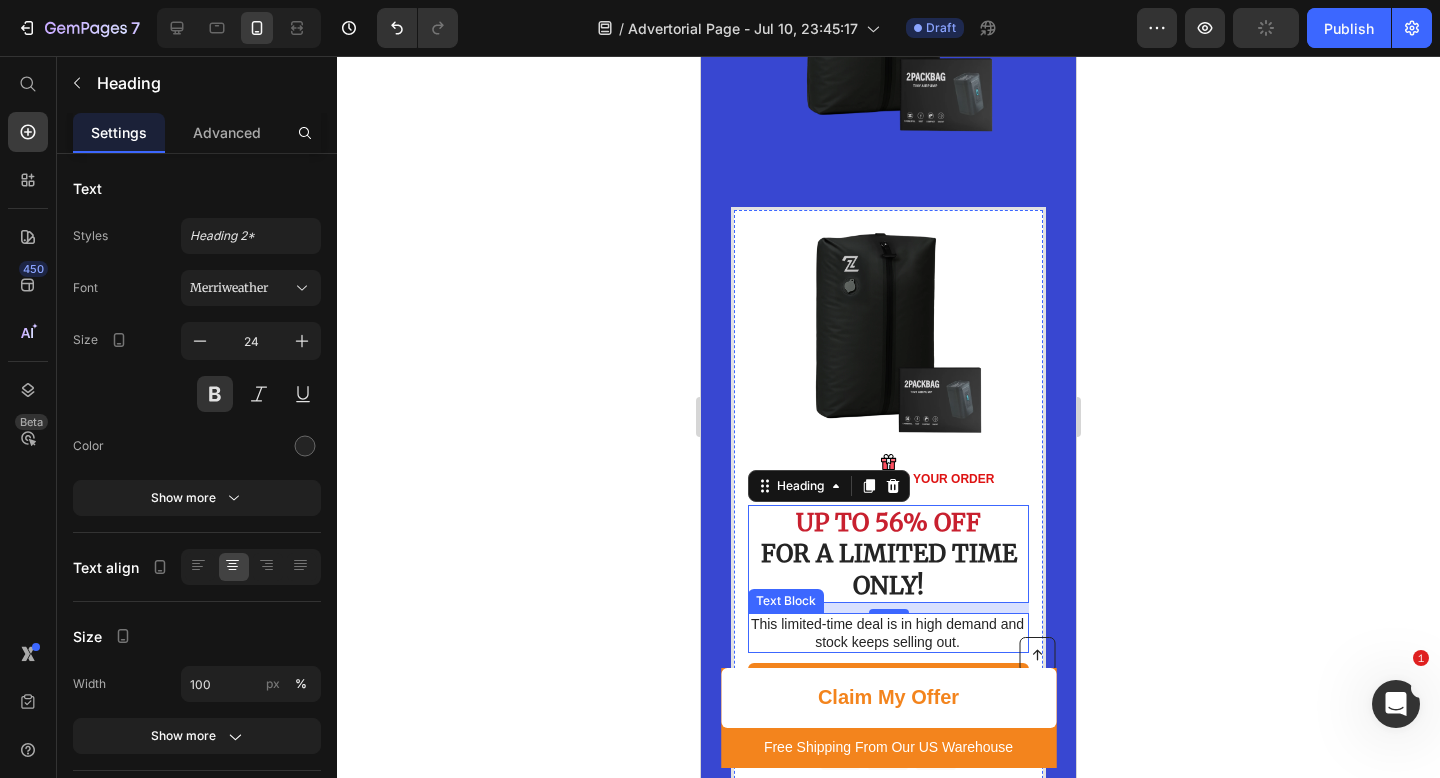 click on "This limited-time deal is in high demand and stock keeps selling out." at bounding box center (887, 633) 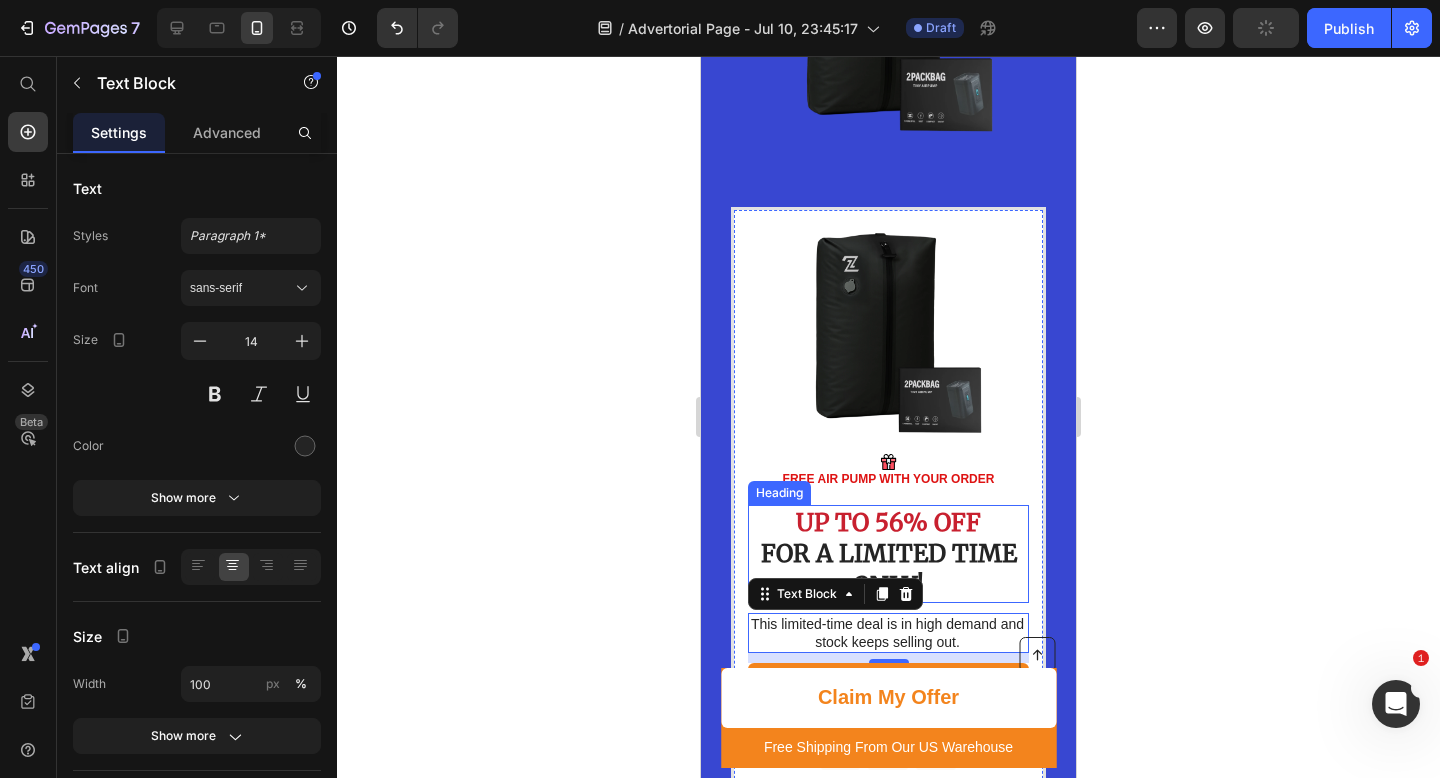 click on "⁠⁠⁠⁠⁠⁠⁠ UP TO 56% OFF FOR A LIMITED TIME ONLY!" at bounding box center (888, 554) 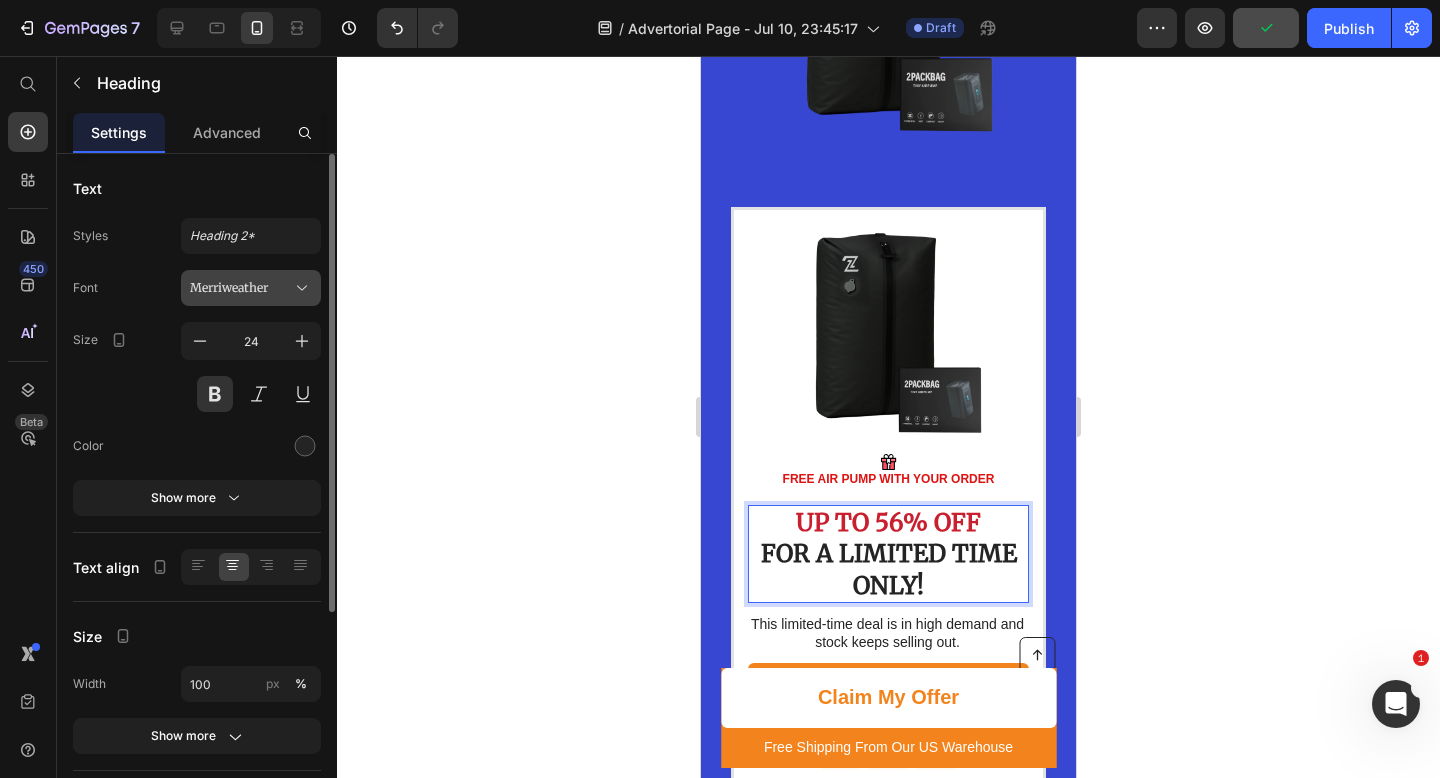 click on "Merriweather" at bounding box center [241, 288] 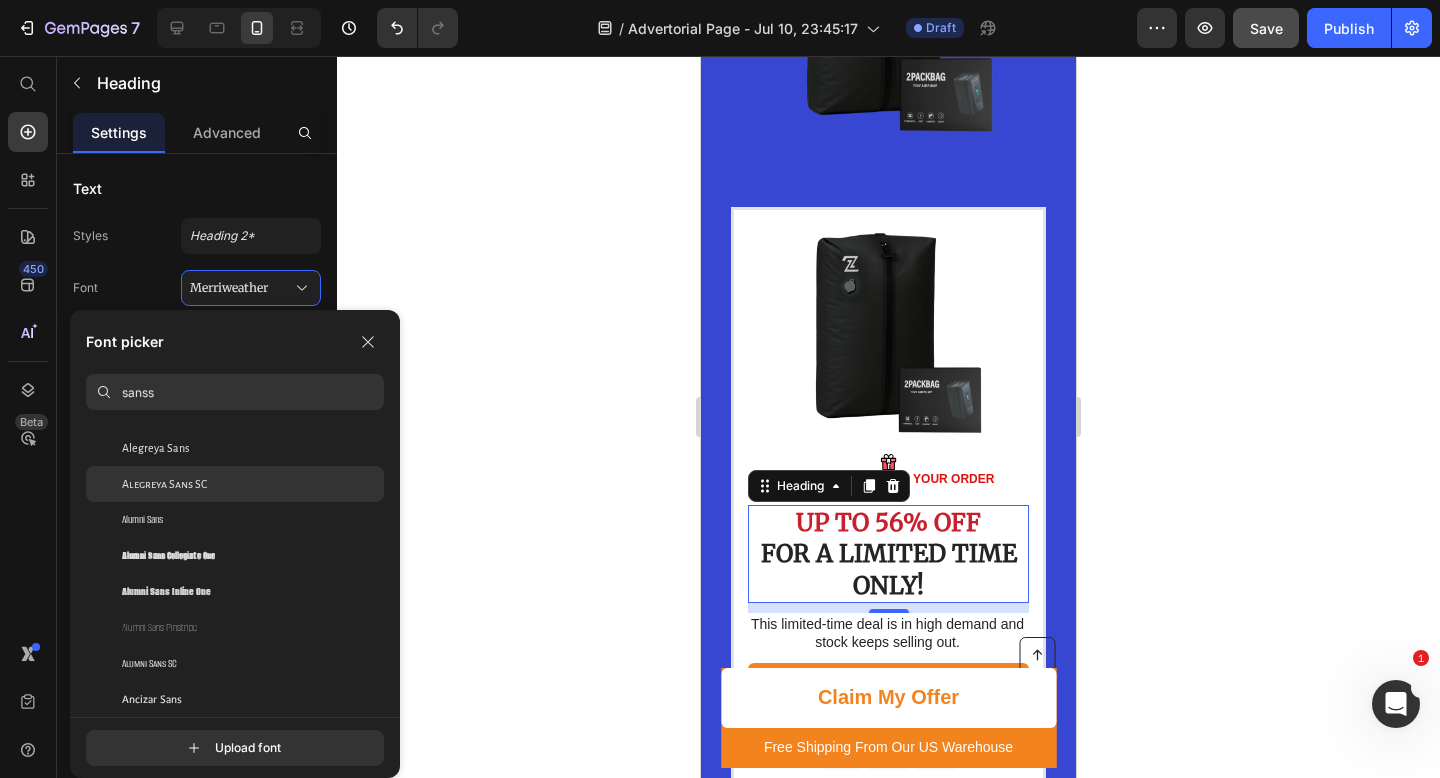 scroll, scrollTop: 0, scrollLeft: 0, axis: both 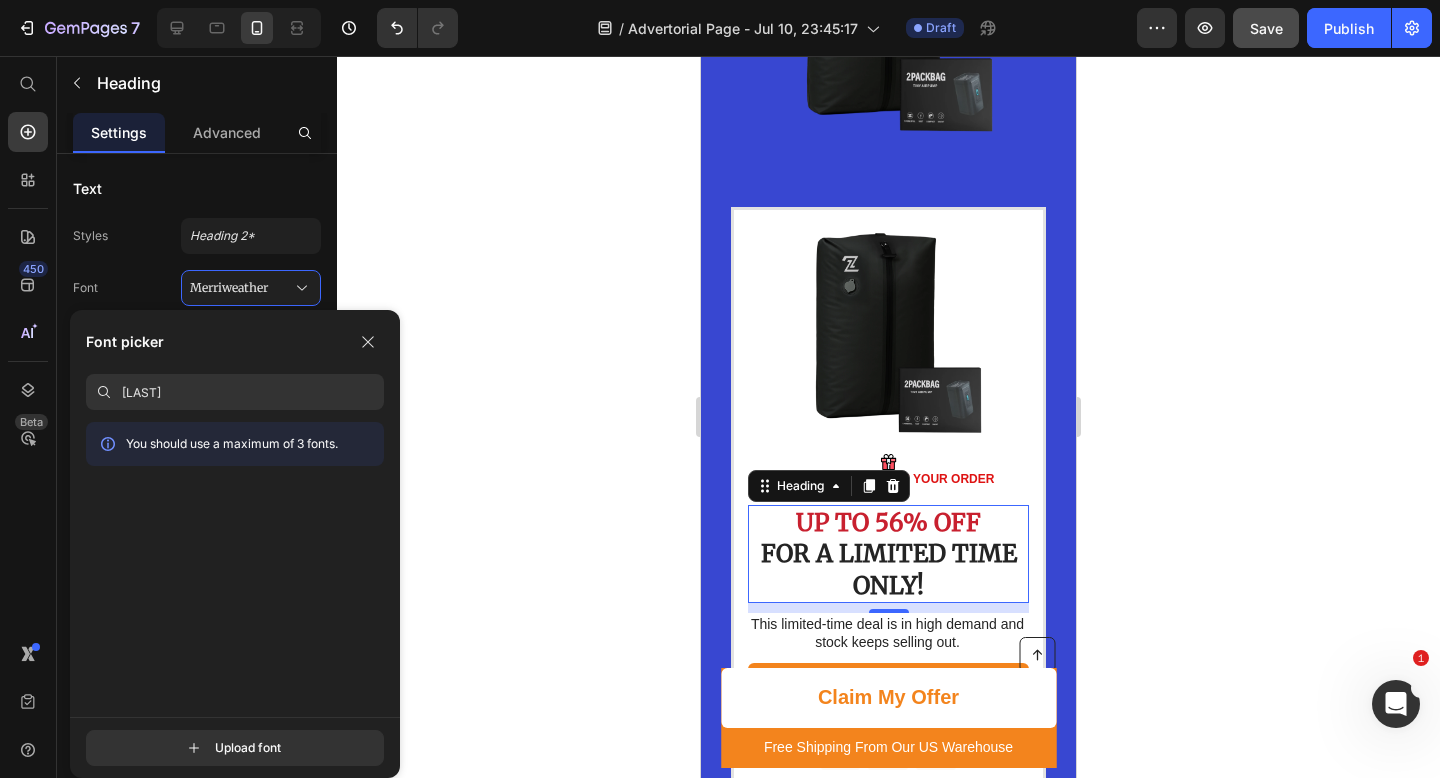 type on "[LAST]" 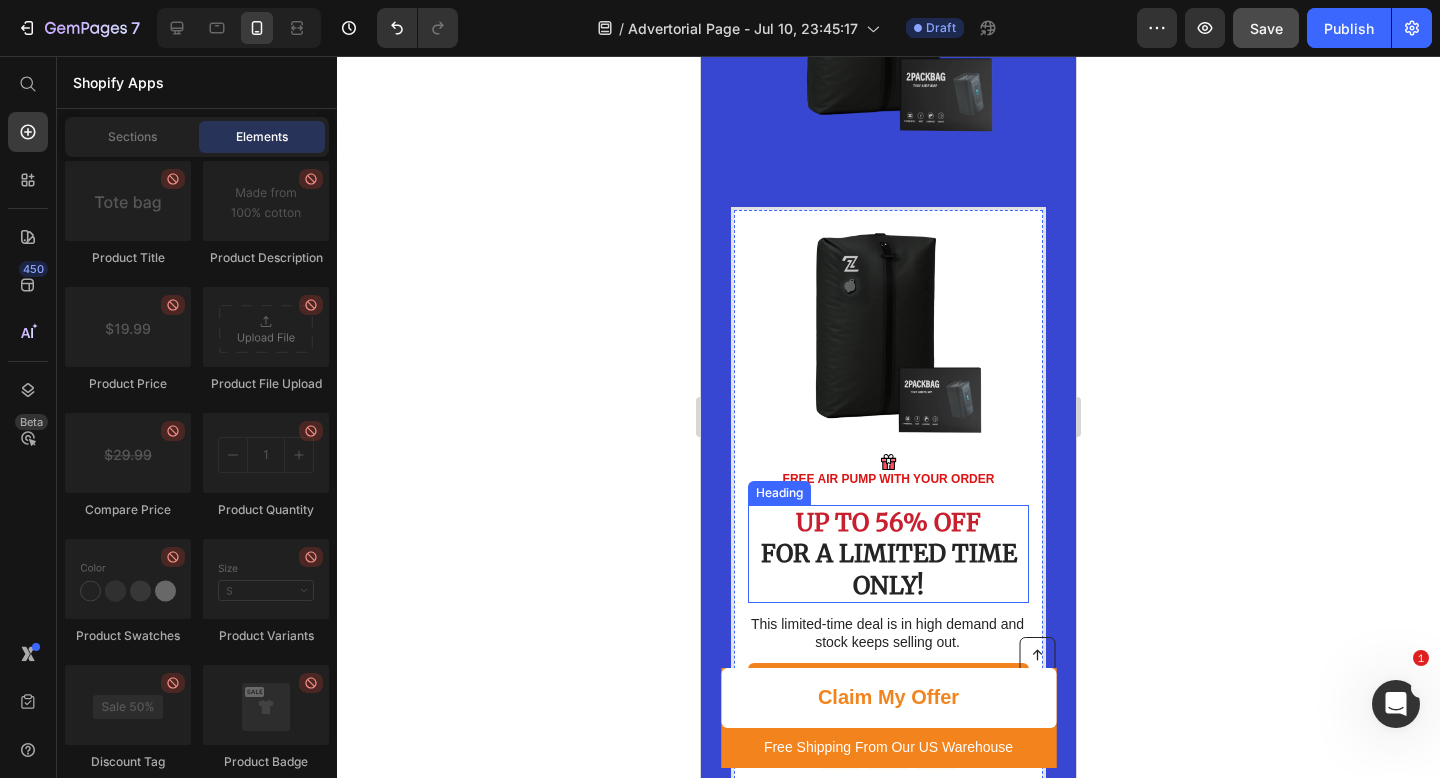 click on "⁠⁠⁠⁠⁠⁠⁠ UP TO 56% OFF FOR A LIMITED TIME ONLY!" at bounding box center (888, 554) 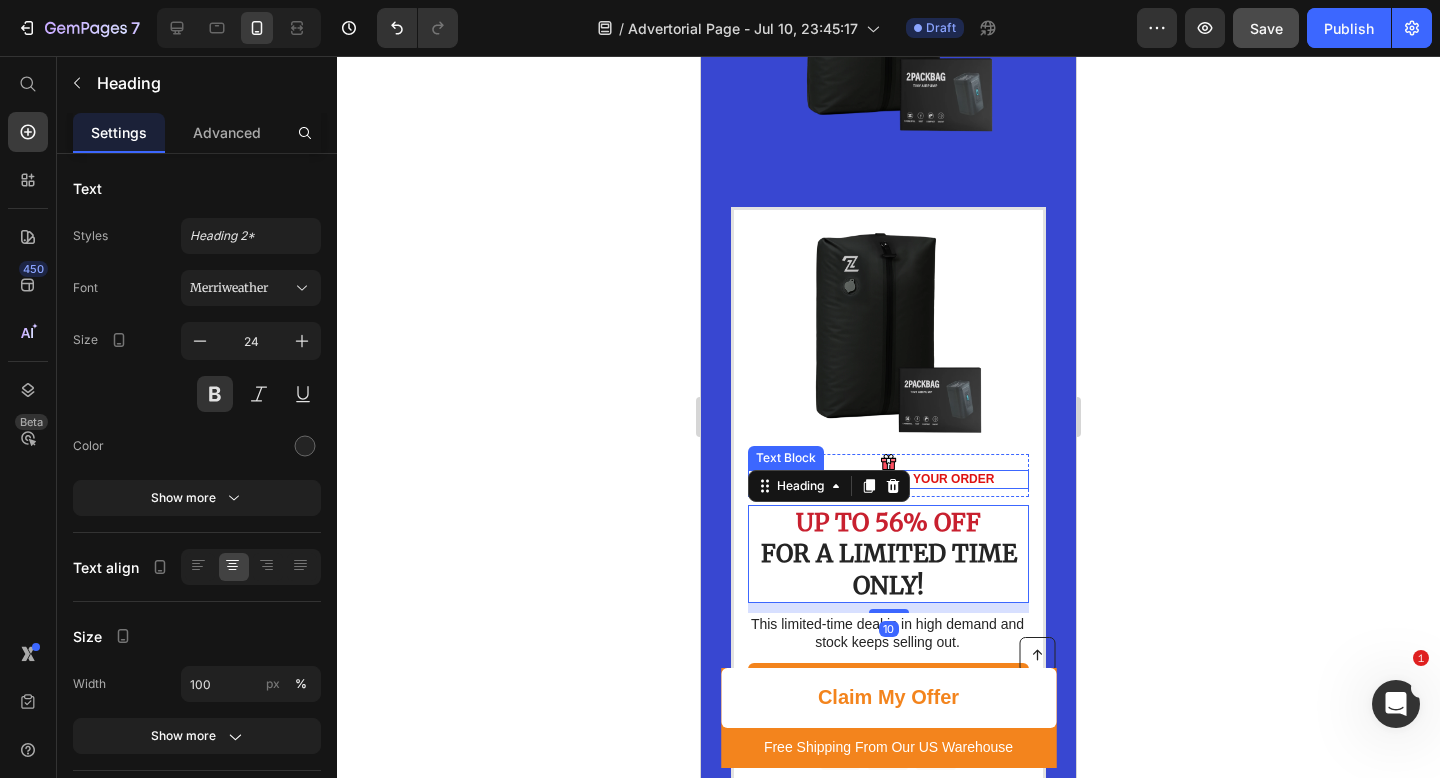 click on "FREE AIR PUMP WITH YOUR ORDER" at bounding box center (889, 479) 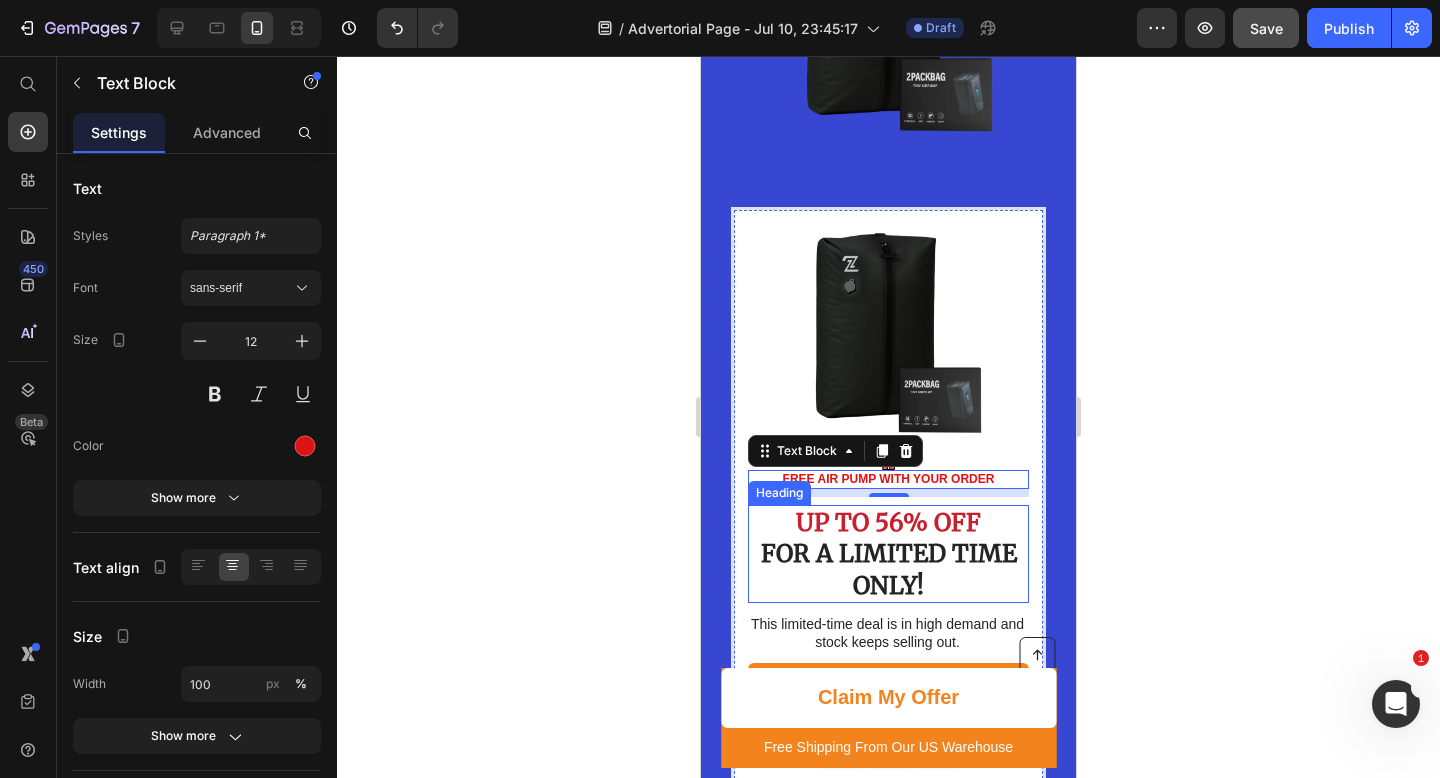click on "⁠⁠⁠⁠⁠⁠⁠ UP TO 56% OFF FOR A LIMITED TIME ONLY!" at bounding box center [888, 554] 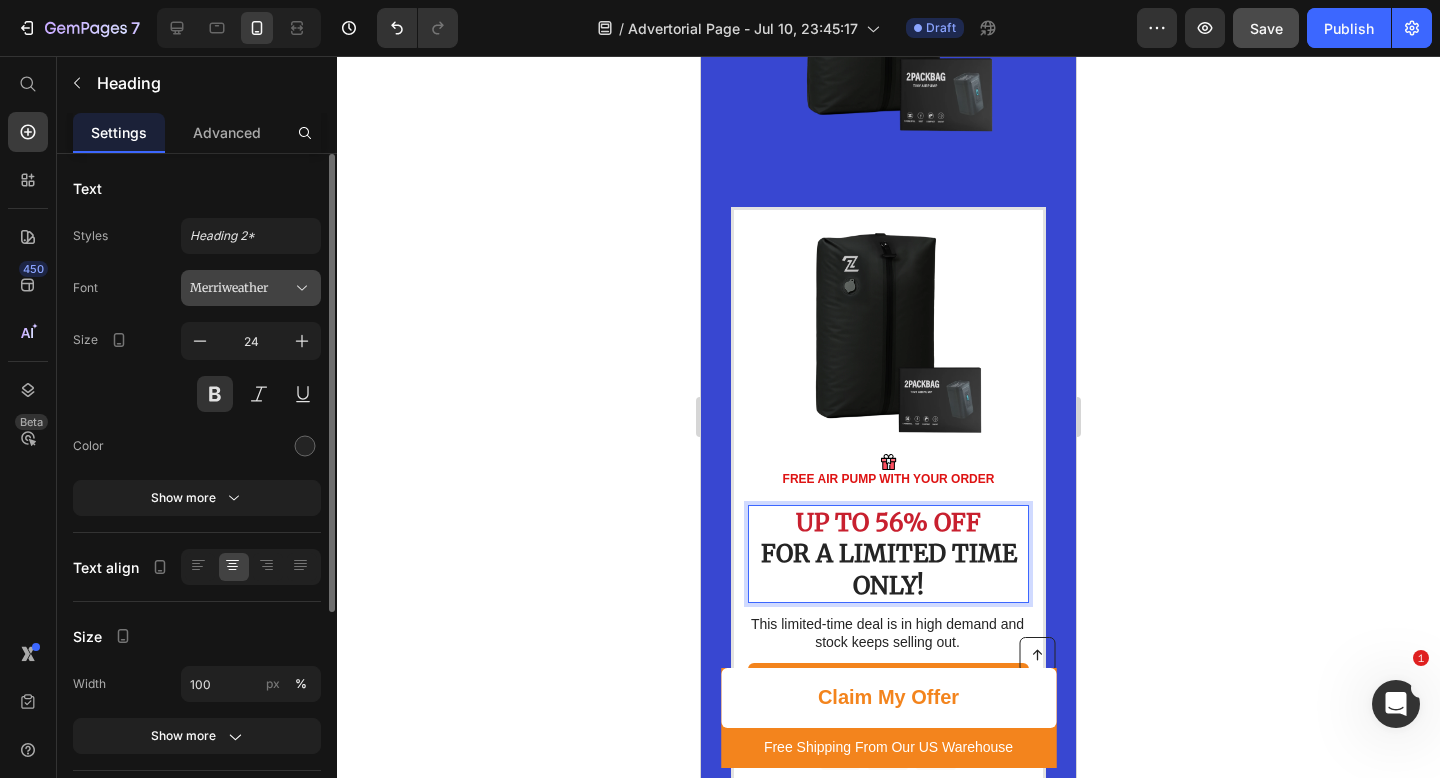 click on "Merriweather" at bounding box center (241, 288) 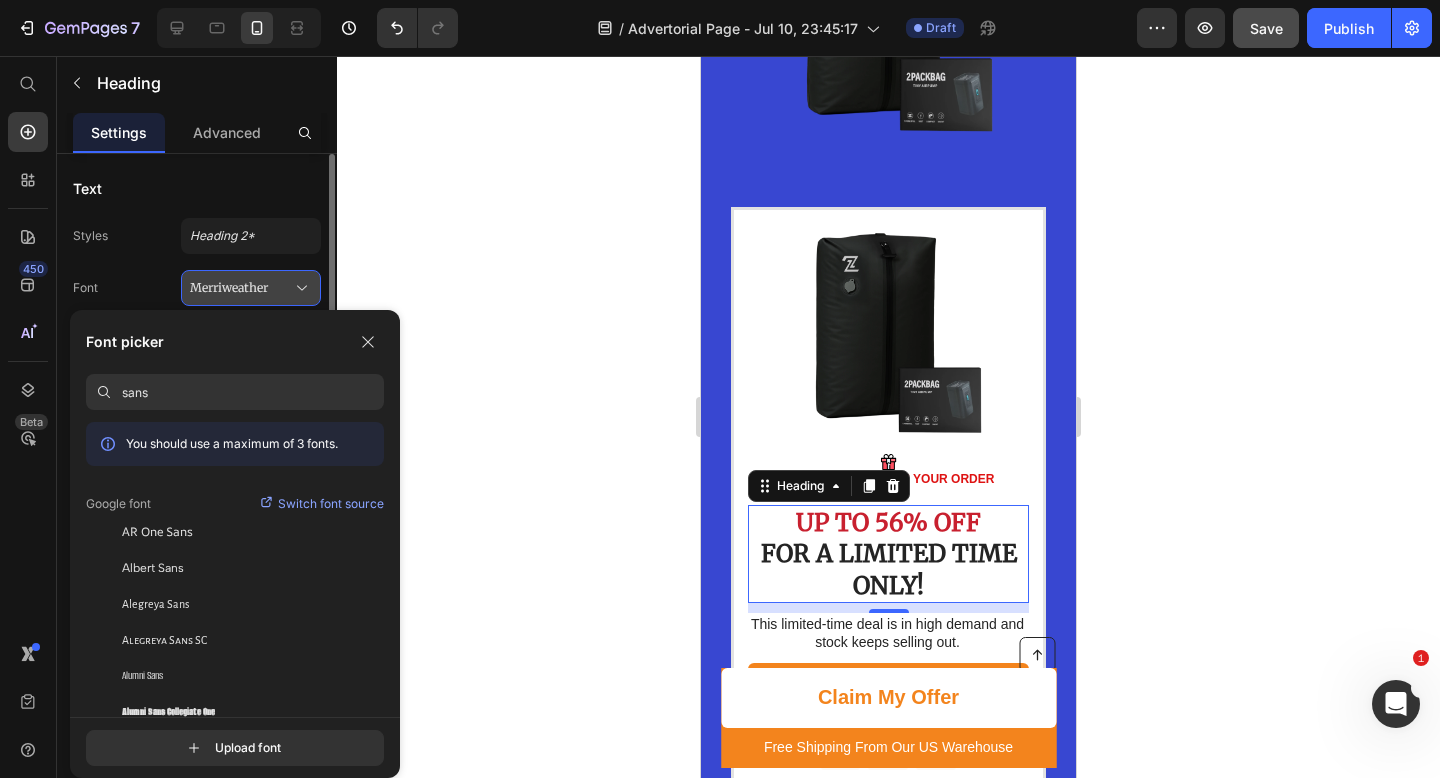 type on "sans-" 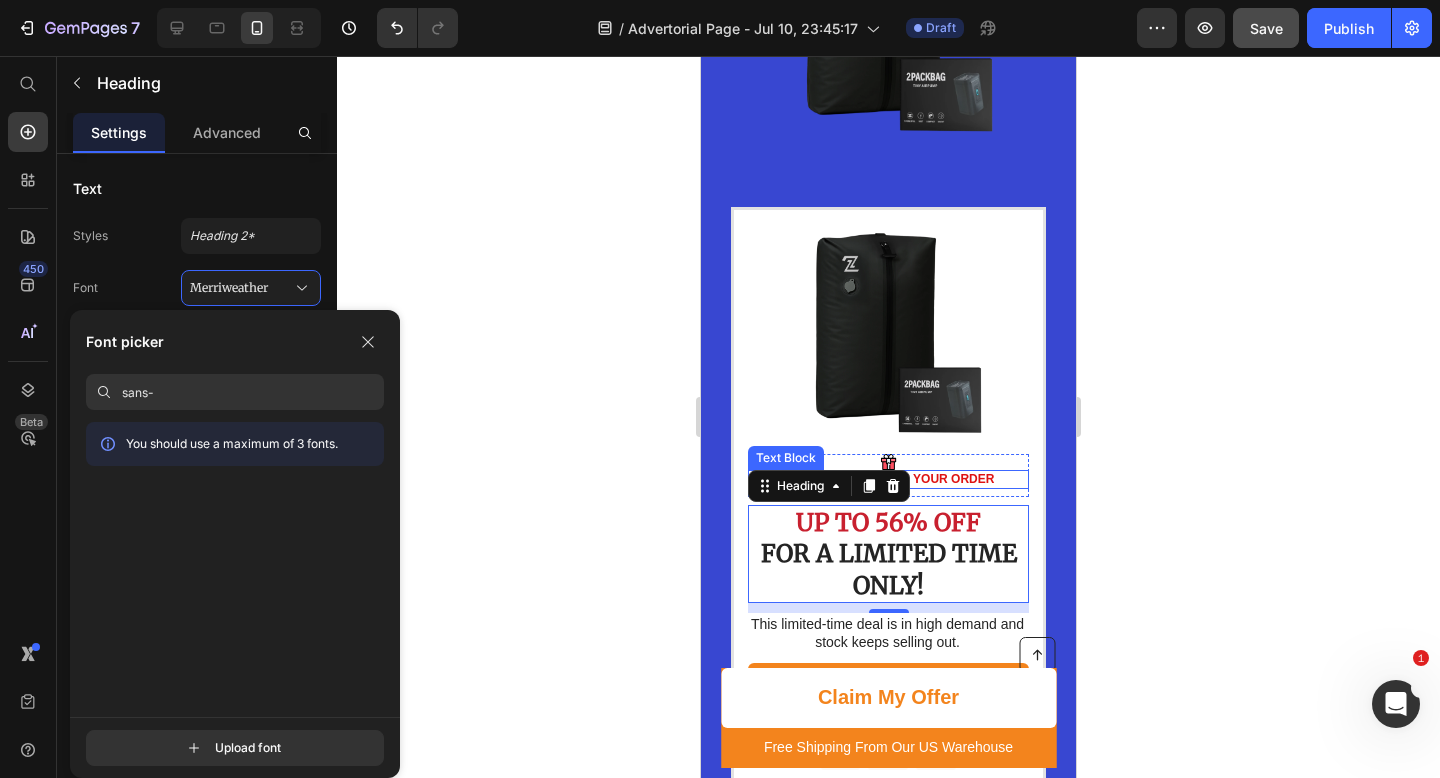 click on "FREE AIR PUMP WITH YOUR ORDER" at bounding box center (889, 479) 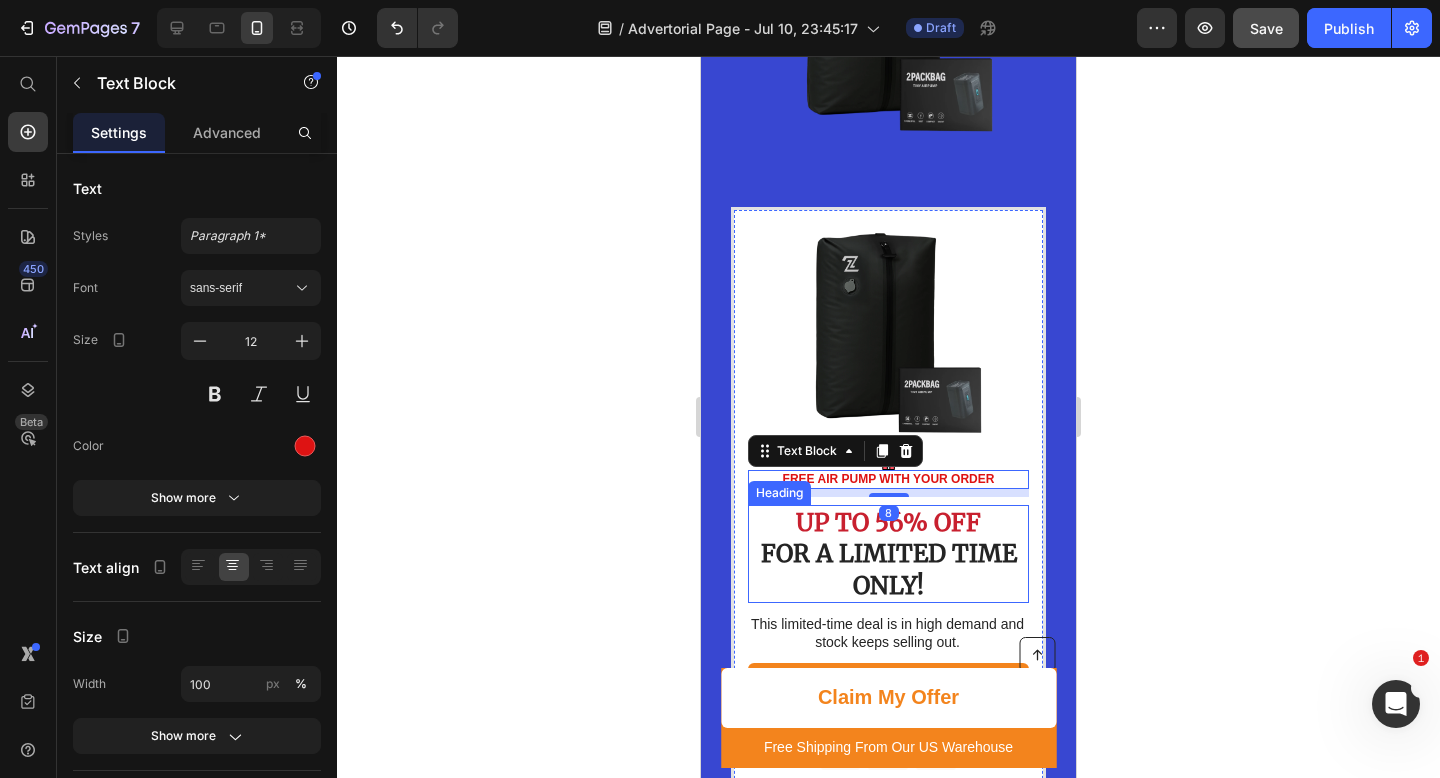 click on "⁠⁠⁠⁠⁠⁠⁠ UP TO 56% OFF FOR A LIMITED TIME ONLY!" at bounding box center (888, 554) 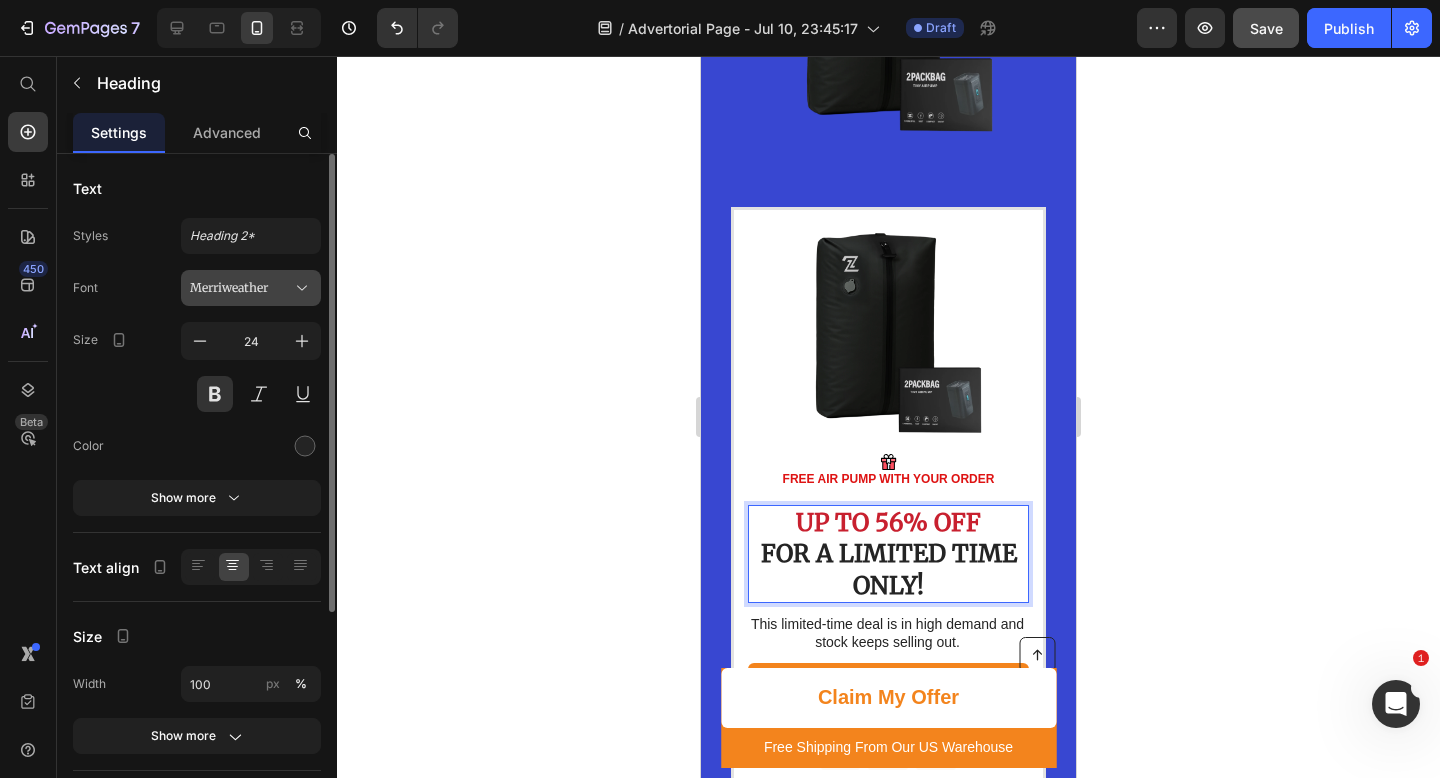 click on "Merriweather" at bounding box center (251, 288) 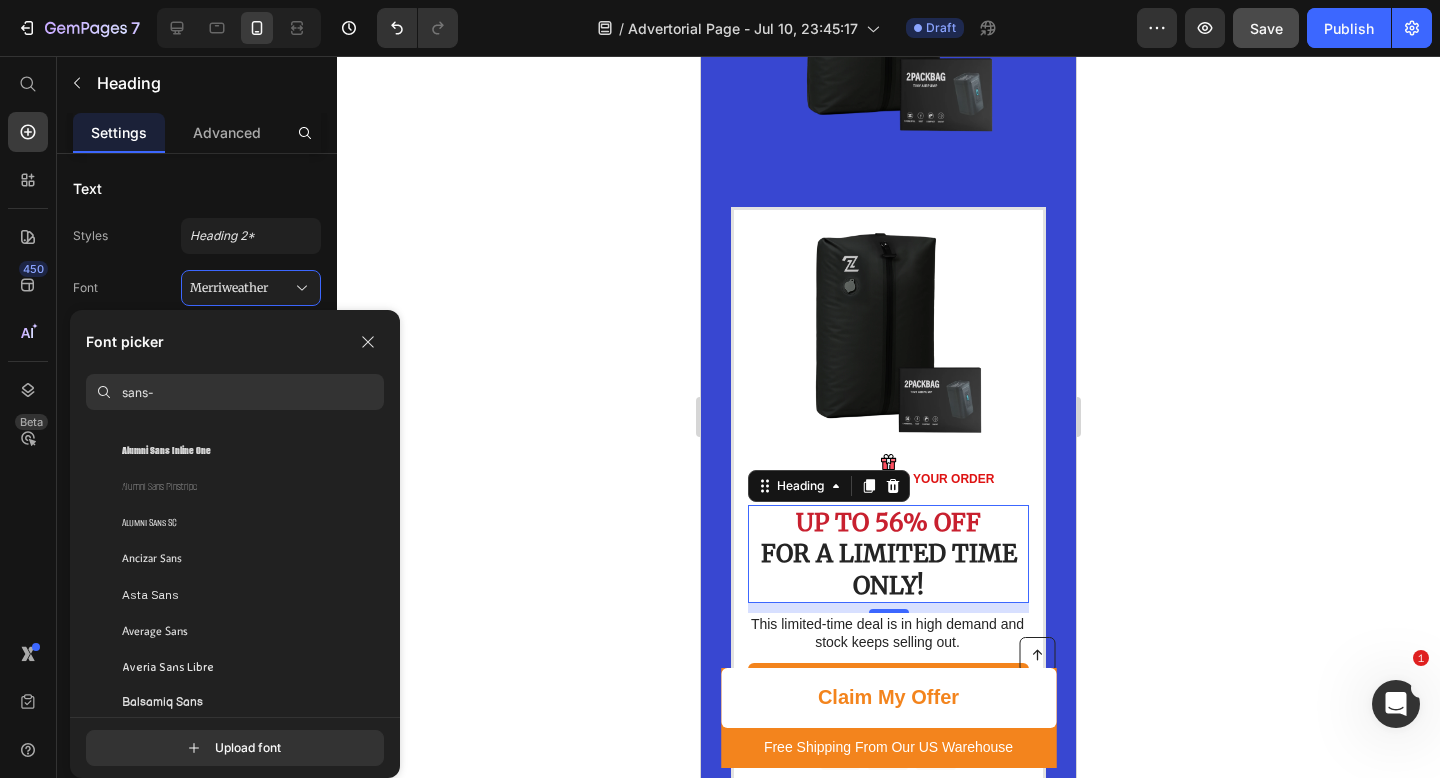 scroll, scrollTop: 0, scrollLeft: 0, axis: both 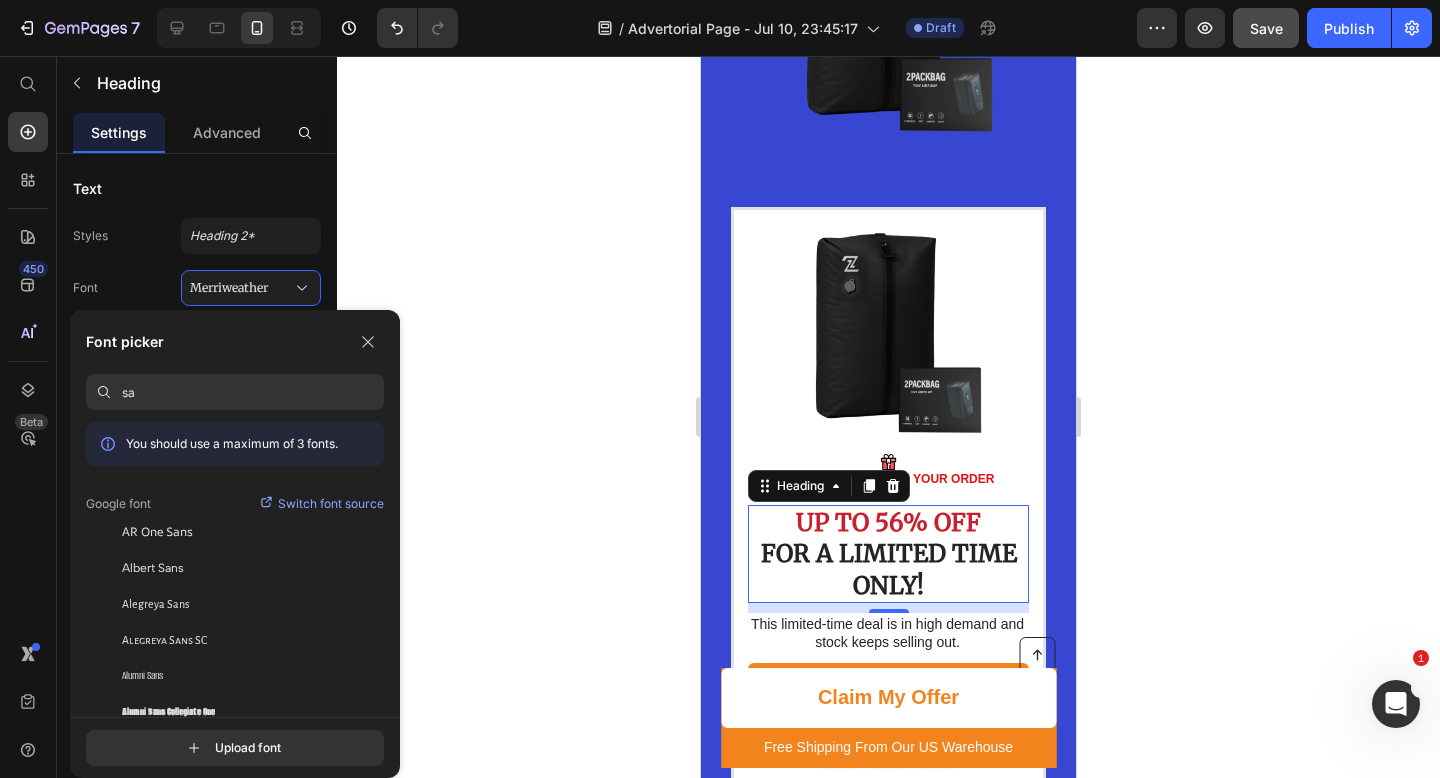 type on "s" 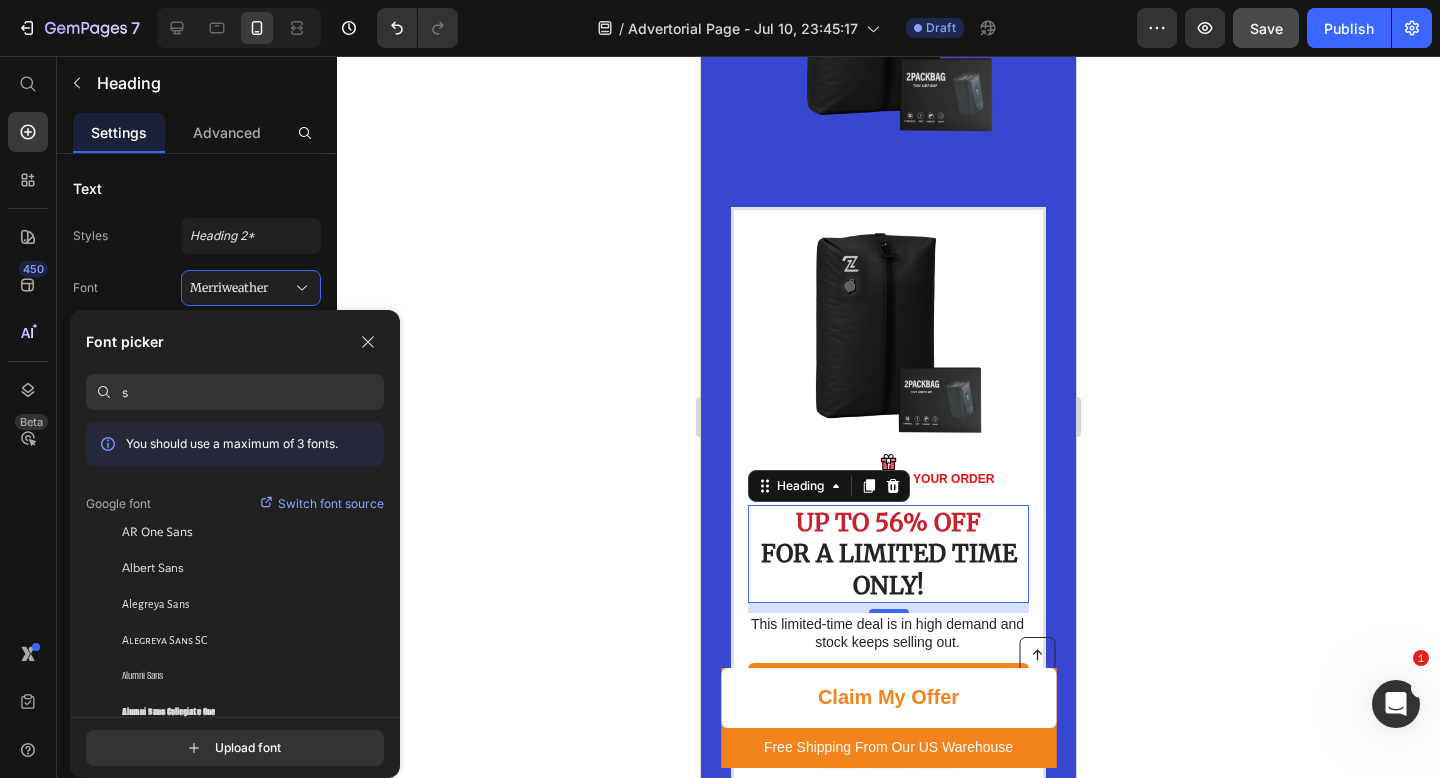 type 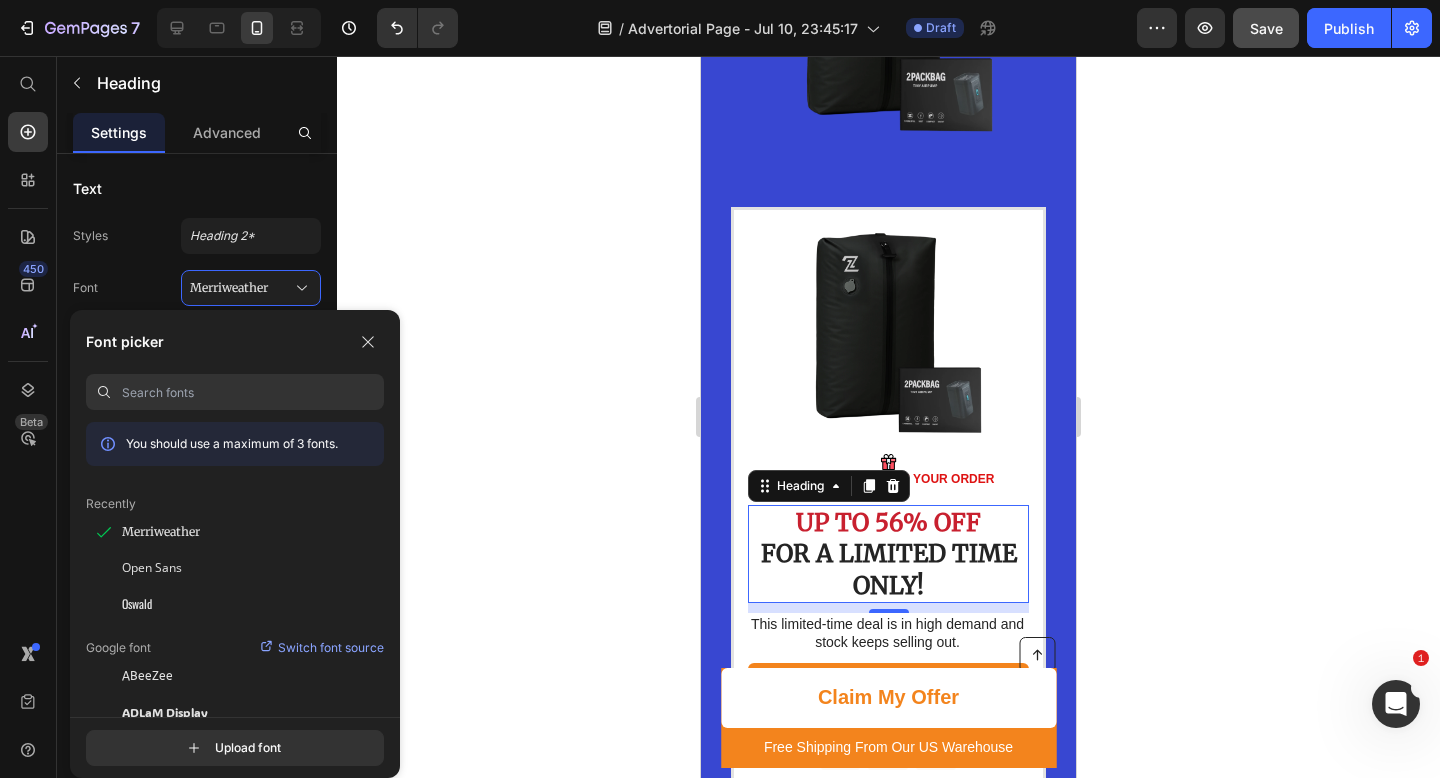 click 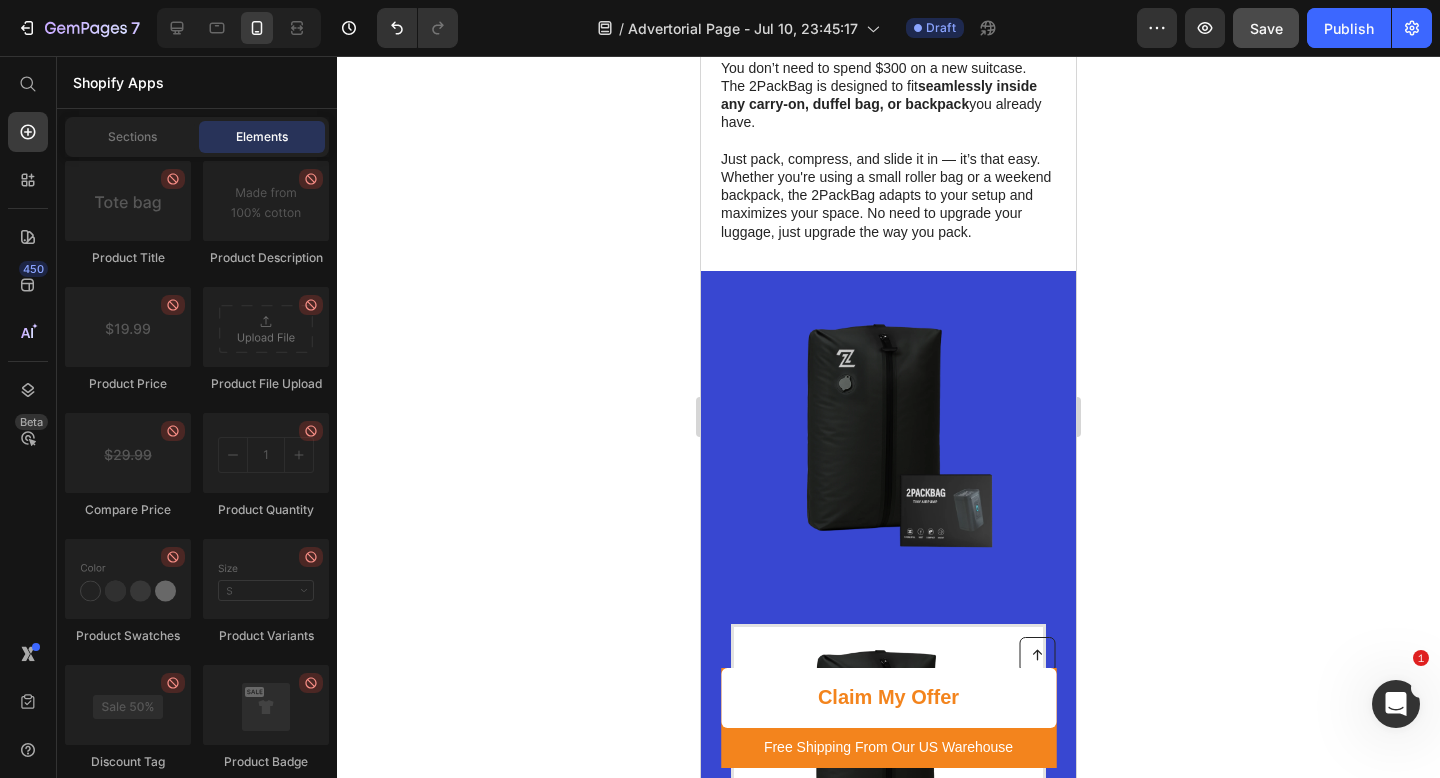 scroll, scrollTop: 2250, scrollLeft: 0, axis: vertical 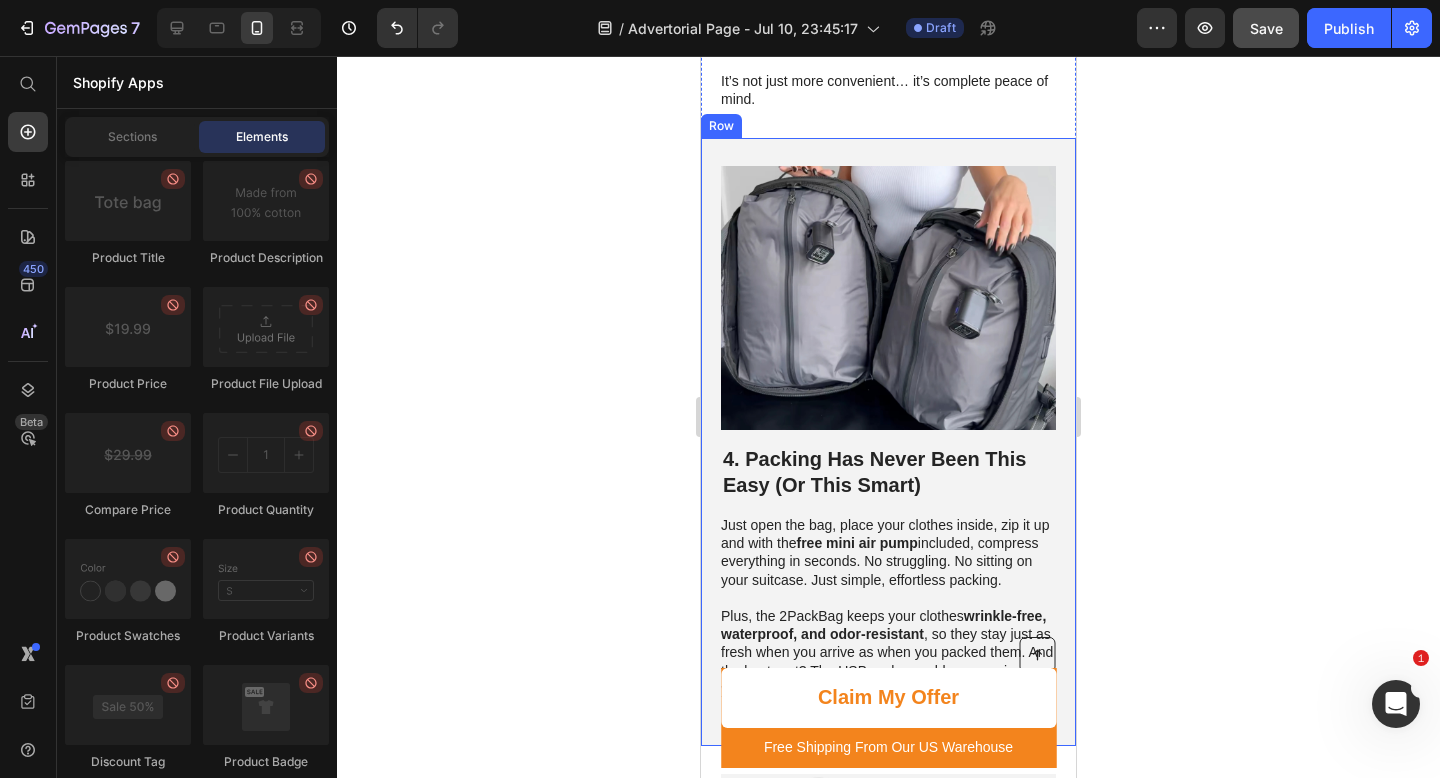 click on "4. Packing Has Never Been This Easy (Or This Smart)" at bounding box center (888, 472) 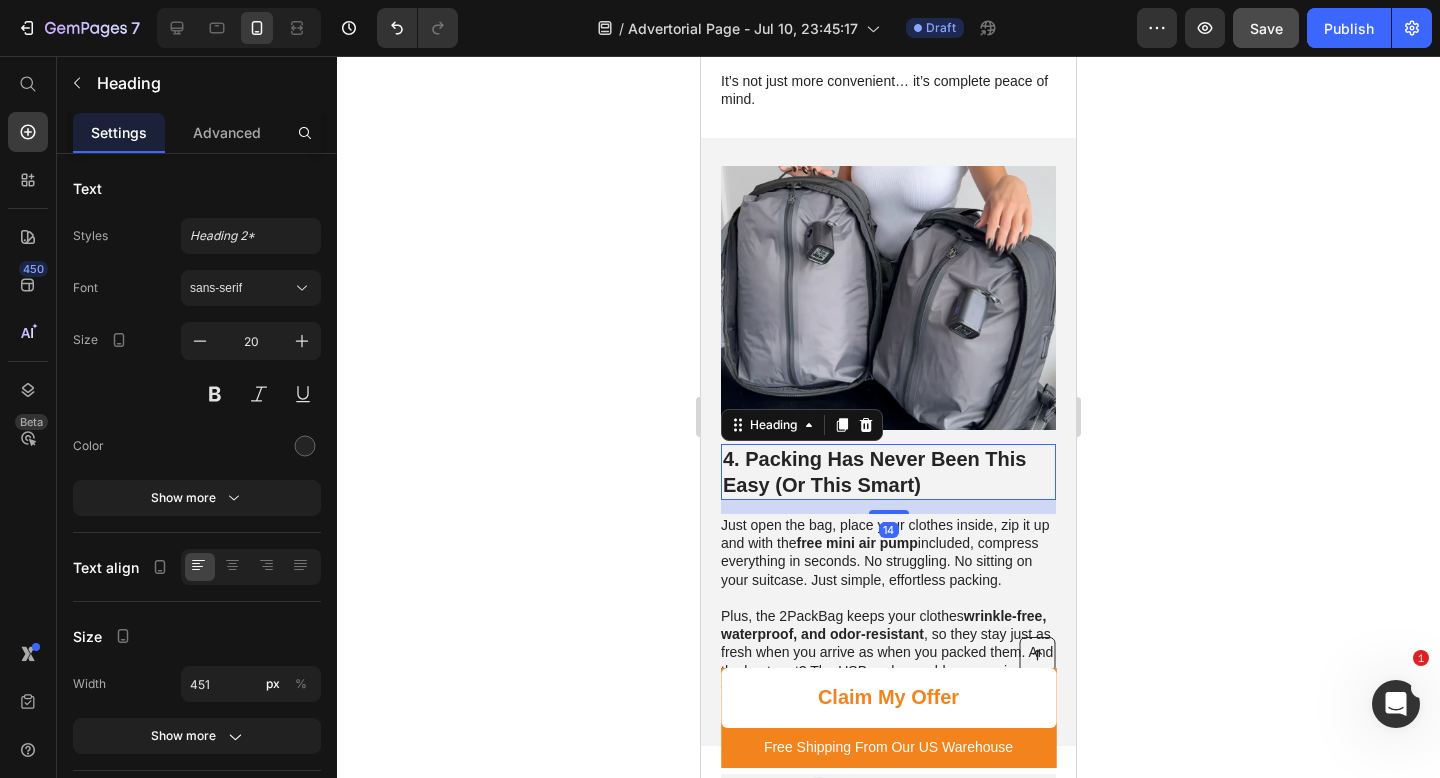 click on "4. Packing Has Never Been This Easy (Or This Smart)" at bounding box center (888, 472) 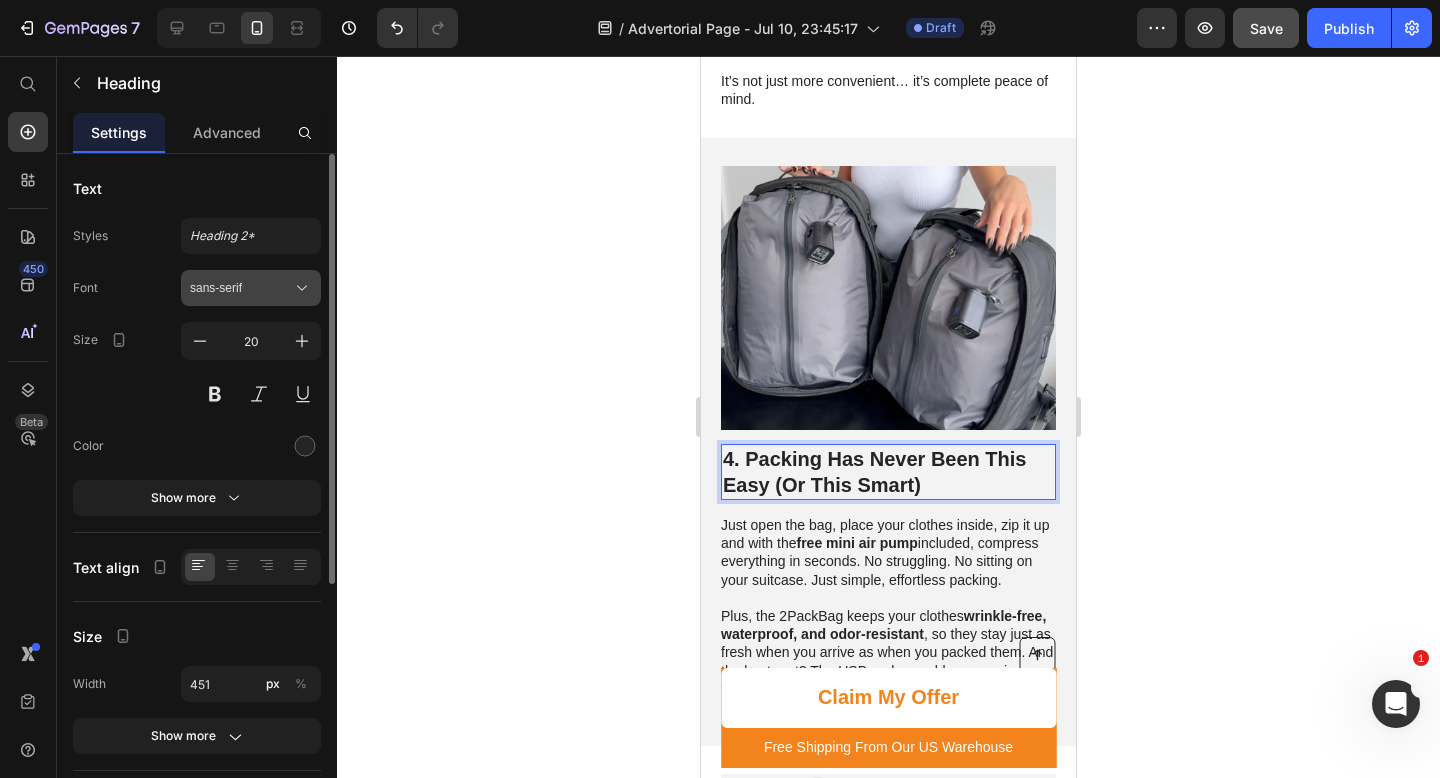 click on "sans-serif" at bounding box center (251, 288) 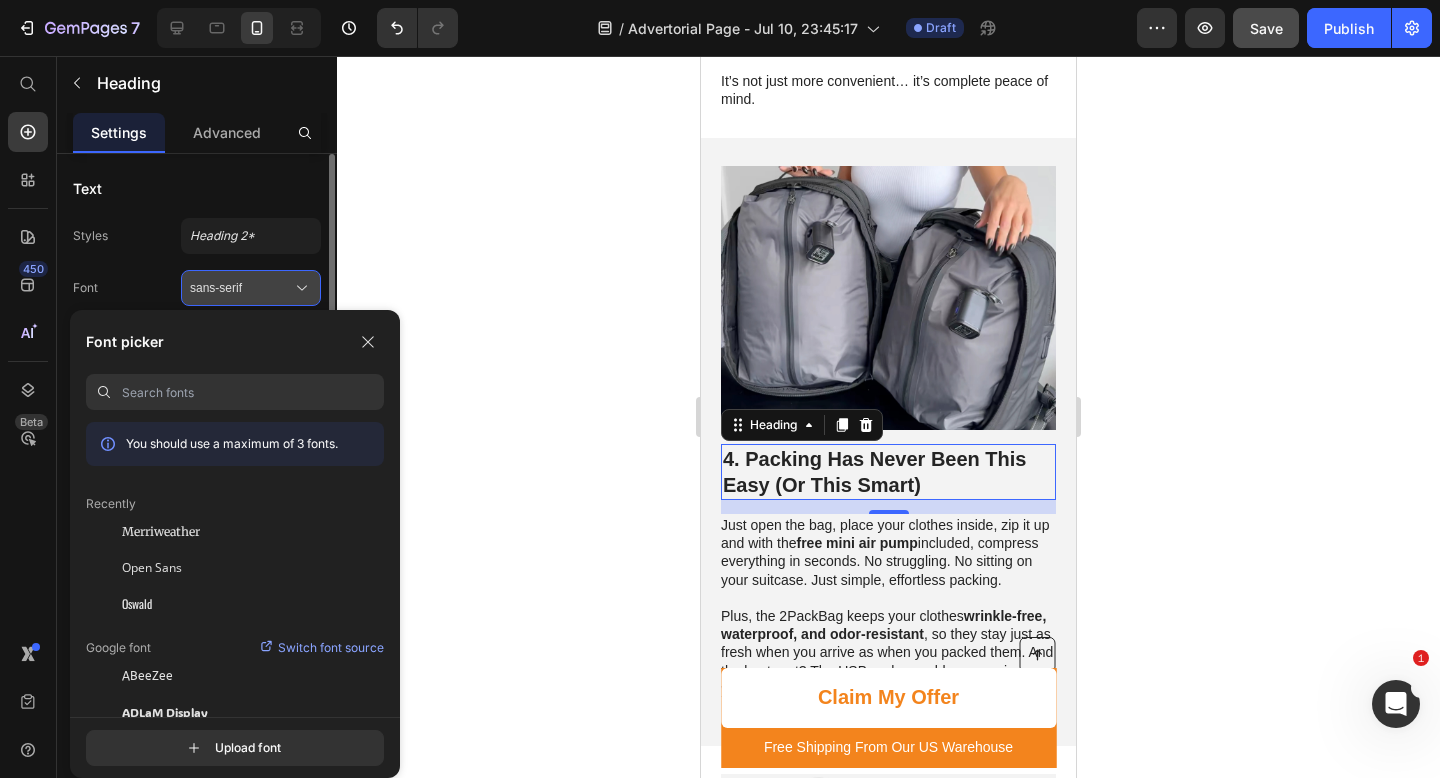 click on "sans-serif" at bounding box center (241, 288) 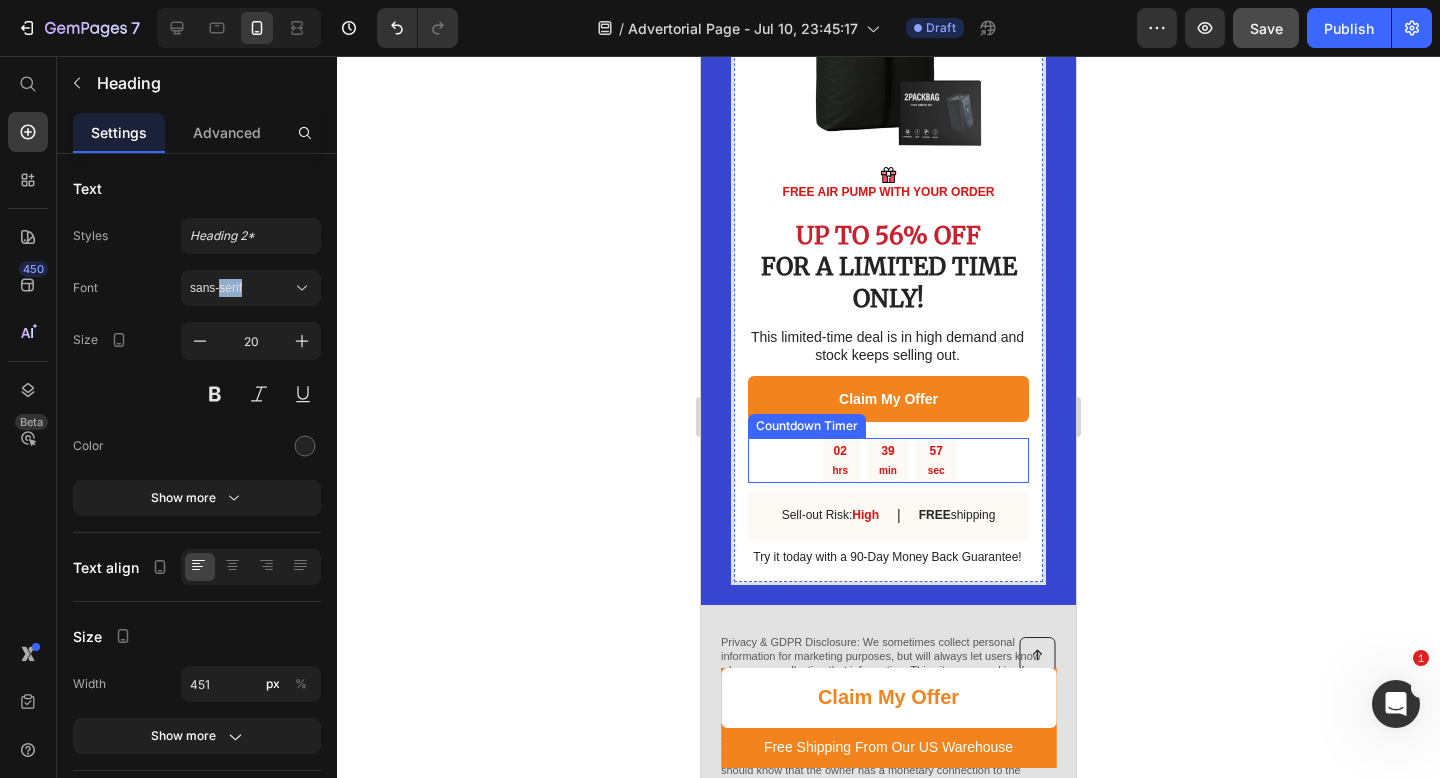 scroll, scrollTop: 4048, scrollLeft: 0, axis: vertical 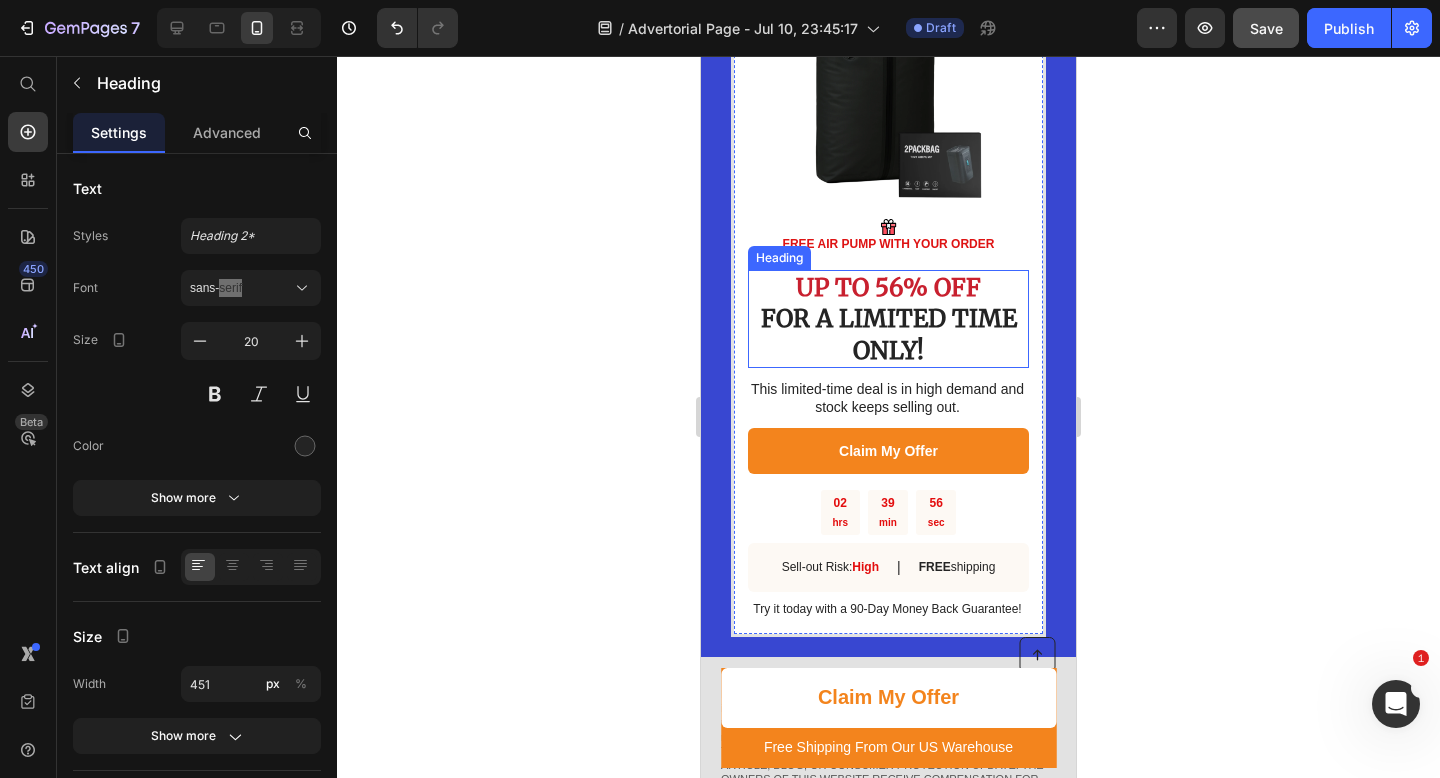 click on "⁠⁠⁠⁠⁠⁠⁠ UP TO 56% OFF FOR A LIMITED TIME ONLY!" at bounding box center [888, 319] 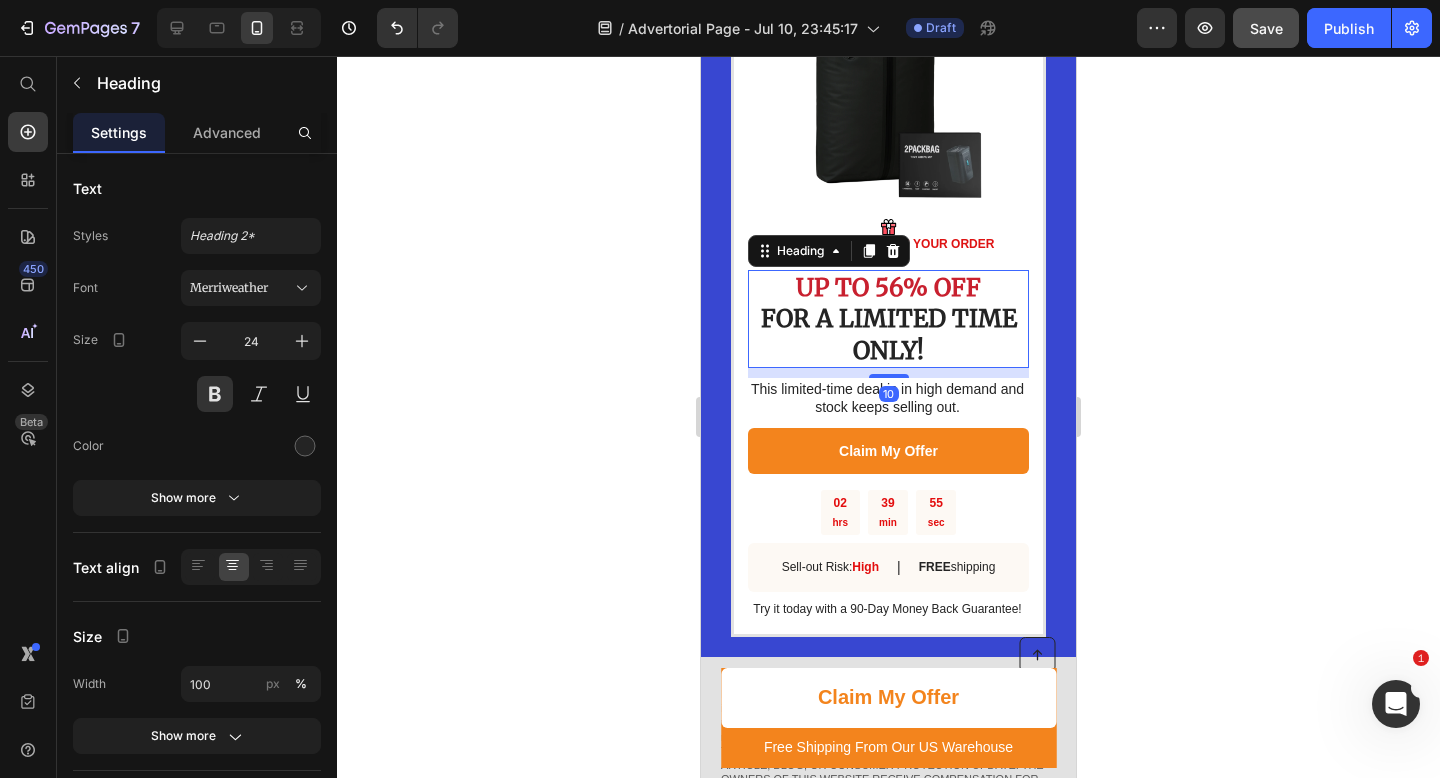 click 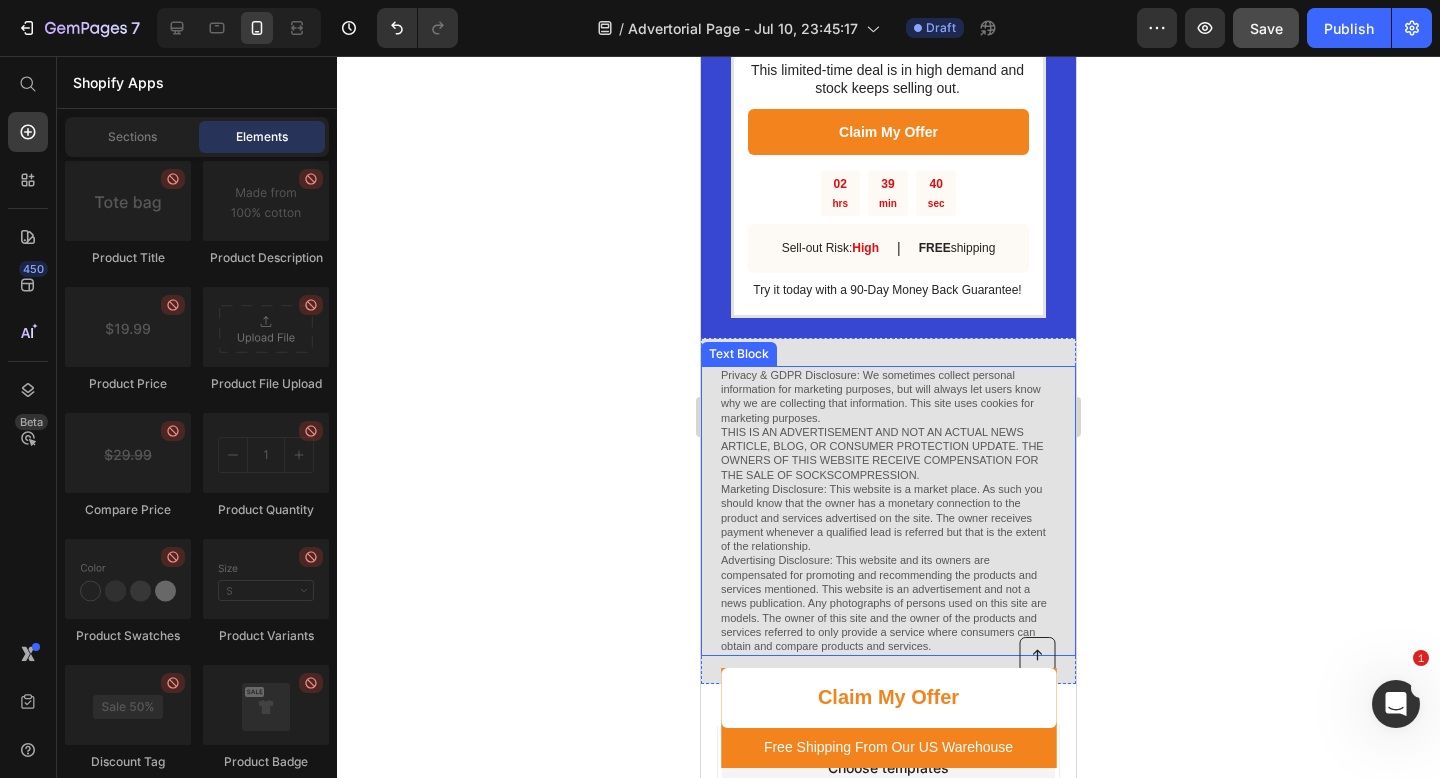 scroll, scrollTop: 4692, scrollLeft: 0, axis: vertical 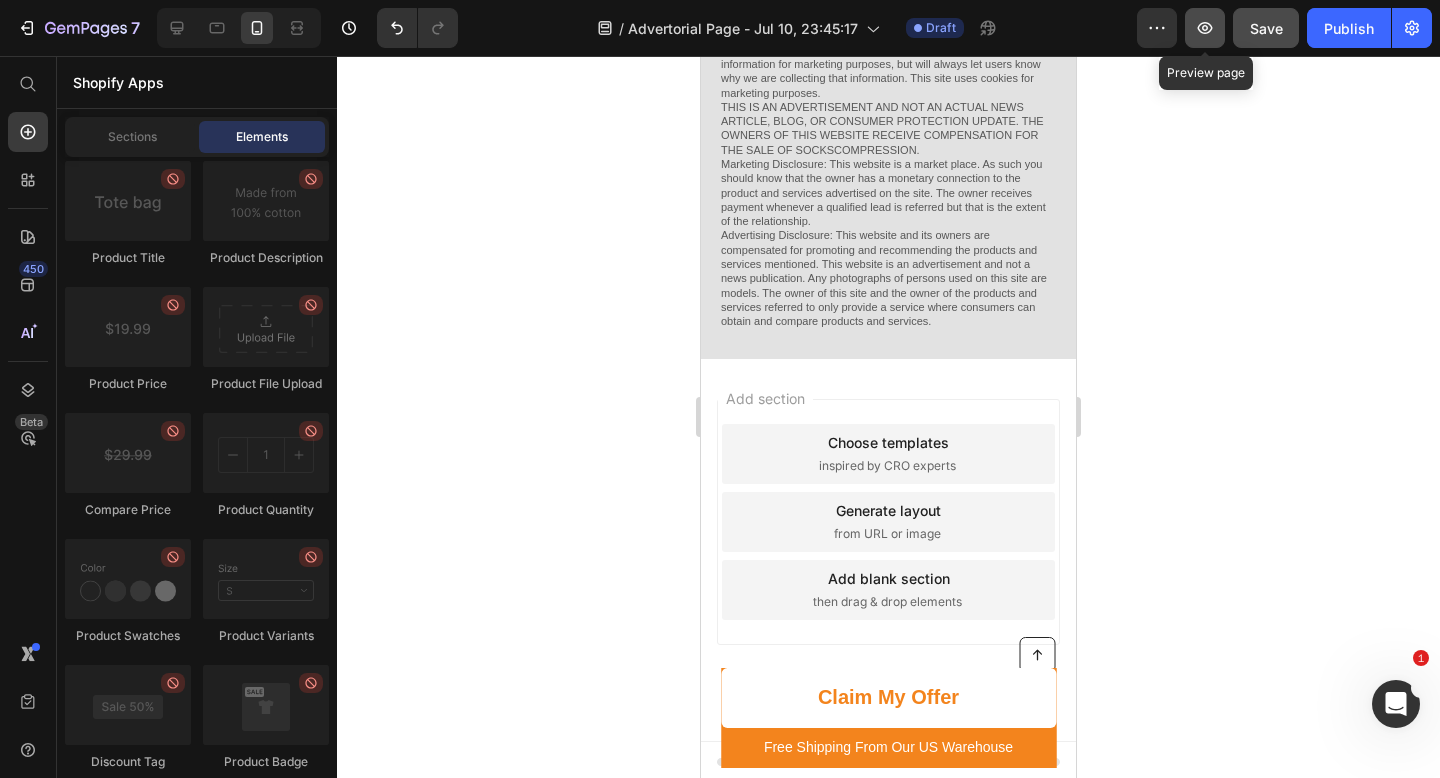 click 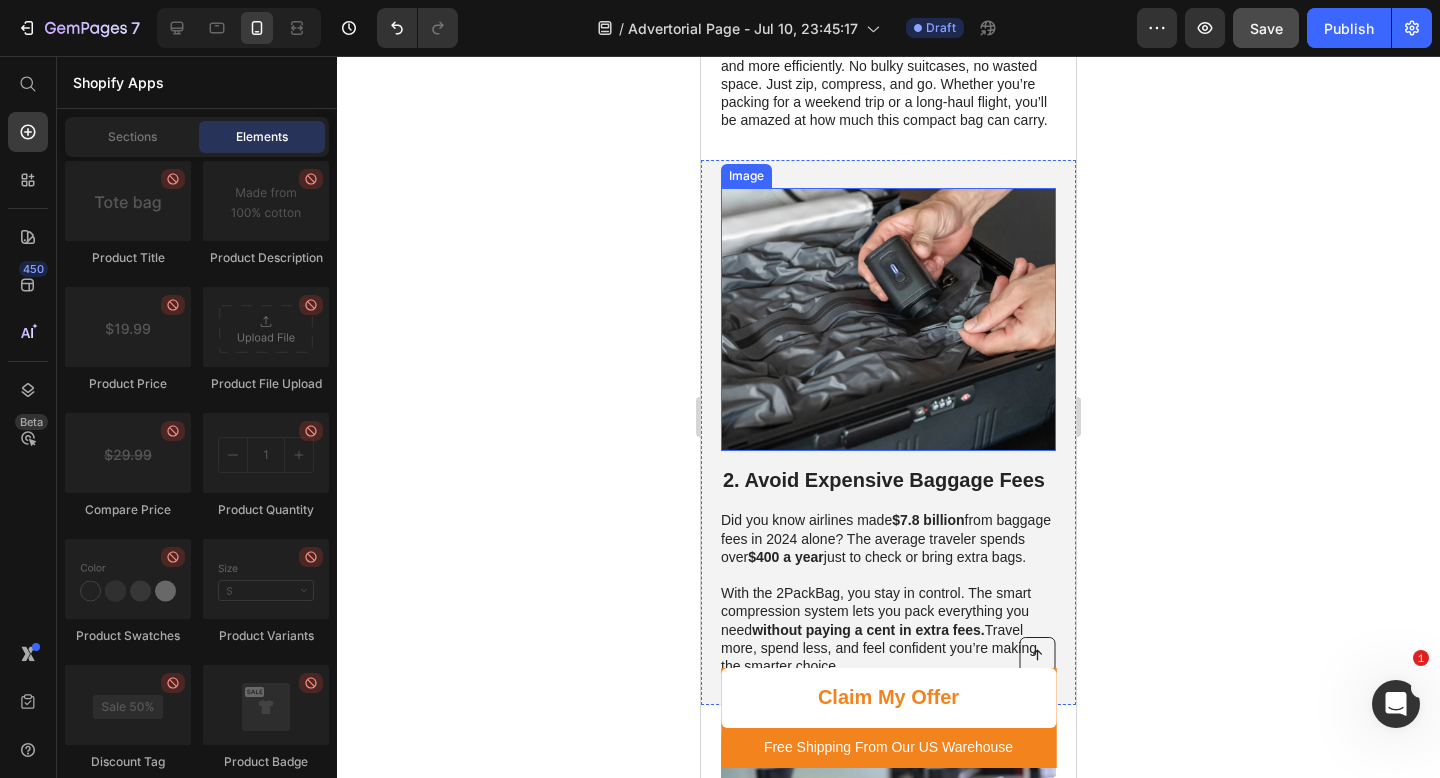 scroll, scrollTop: 1315, scrollLeft: 0, axis: vertical 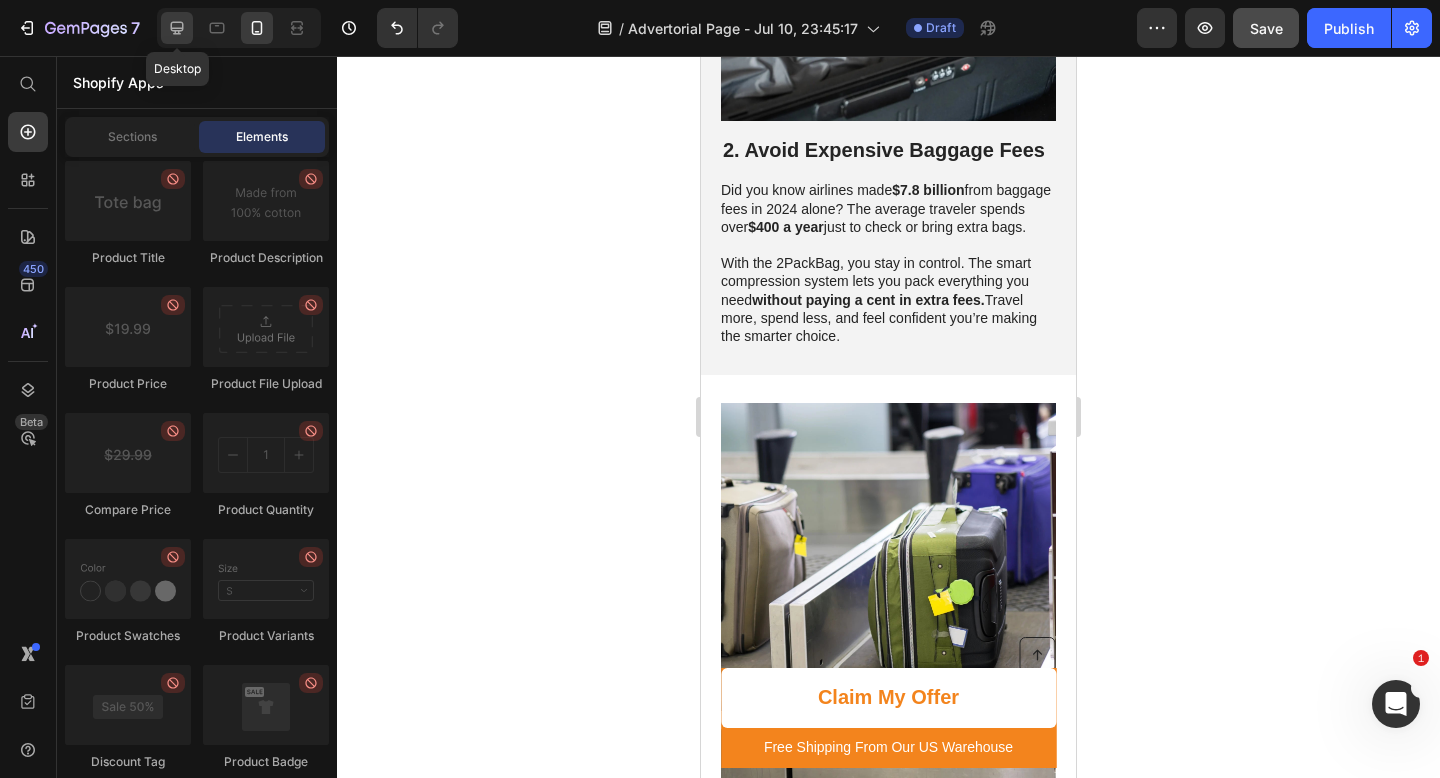 click 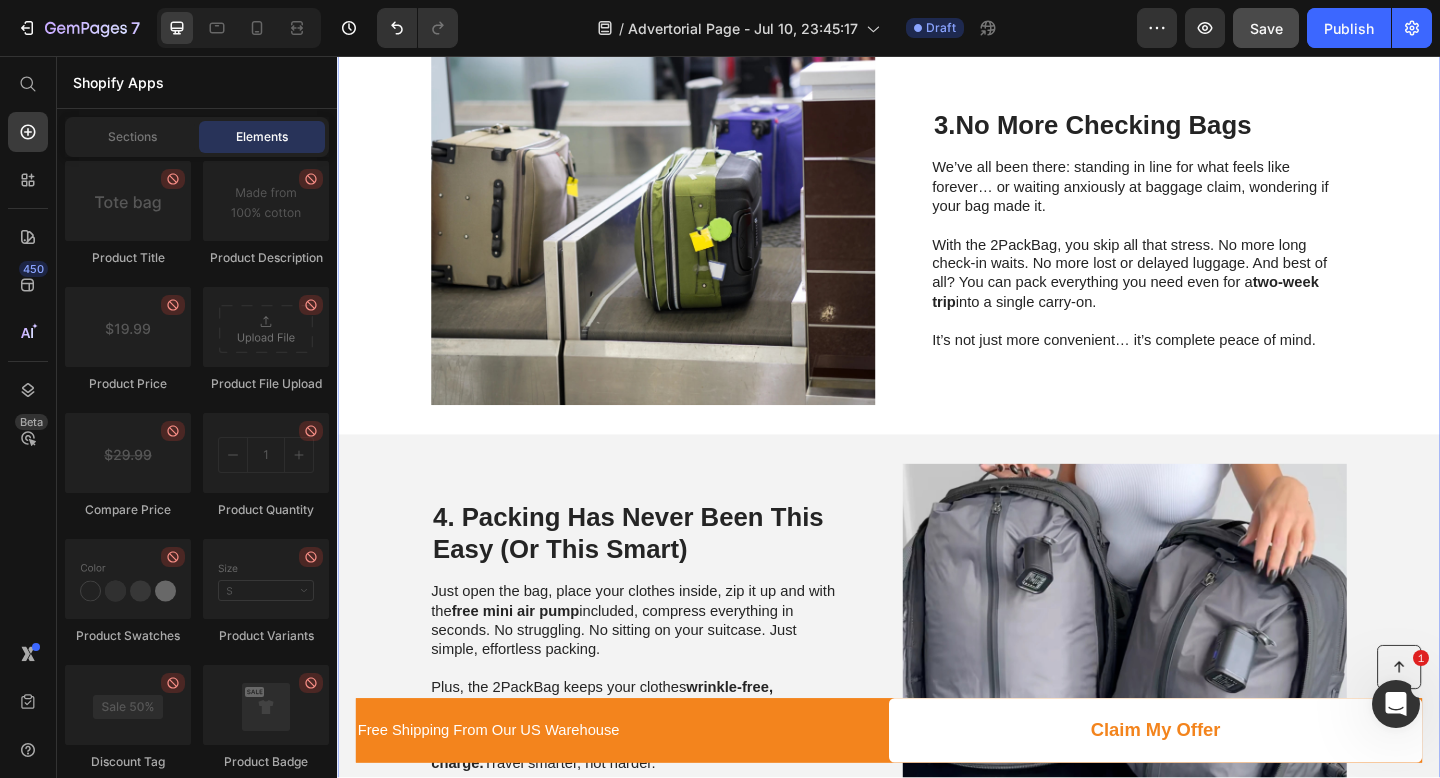 scroll, scrollTop: 239, scrollLeft: 0, axis: vertical 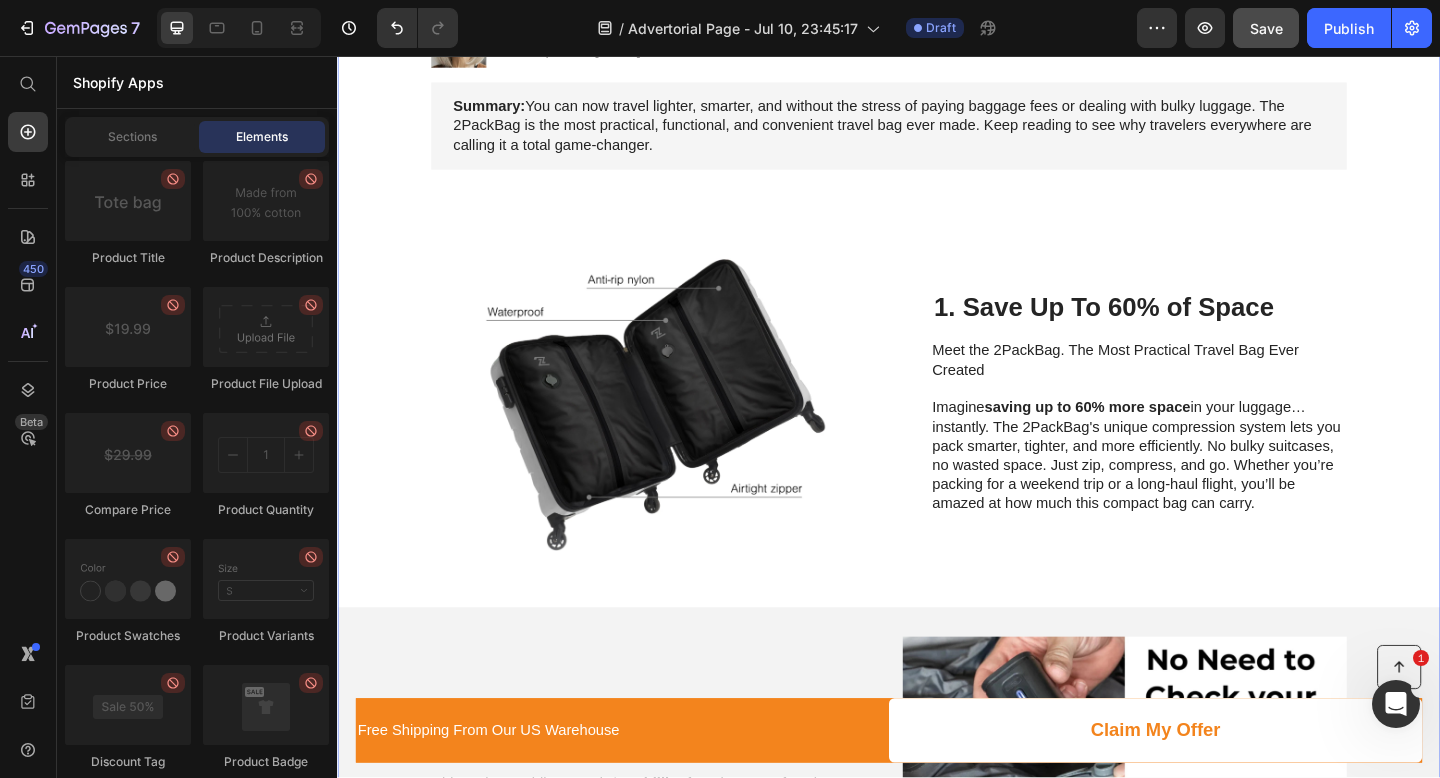 click at bounding box center (1193, 878) 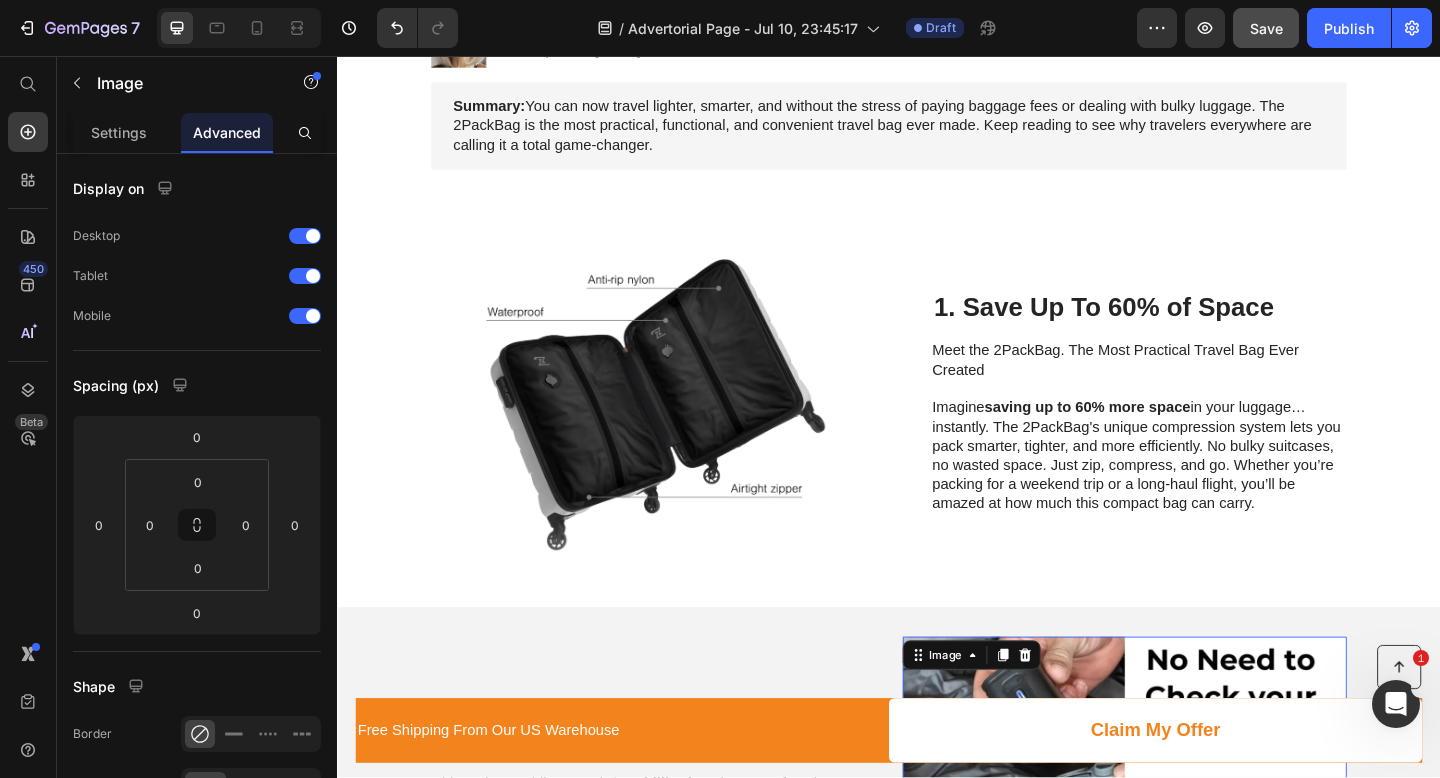 scroll, scrollTop: 886, scrollLeft: 0, axis: vertical 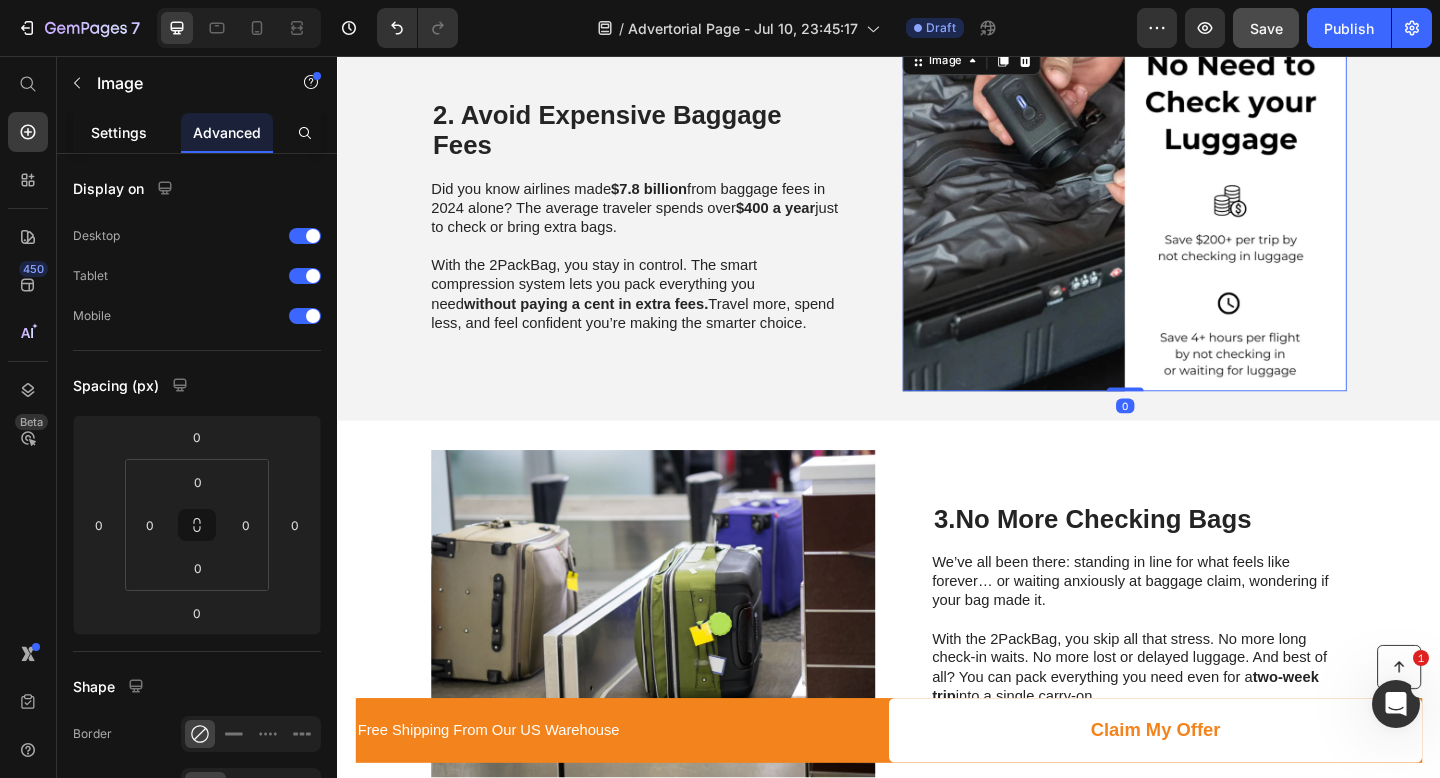 click on "Settings" 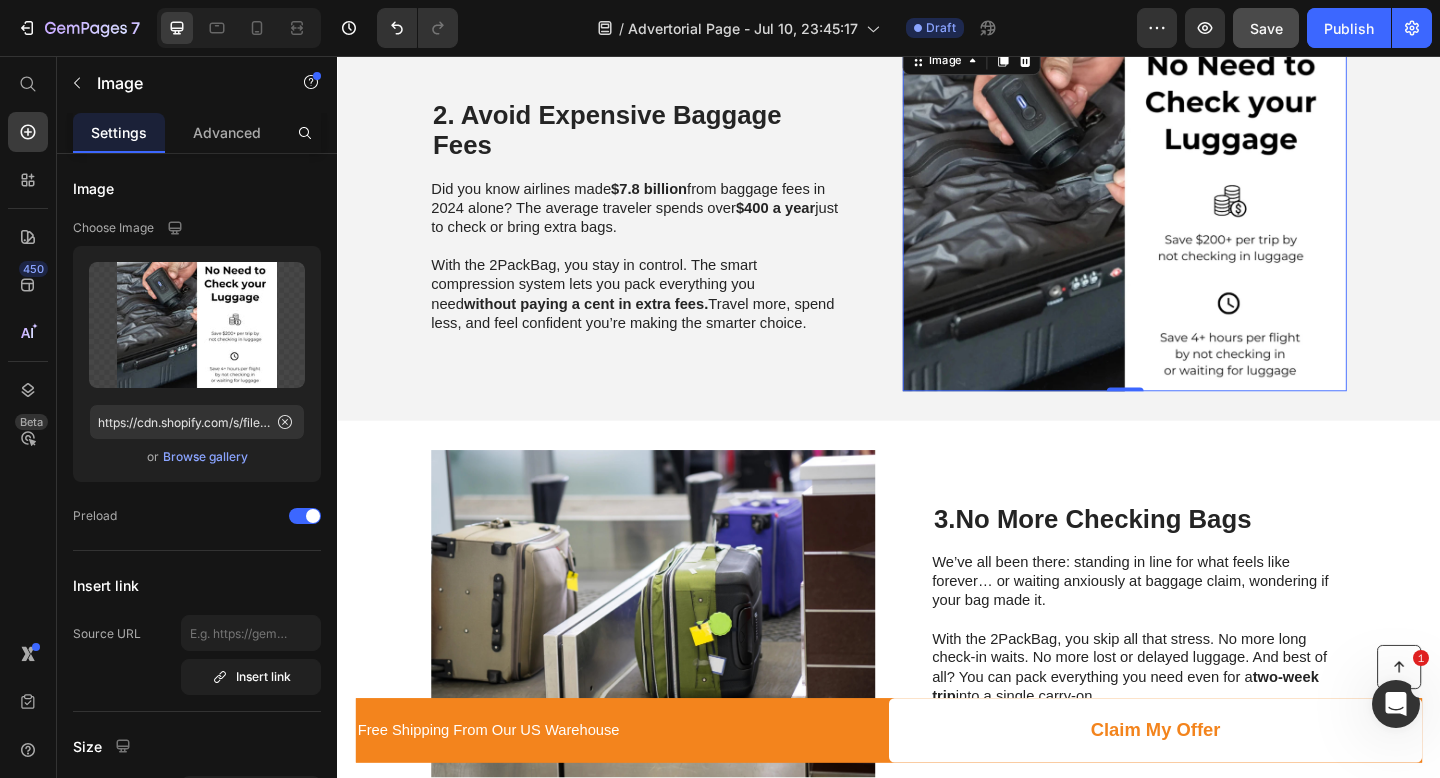 click on "Settings" 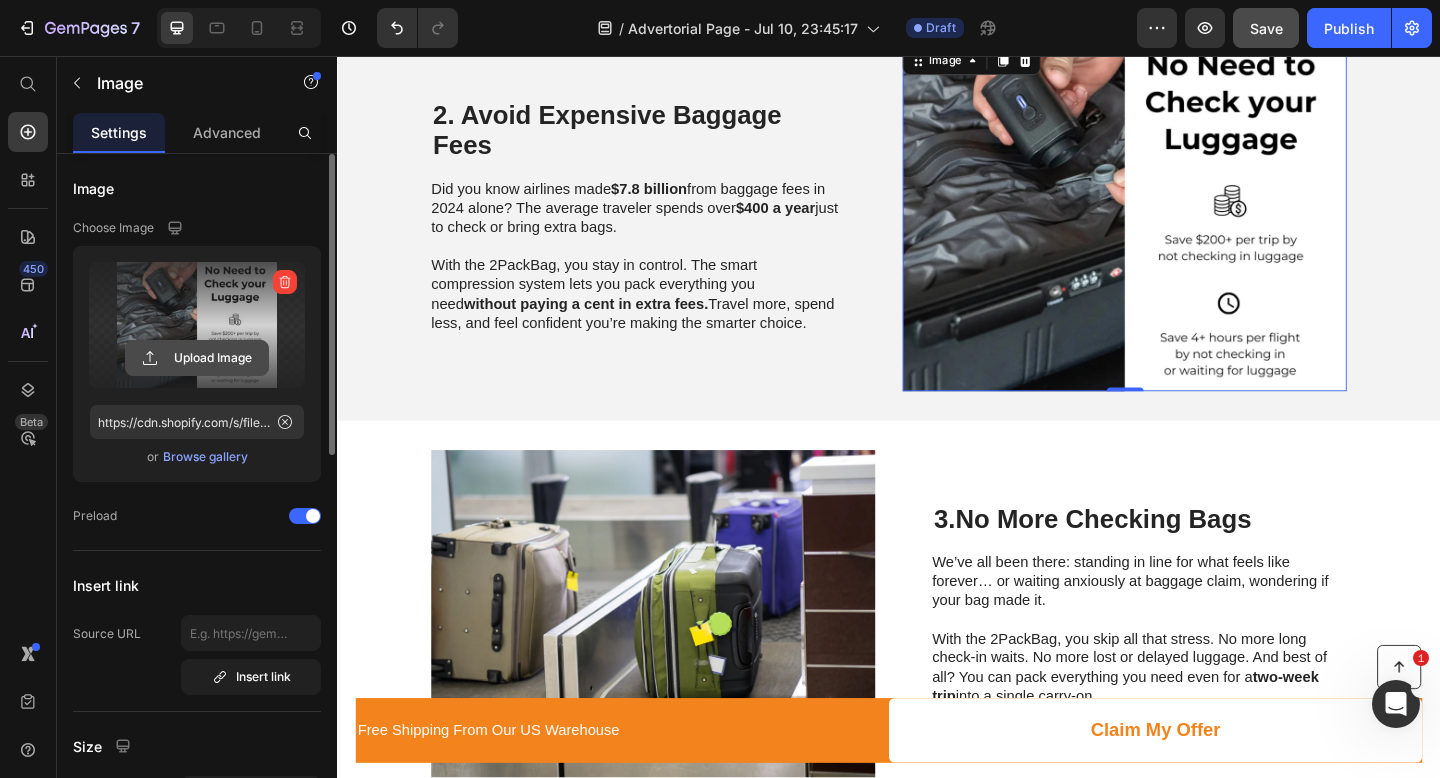 click 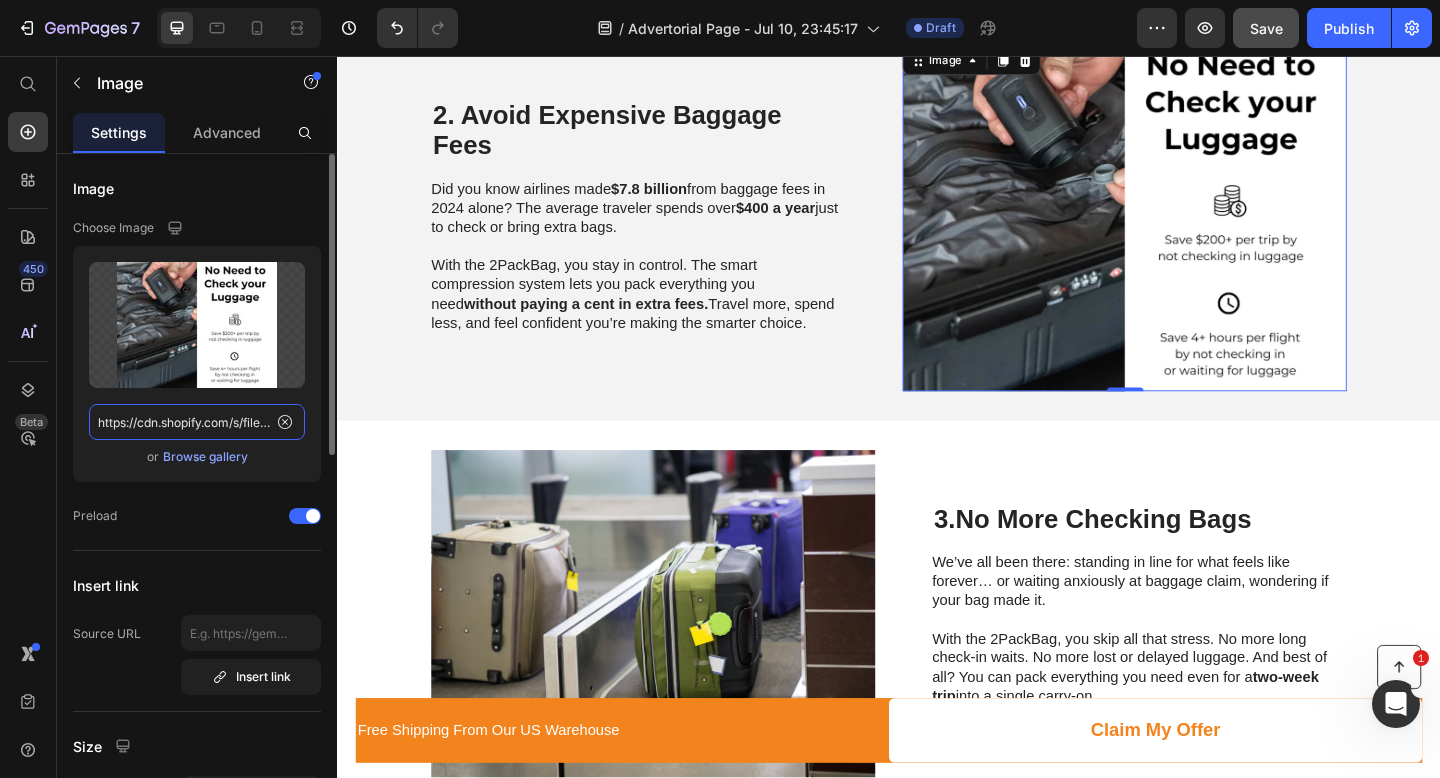 click on "https://cdn.shopify.com/s/files/1/0919/8413/4516/files/gempages_574908425209644144-c72200ae-c0be-48e4-b9d9-3c11ed4f5448.webp" 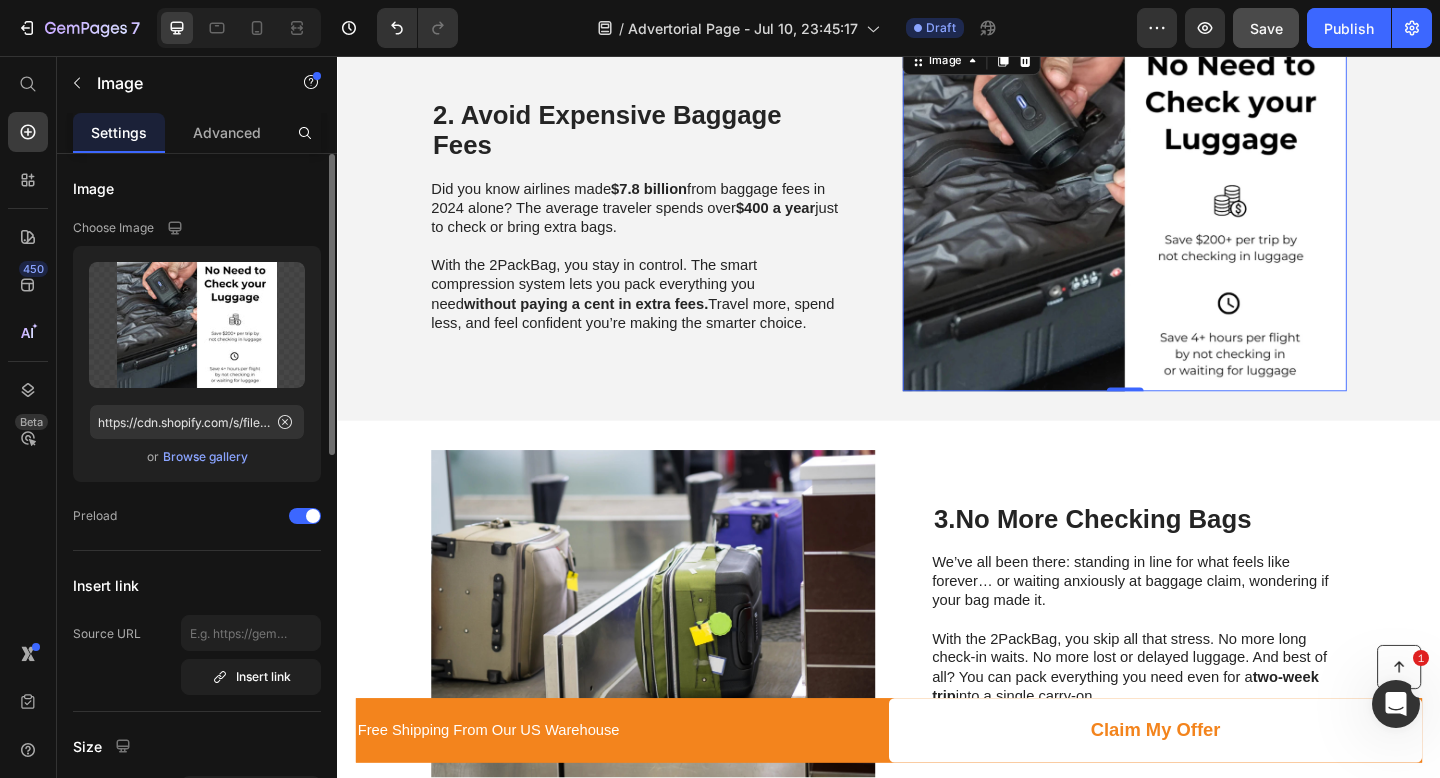 click on "Browse gallery" at bounding box center (205, 457) 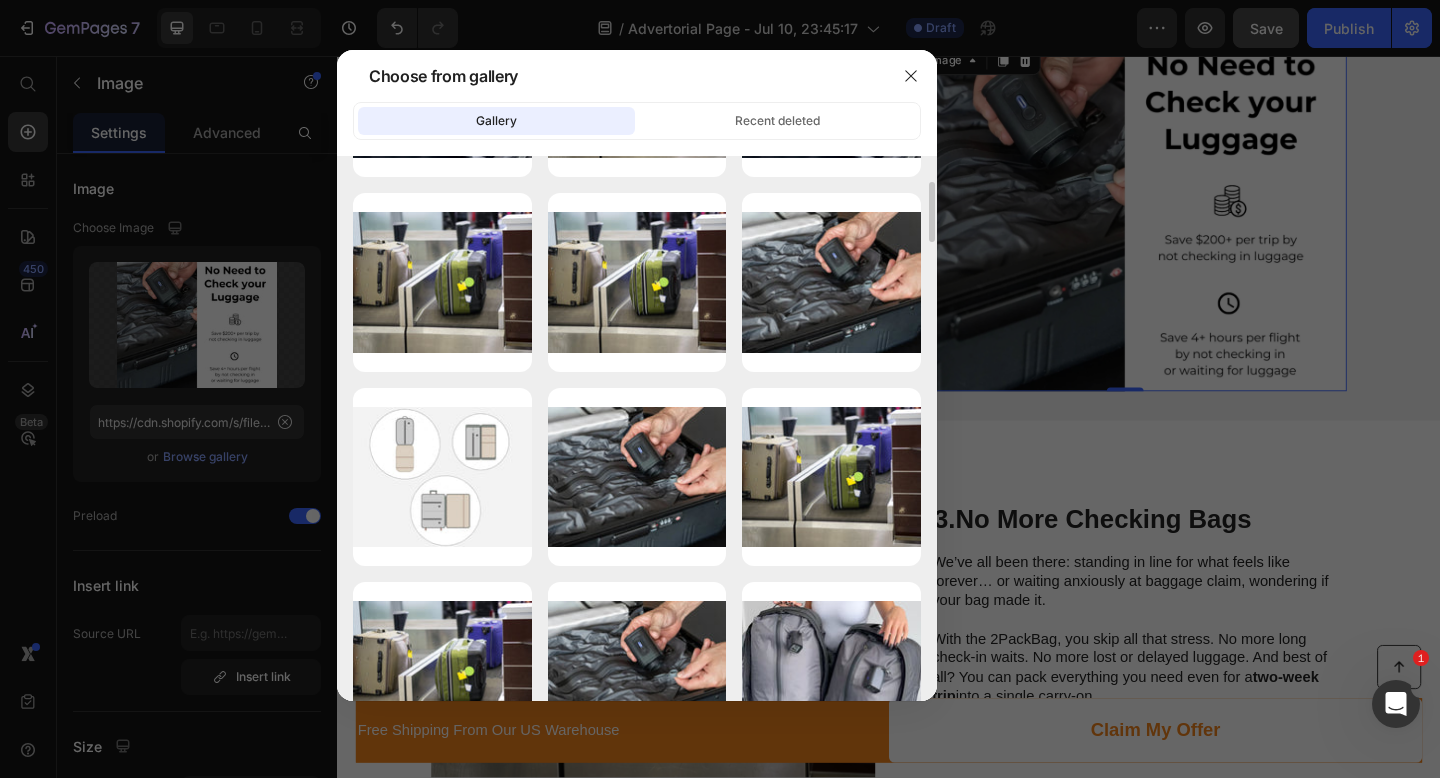 scroll, scrollTop: 530, scrollLeft: 0, axis: vertical 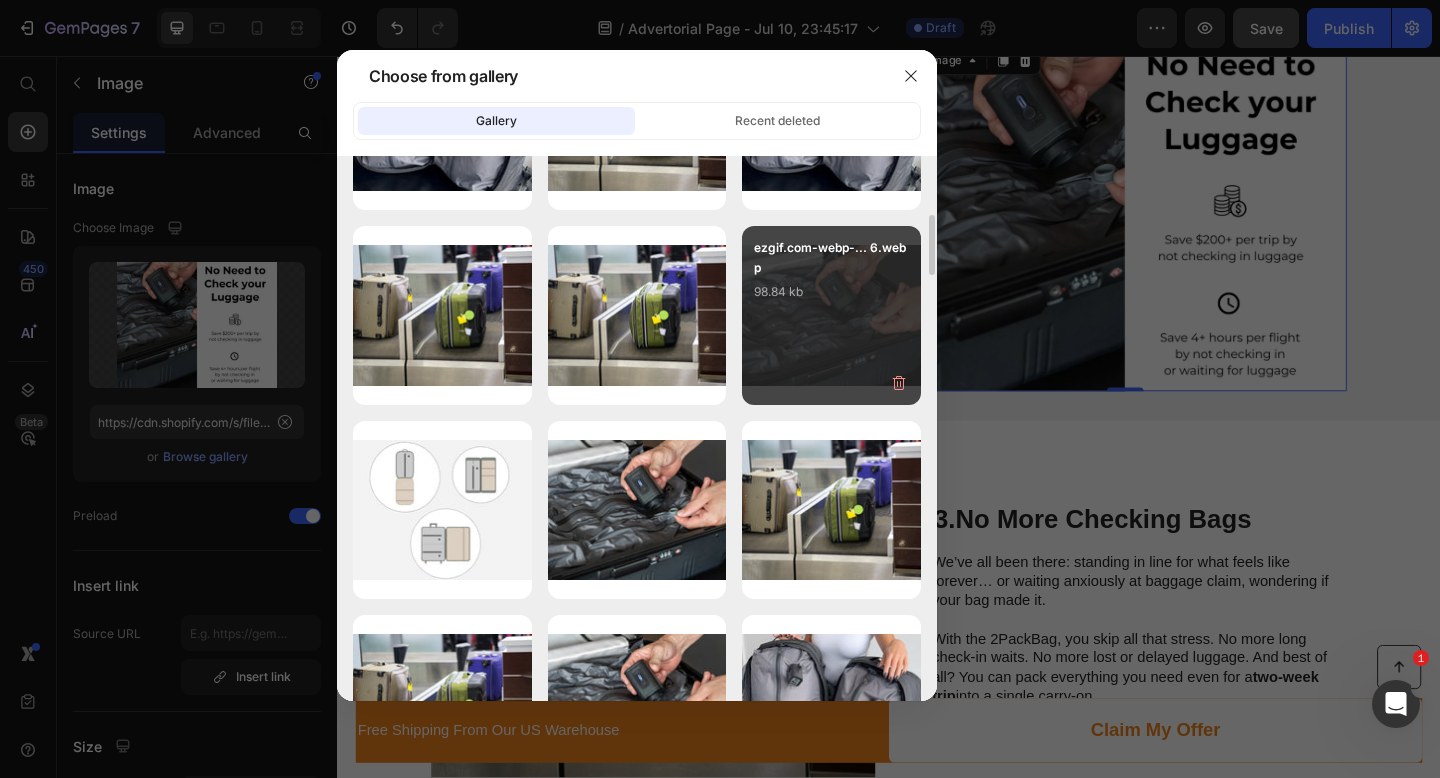 click on "ezgif.com-webp-... 6.webp 98.84 kb" at bounding box center [831, 278] 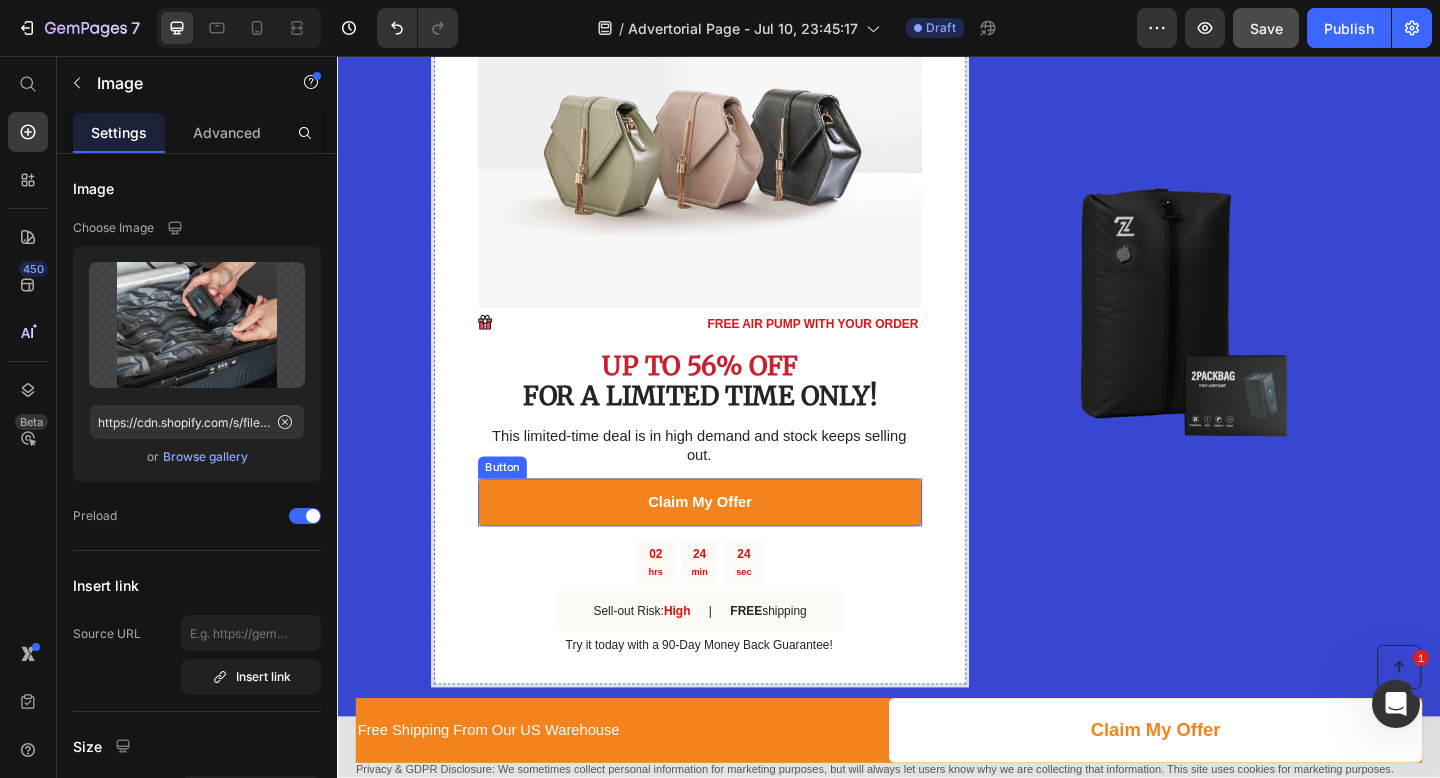 scroll, scrollTop: 2751, scrollLeft: 0, axis: vertical 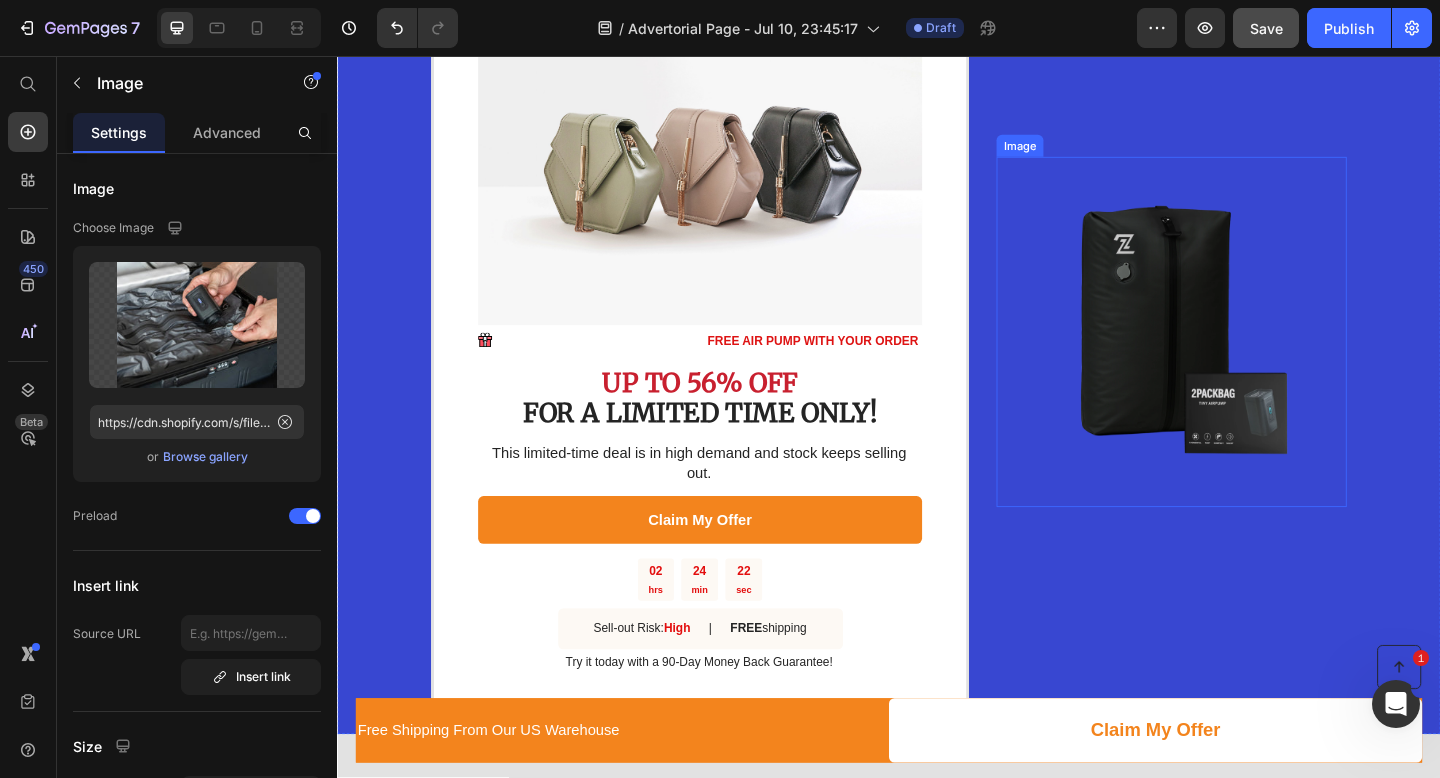 click at bounding box center (1244, 356) 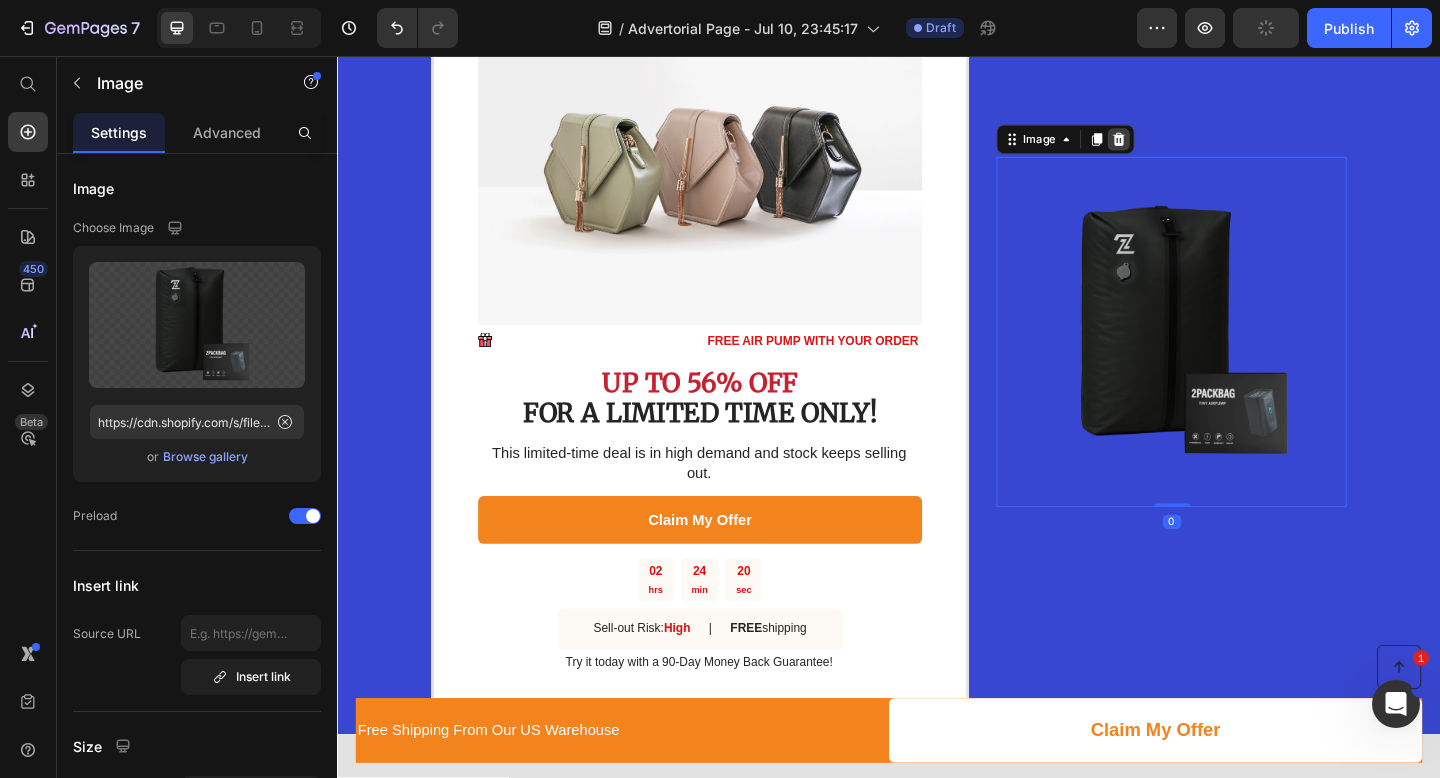click 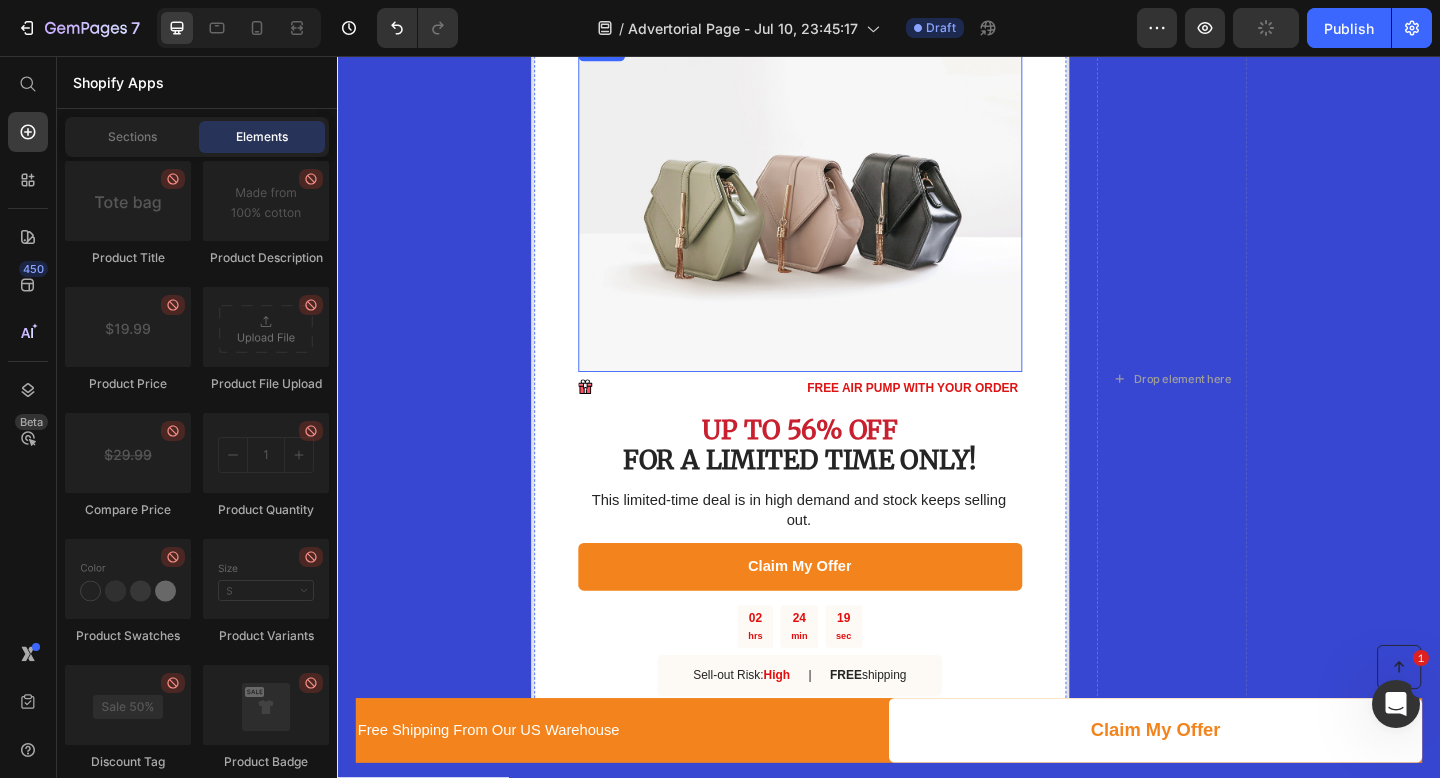 scroll, scrollTop: 2675, scrollLeft: 0, axis: vertical 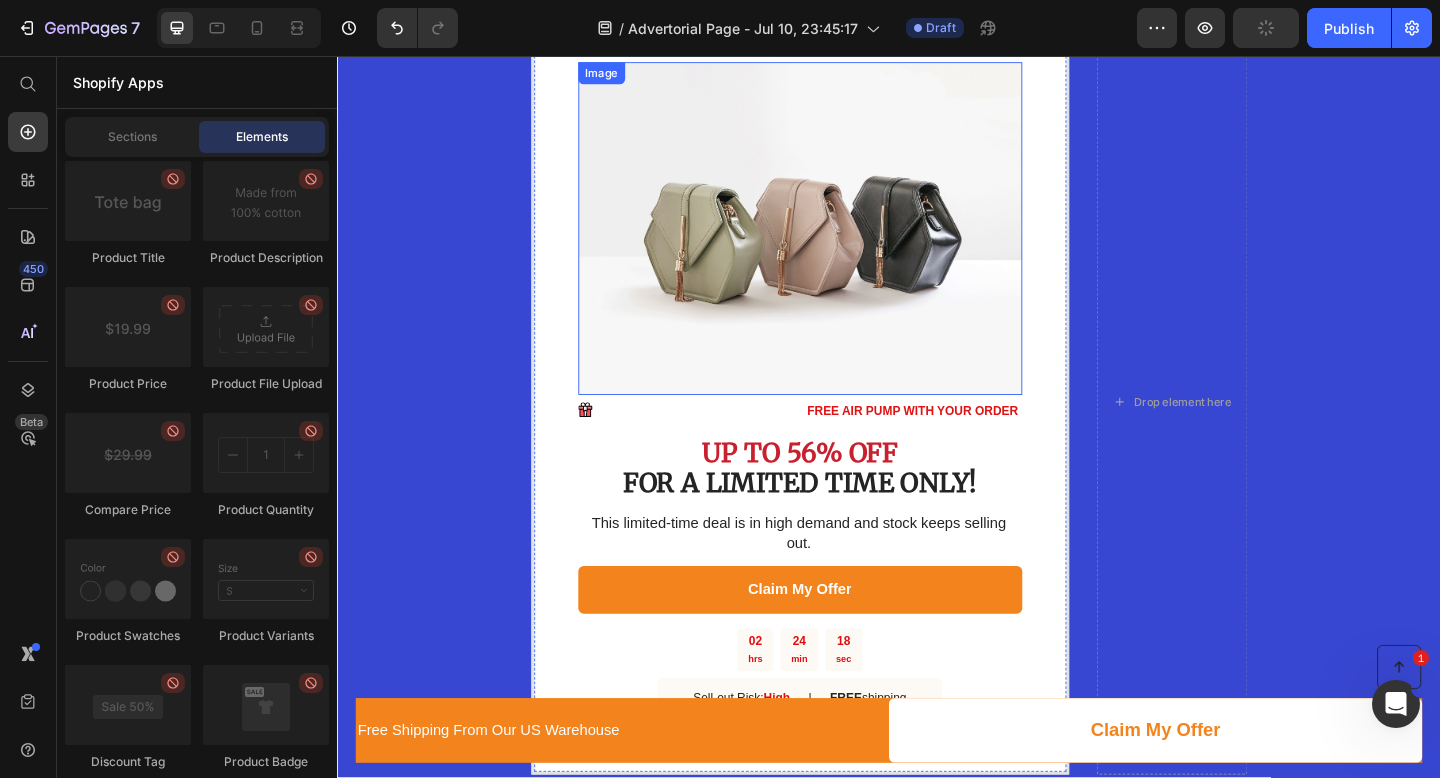 click at bounding box center [840, 244] 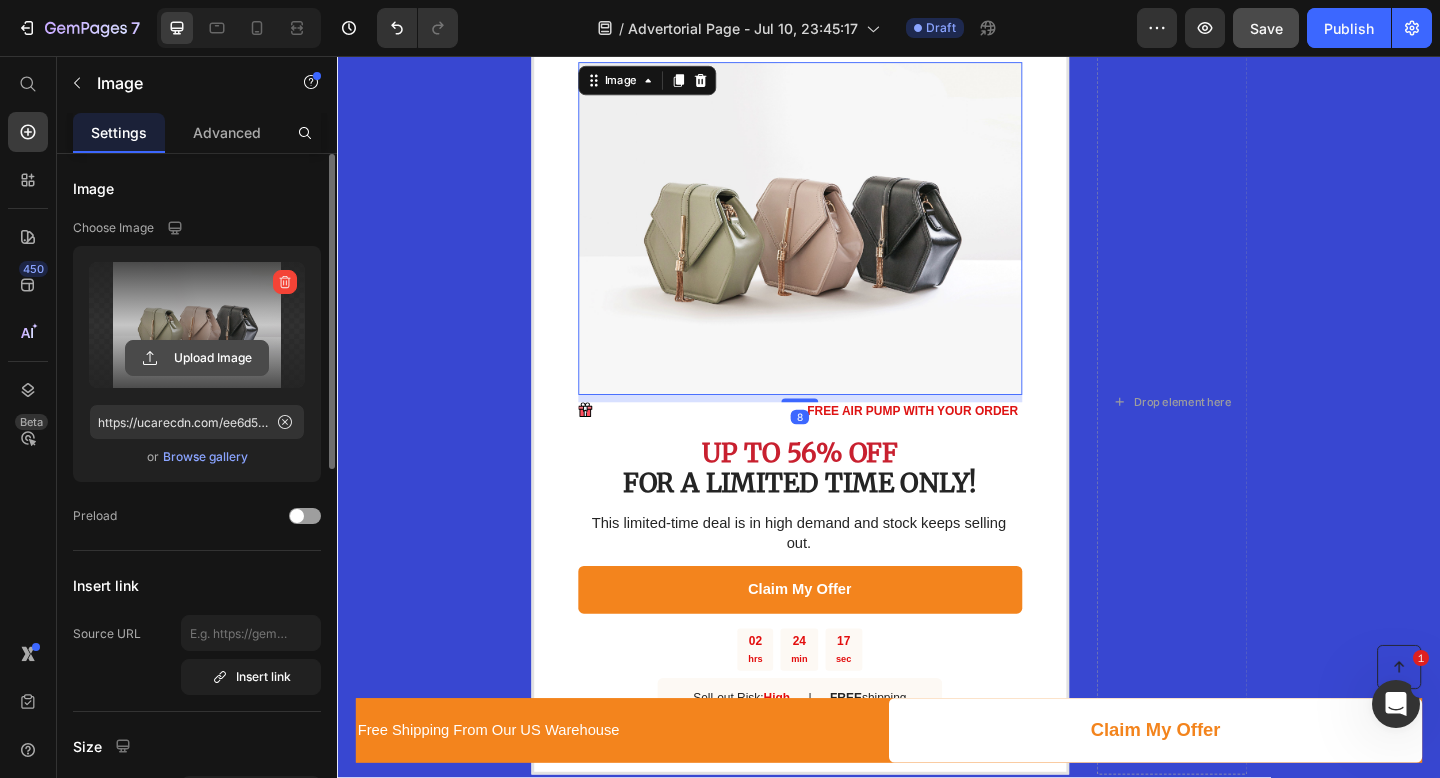 click 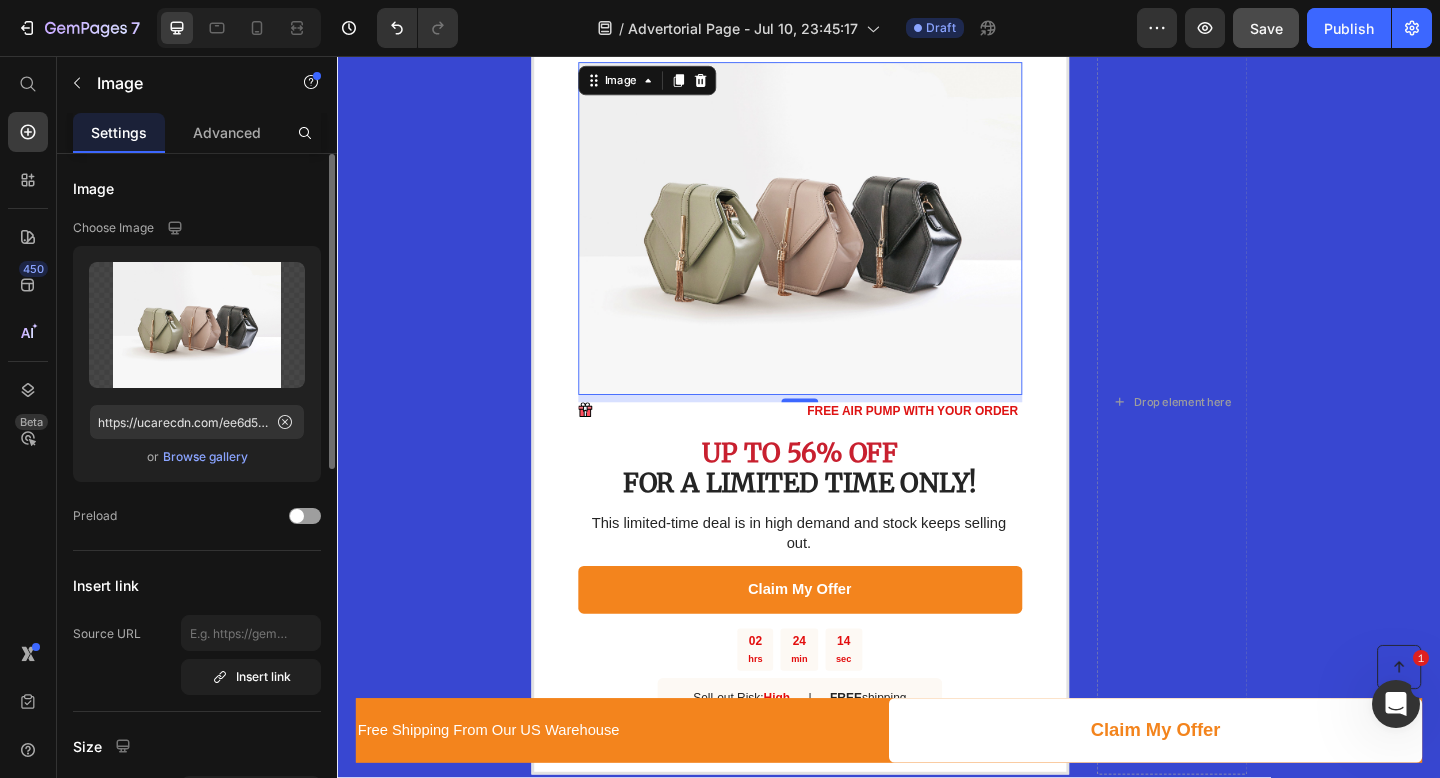 click on "Browse gallery" at bounding box center (205, 457) 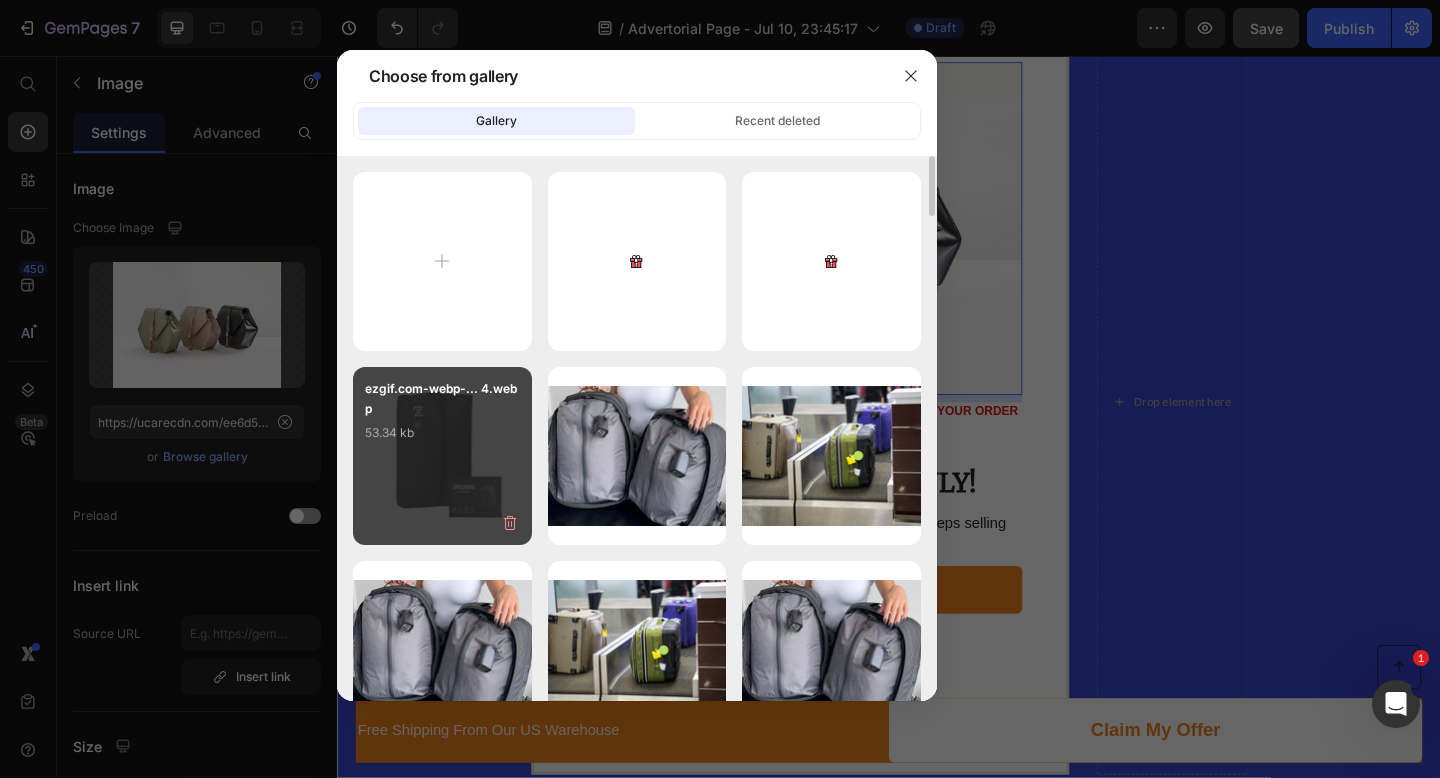 click on "53.34 kb" at bounding box center [442, 433] 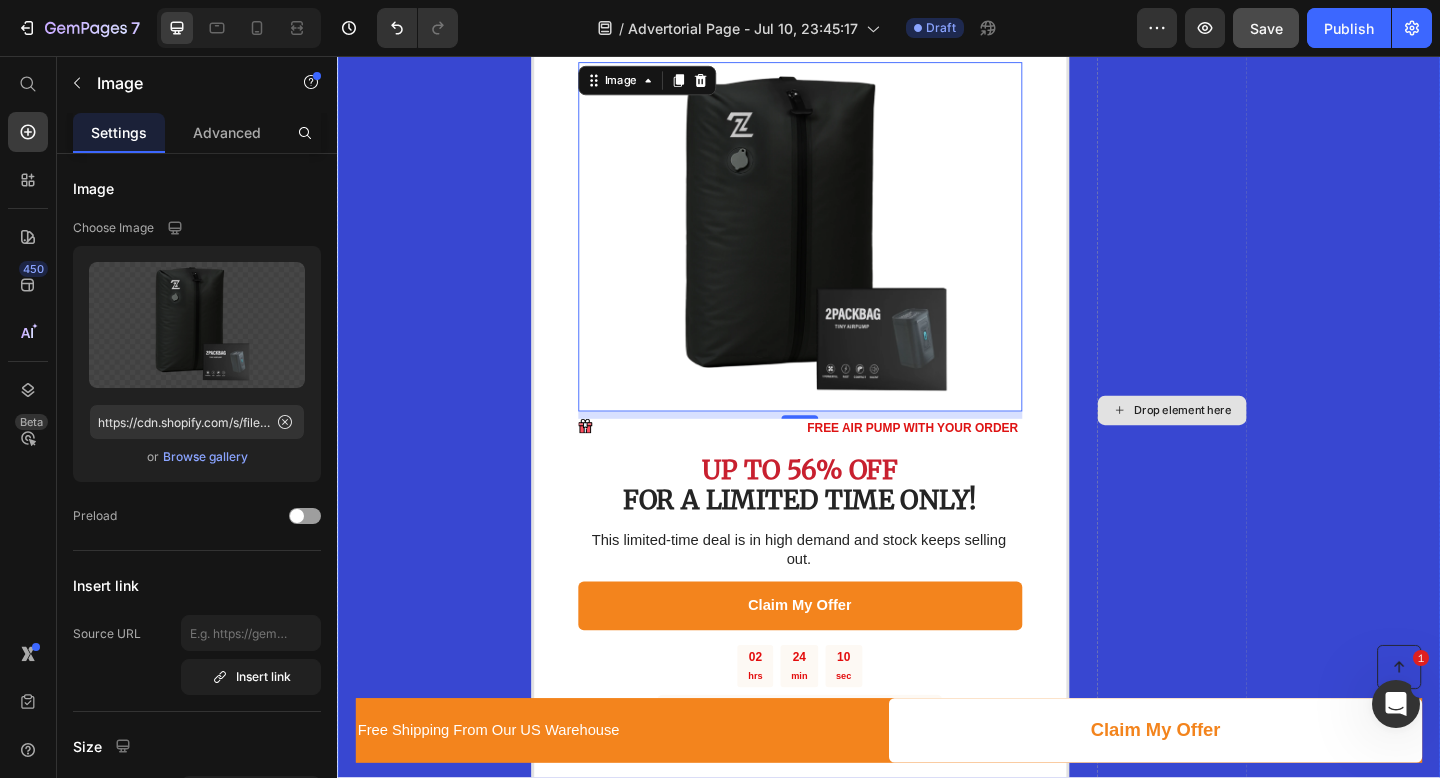 click on "Drop element here" at bounding box center (1245, 442) 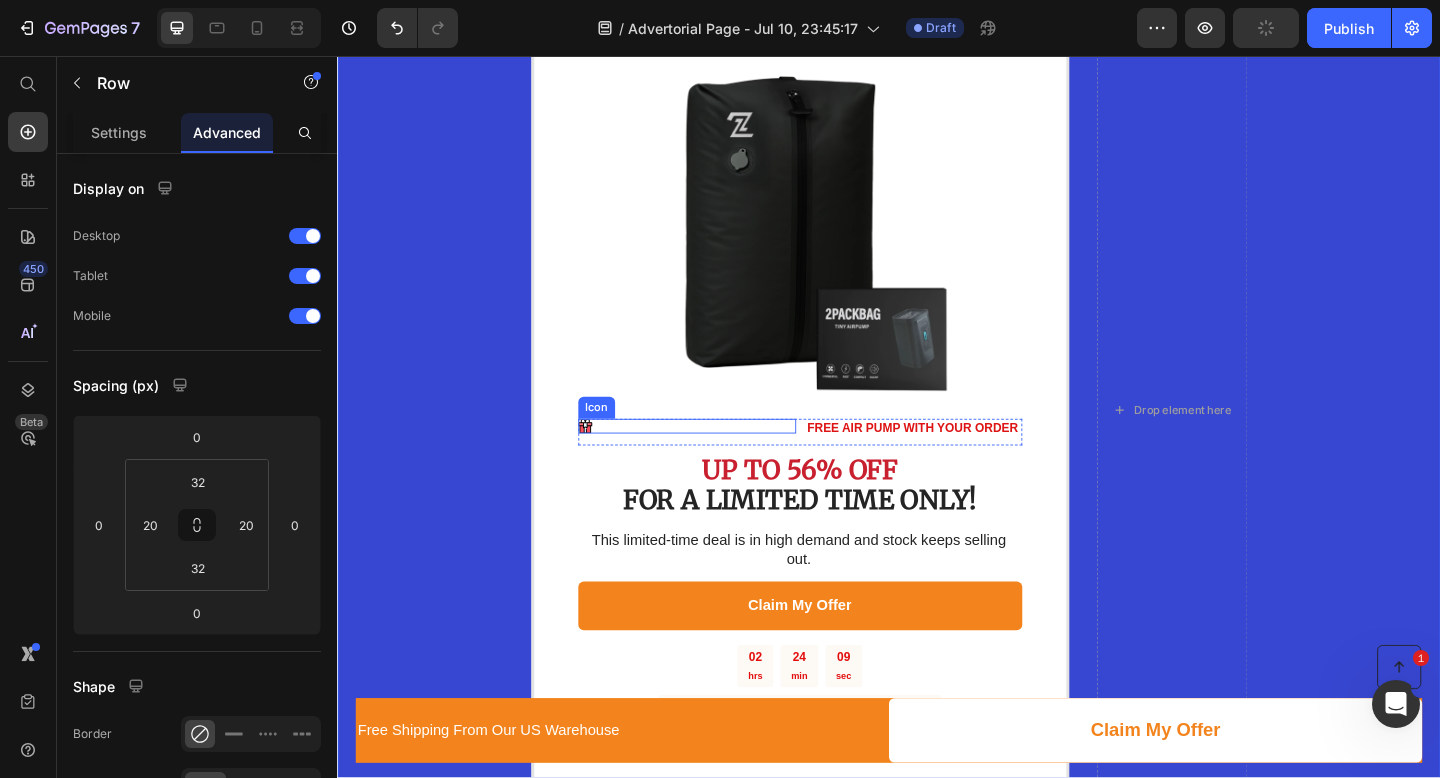 click on "Icon" at bounding box center [718, 459] 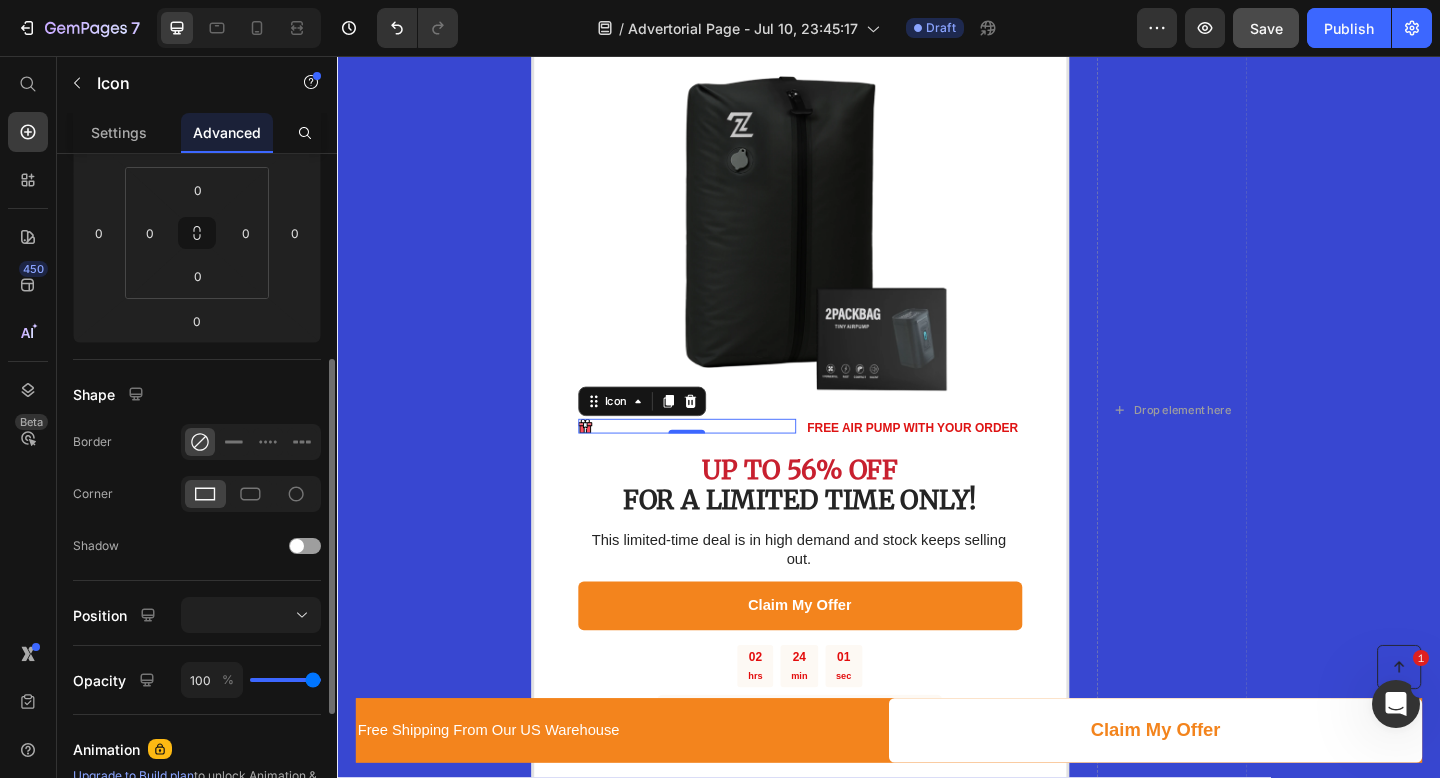 scroll, scrollTop: 423, scrollLeft: 0, axis: vertical 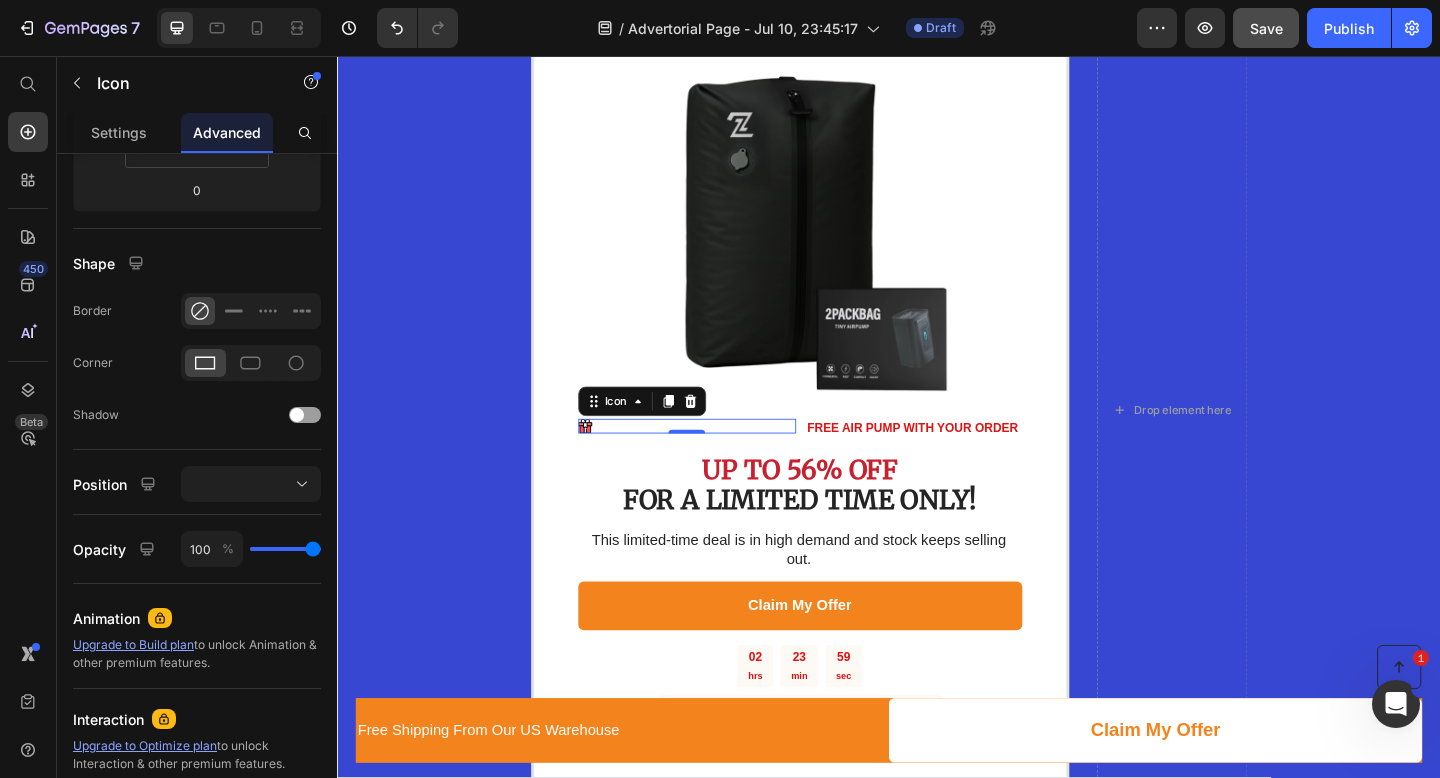 click on "Icon   0" at bounding box center [718, 459] 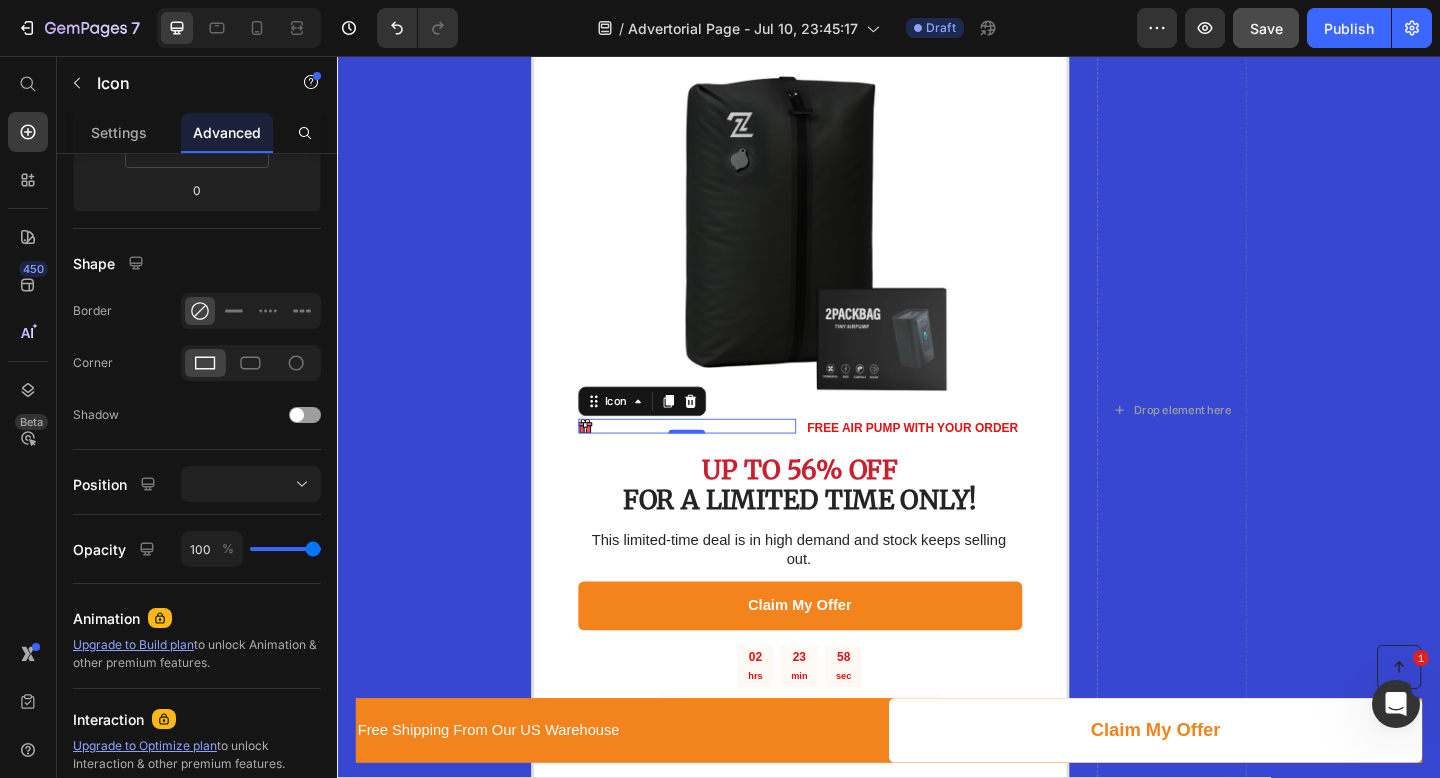 click on "Icon   0" at bounding box center [718, 459] 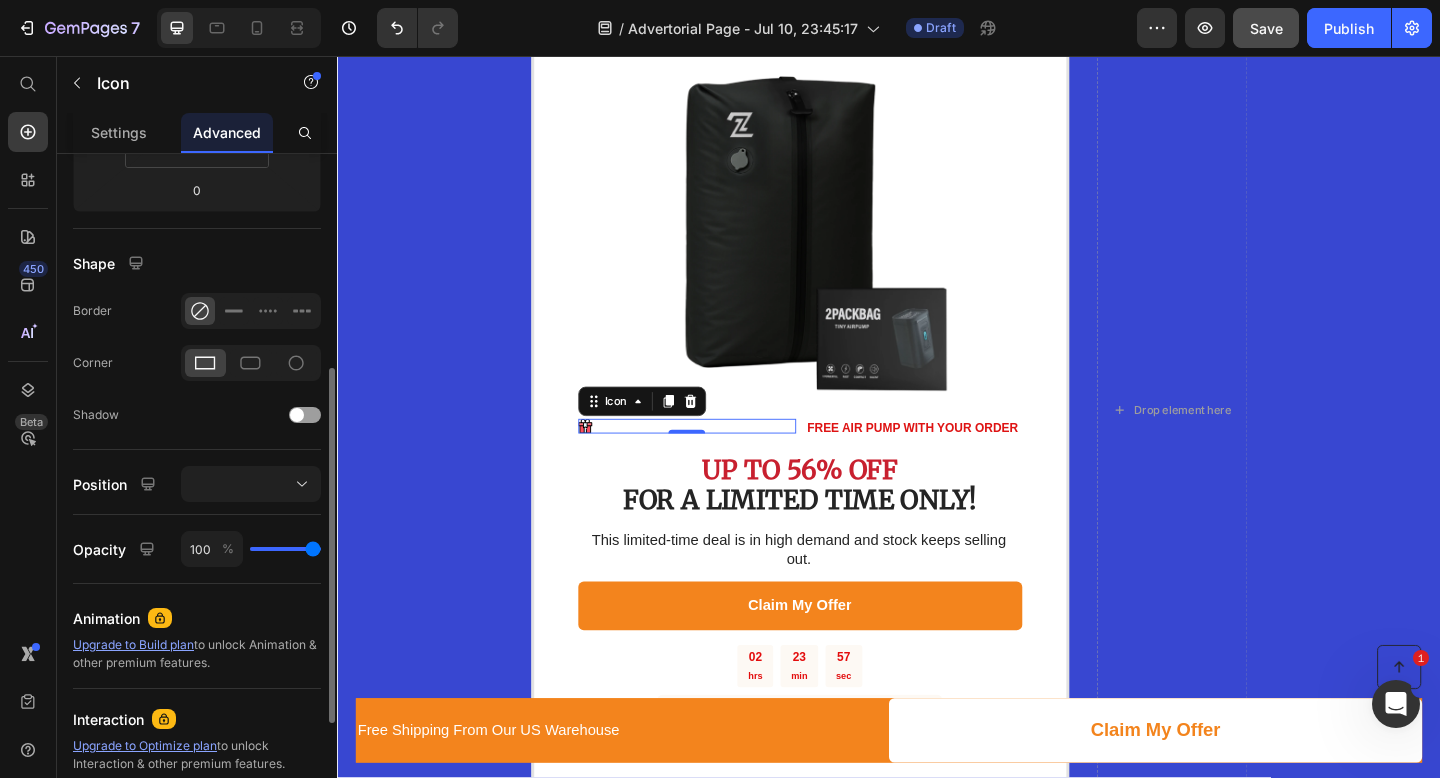 scroll, scrollTop: 252, scrollLeft: 0, axis: vertical 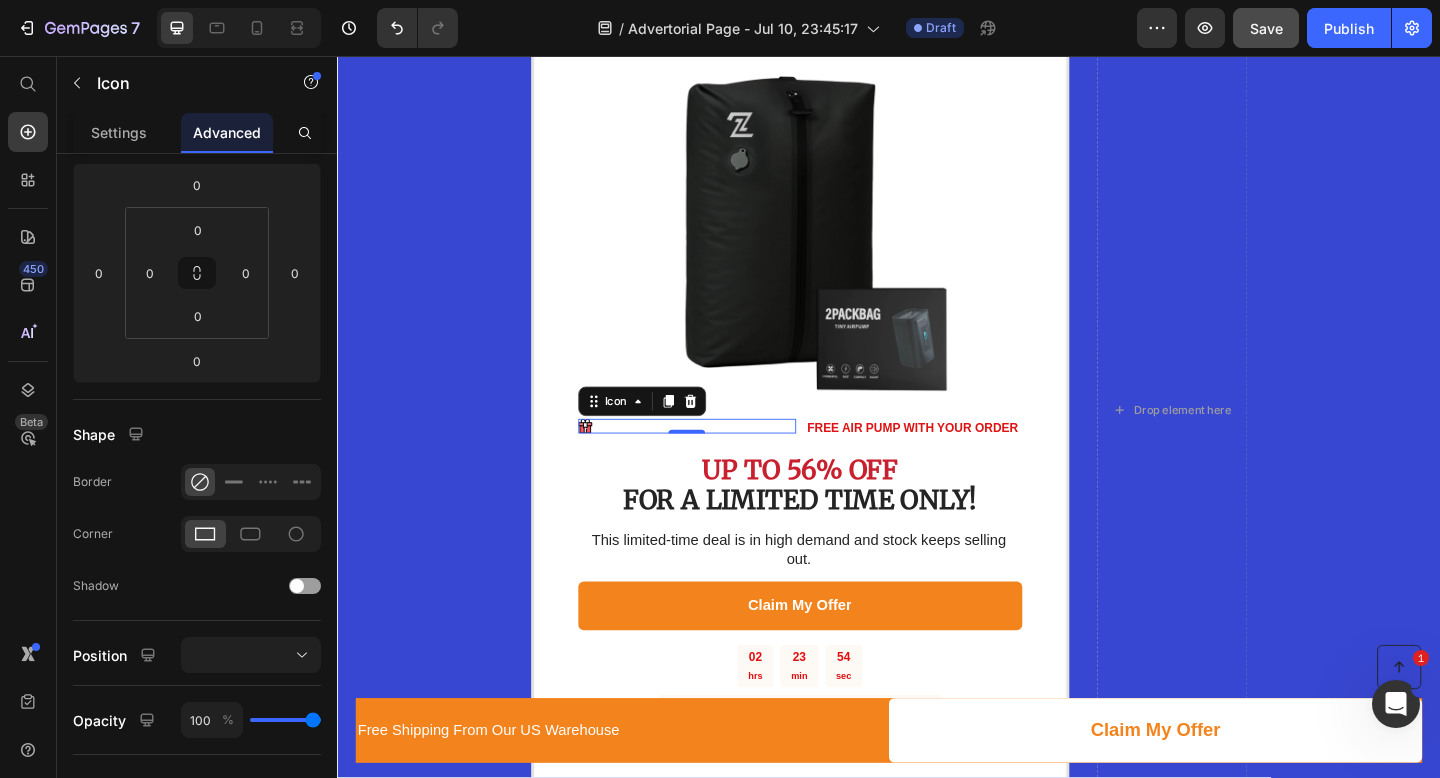 click on "Icon   0" at bounding box center (718, 459) 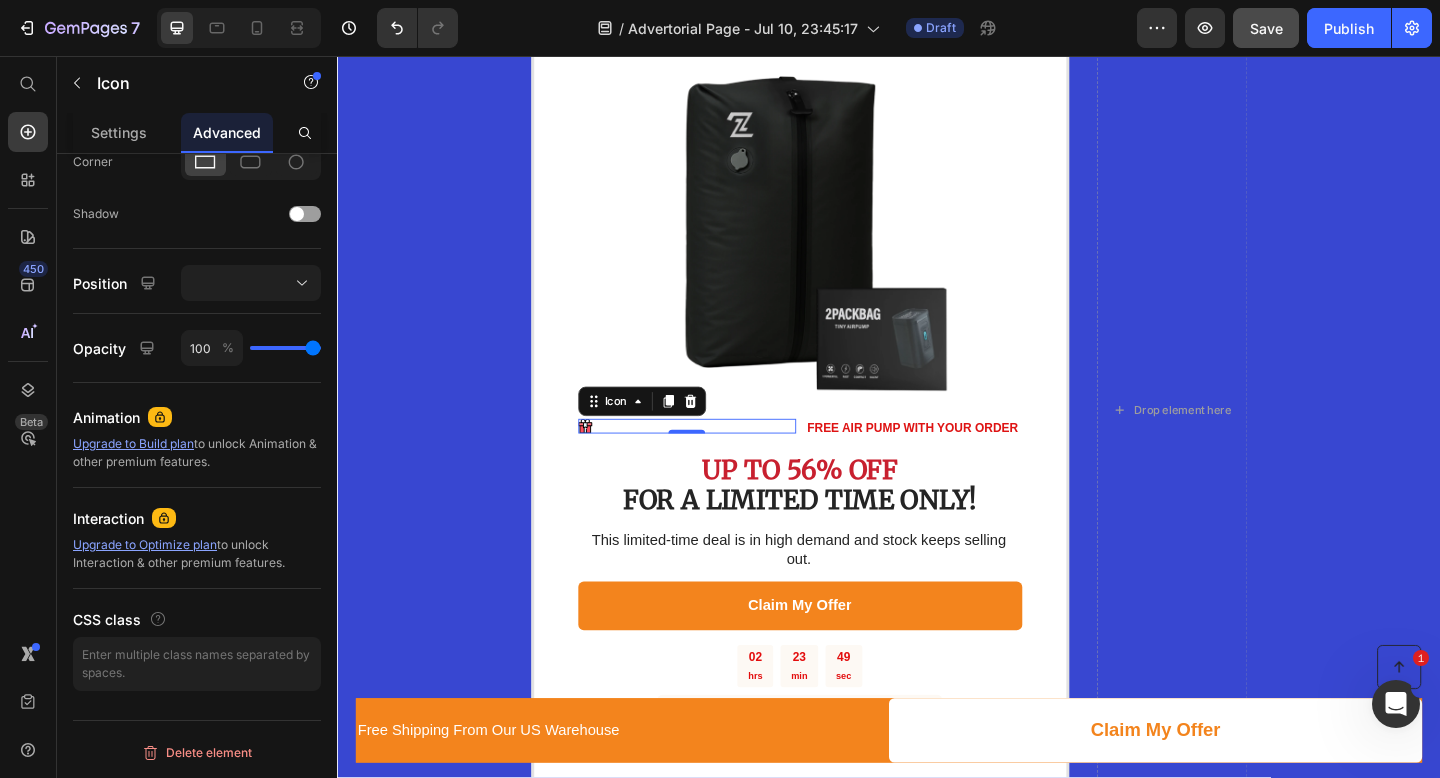 scroll, scrollTop: 0, scrollLeft: 0, axis: both 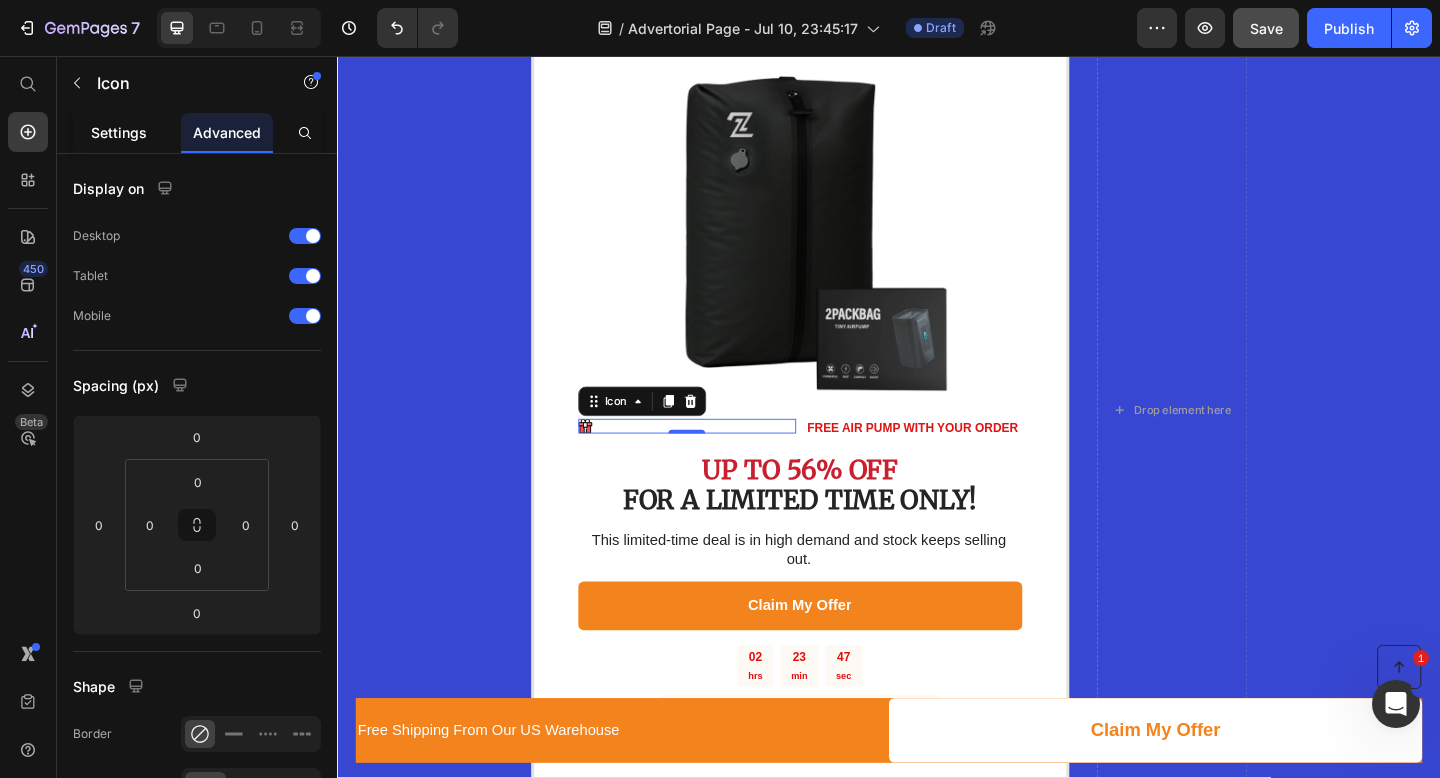 click on "Settings" at bounding box center (119, 132) 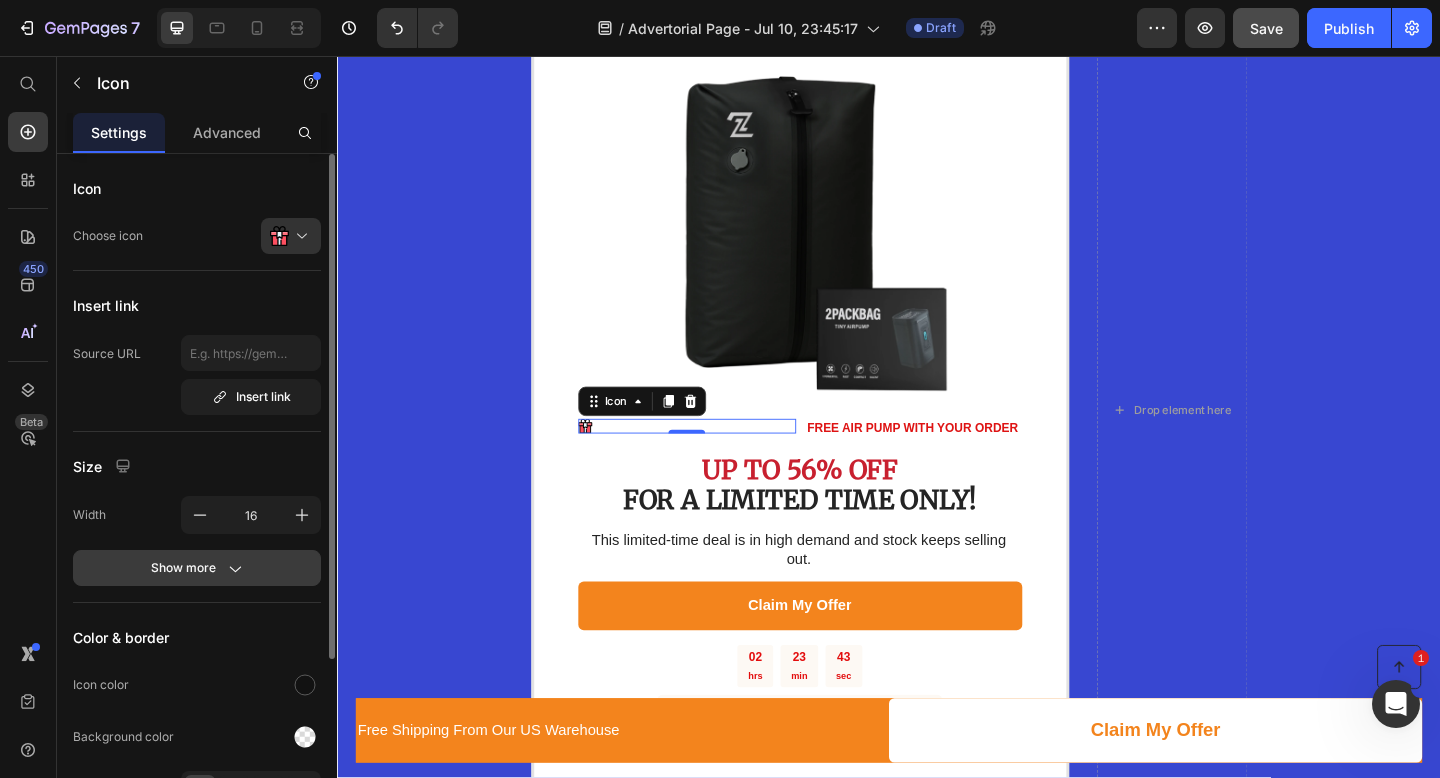 click on "Show more" at bounding box center (197, 568) 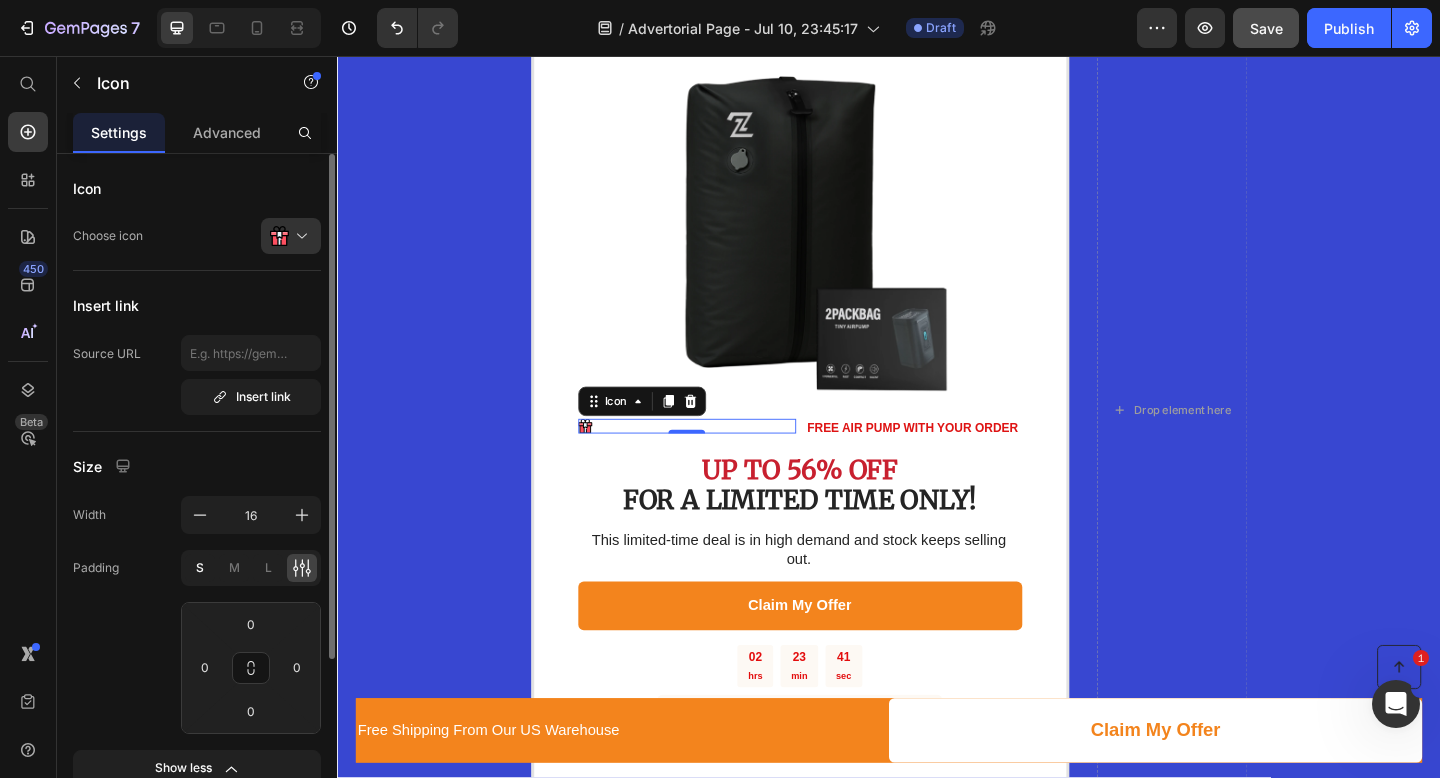 click on "S" 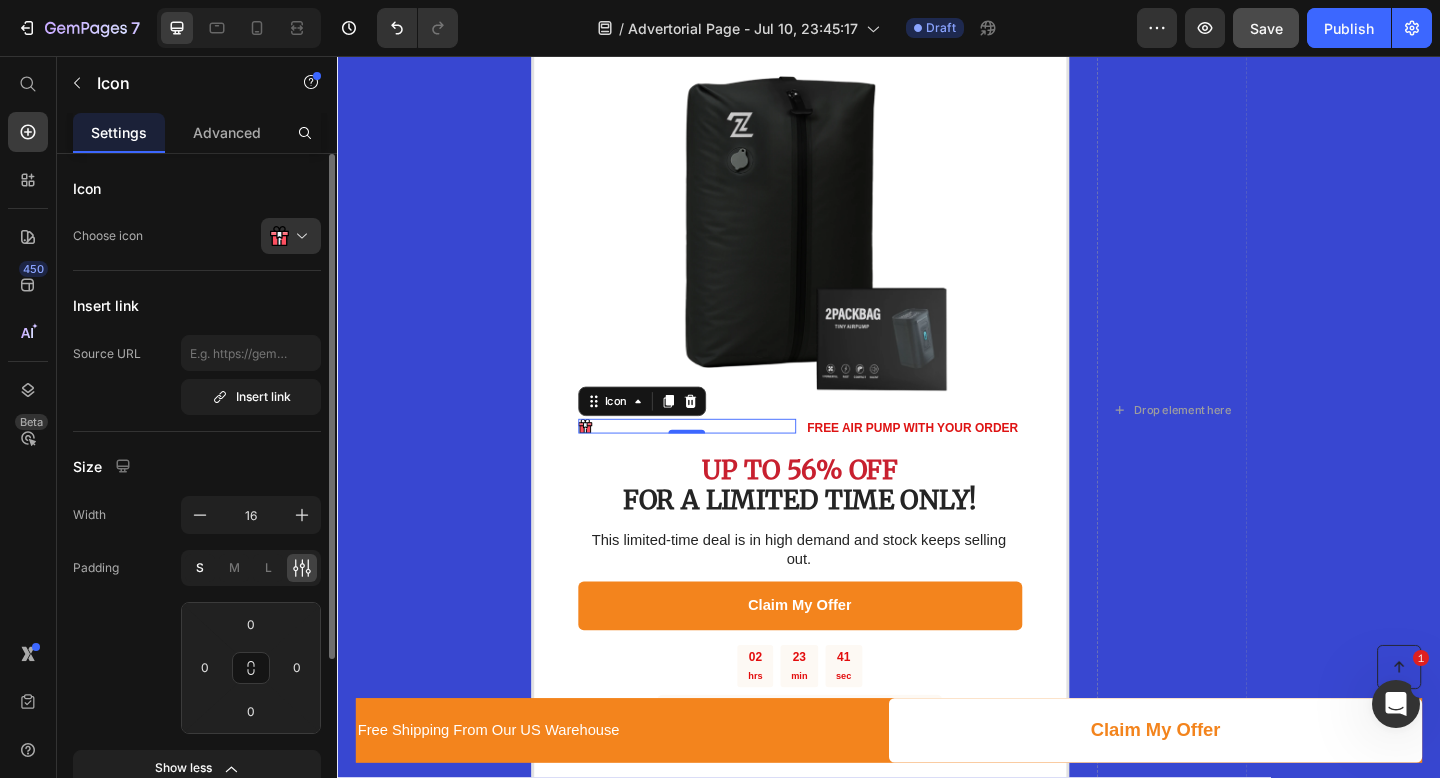 type on "8" 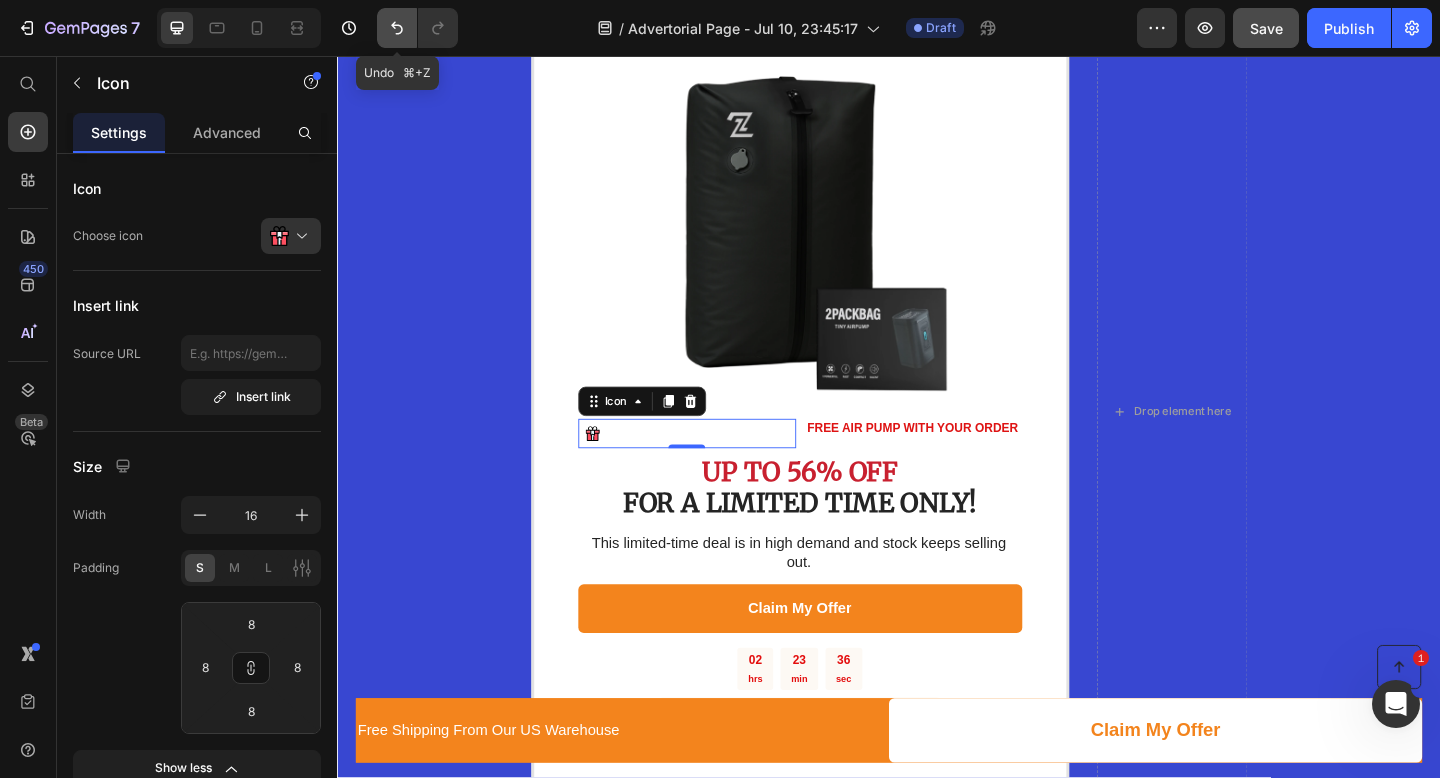 click 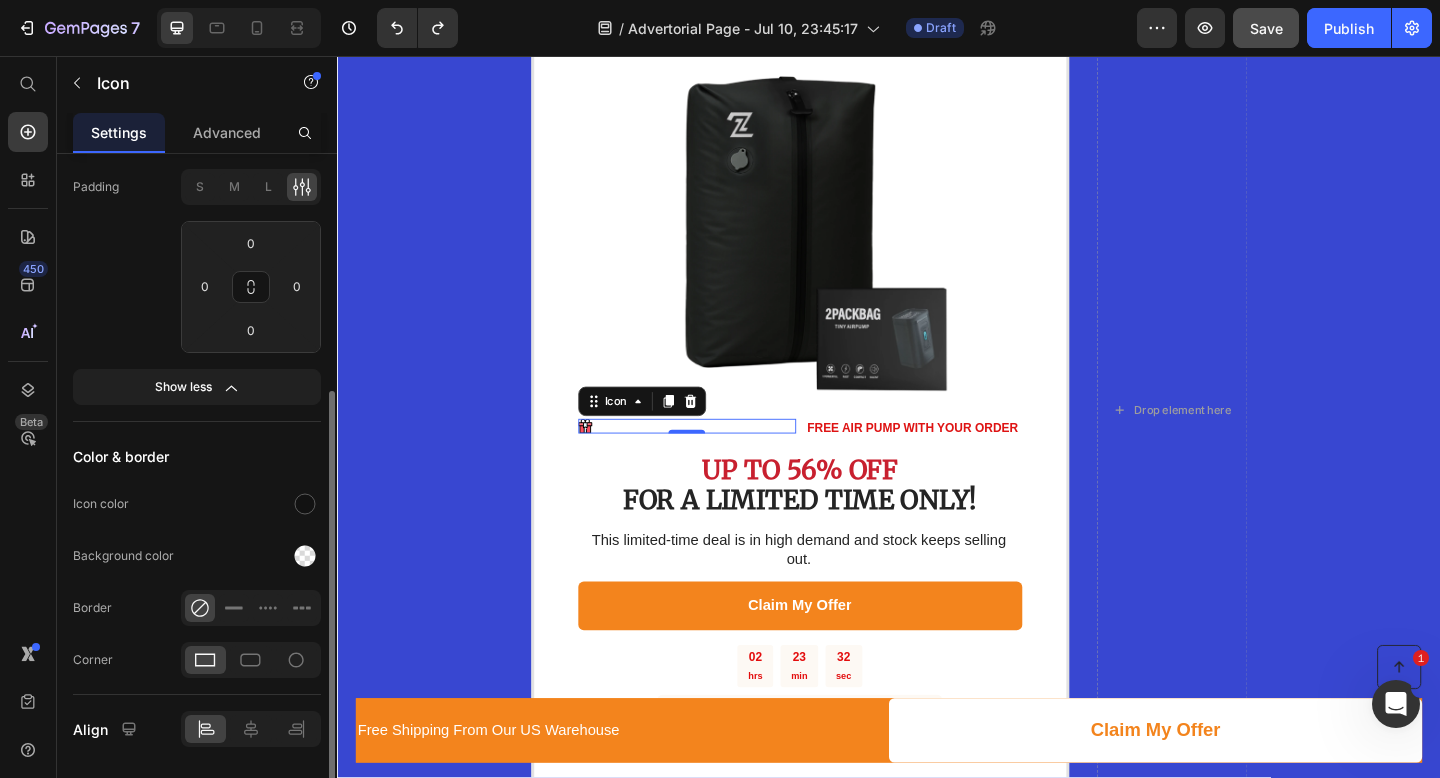 scroll, scrollTop: 441, scrollLeft: 0, axis: vertical 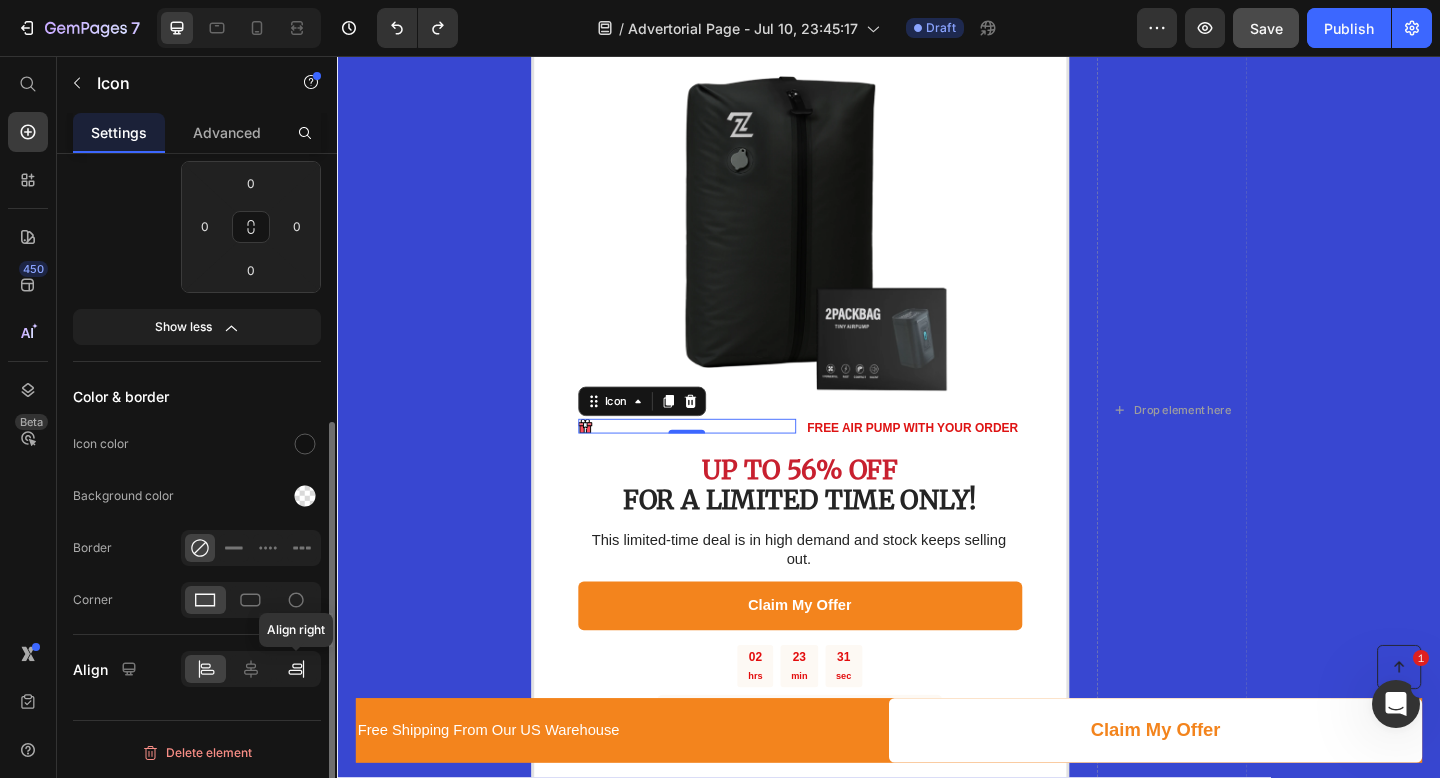 click 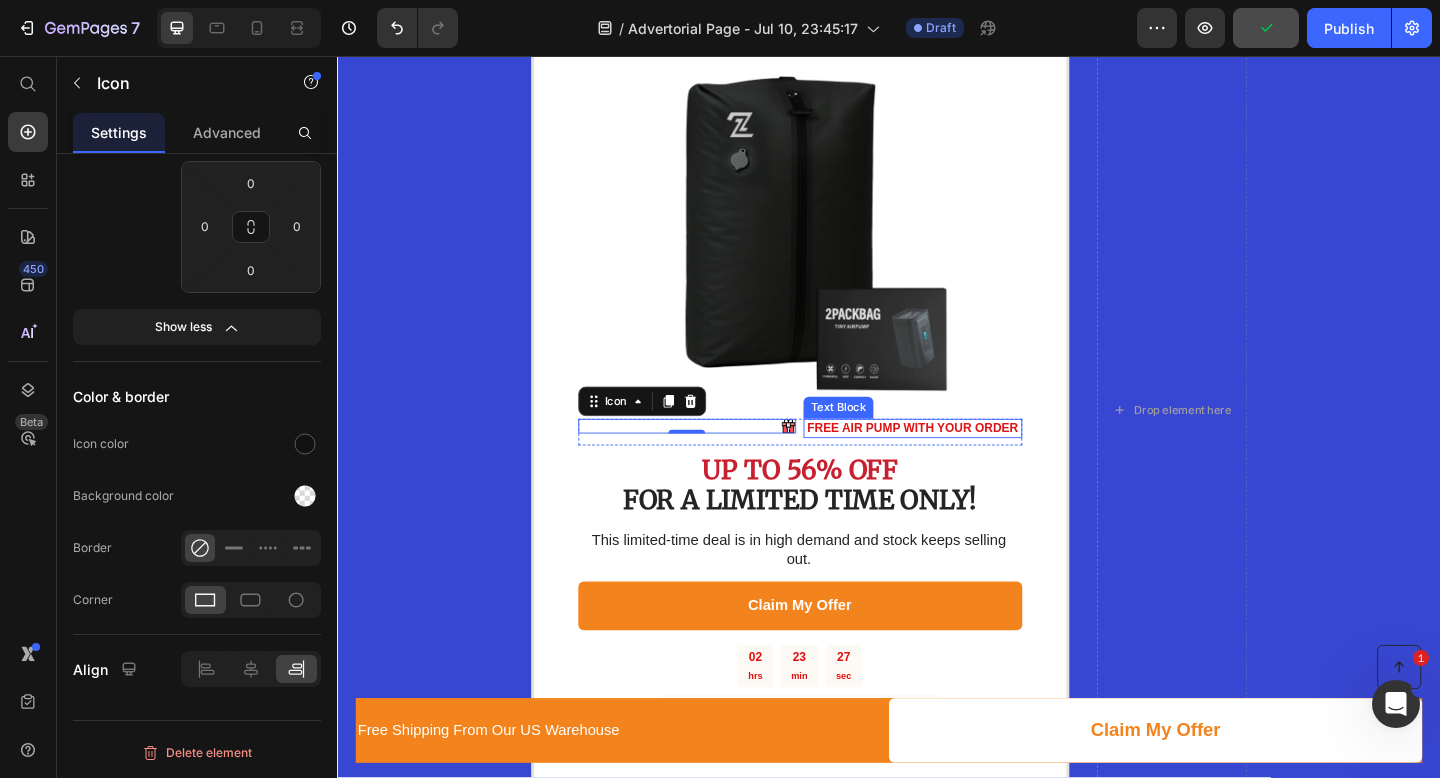 click on "FREE AIR PUMP WITH YOUR ORDER" at bounding box center (962, 460) 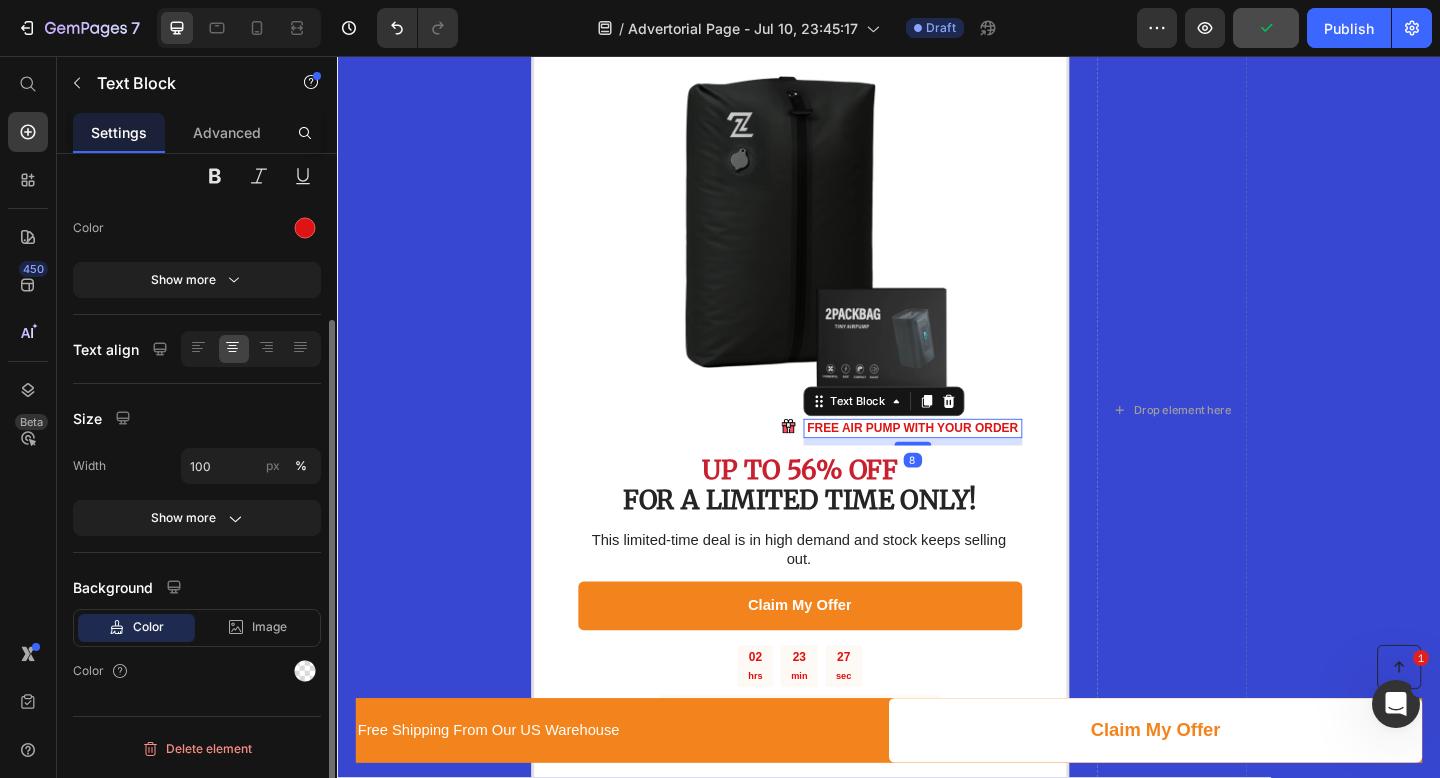scroll, scrollTop: 0, scrollLeft: 0, axis: both 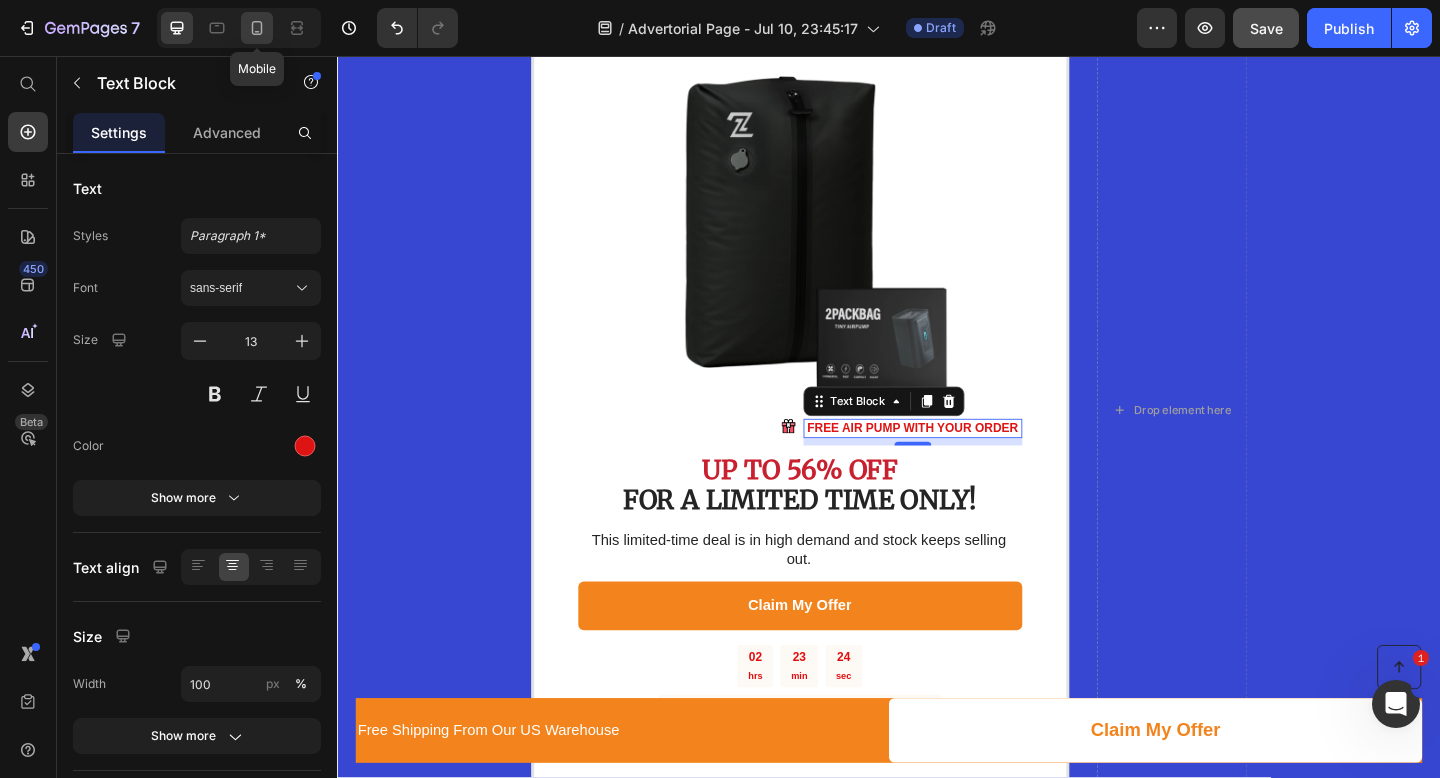 click 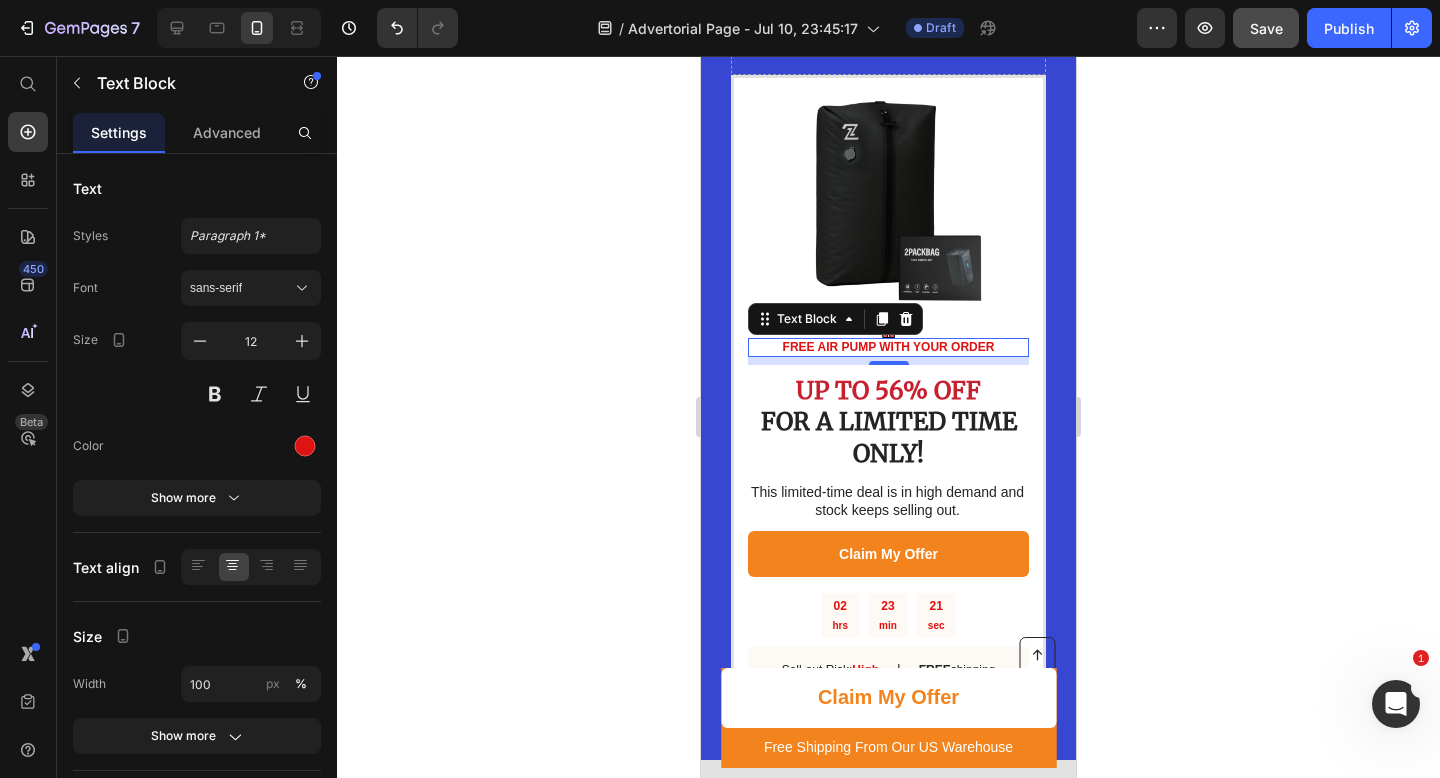 scroll, scrollTop: 3656, scrollLeft: 0, axis: vertical 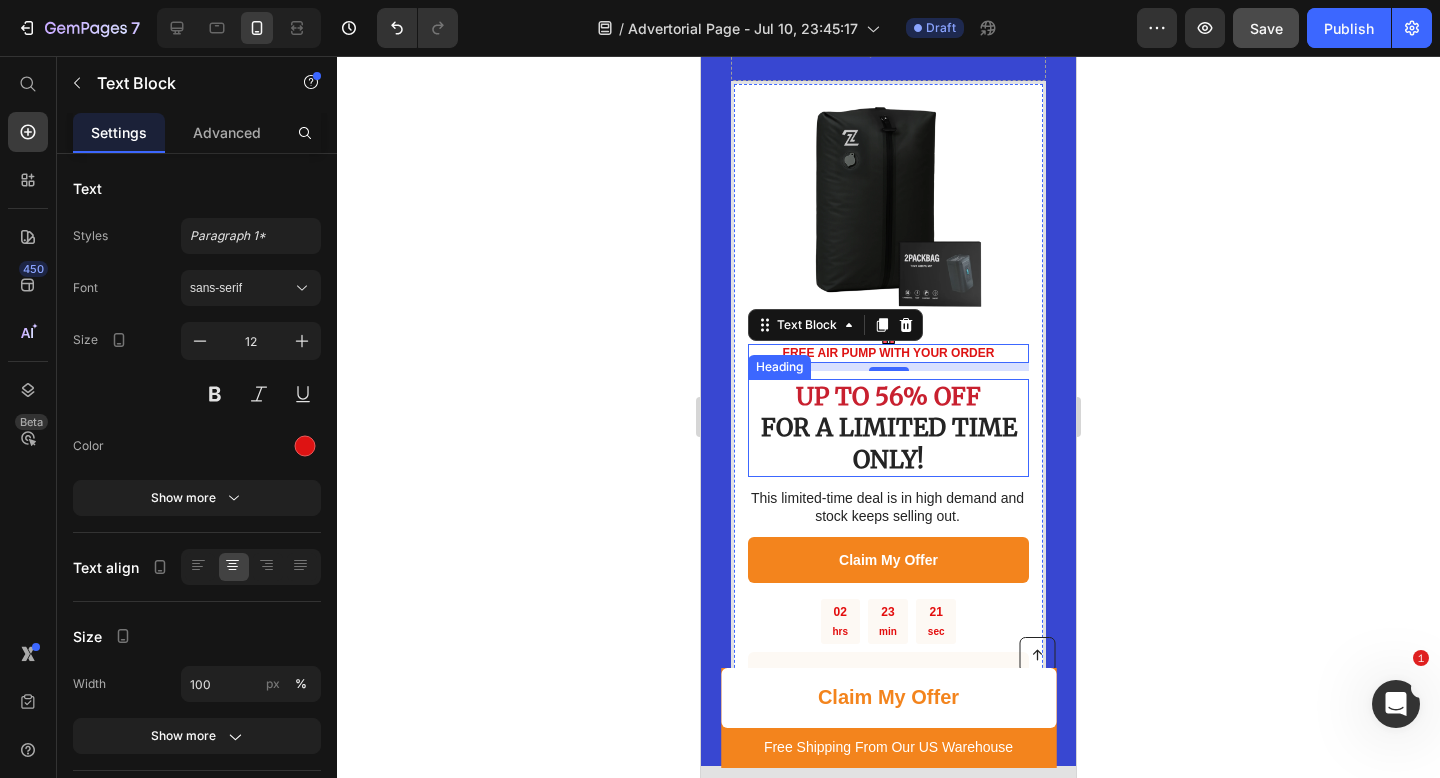click on "UP TO 56% OFF FOR A LIMITED TIME ONLY!" at bounding box center (888, 428) 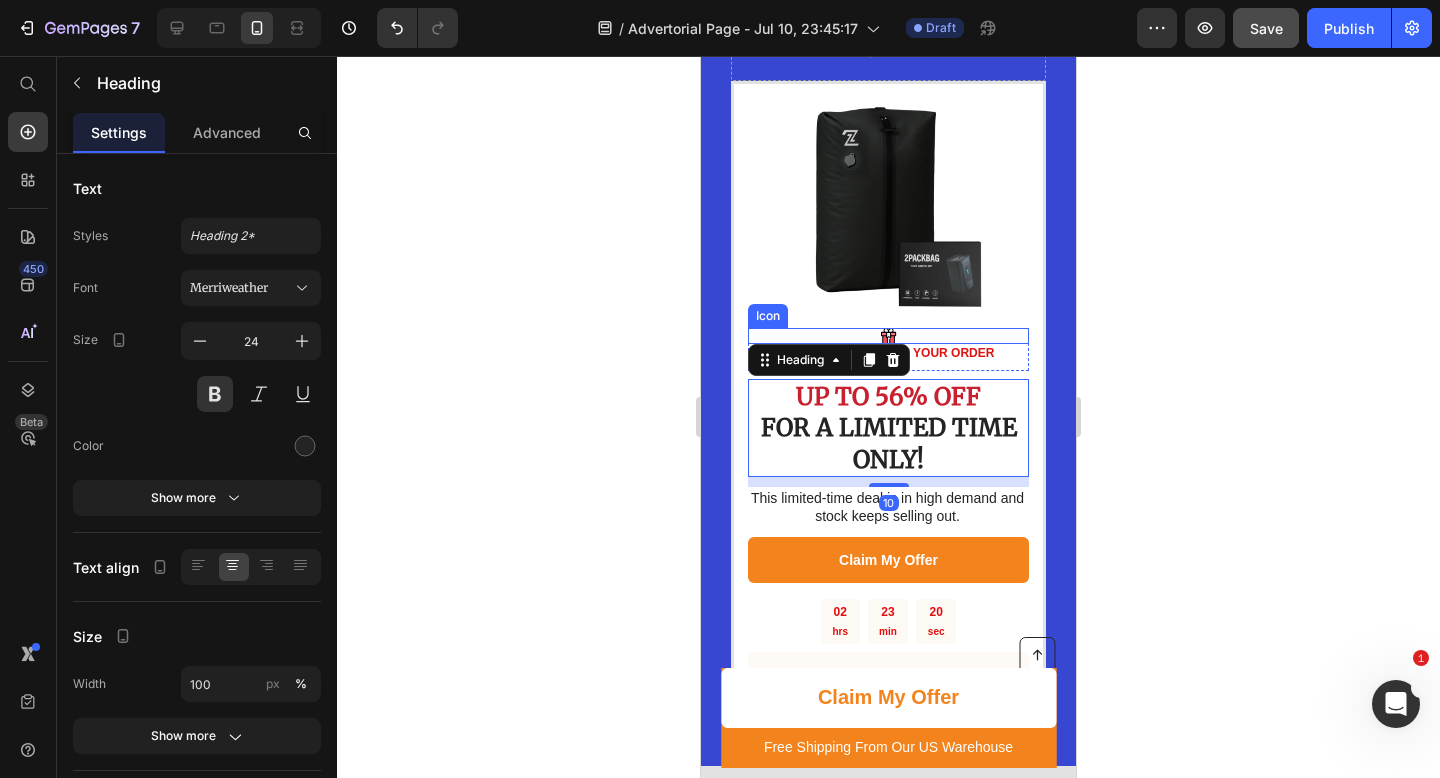 click on "Icon" at bounding box center [888, 336] 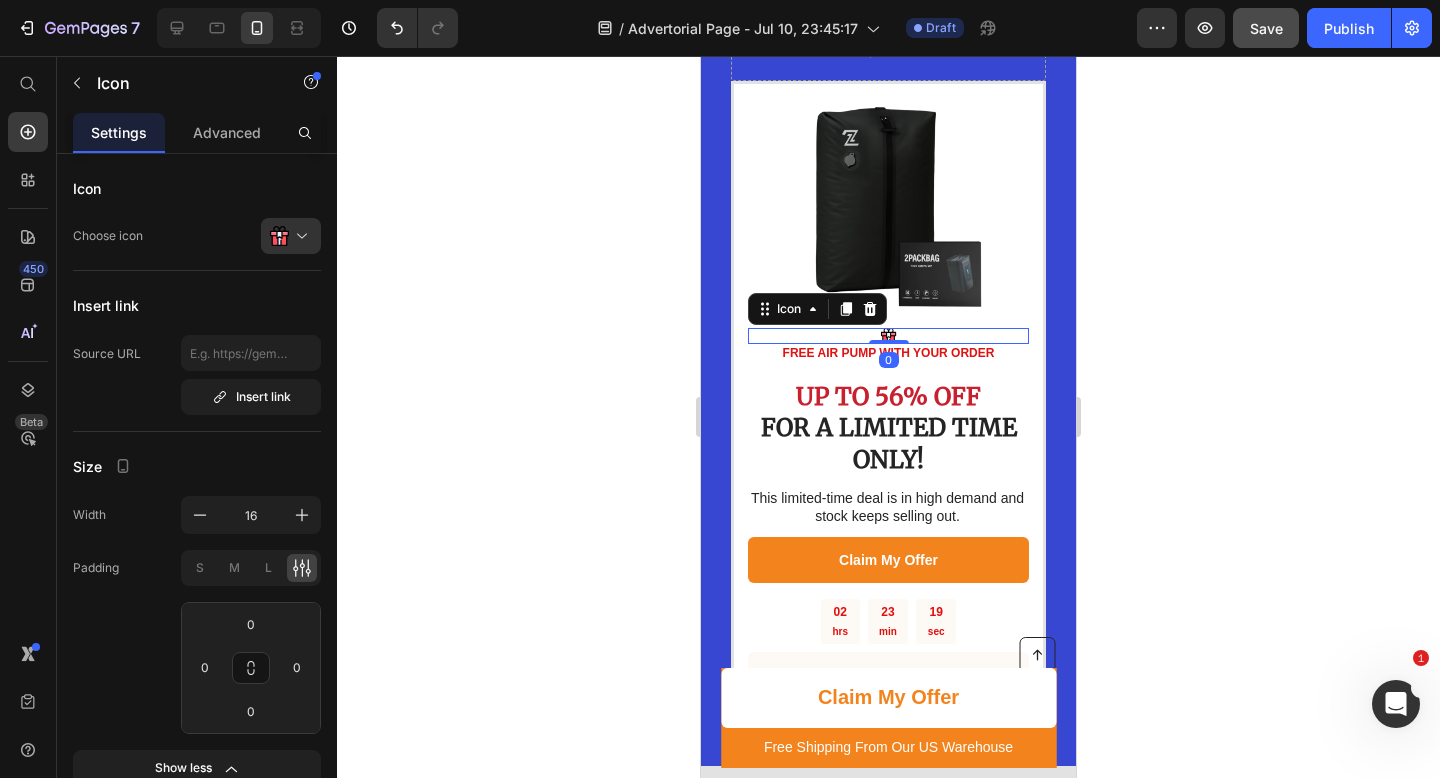 click 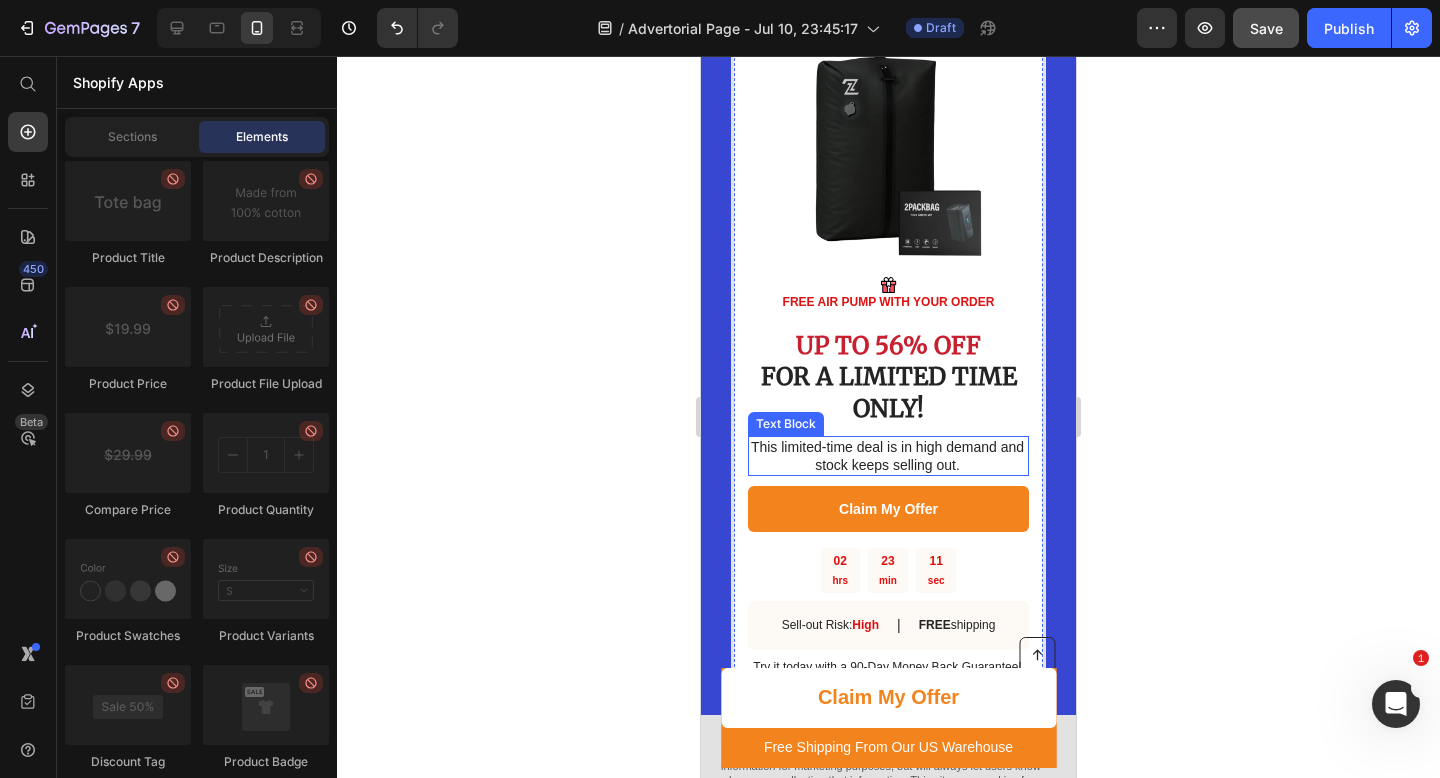 scroll, scrollTop: 3808, scrollLeft: 0, axis: vertical 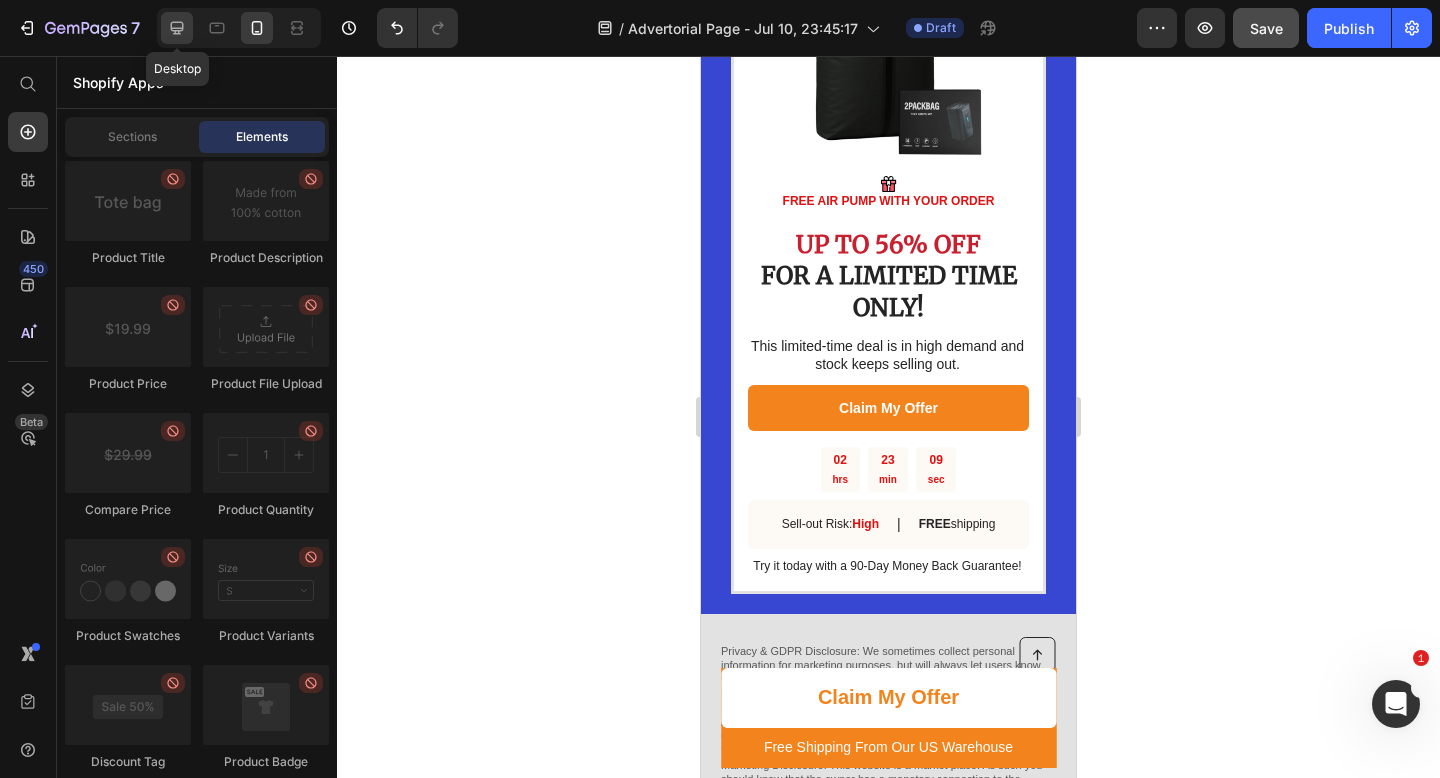 click 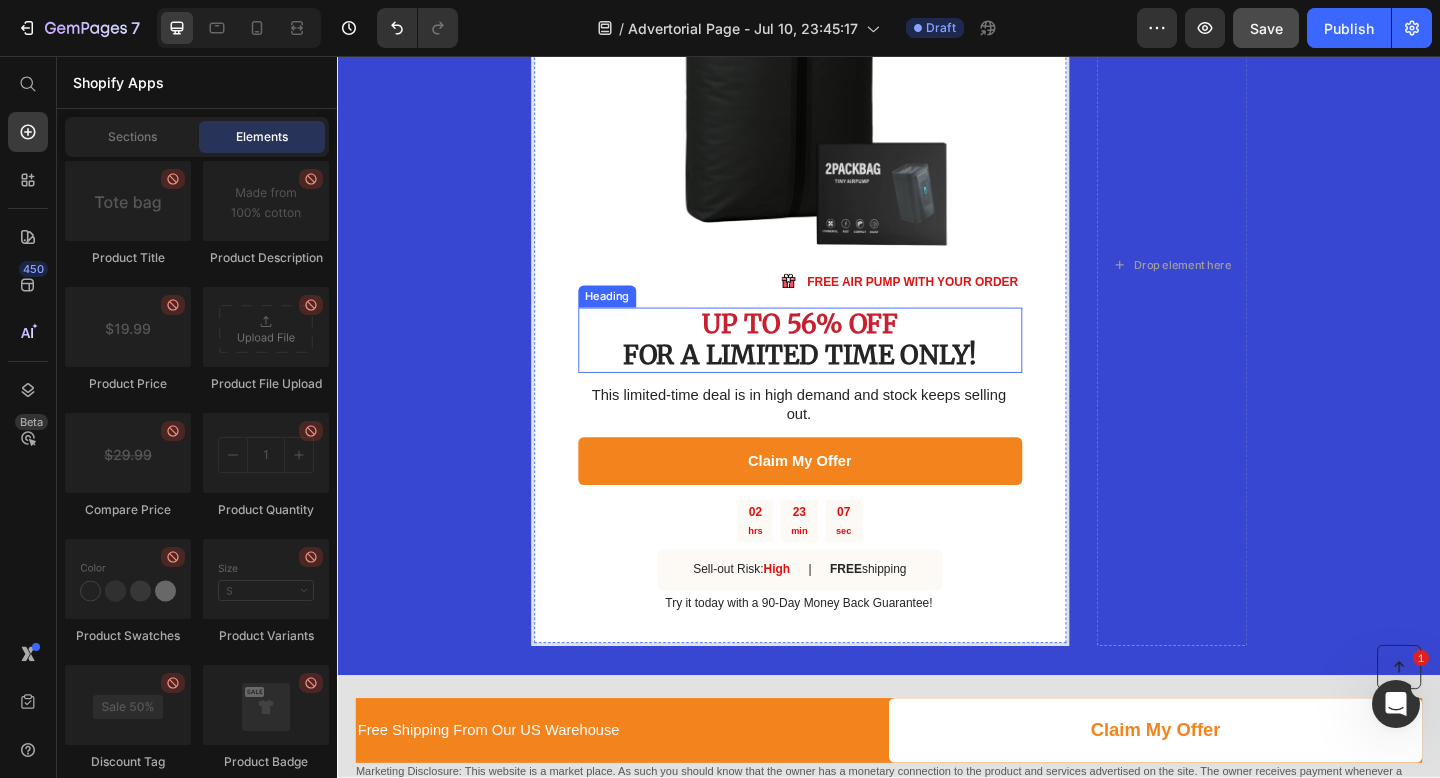 scroll, scrollTop: 3666, scrollLeft: 0, axis: vertical 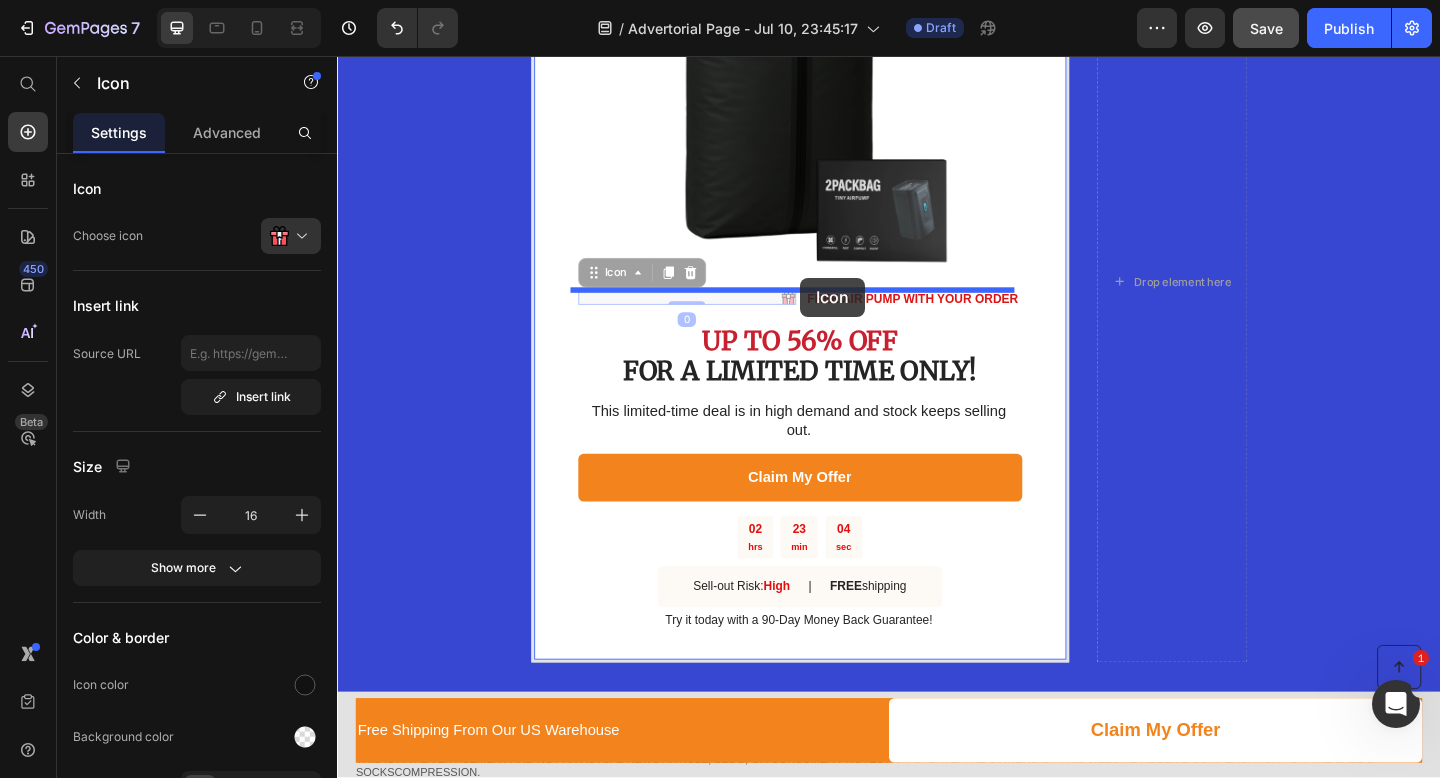 drag, startPoint x: 822, startPoint y: 317, endPoint x: 841, endPoint y: 297, distance: 27.58623 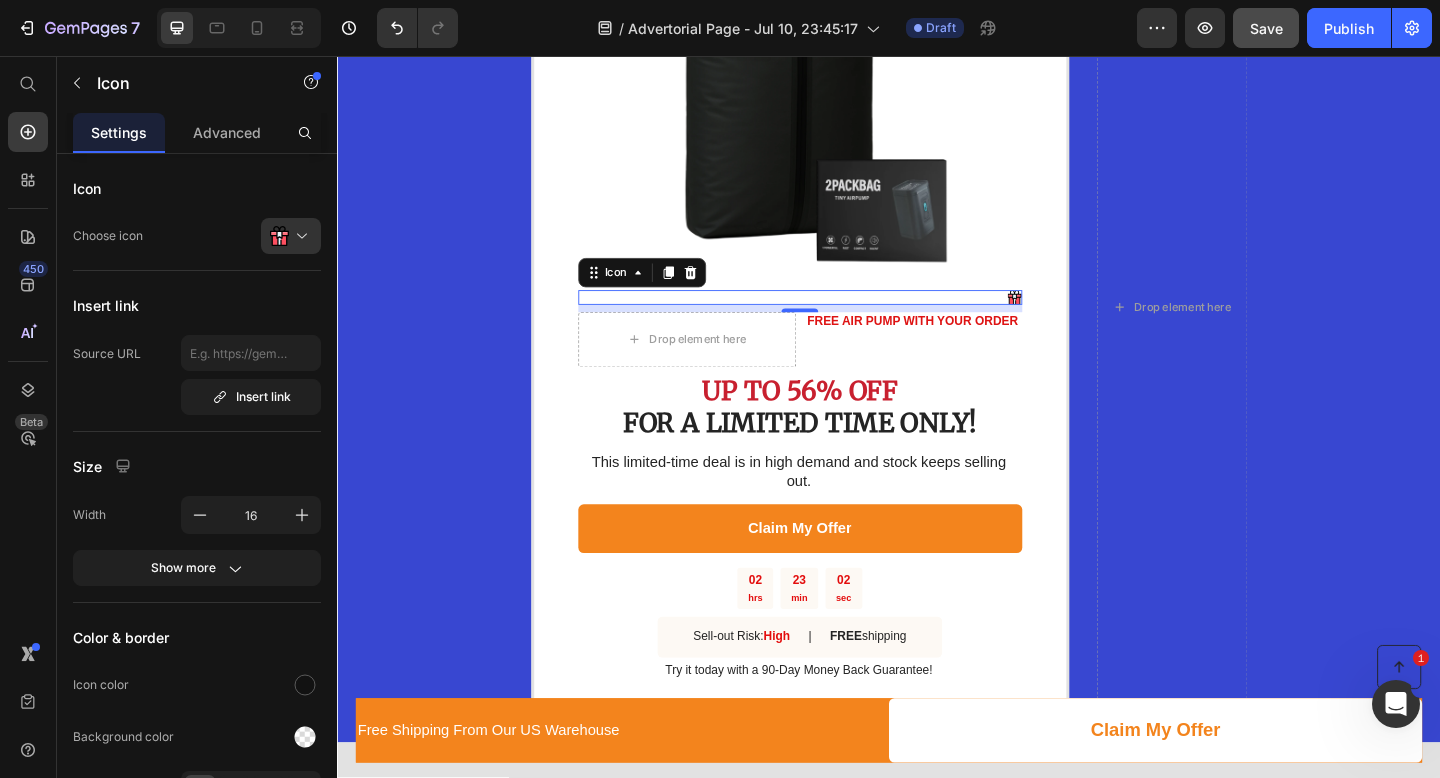 click on "Icon   8" at bounding box center (840, 319) 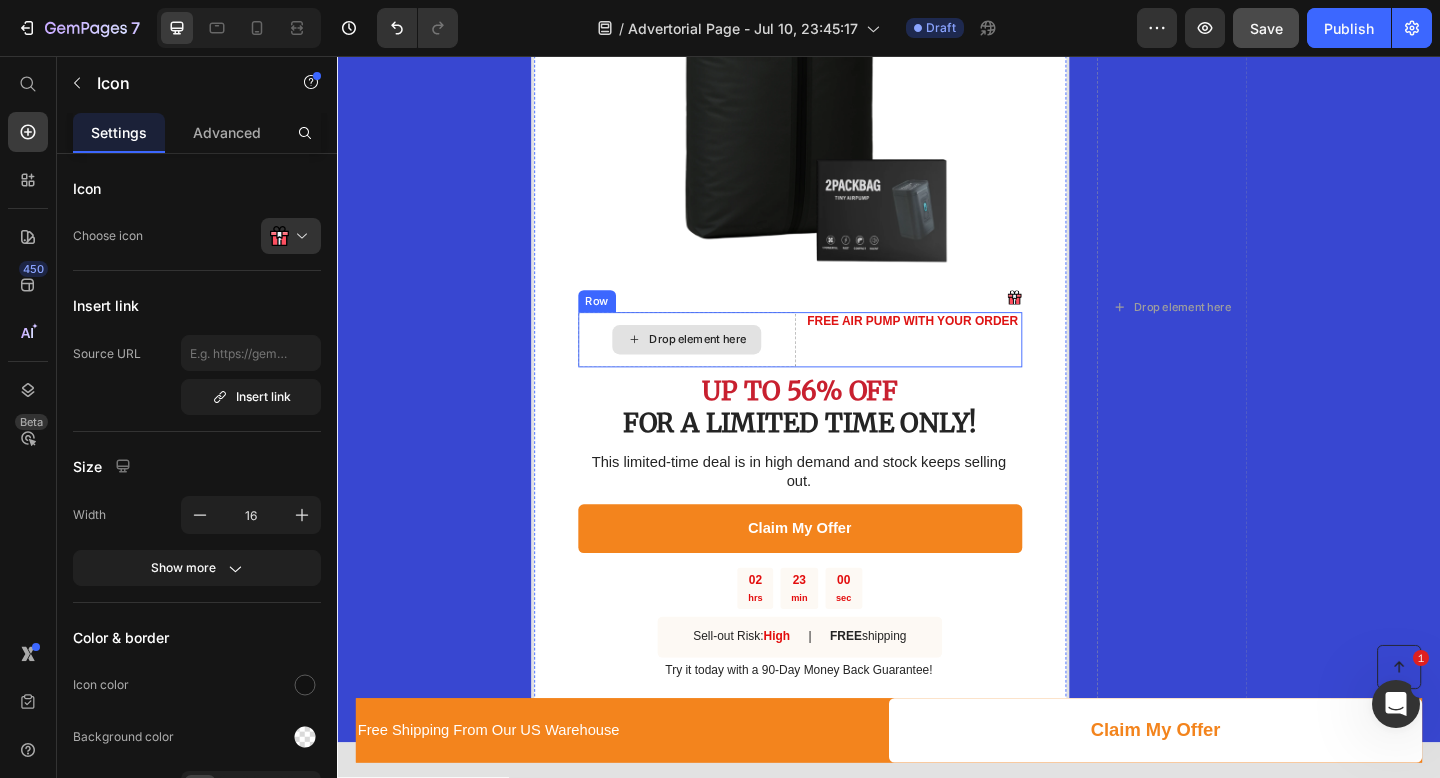 click on "Drop element here" at bounding box center [729, 365] 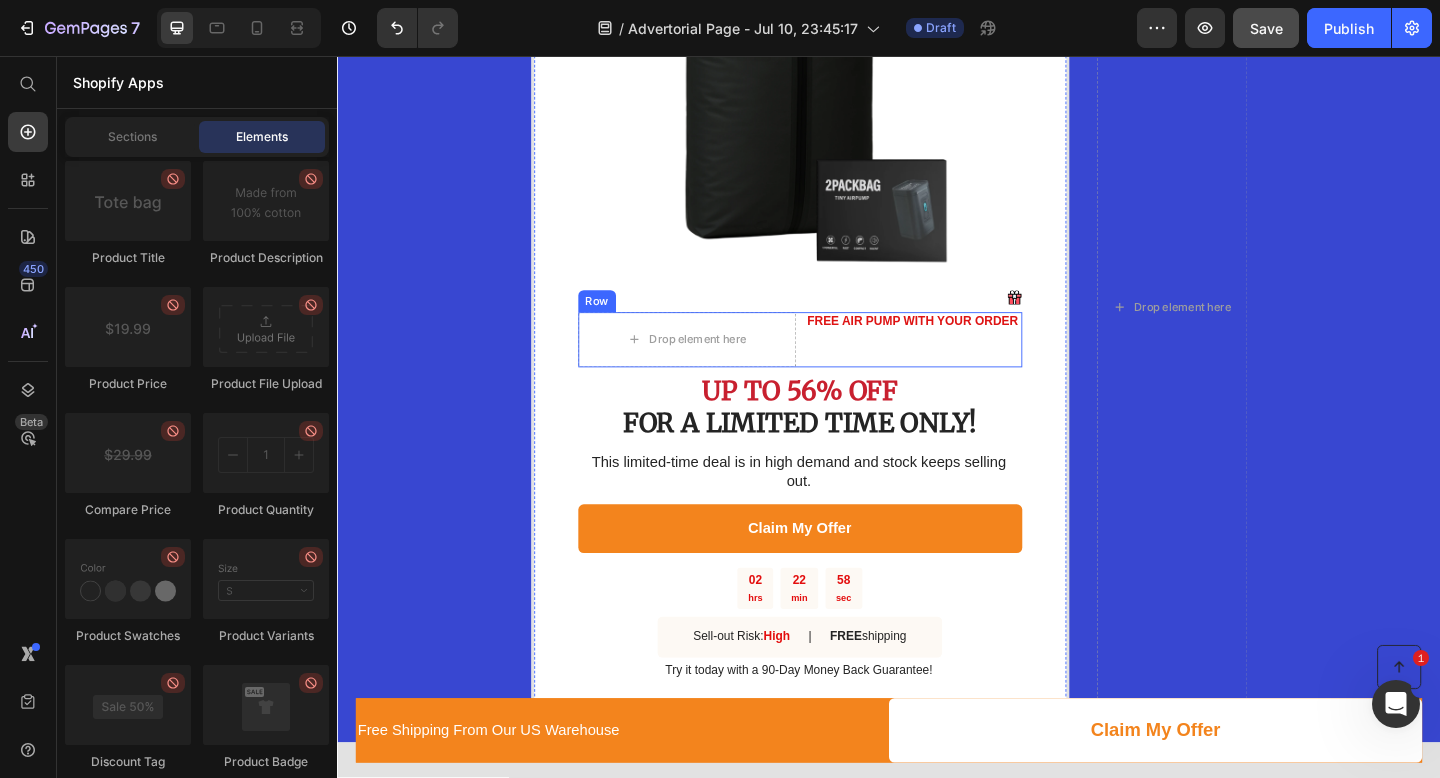 click on "FREE AIR PUMP WITH YOUR ORDER Text Block" at bounding box center [963, 365] 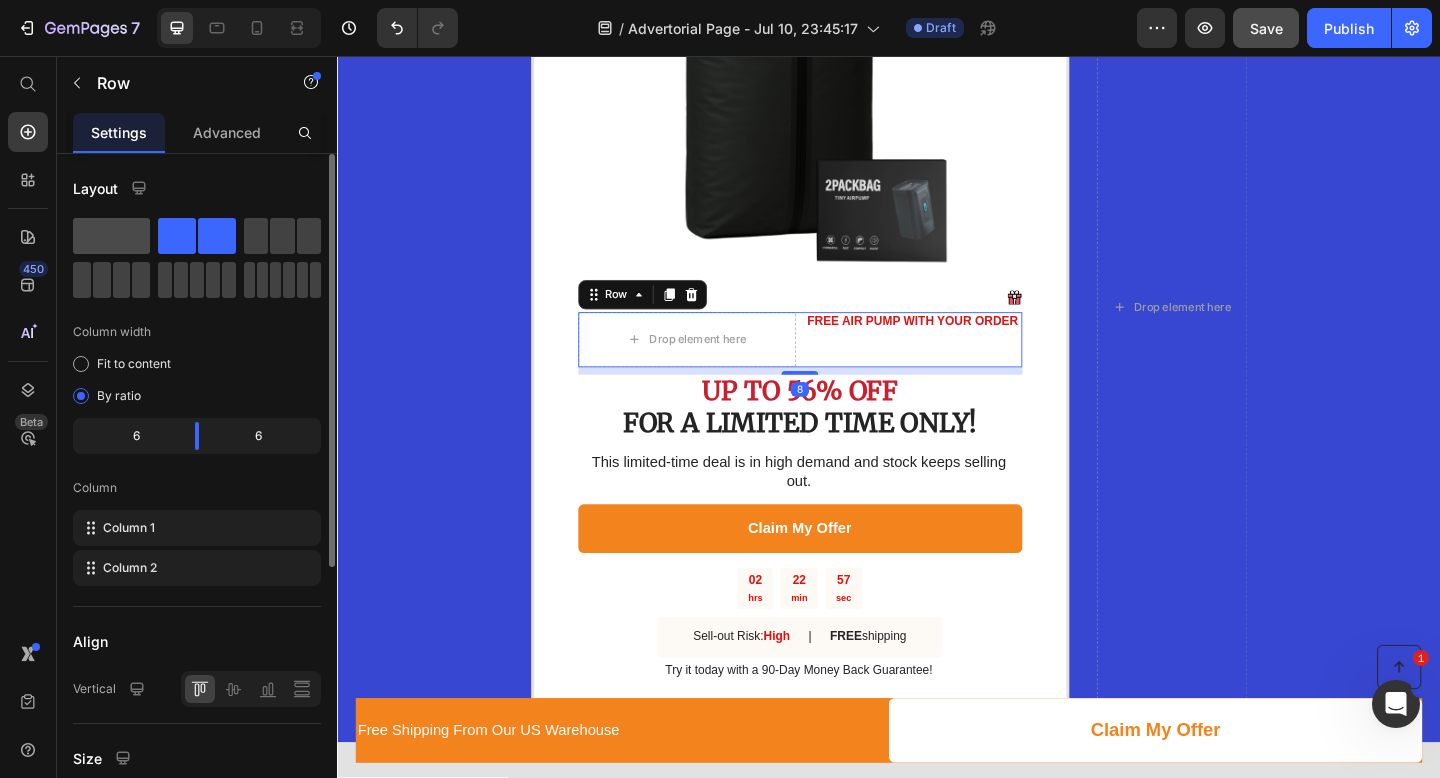 click 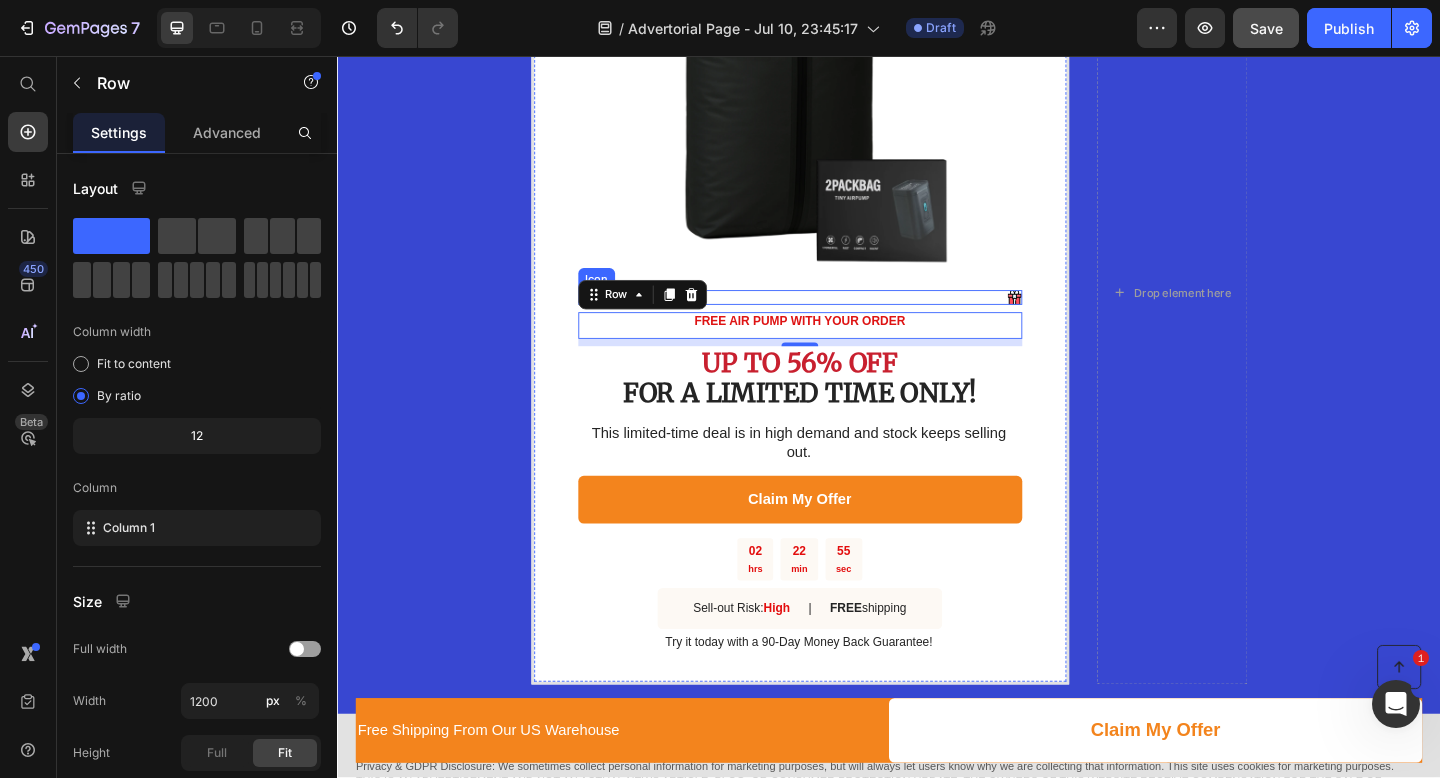 click 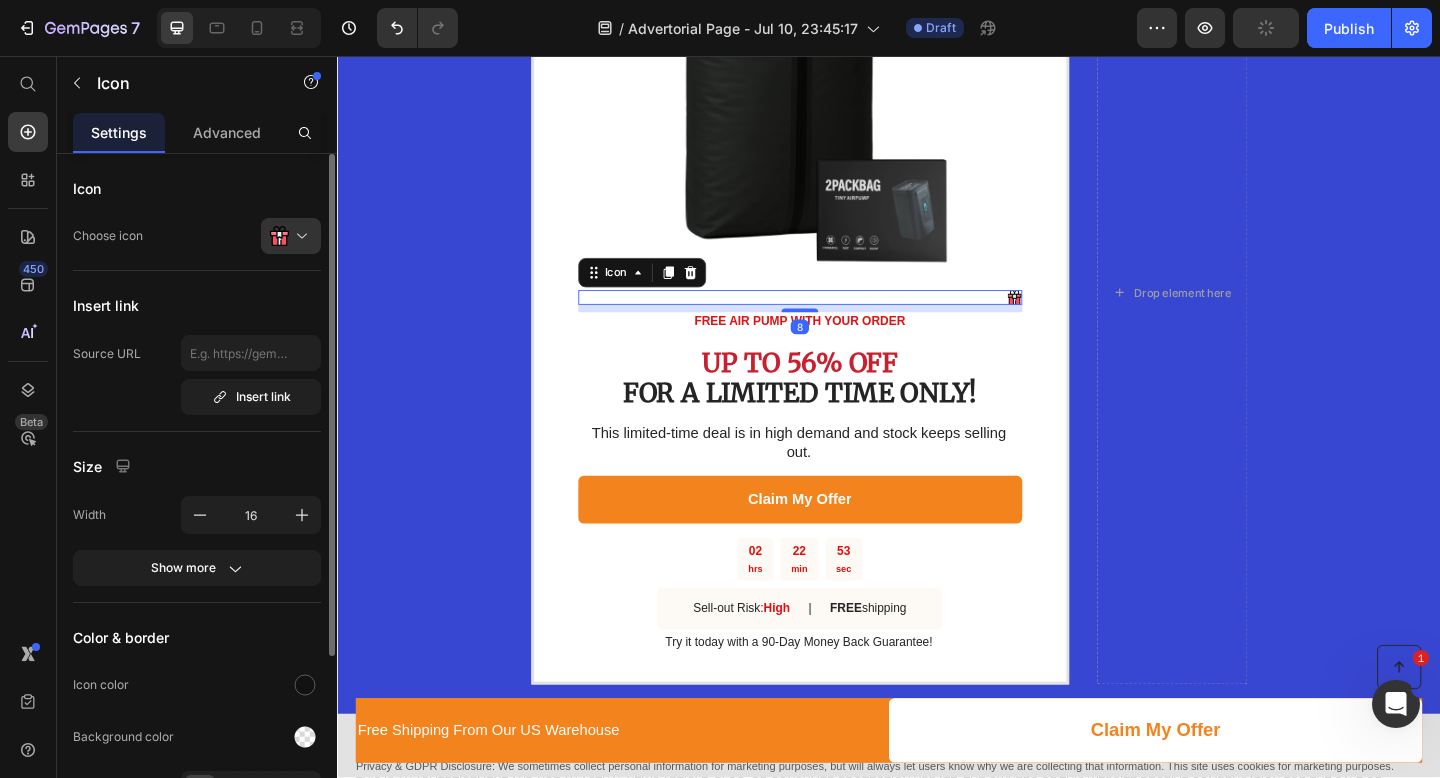 scroll, scrollTop: 241, scrollLeft: 0, axis: vertical 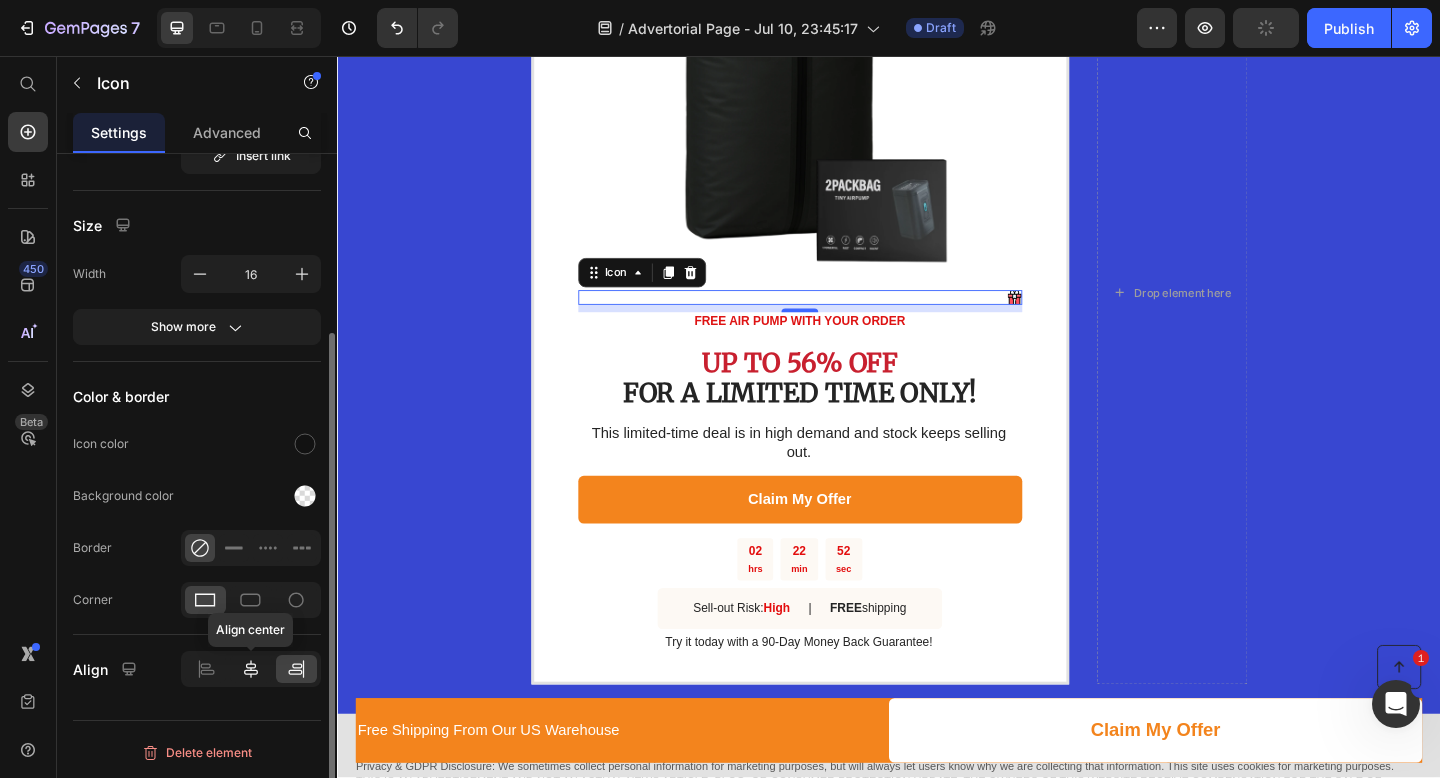 click 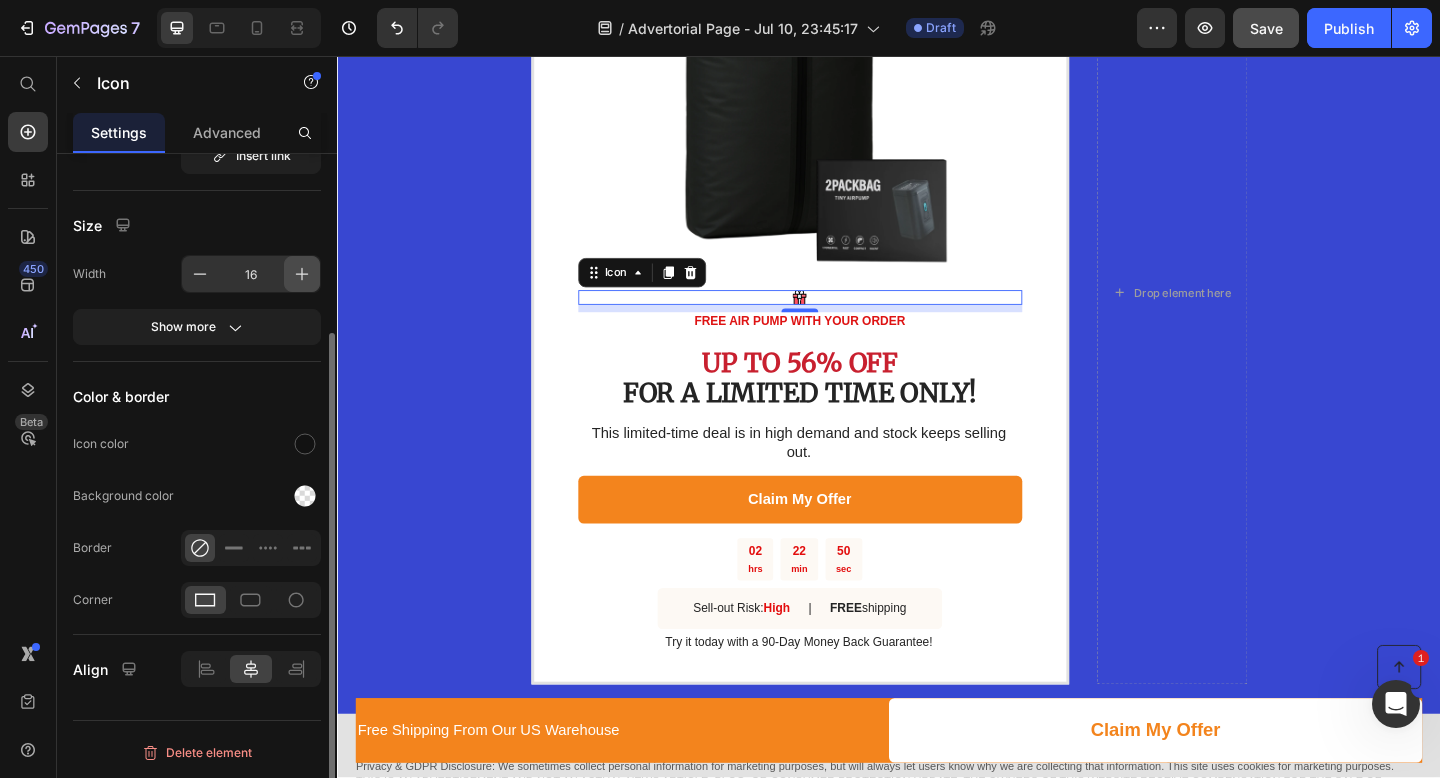 click 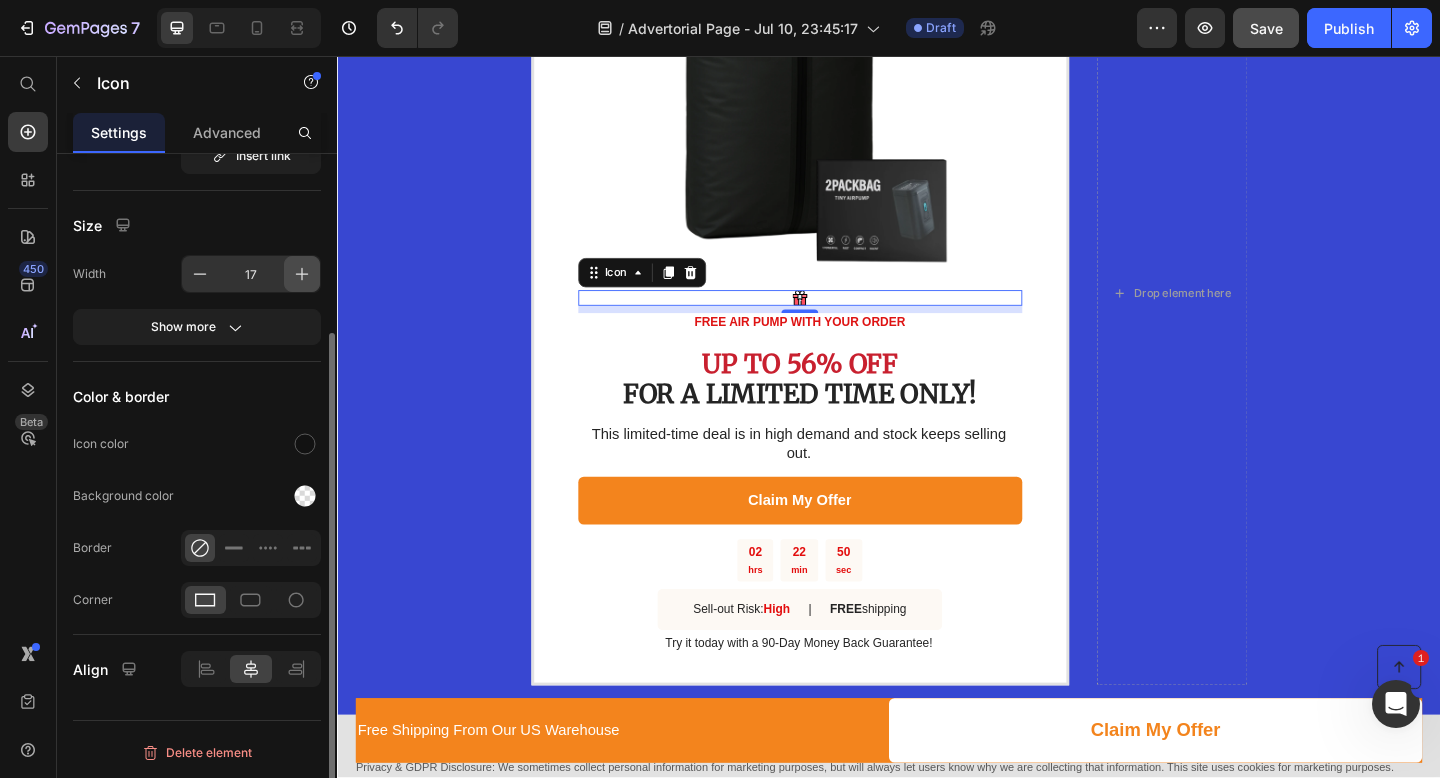 click 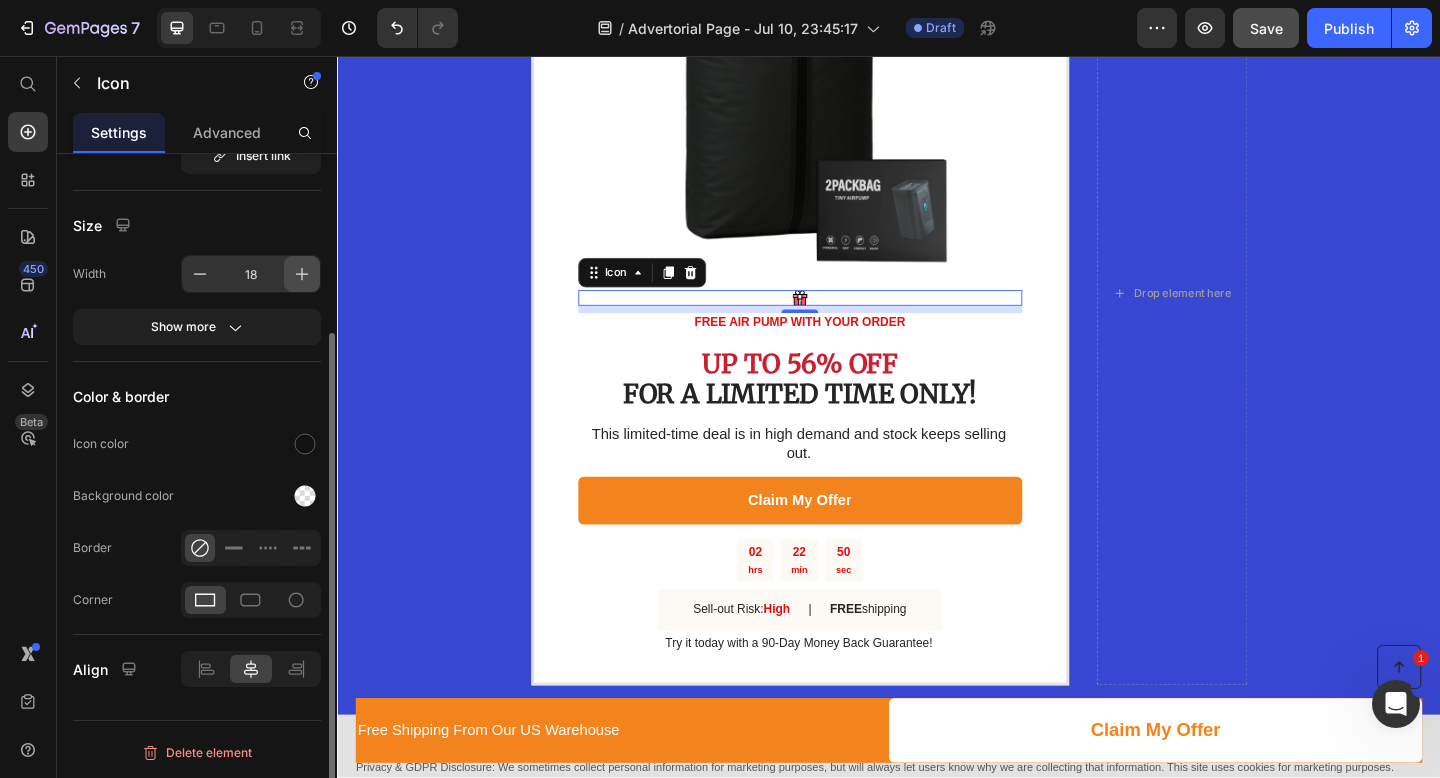 click 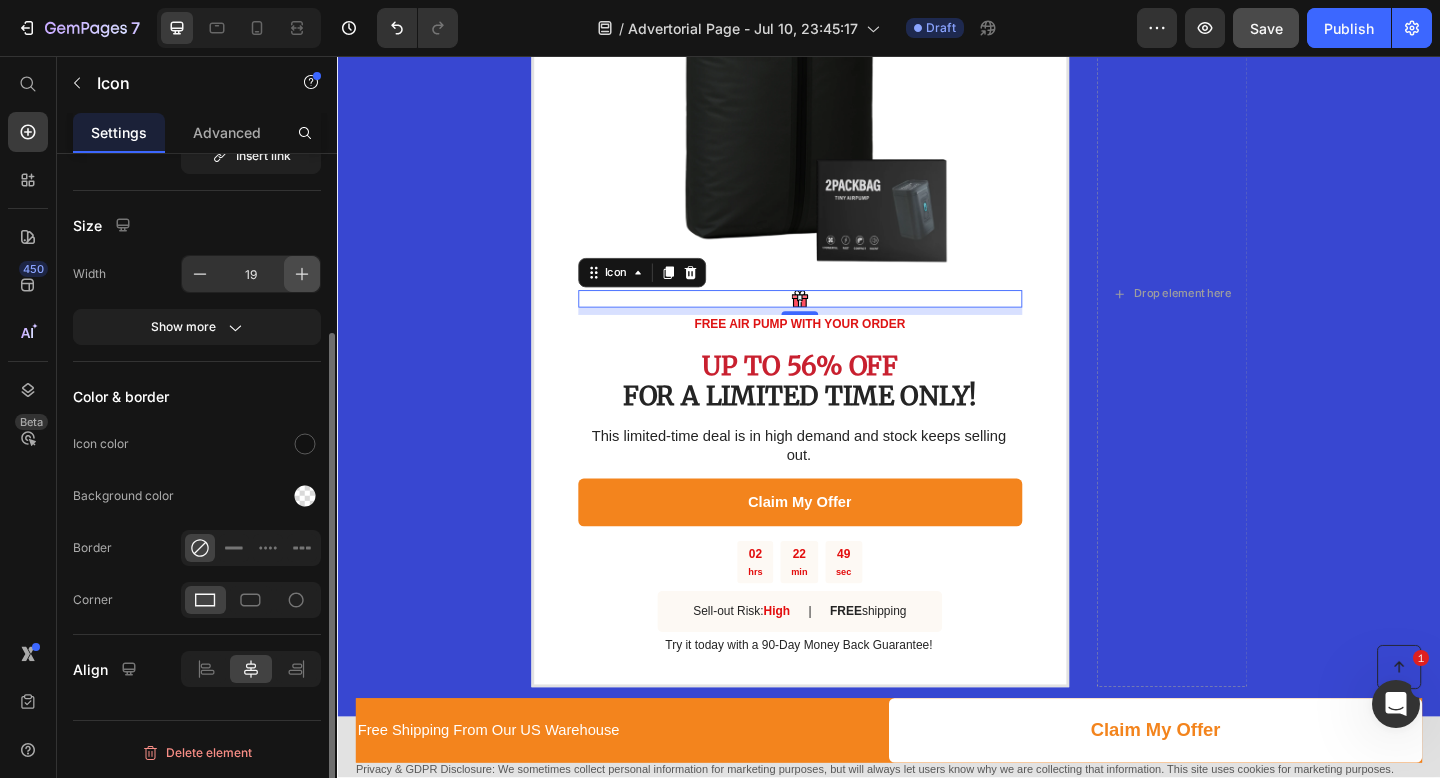click 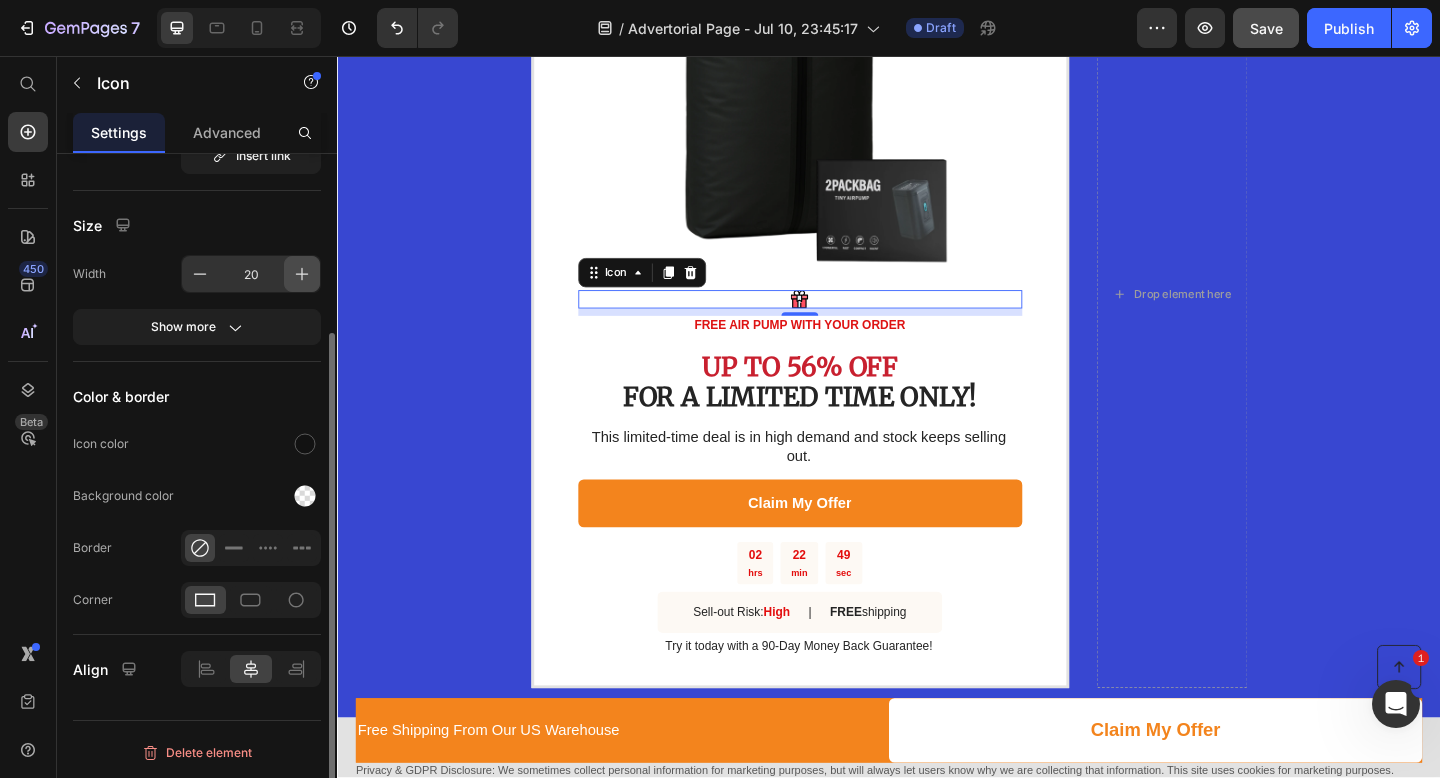 click 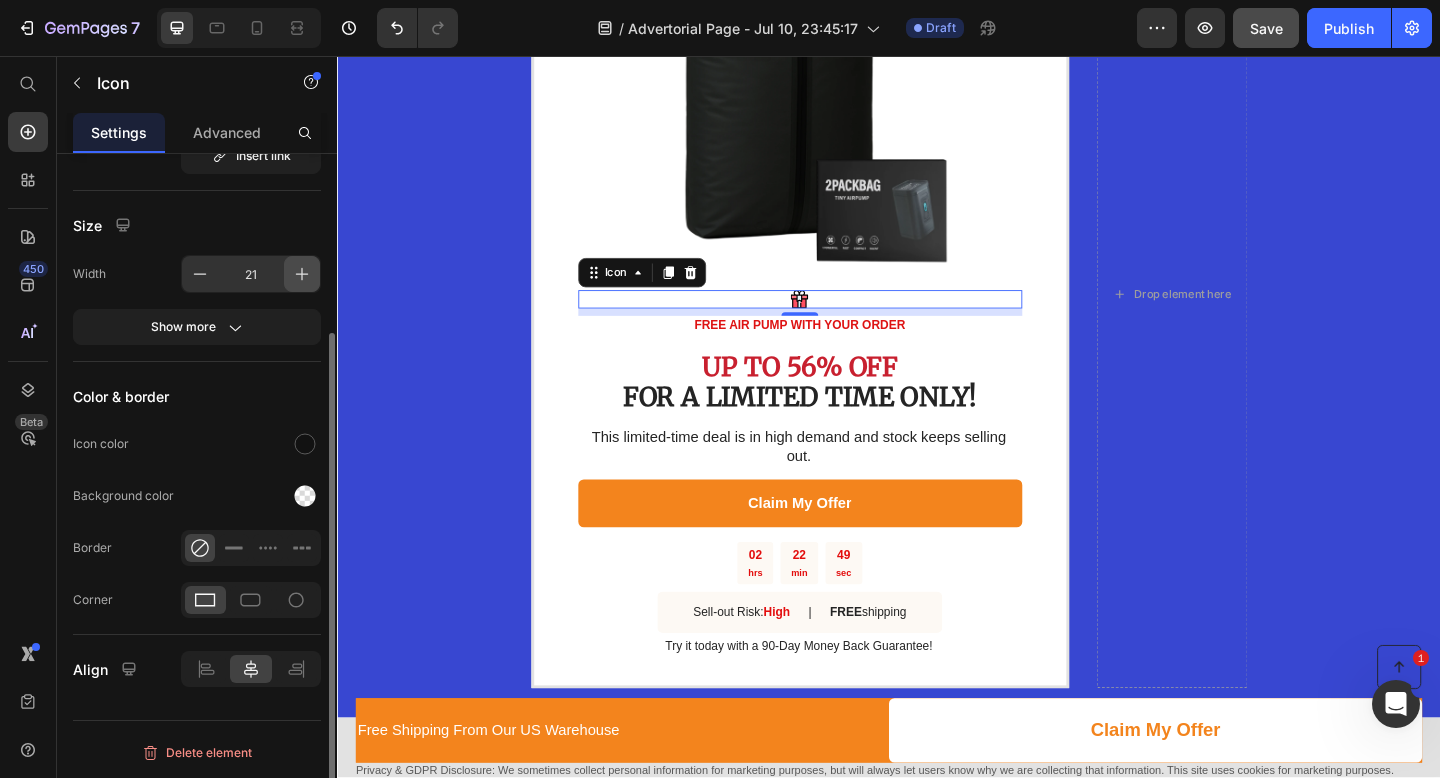 click 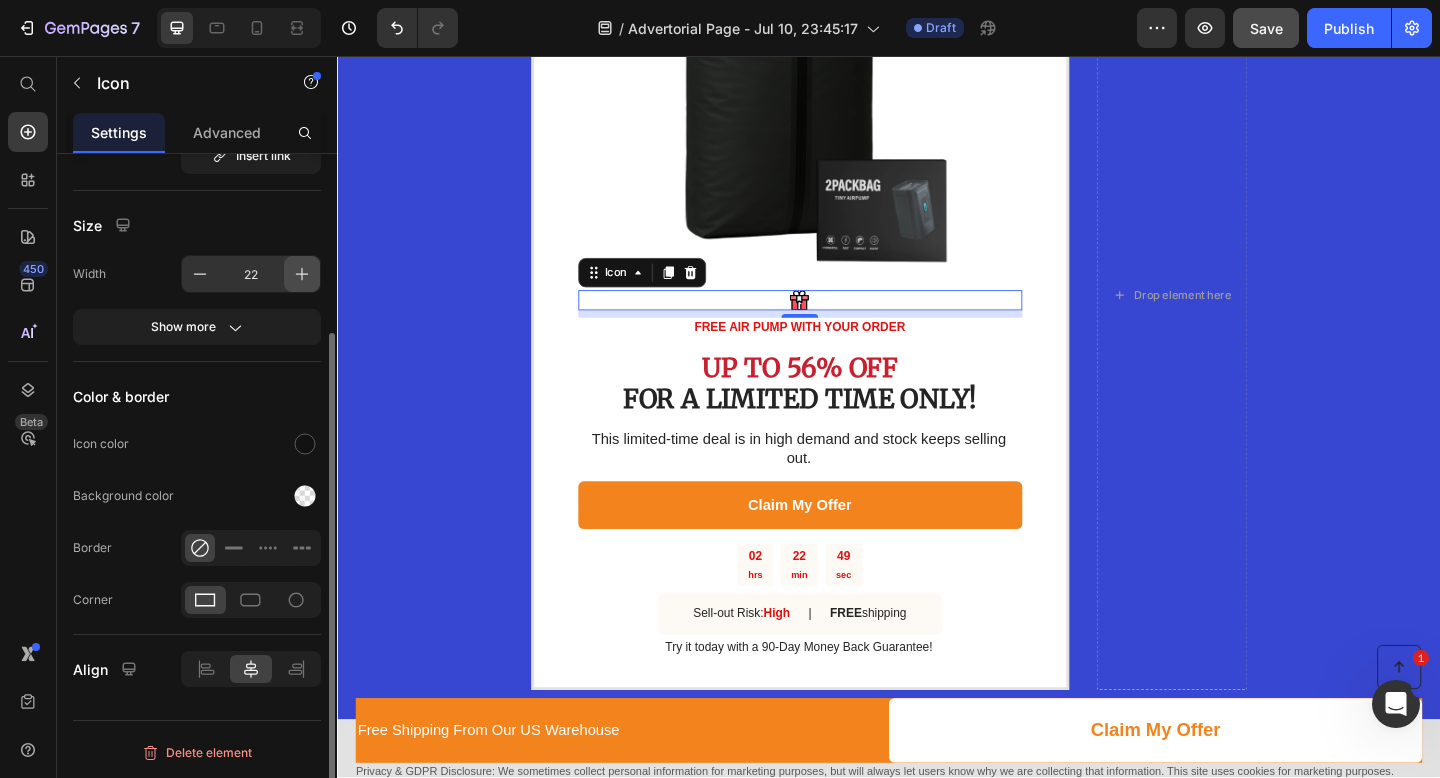 click 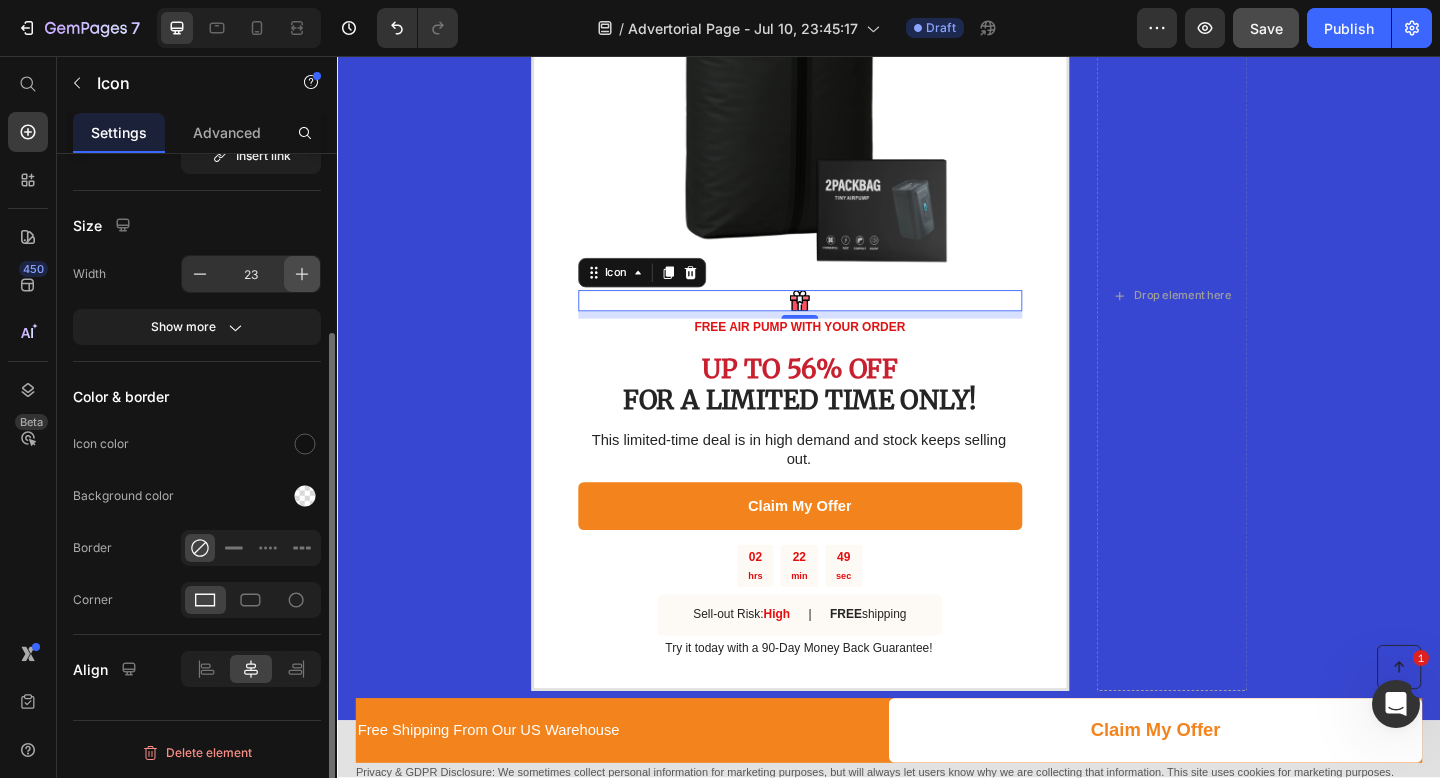click 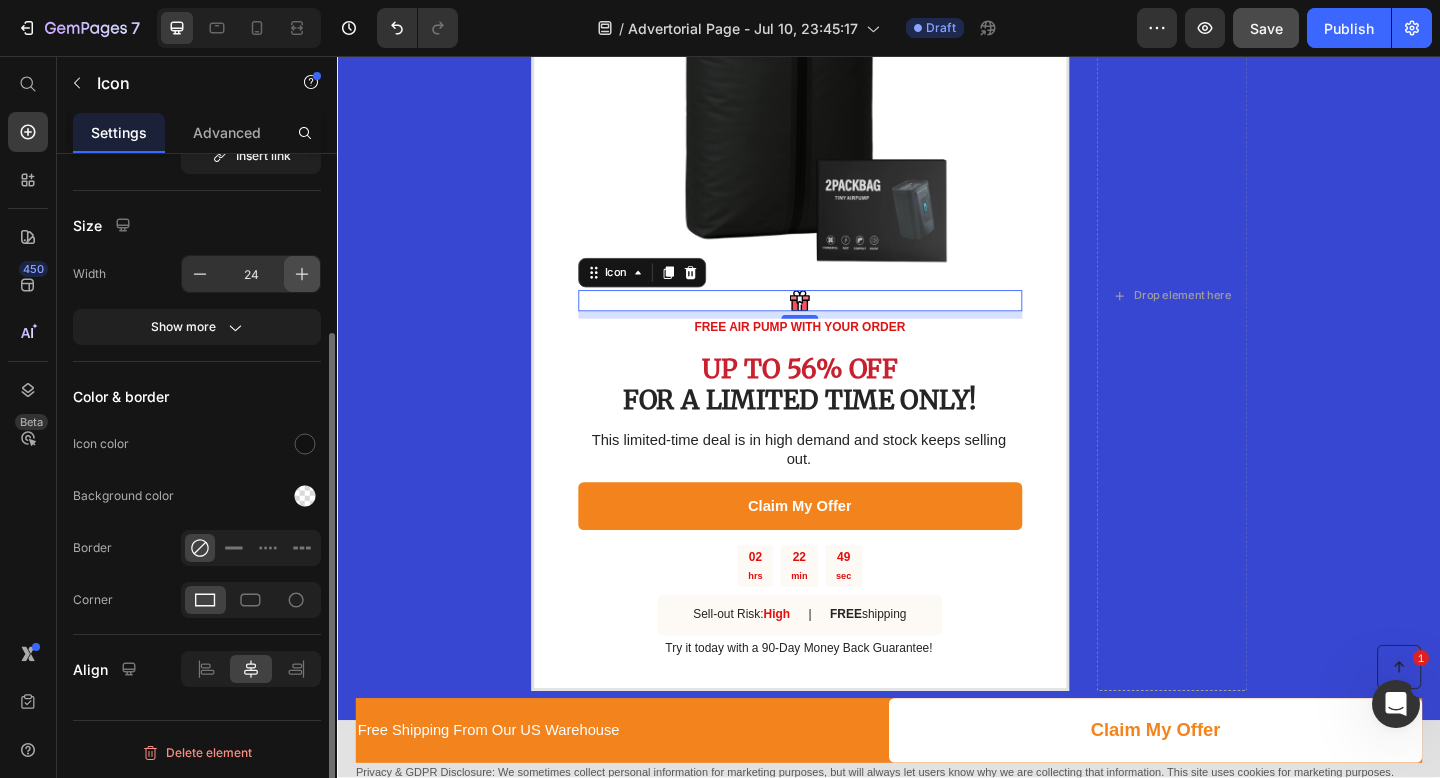 click 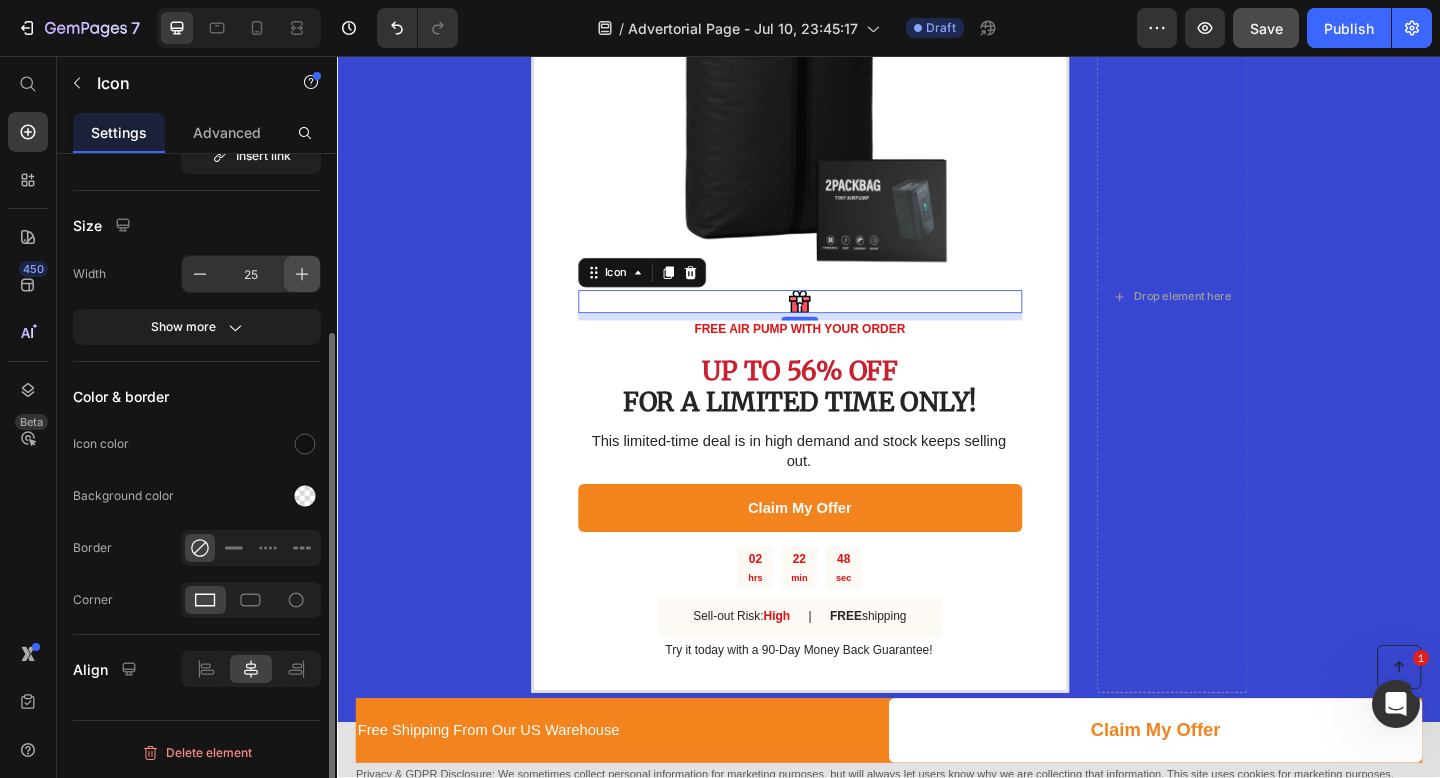 click 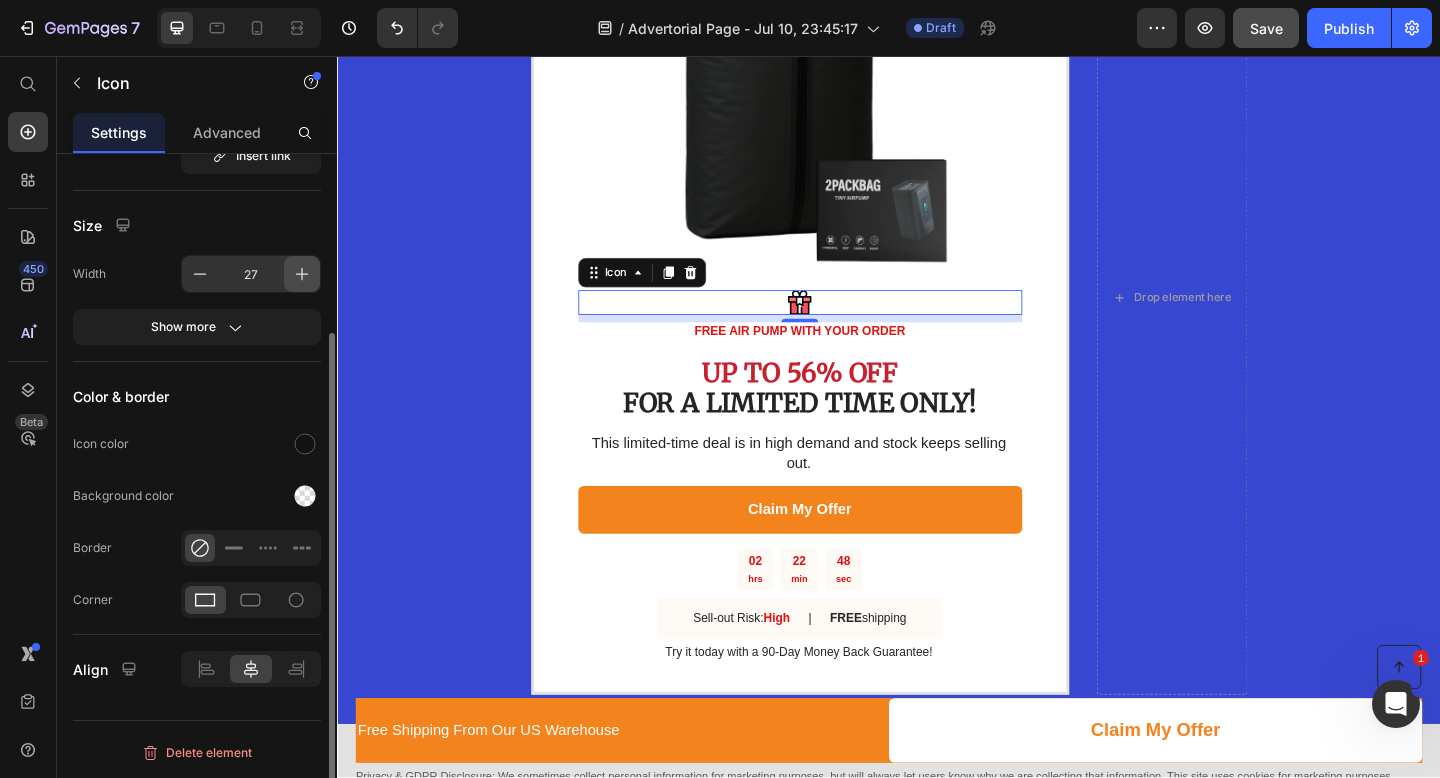click 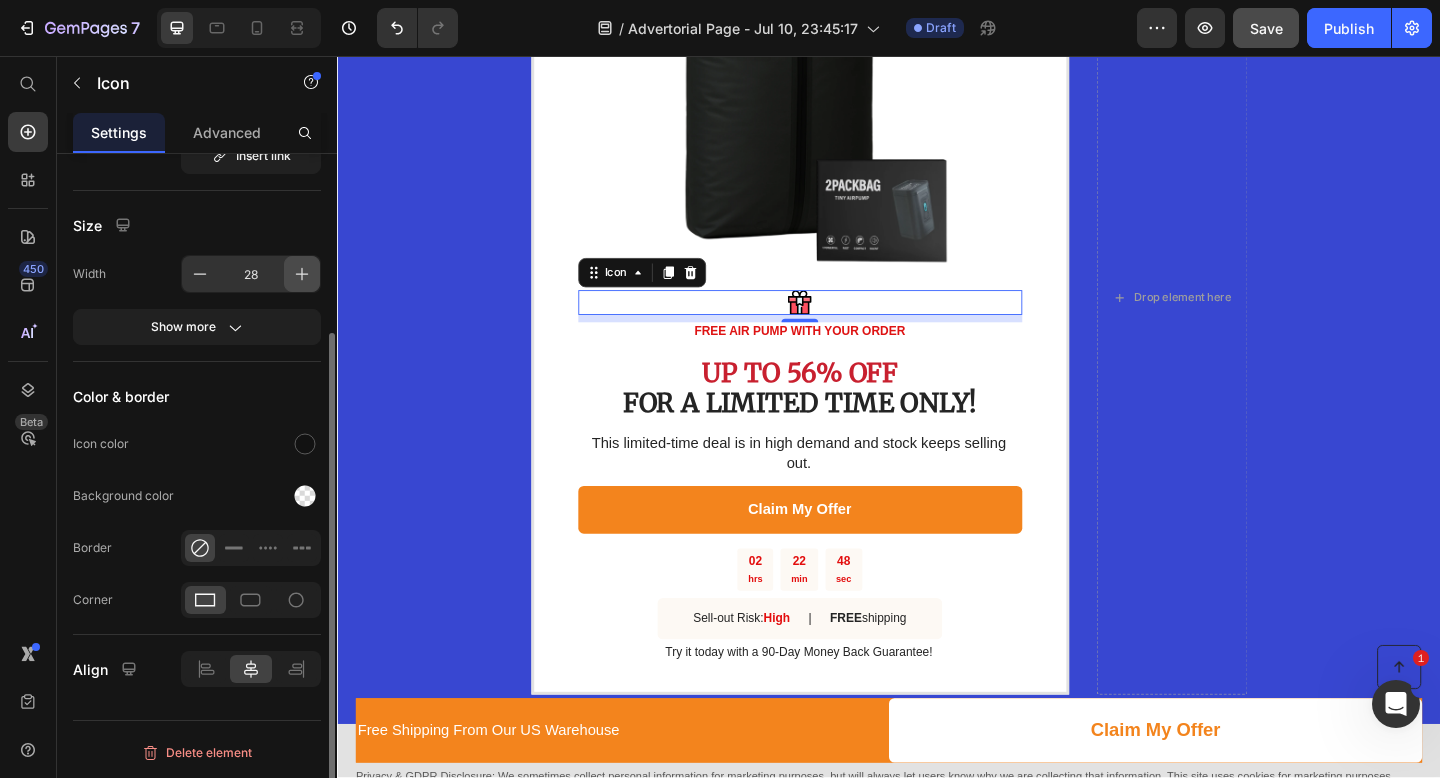 click 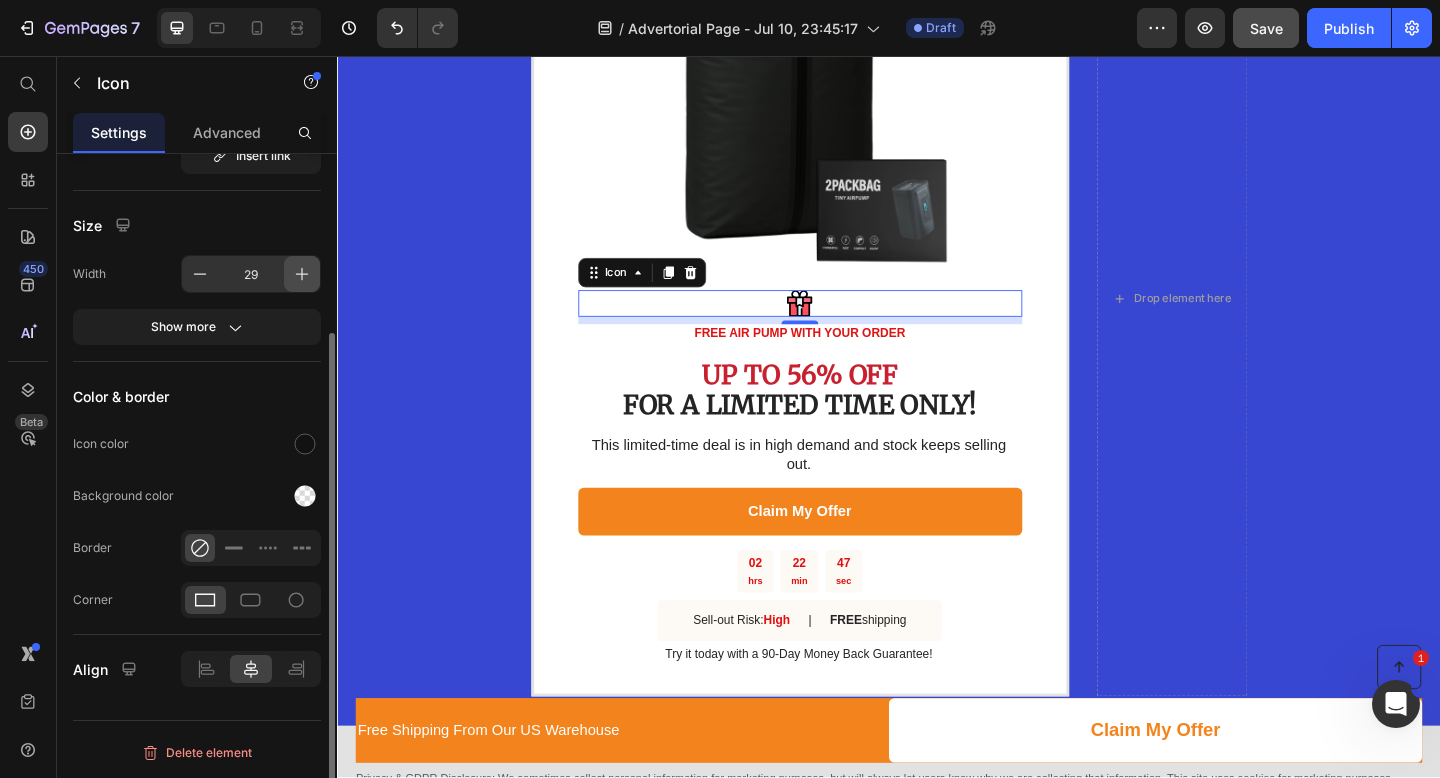 click 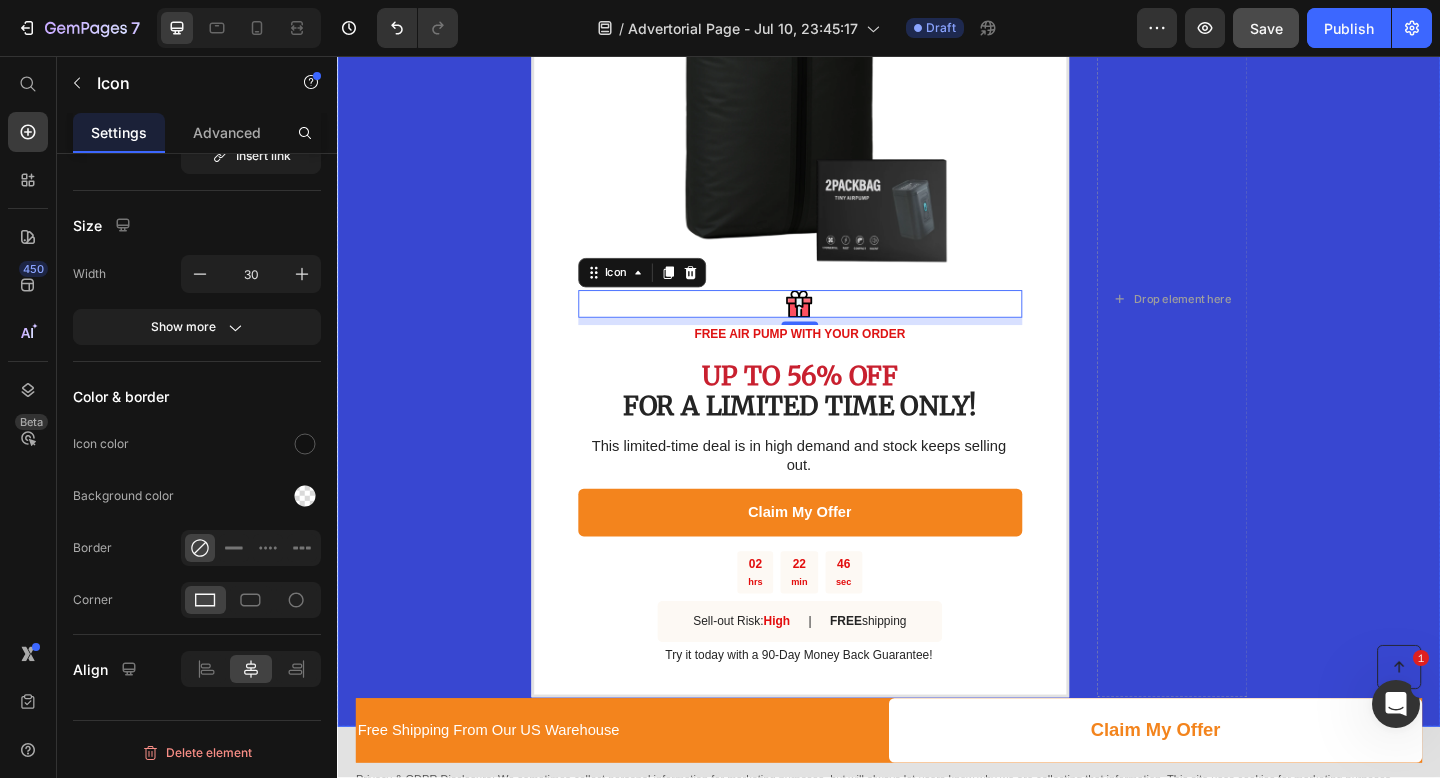 click on "Image
Icon   8 FREE AIR PUMP WITH YOUR ORDER Text Block Row UP TO 56% OFF FOR A LIMITED TIME ONLY! Heading This limited-time deal is in high demand and stock keeps selling out. Text Block Claim My Offer Button 02 hrs 22 min 46 sec Countdown Timer Sell-out Risk:  High Text Block | Text Block FREE  shipping Text Block Row Try it today with a 90-Day Money Back Guarantee! Text Block Row
Drop element here Row" at bounding box center (937, 321) 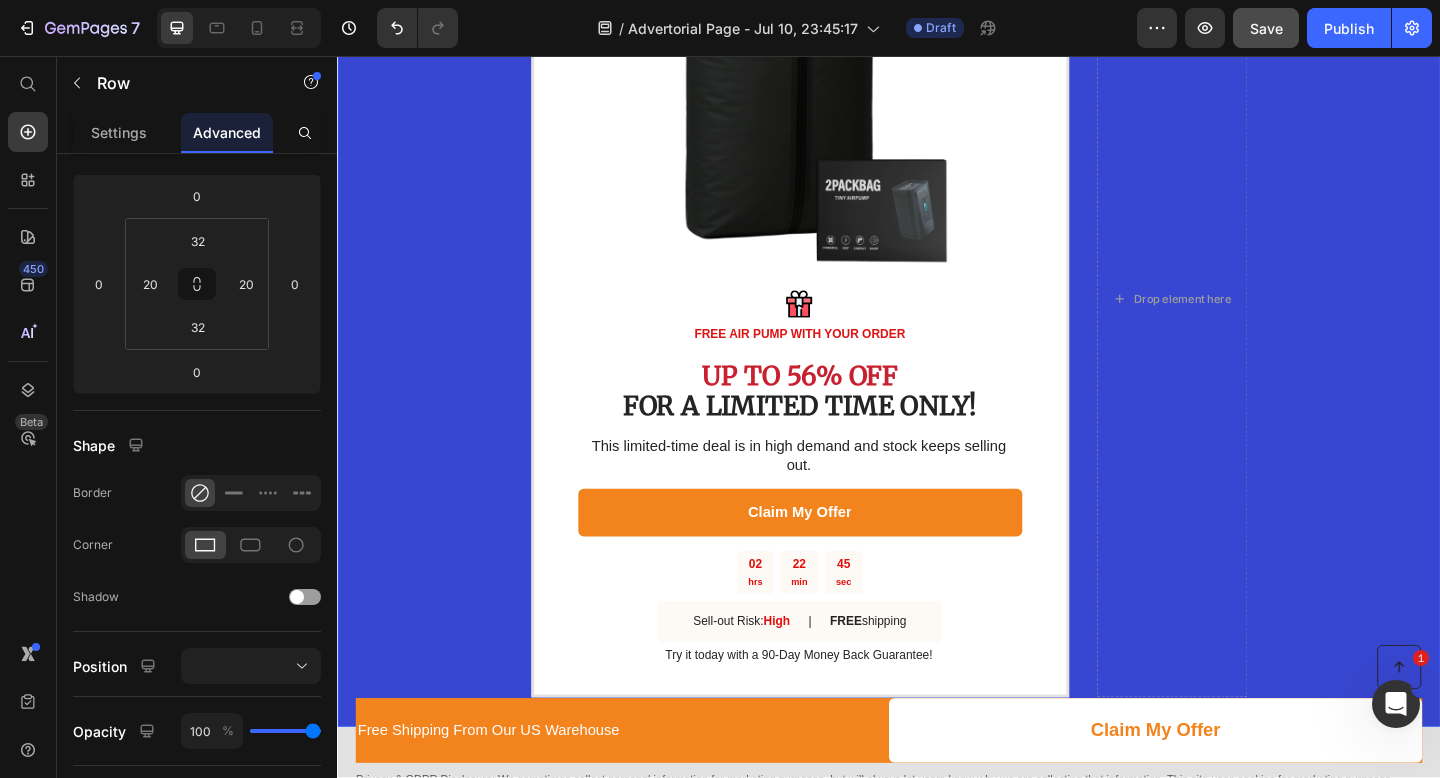 scroll, scrollTop: 0, scrollLeft: 0, axis: both 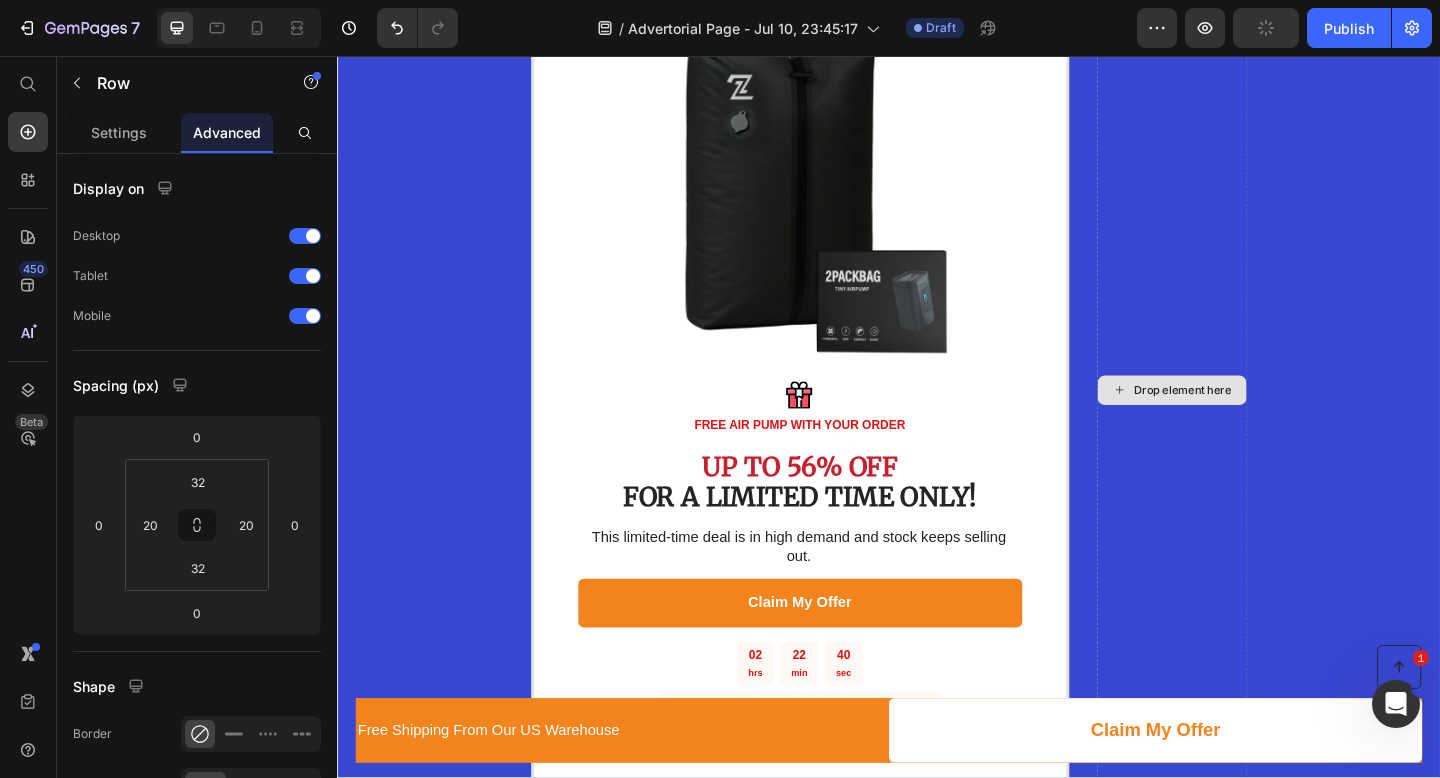 click on "Drop element here" at bounding box center (1245, 420) 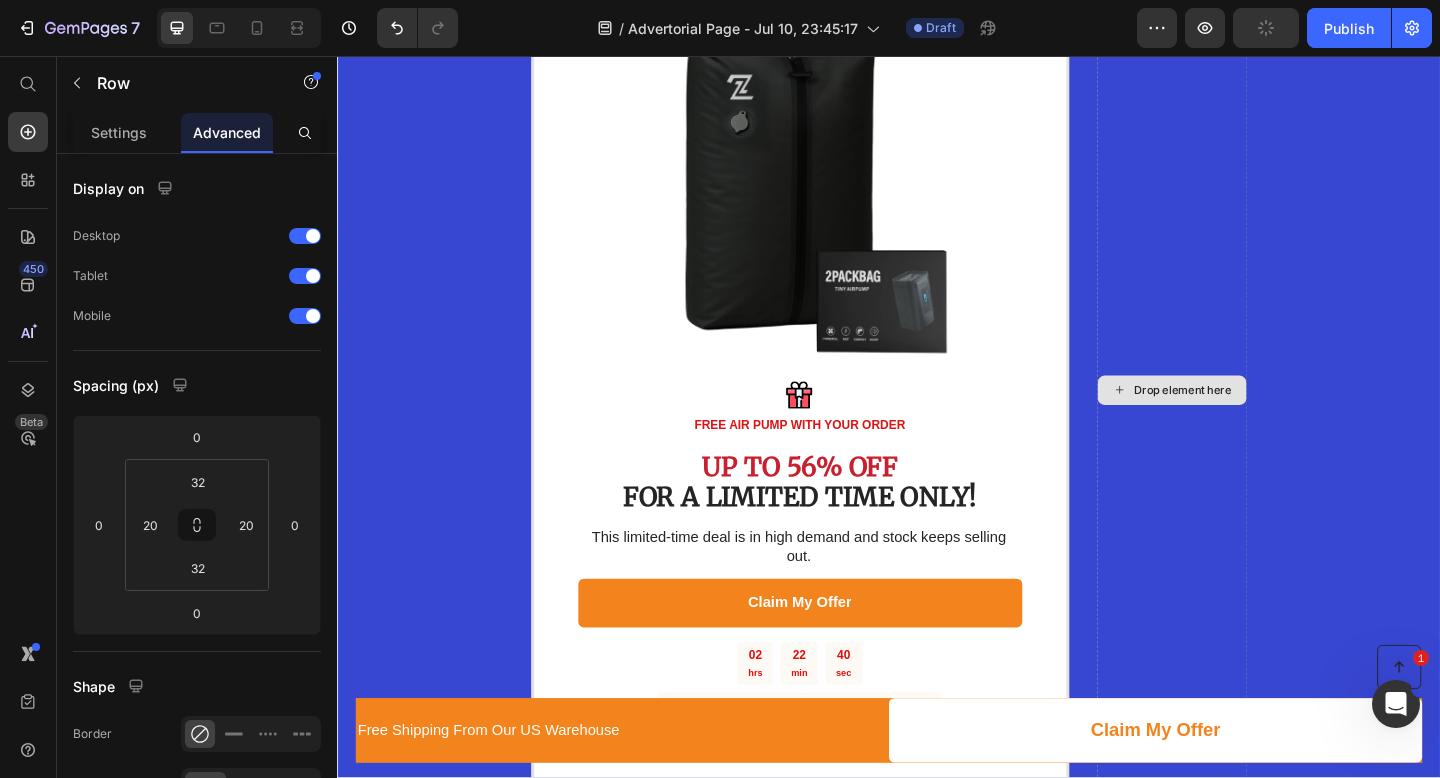 scroll, scrollTop: 2441, scrollLeft: 0, axis: vertical 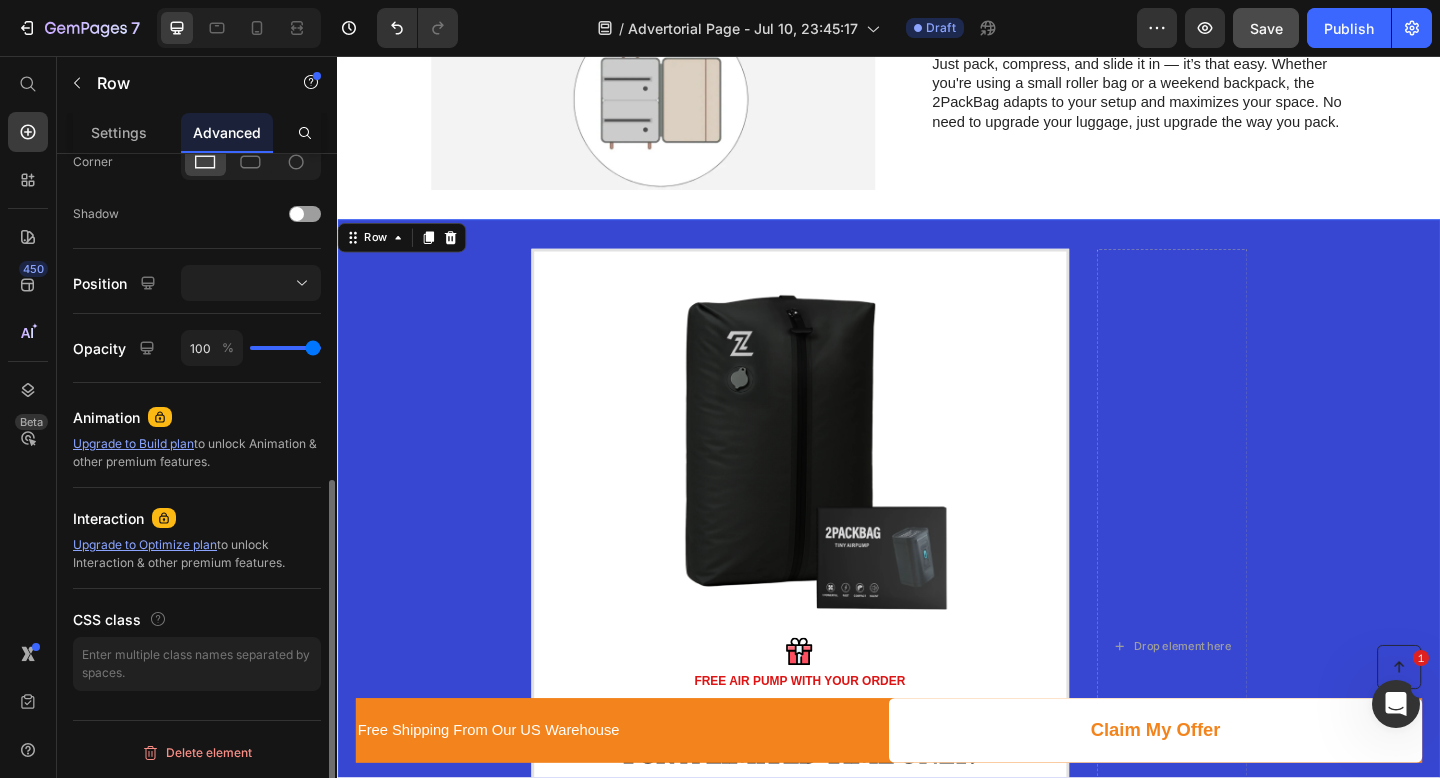 click on "Image
Icon FREE AIR PUMP WITH YOUR ORDER Text Block Row UP TO 56% OFF FOR A LIMITED TIME ONLY! Heading This limited-time deal is in high demand and stock keeps selling out. Text Block Claim My Offer Button 02 hrs 22 min 36 sec Countdown Timer Sell-out Risk:  High Text Block | Text Block FREE  shipping Text Block Row Try it today with a 90-Day Money Back Guarantee! Text Block Row
Drop element here Row   0" at bounding box center [937, 699] 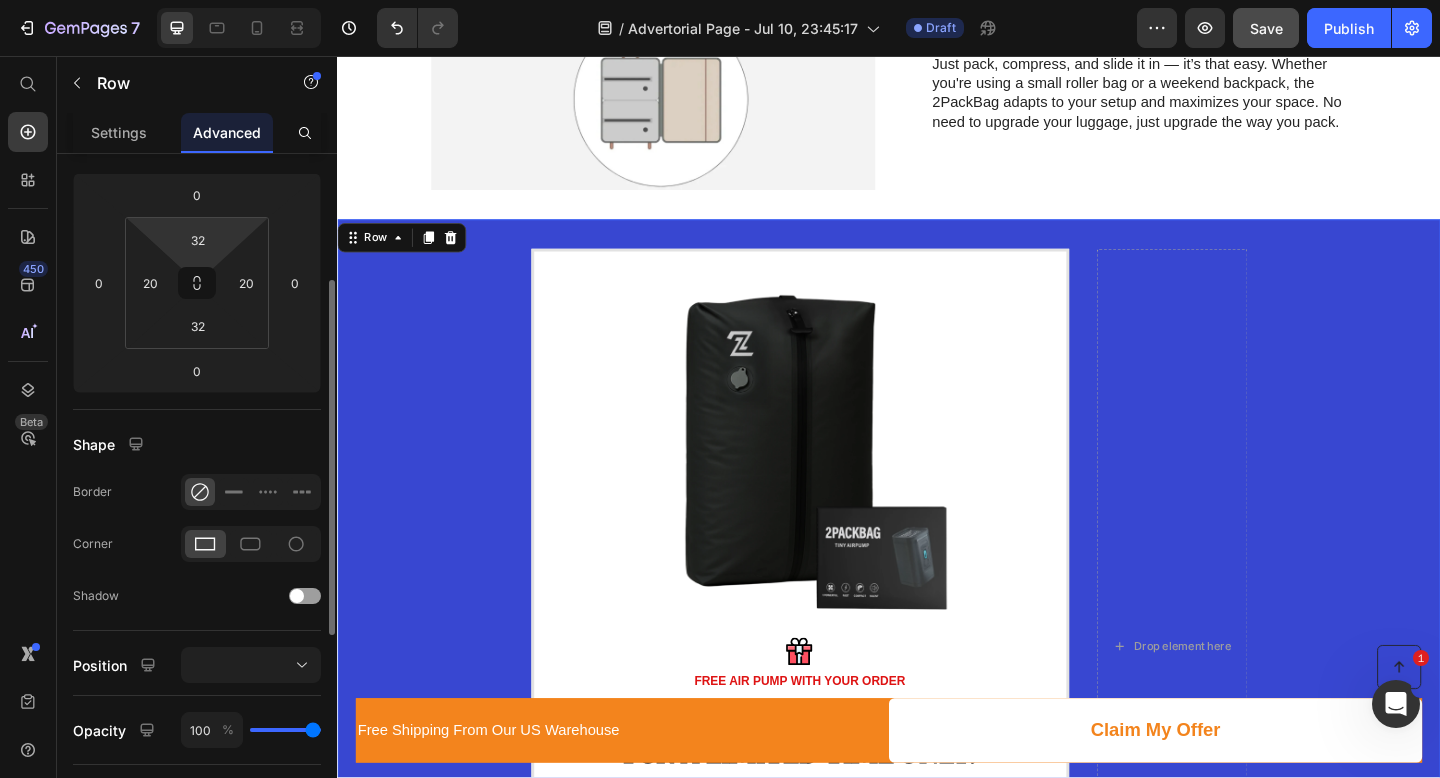 scroll, scrollTop: 0, scrollLeft: 0, axis: both 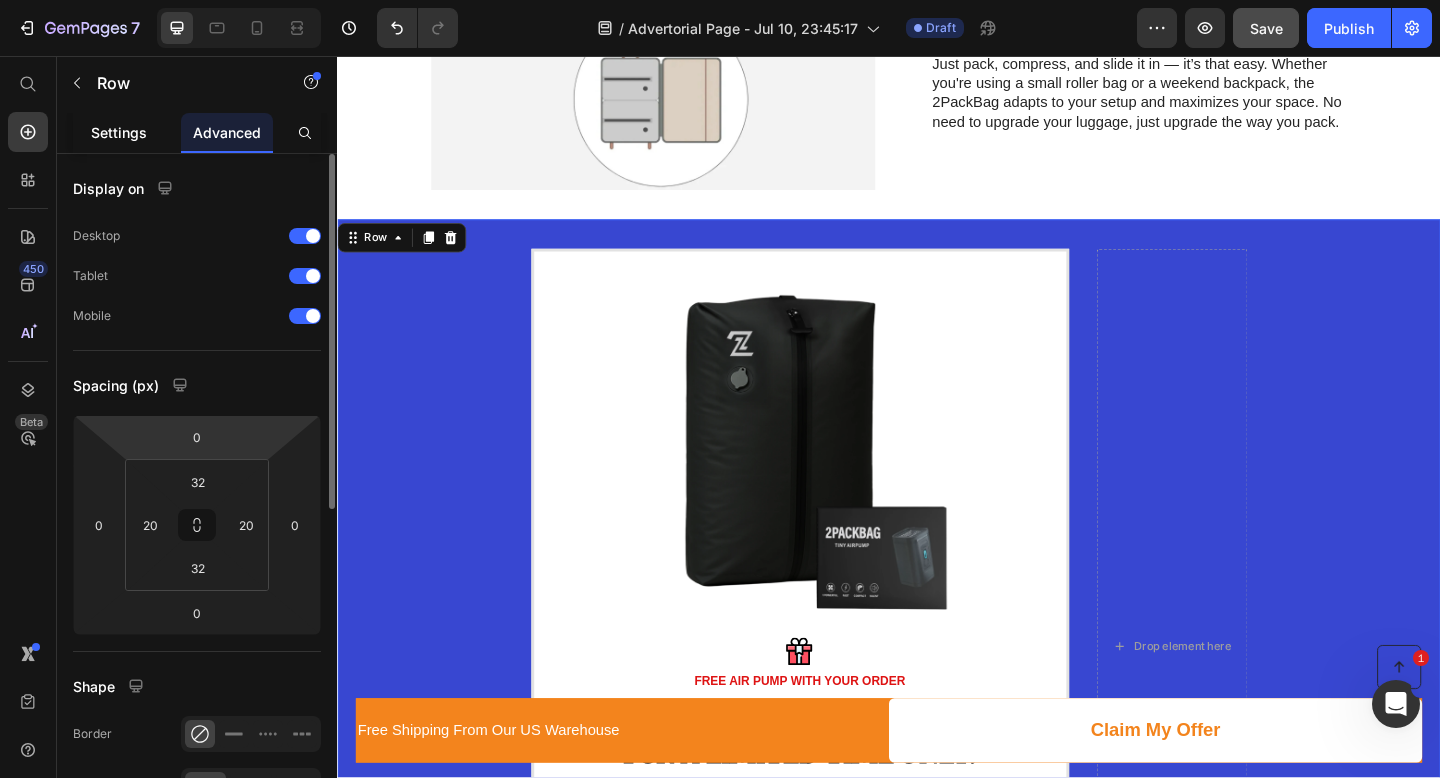 click on "Settings" 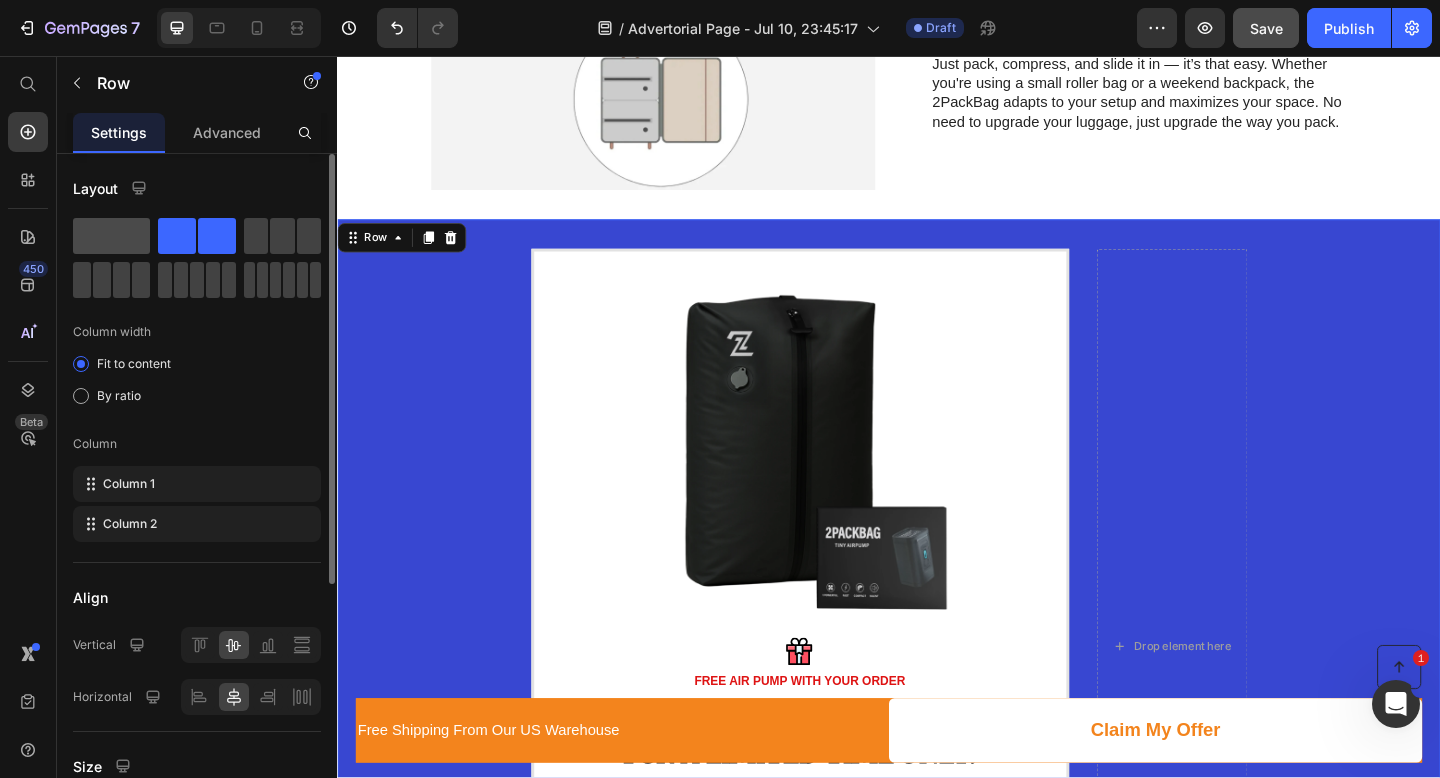 click 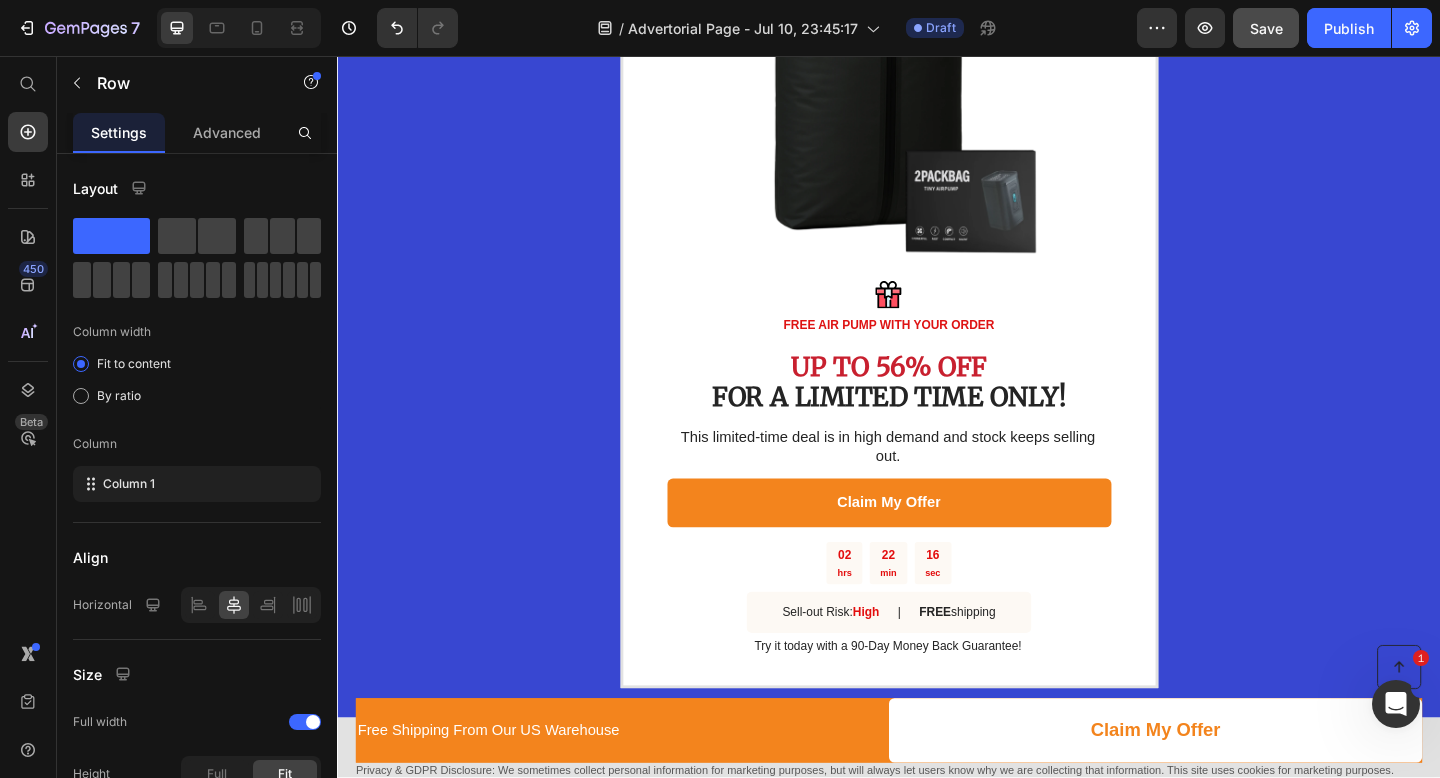 scroll, scrollTop: 2820, scrollLeft: 0, axis: vertical 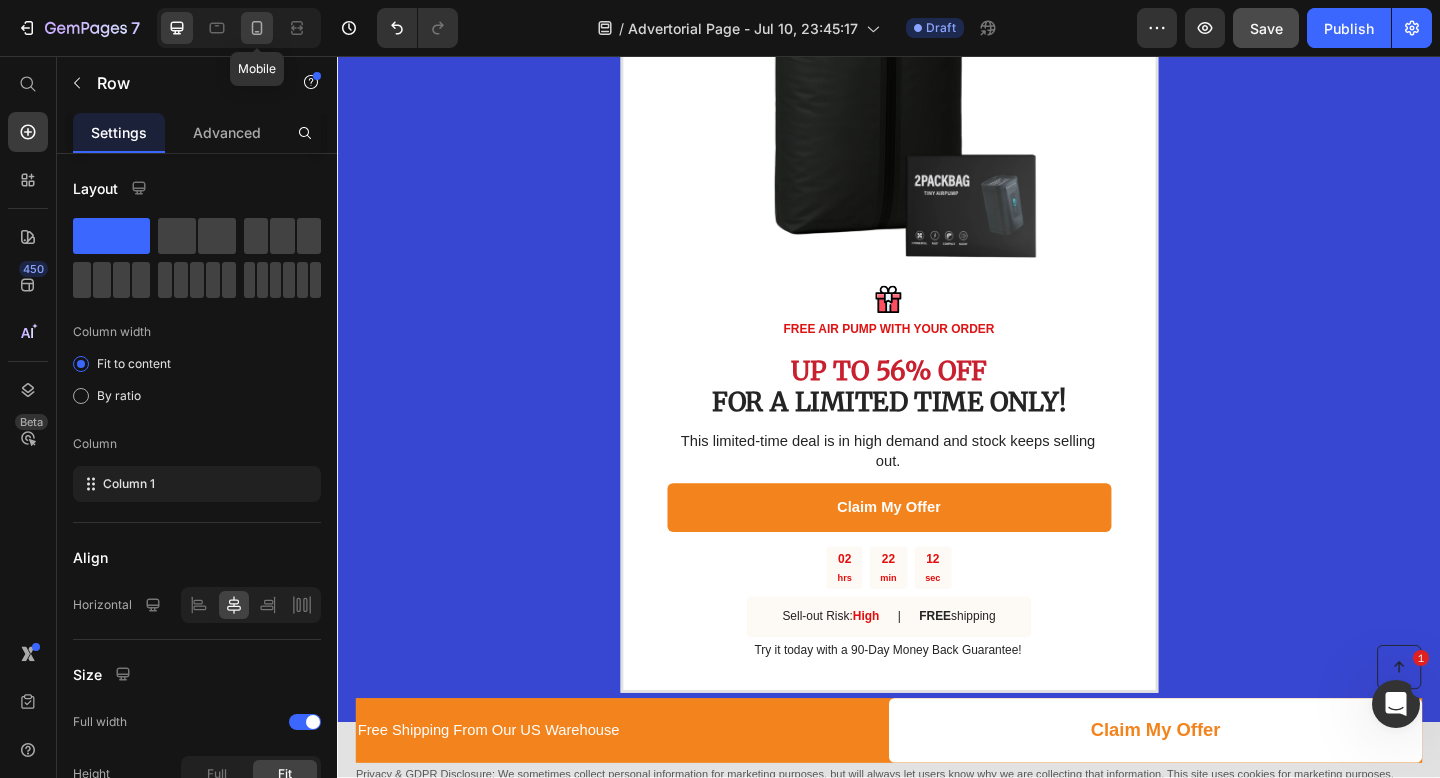 click 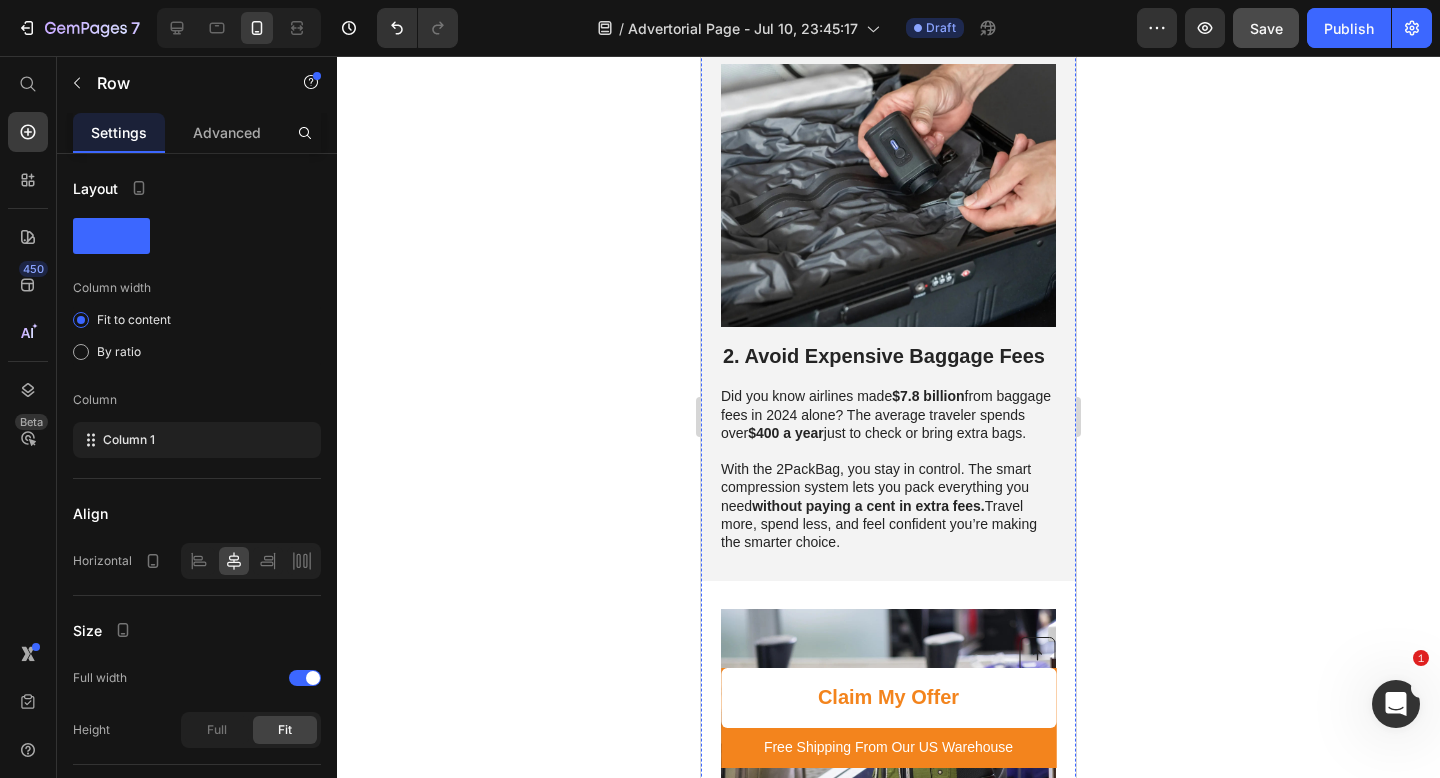 scroll, scrollTop: 1782, scrollLeft: 0, axis: vertical 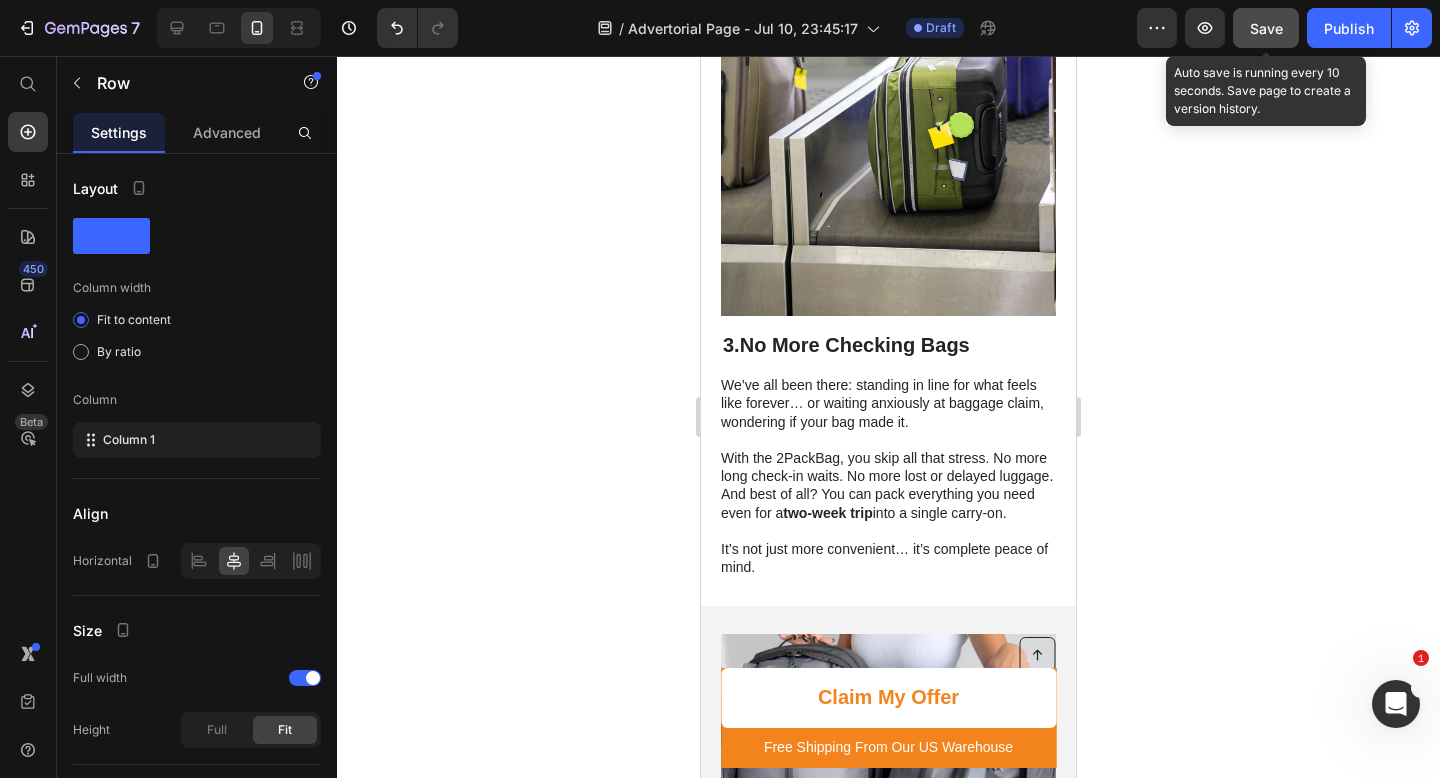 click on "Save" 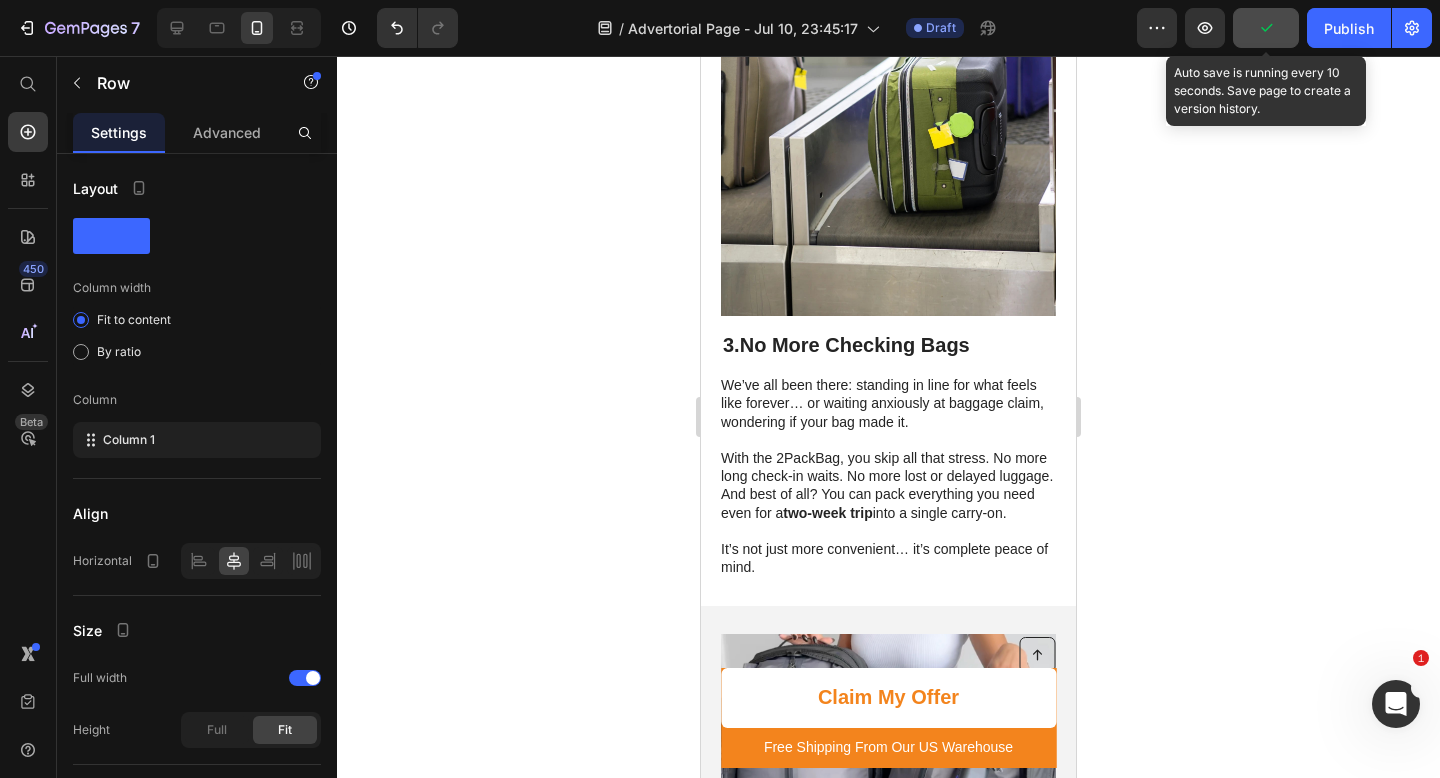 scroll, scrollTop: 2197, scrollLeft: 0, axis: vertical 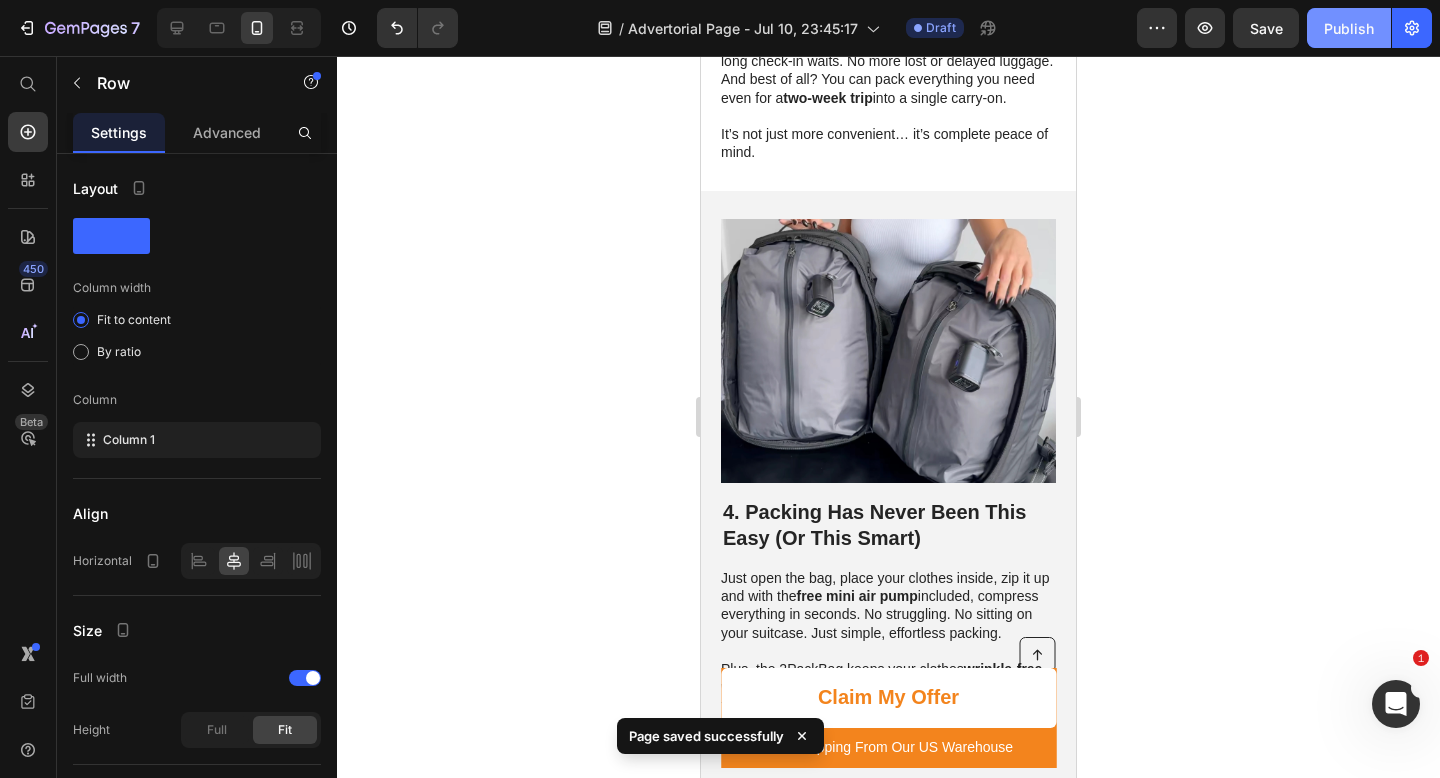 click on "Publish" at bounding box center (1349, 28) 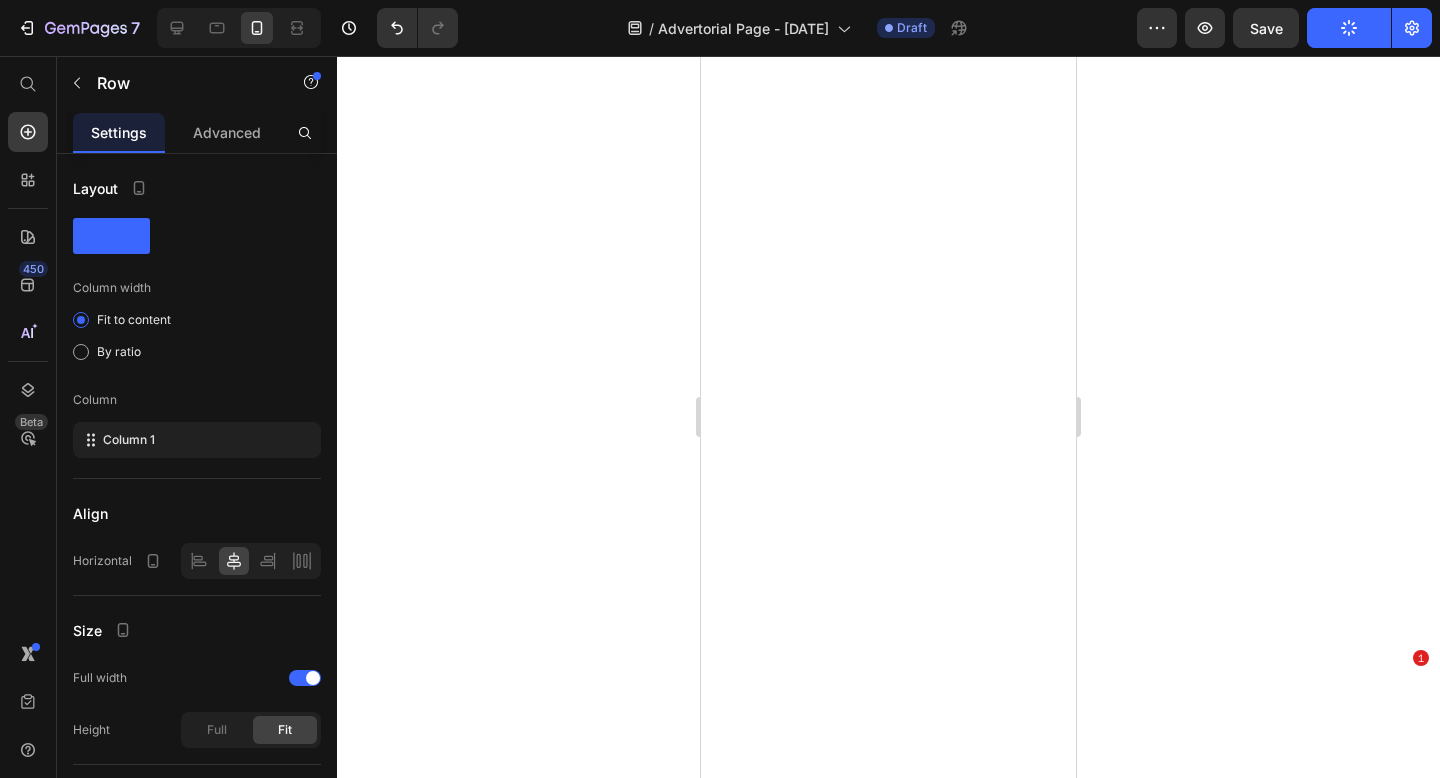 scroll, scrollTop: 0, scrollLeft: 0, axis: both 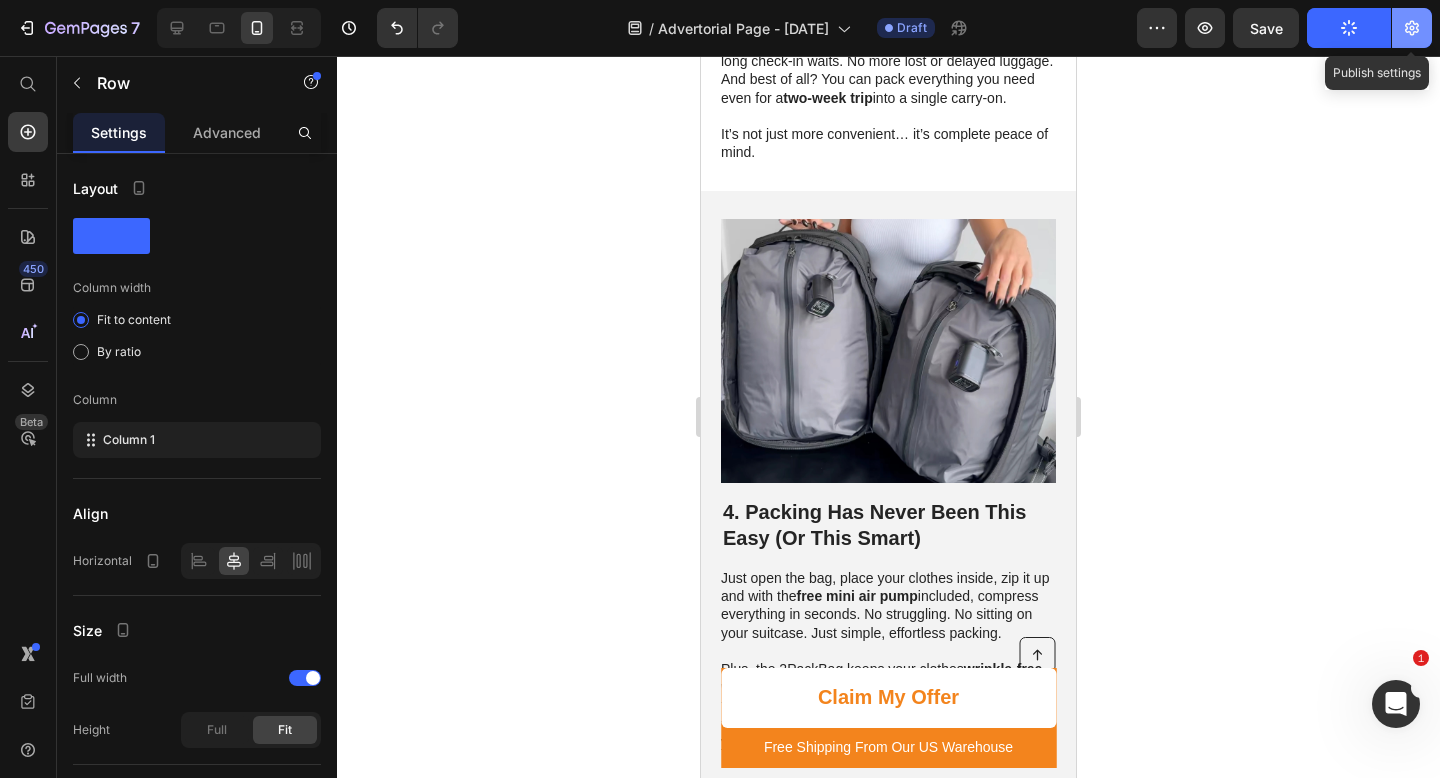 click 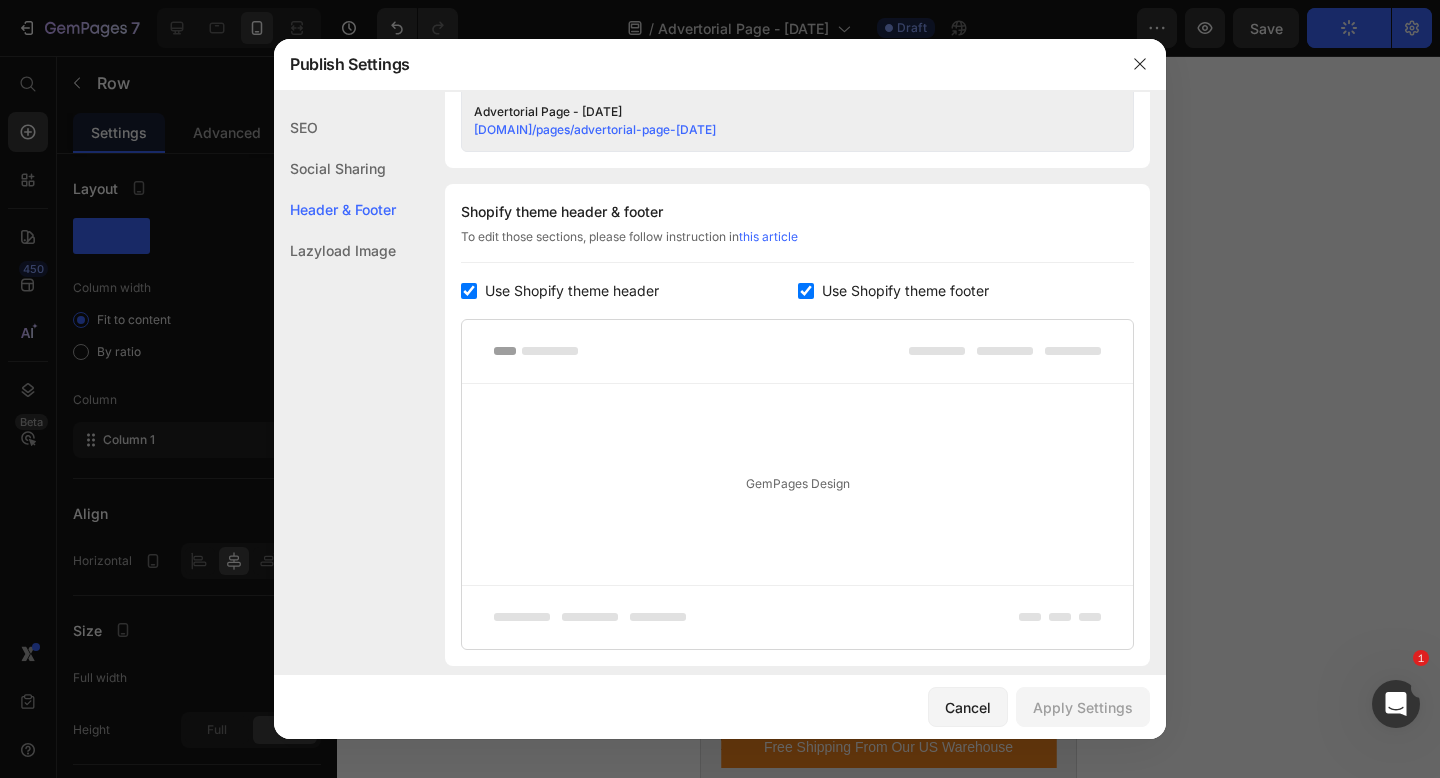 scroll, scrollTop: 1003, scrollLeft: 0, axis: vertical 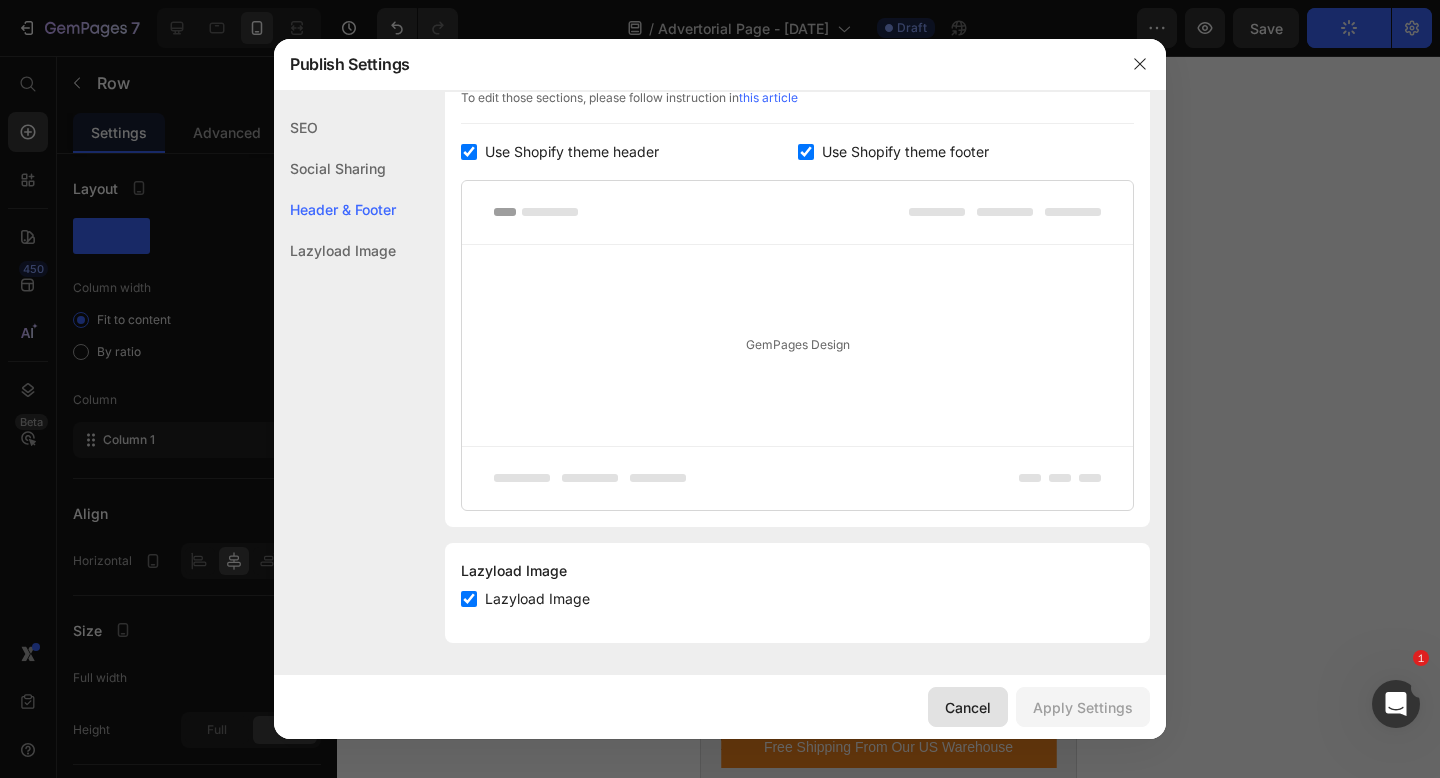 click on "Cancel" at bounding box center [968, 707] 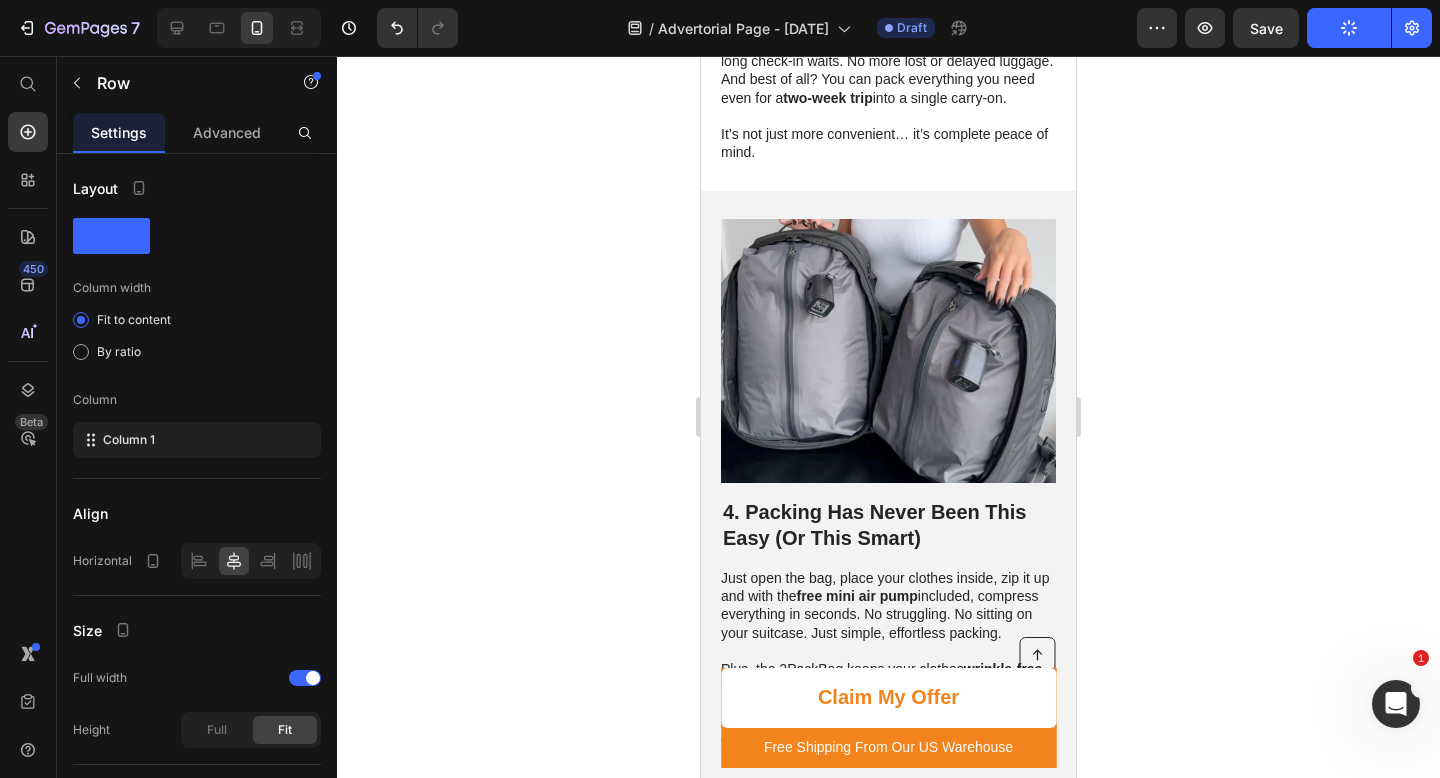 click at bounding box center [1396, 704] 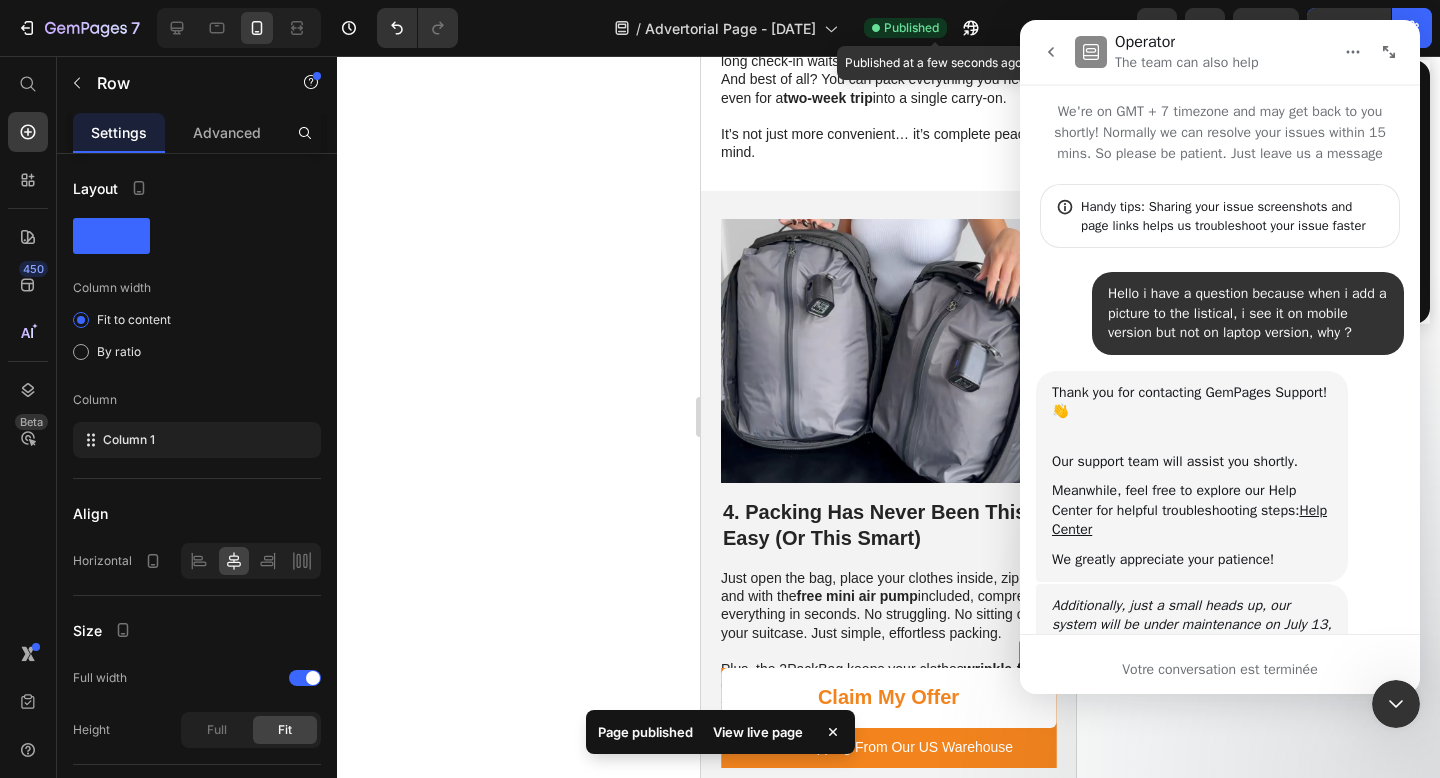 click on "Published" at bounding box center [911, 28] 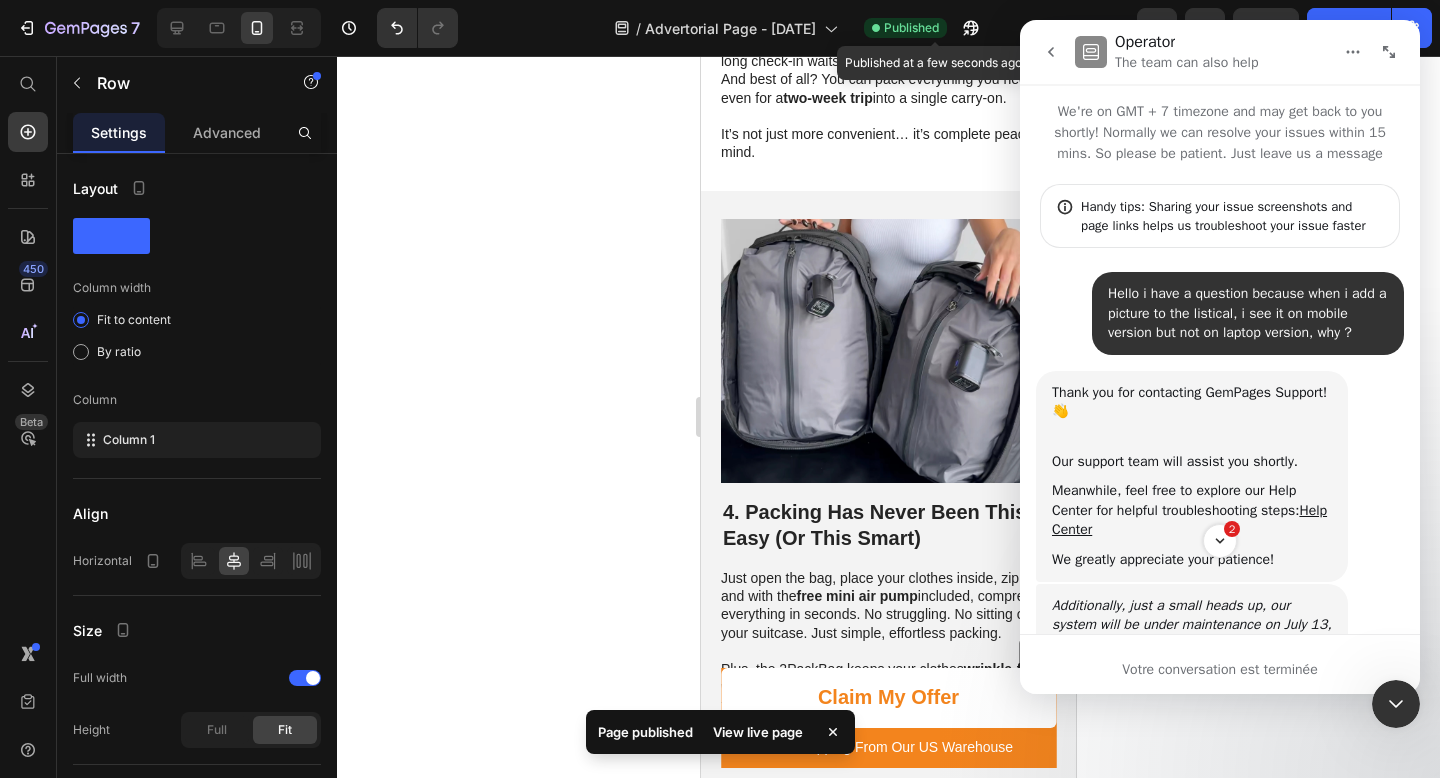 scroll, scrollTop: 3, scrollLeft: 0, axis: vertical 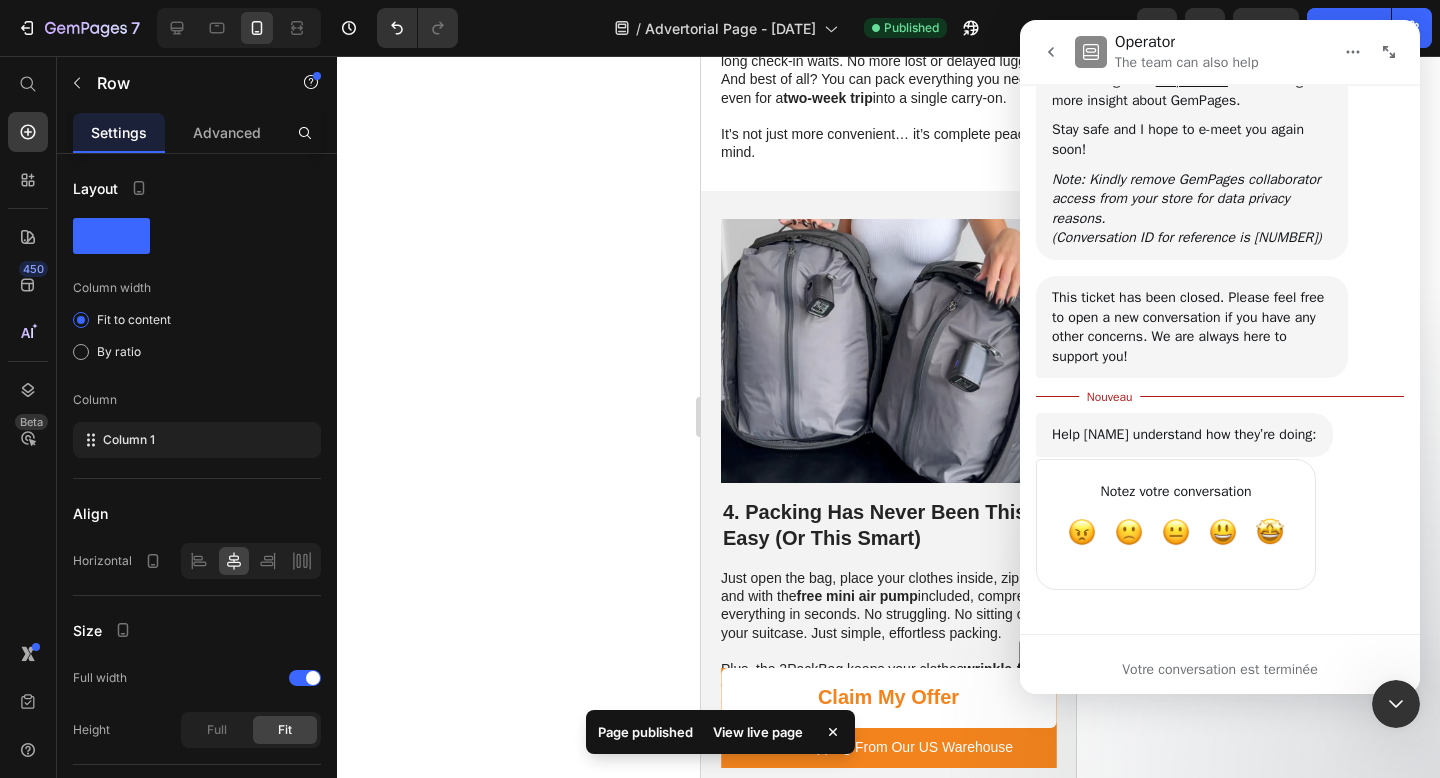 click on "Operator The team can also help" at bounding box center [1220, 52] 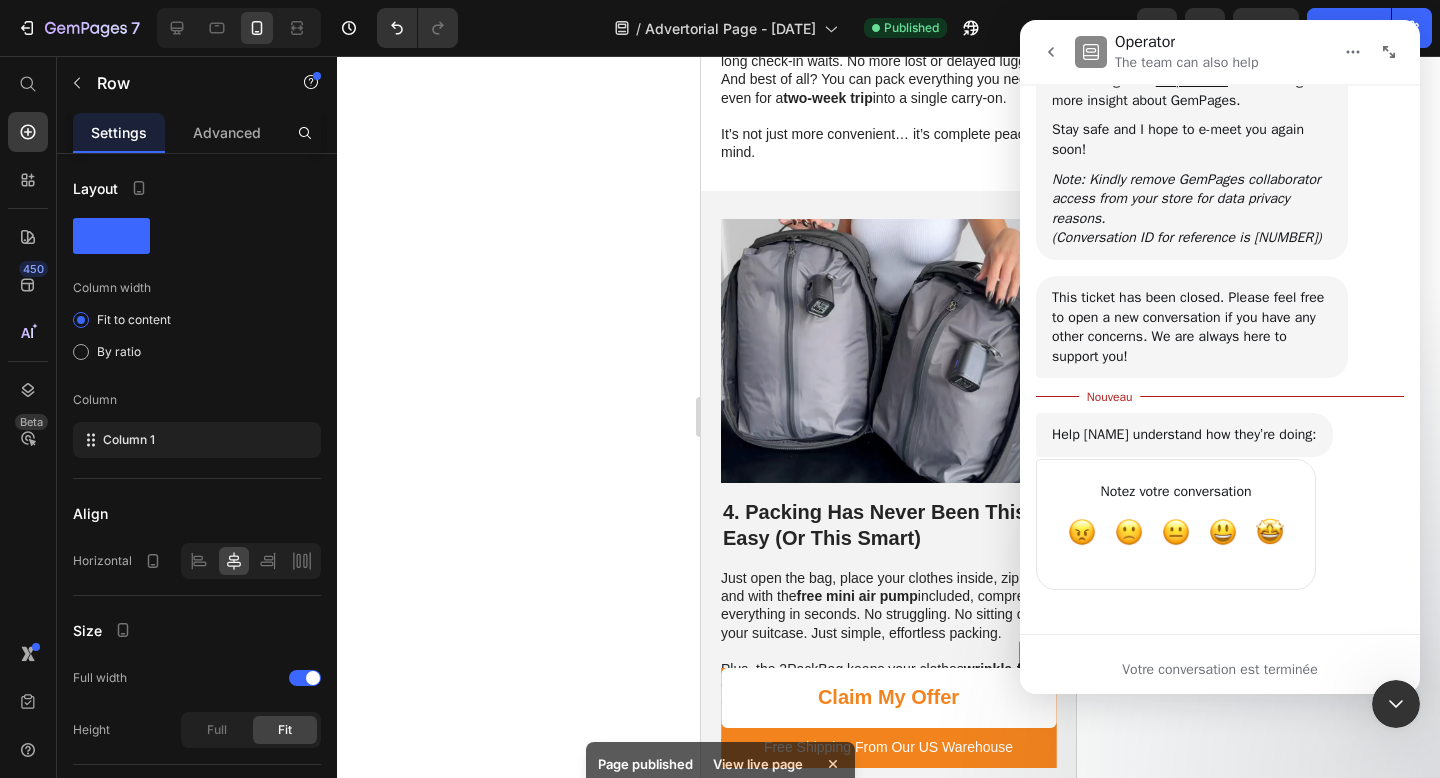 click at bounding box center (1051, 52) 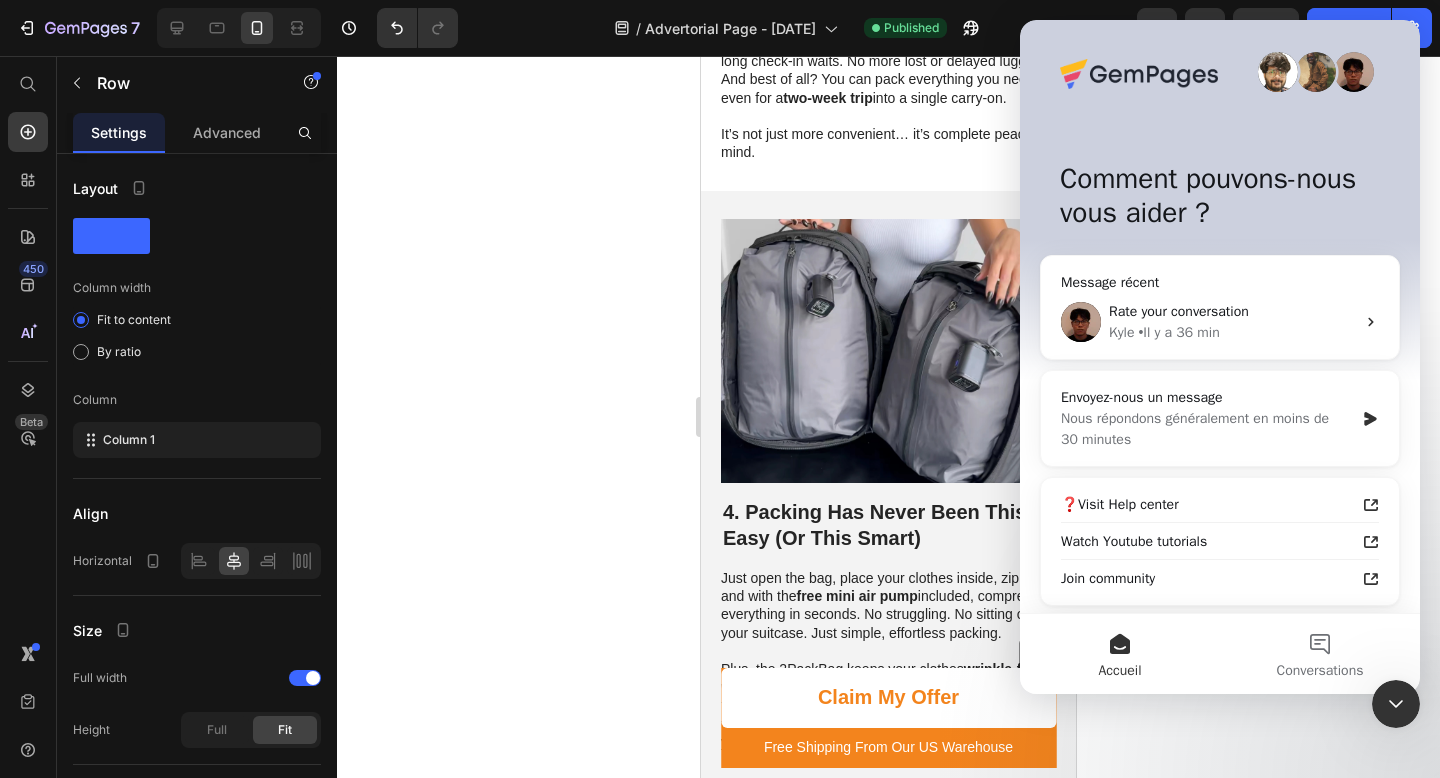 scroll, scrollTop: 0, scrollLeft: 0, axis: both 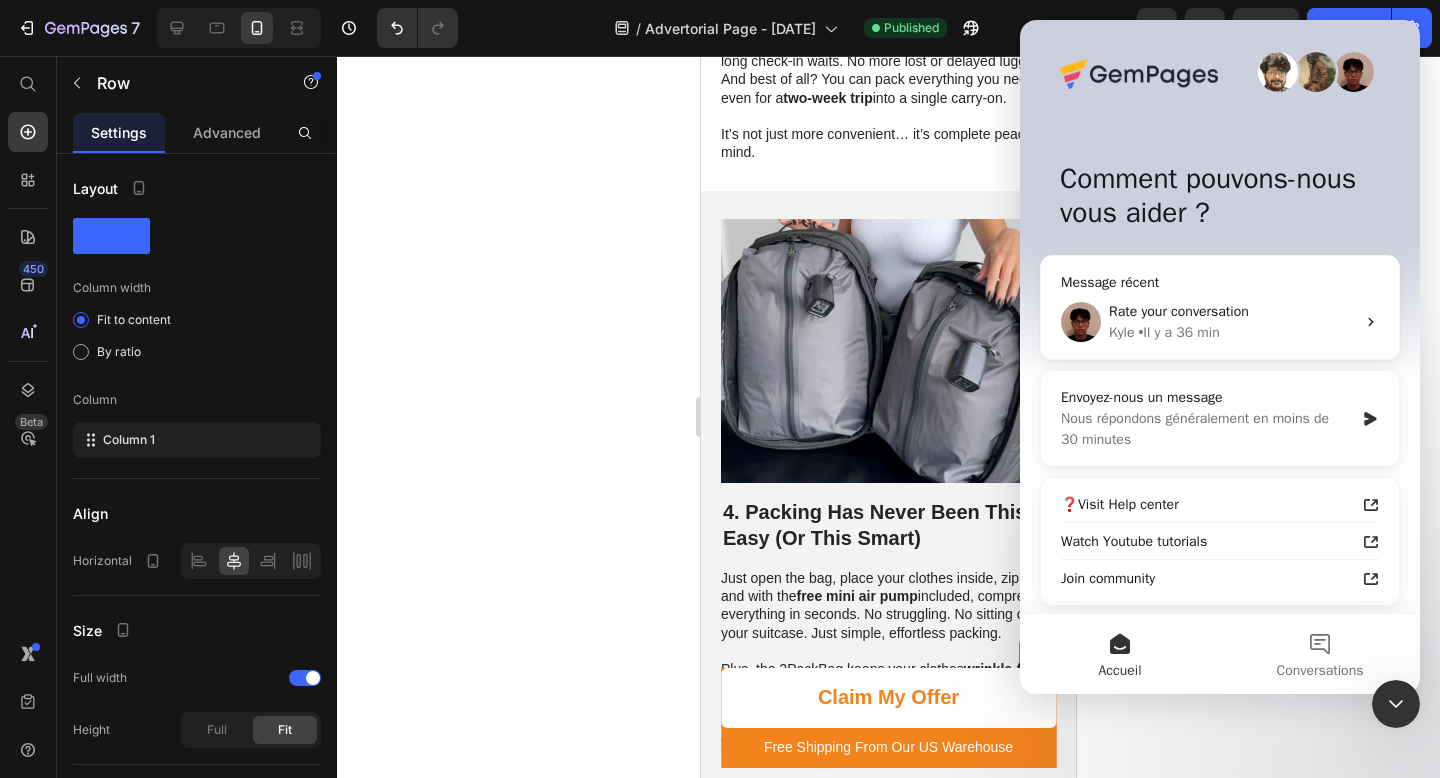 click 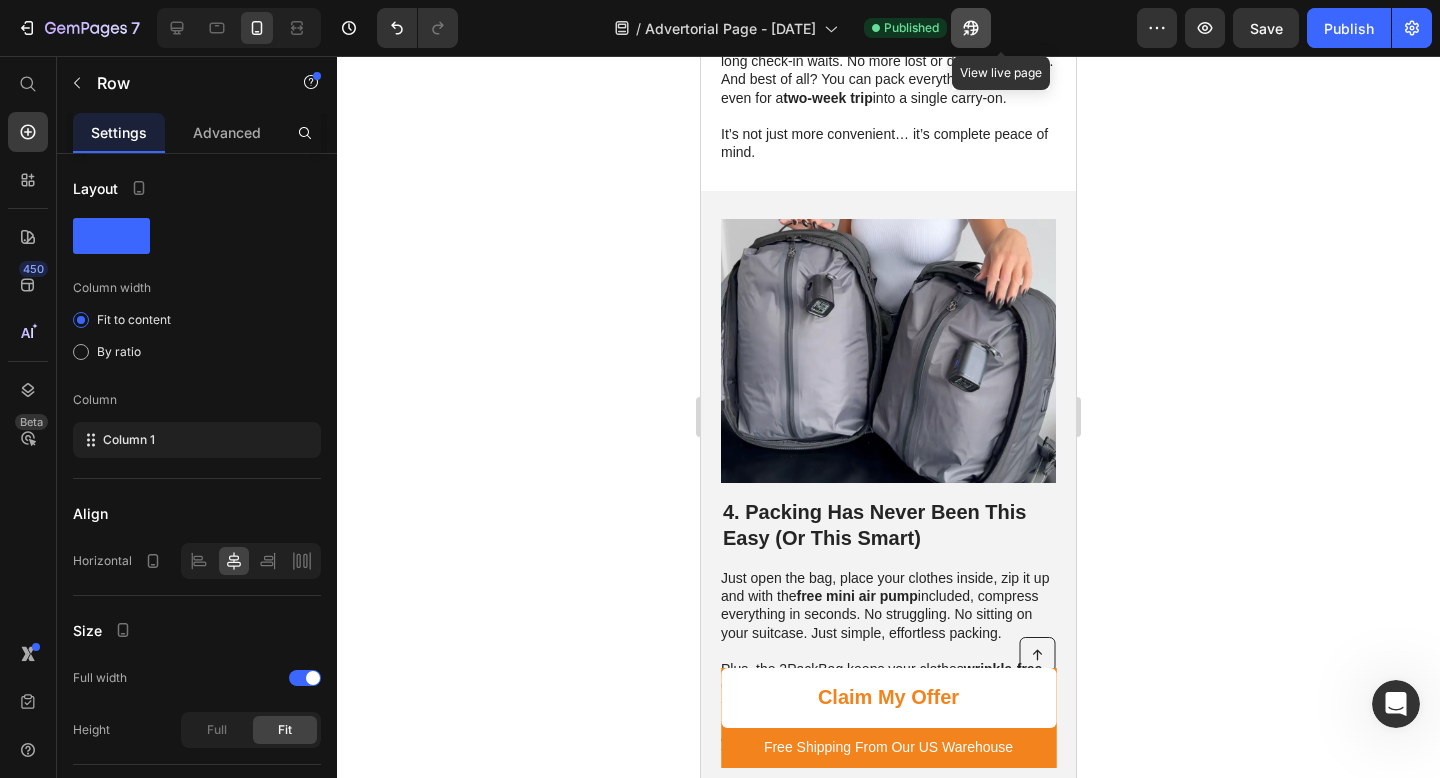 click 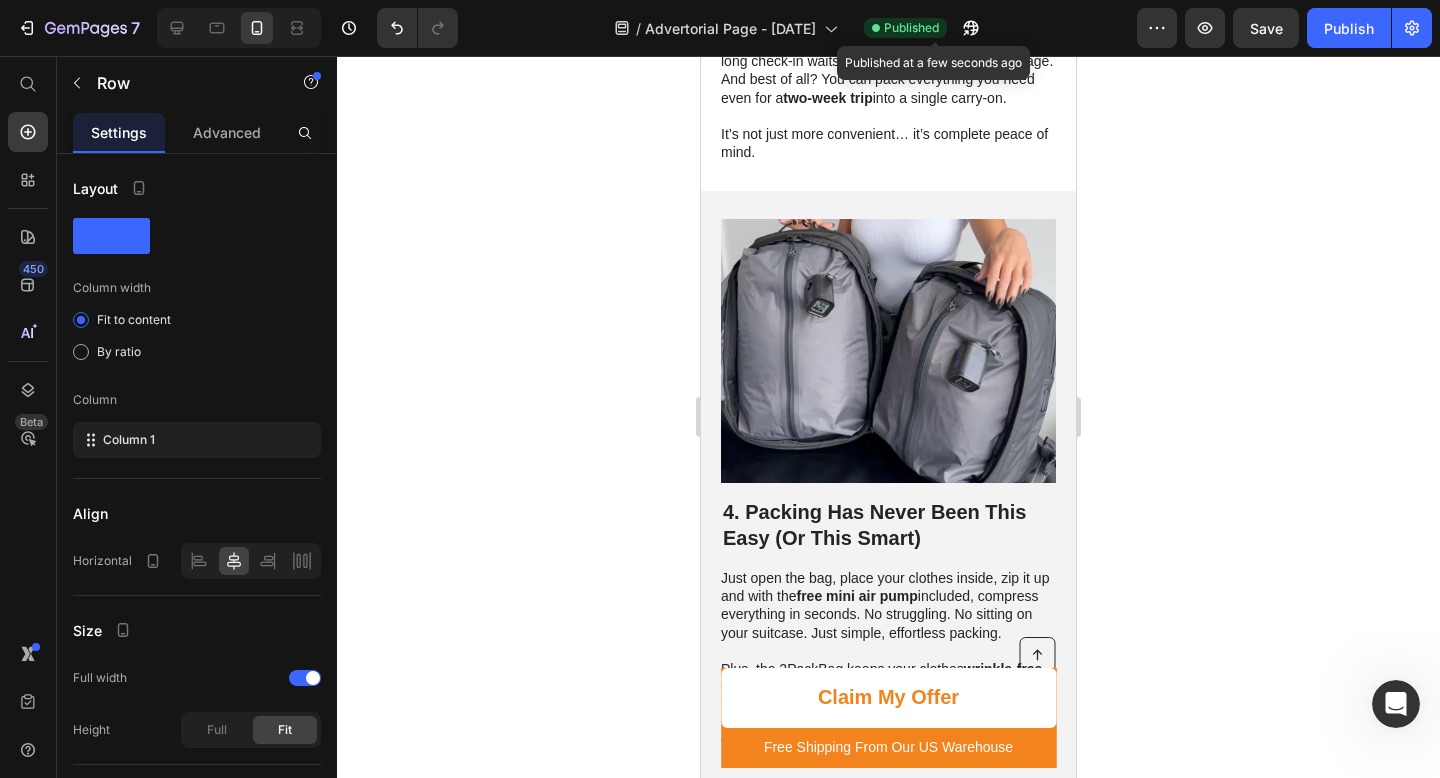 click on "Published" at bounding box center (911, 28) 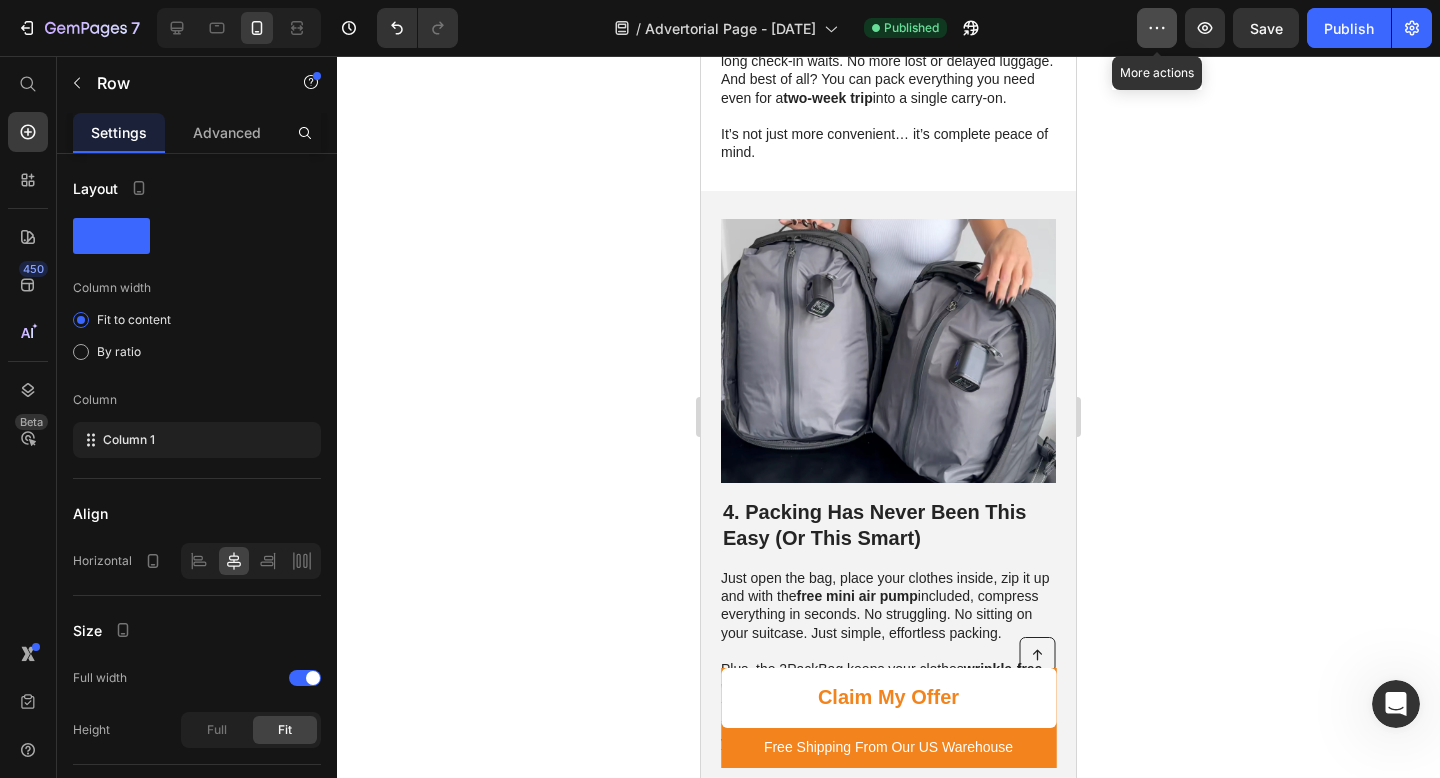 click 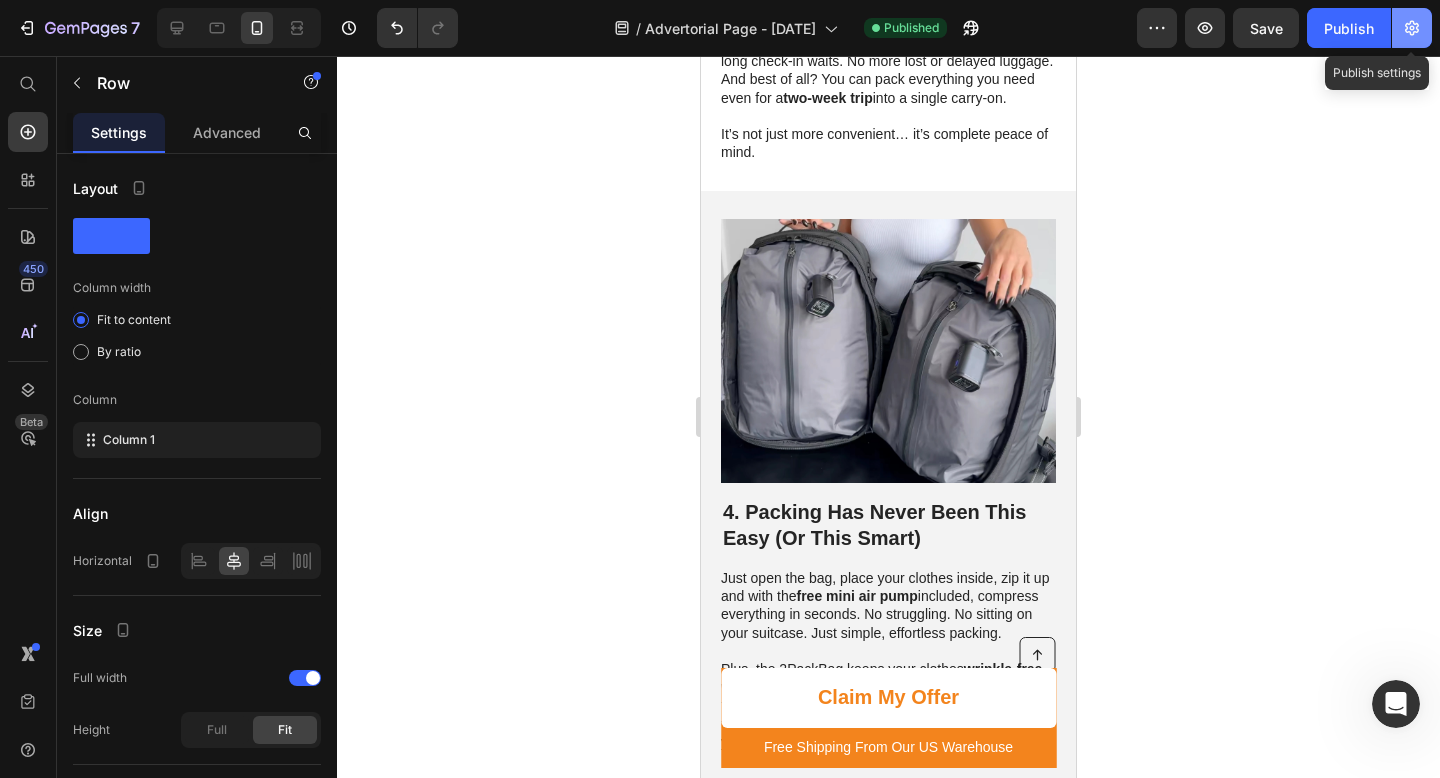 click 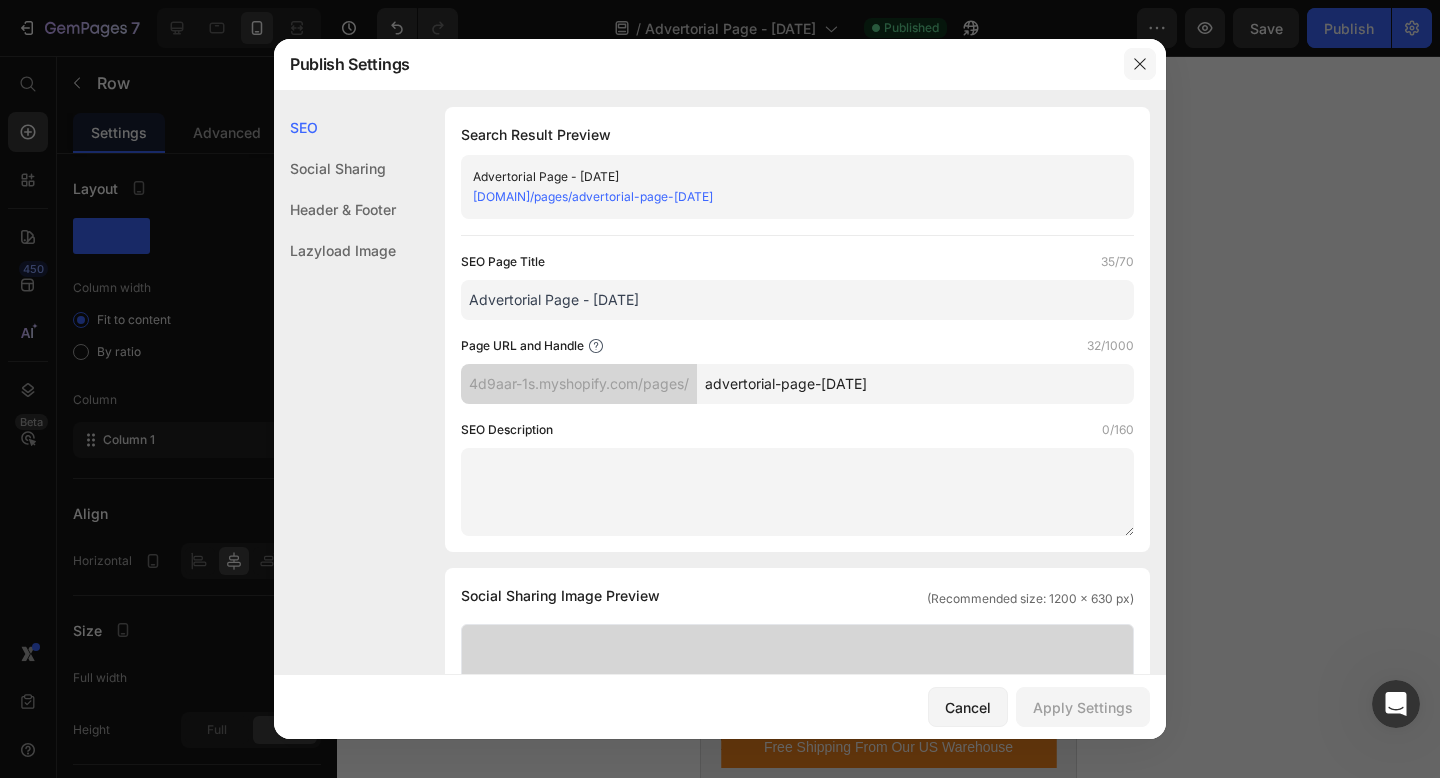 click at bounding box center [1140, 64] 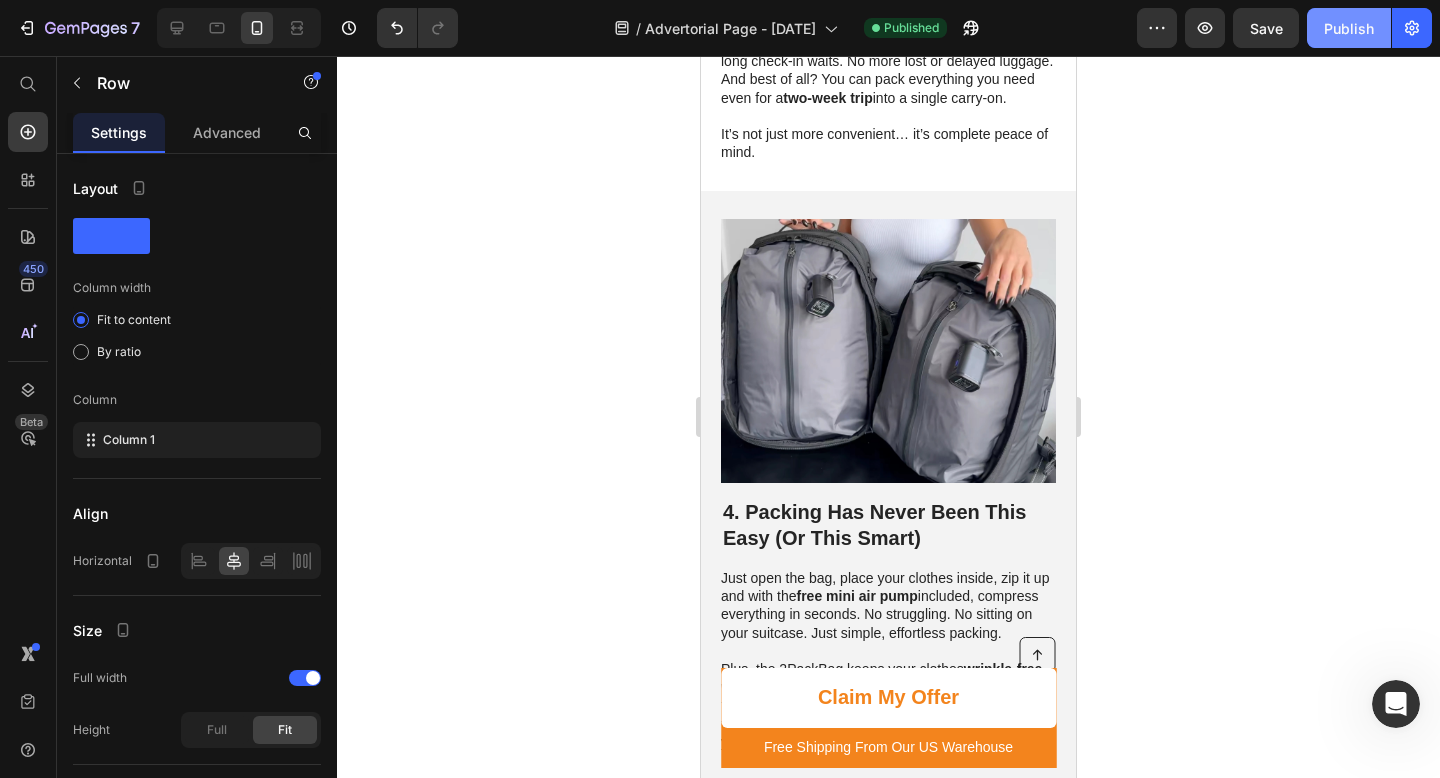 click on "Publish" at bounding box center (1349, 28) 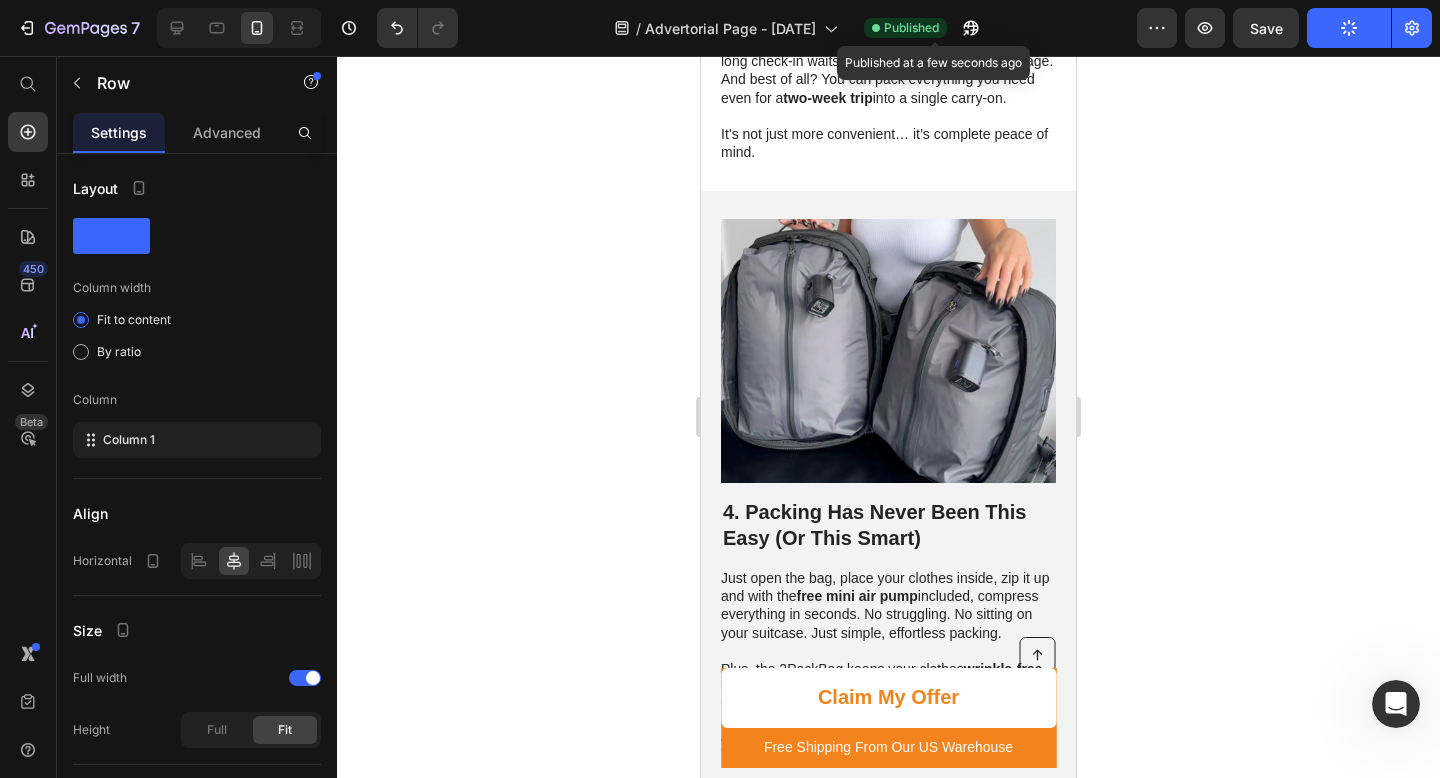 click on "Published" at bounding box center (911, 28) 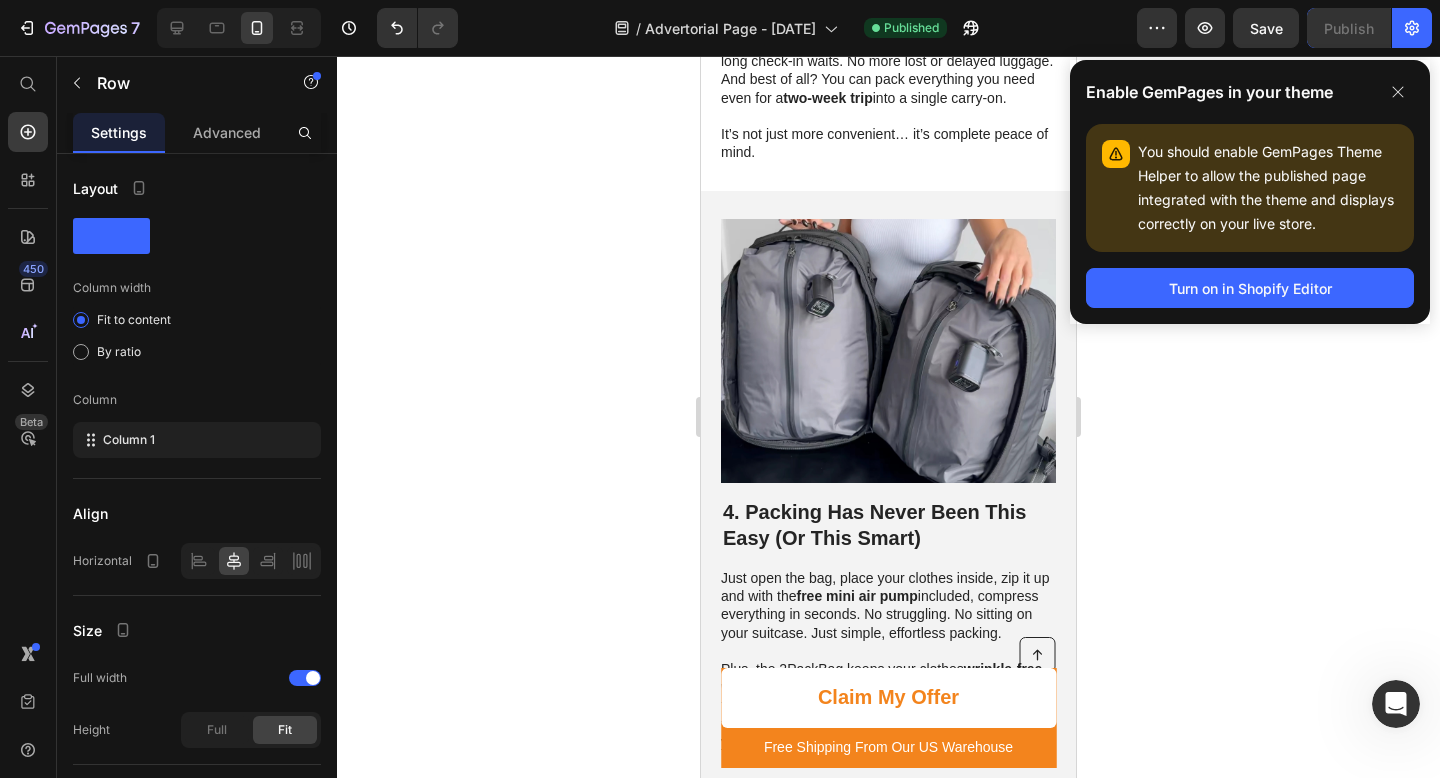 click 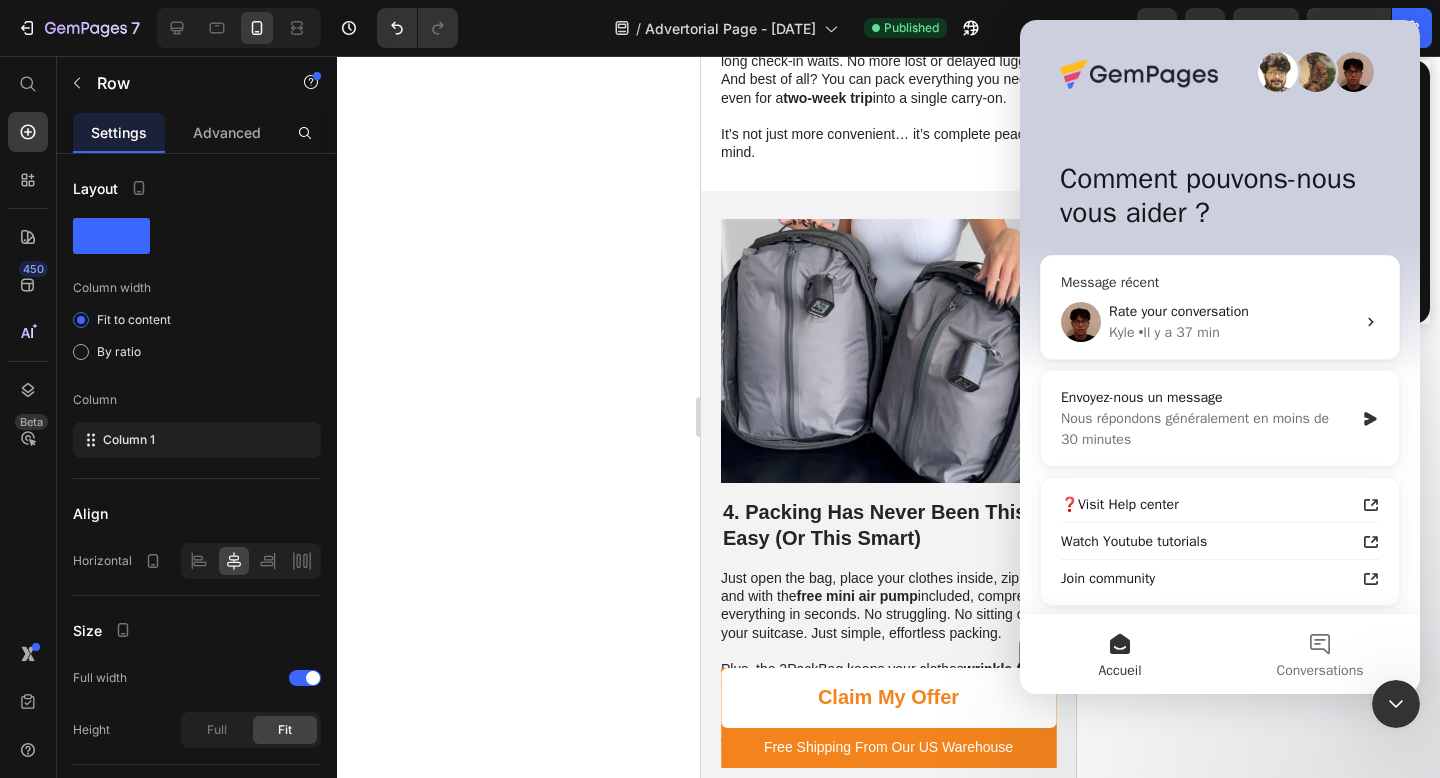 click on "Kyle •  Il y a 37 min" at bounding box center [1232, 332] 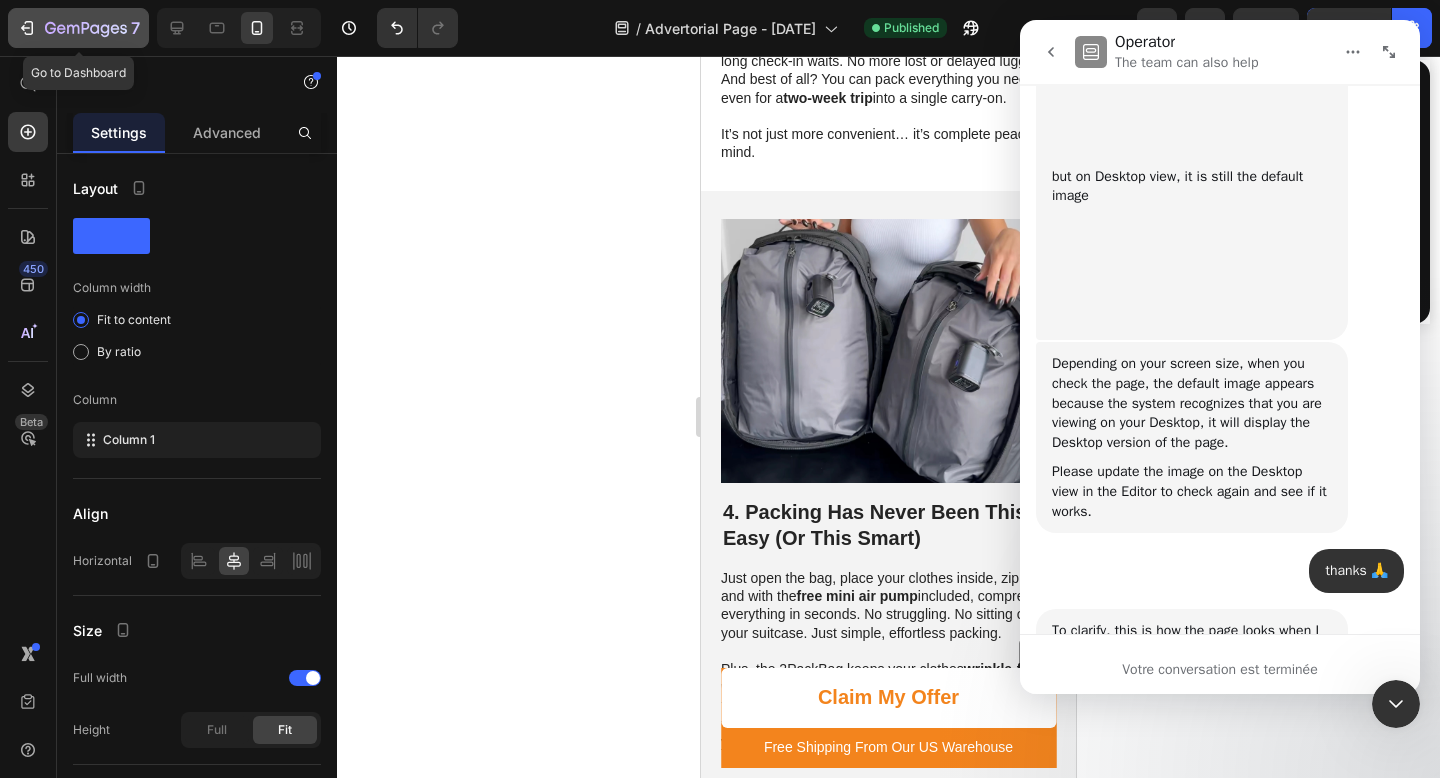 click 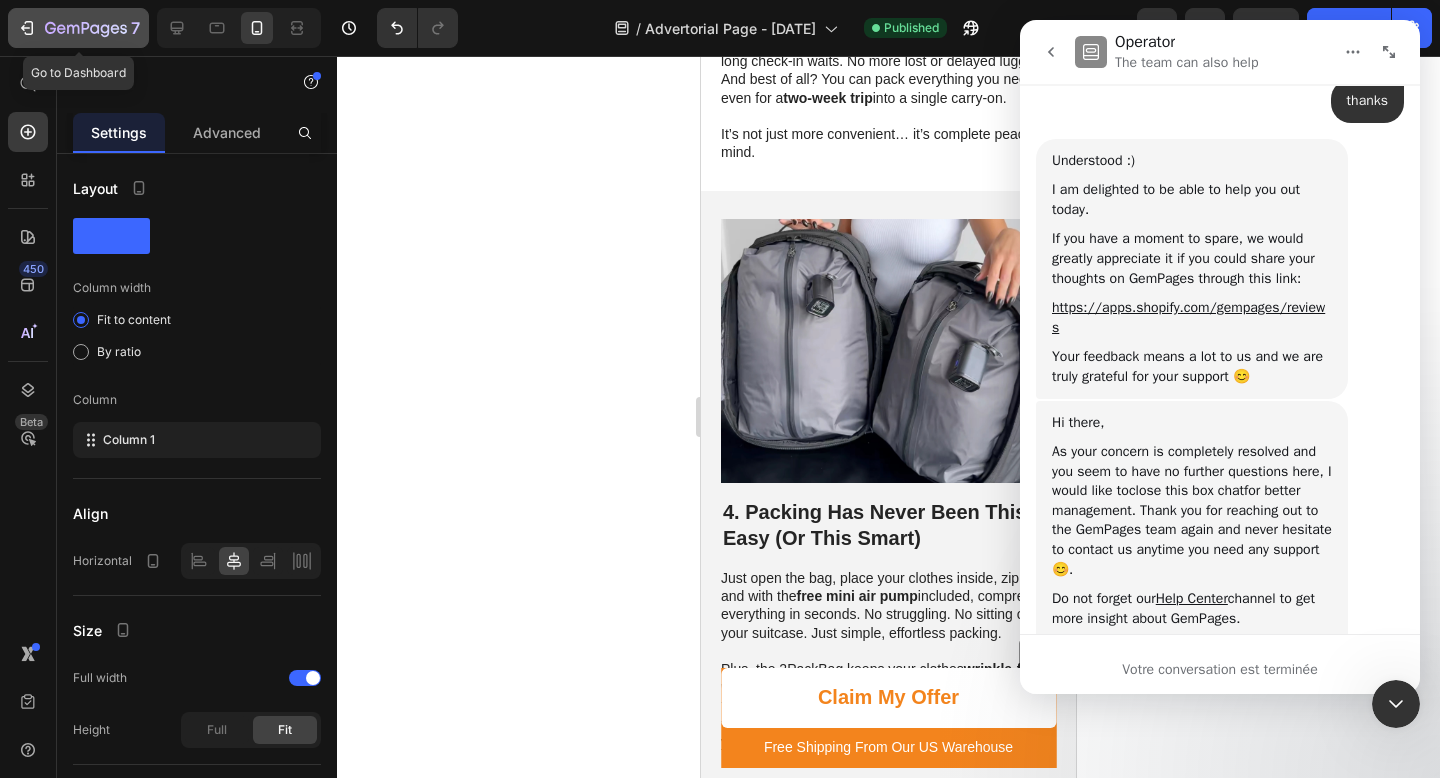 scroll, scrollTop: 4846, scrollLeft: 0, axis: vertical 